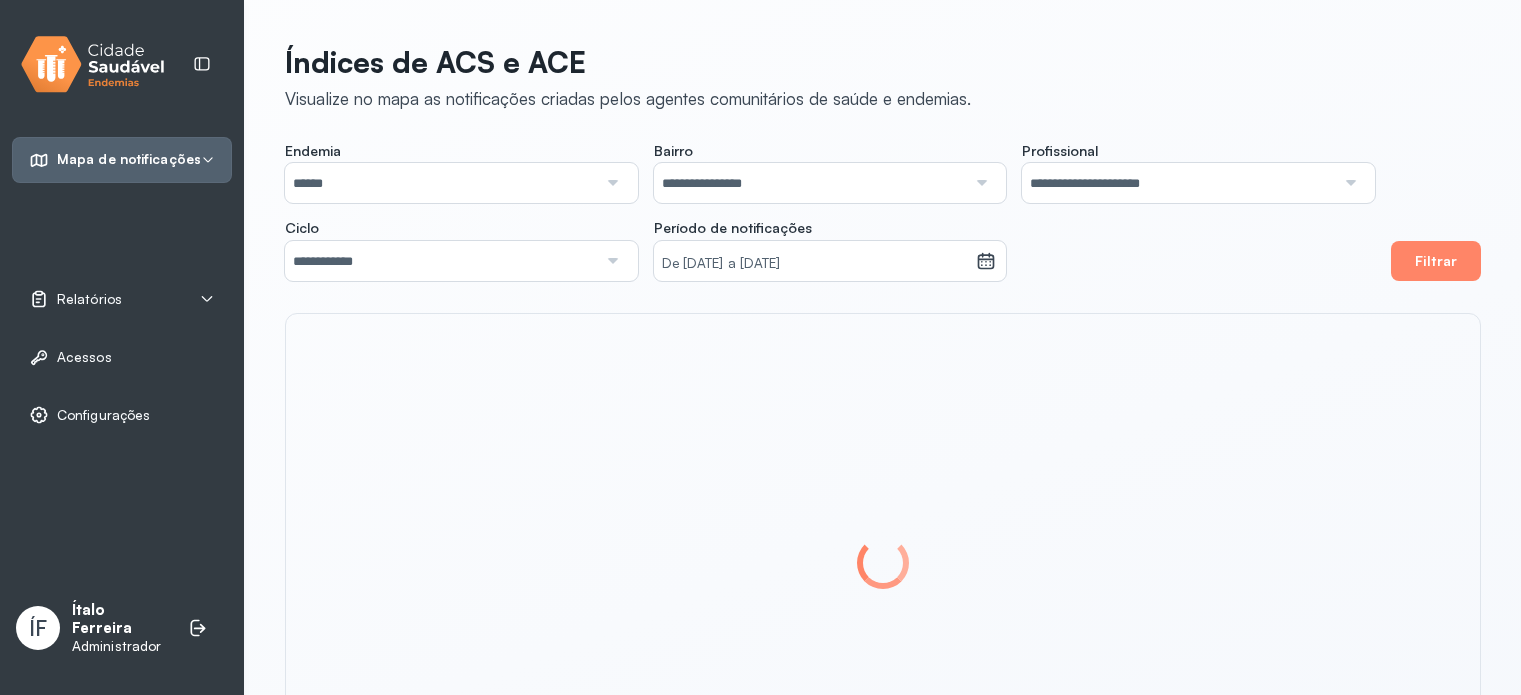 scroll, scrollTop: 0, scrollLeft: 0, axis: both 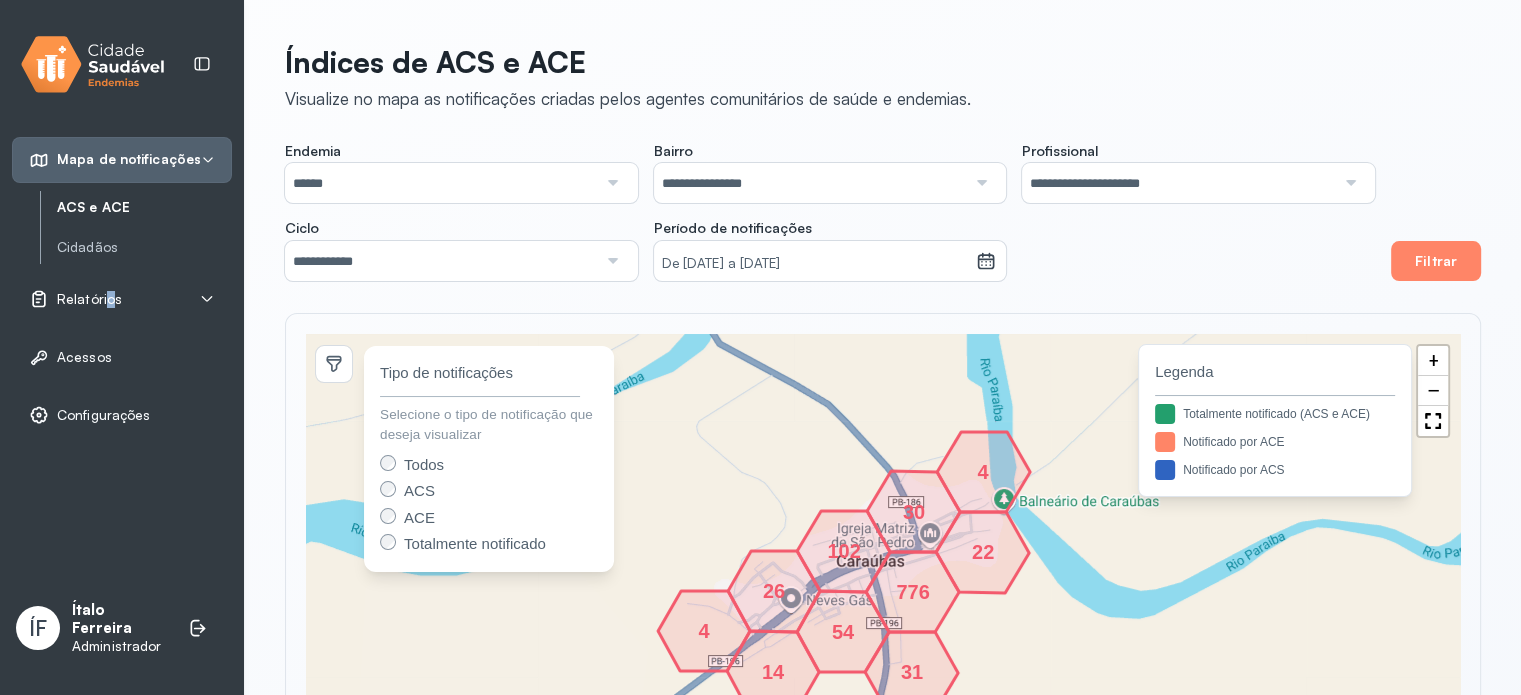 click on "Relatórios" at bounding box center (89, 299) 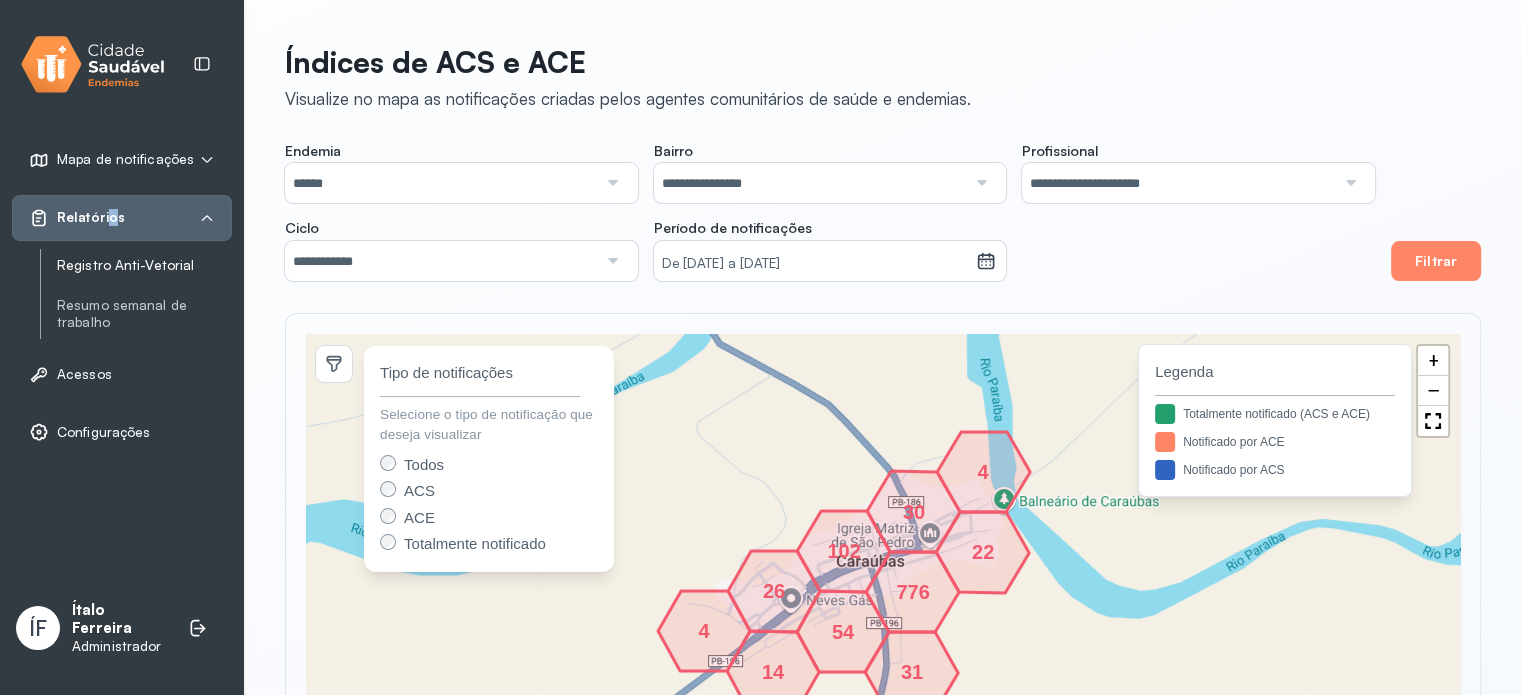 click on "Registro Anti-Vetorial" at bounding box center (144, 265) 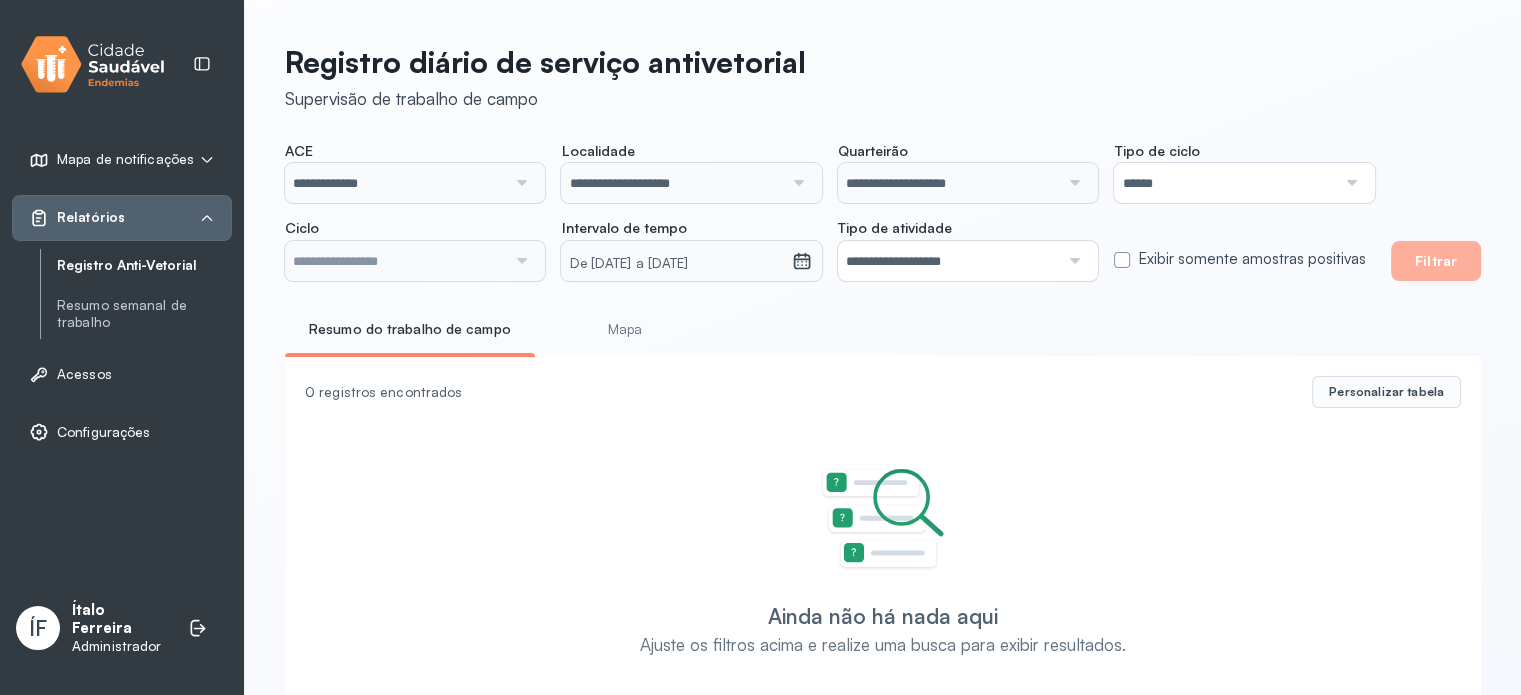 click on "**********" 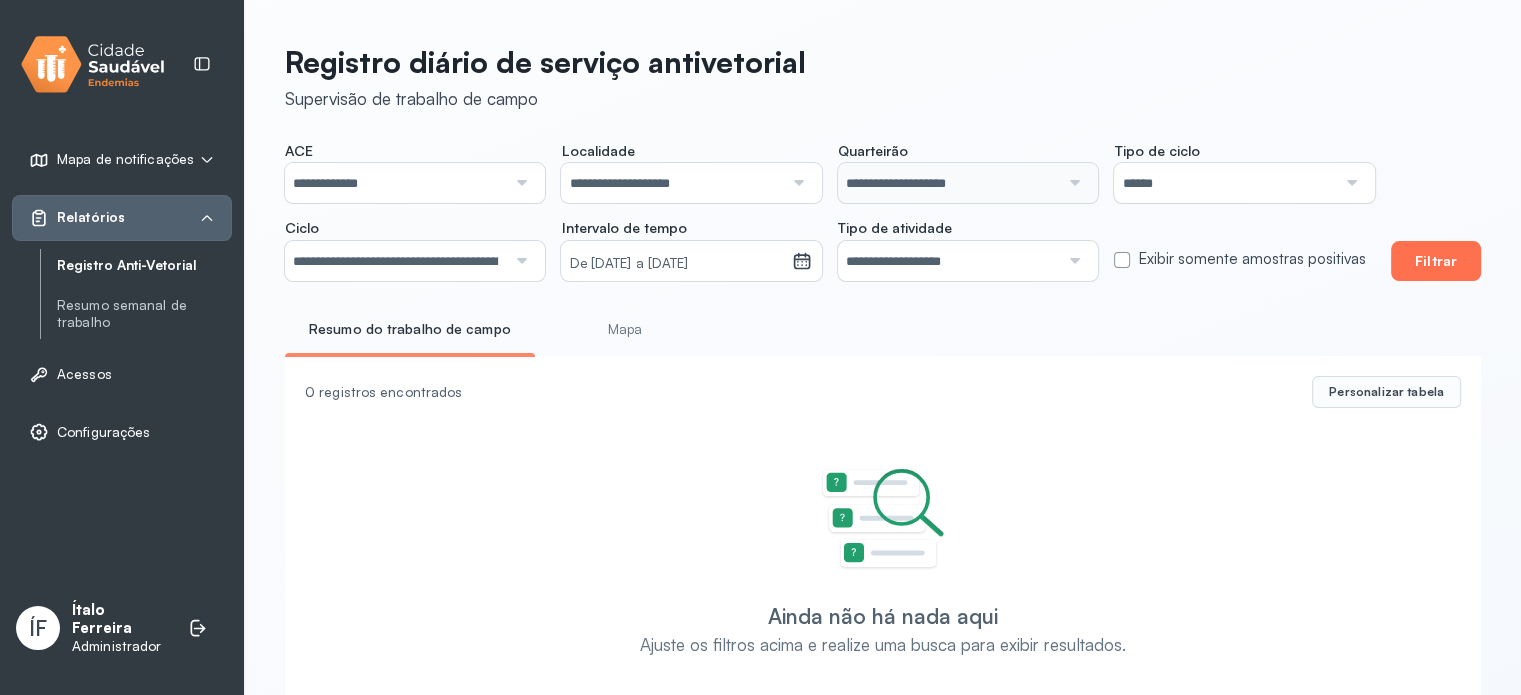 click on "Filtrar" at bounding box center (1436, 261) 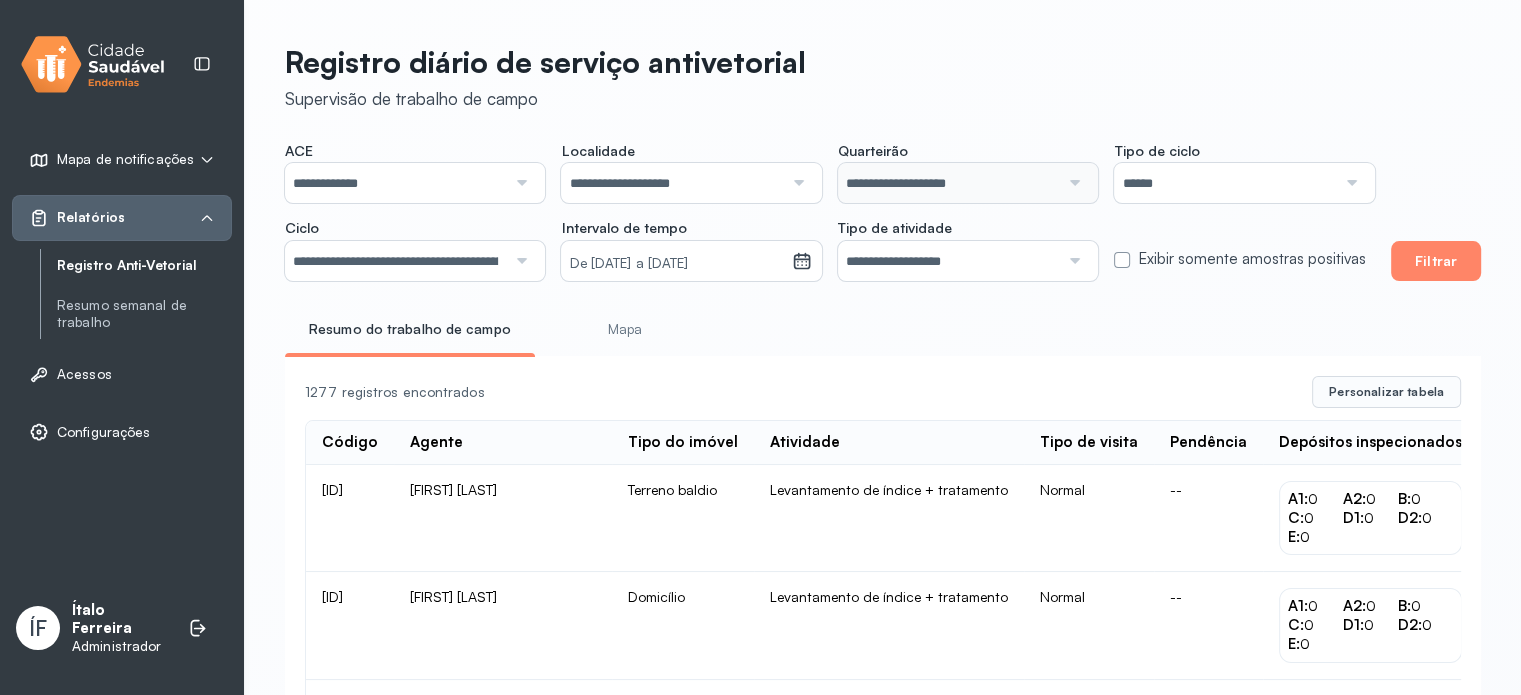 click on "Mapa" at bounding box center [625, 329] 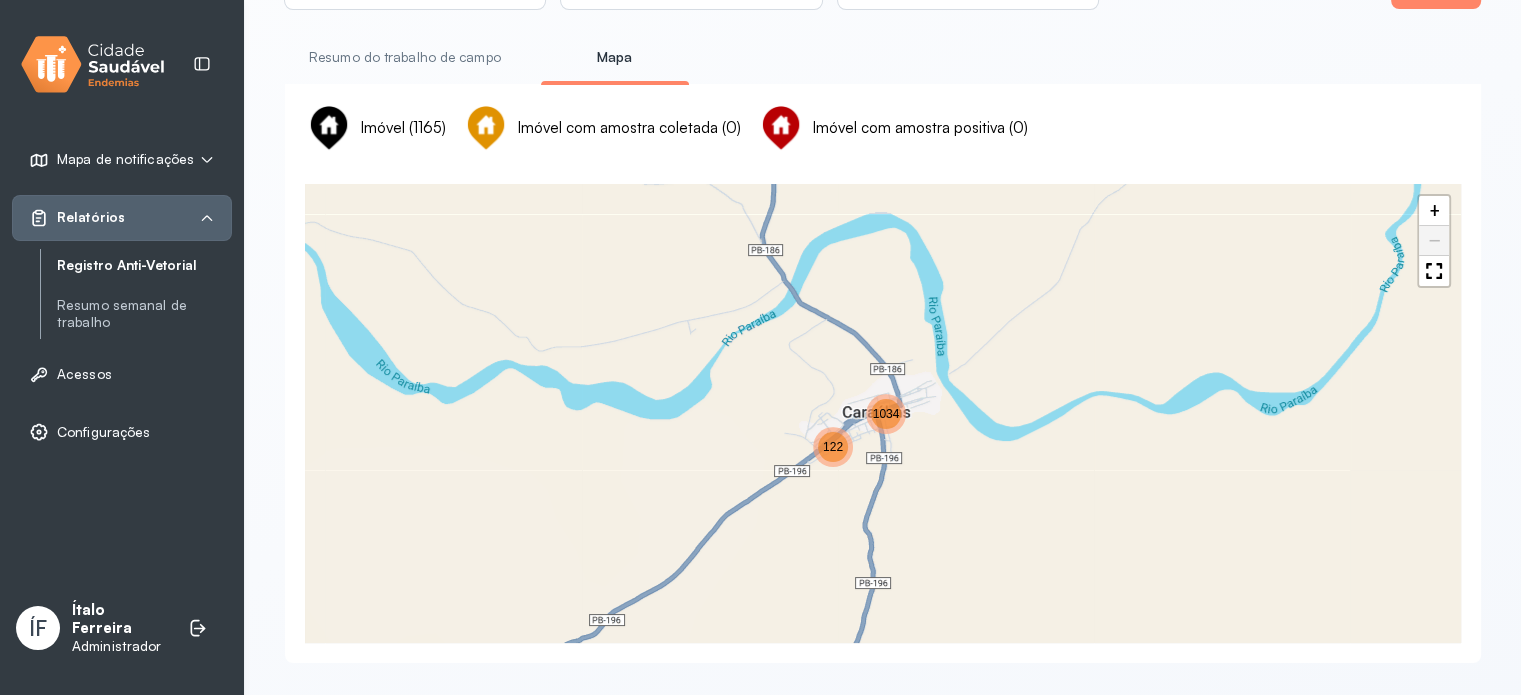 scroll, scrollTop: 276, scrollLeft: 0, axis: vertical 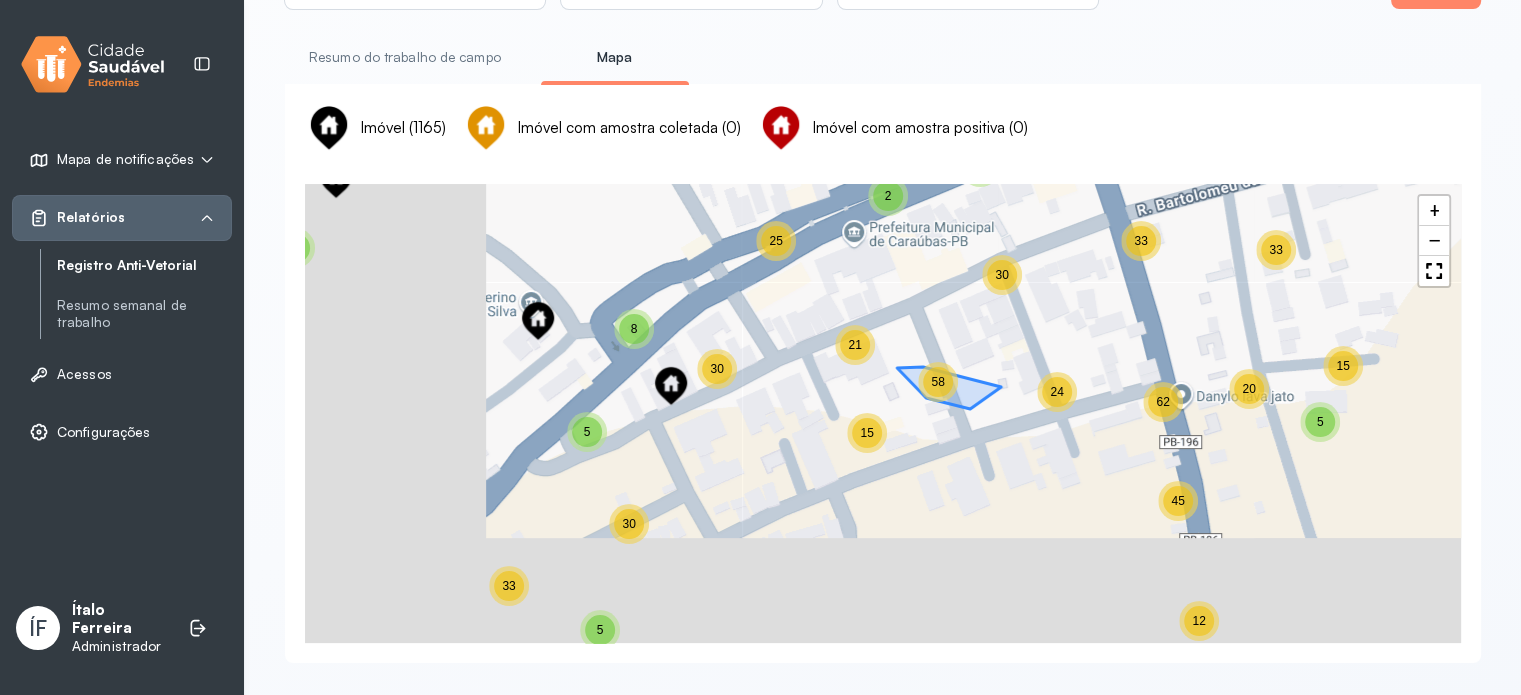 drag, startPoint x: 549, startPoint y: 483, endPoint x: 933, endPoint y: 371, distance: 400 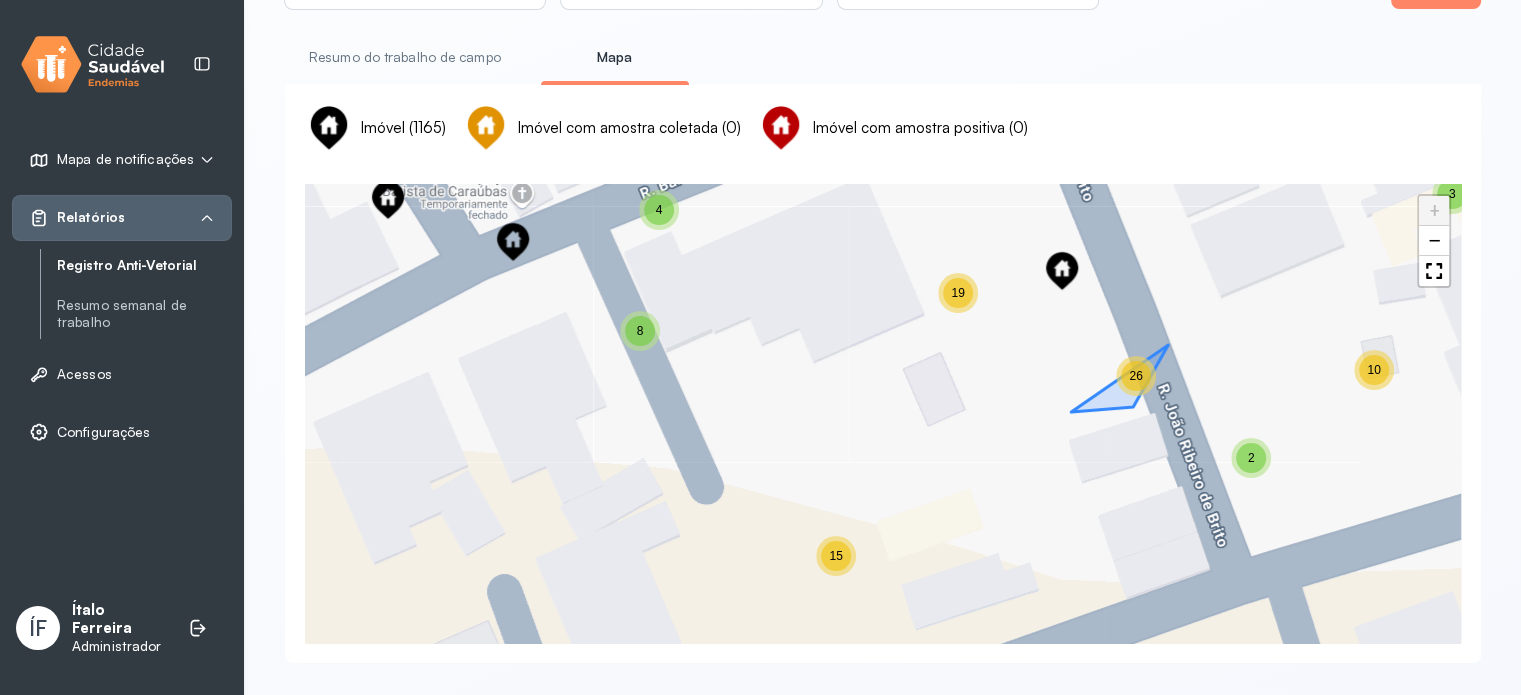 click on "26" at bounding box center (1136, 376) 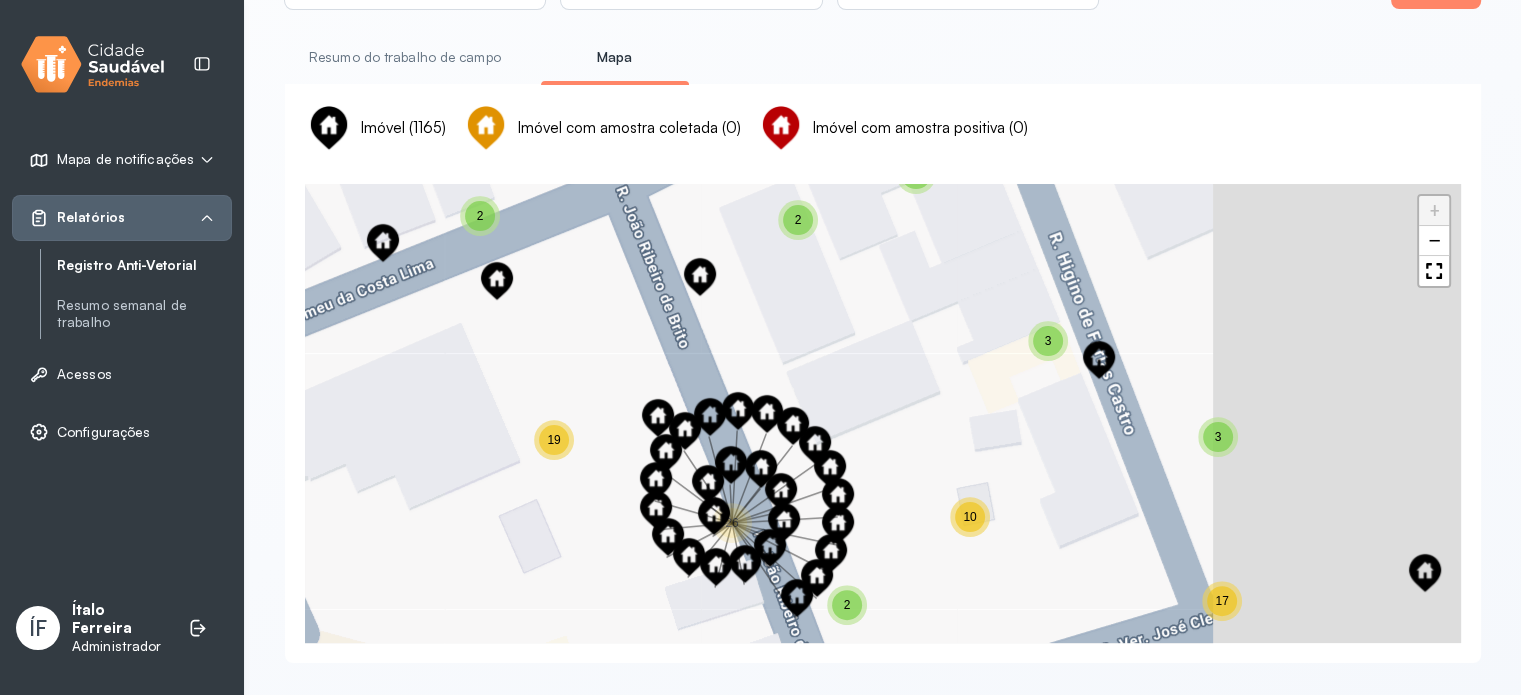 drag, startPoint x: 1028, startPoint y: 489, endPoint x: 620, endPoint y: 631, distance: 432.00464 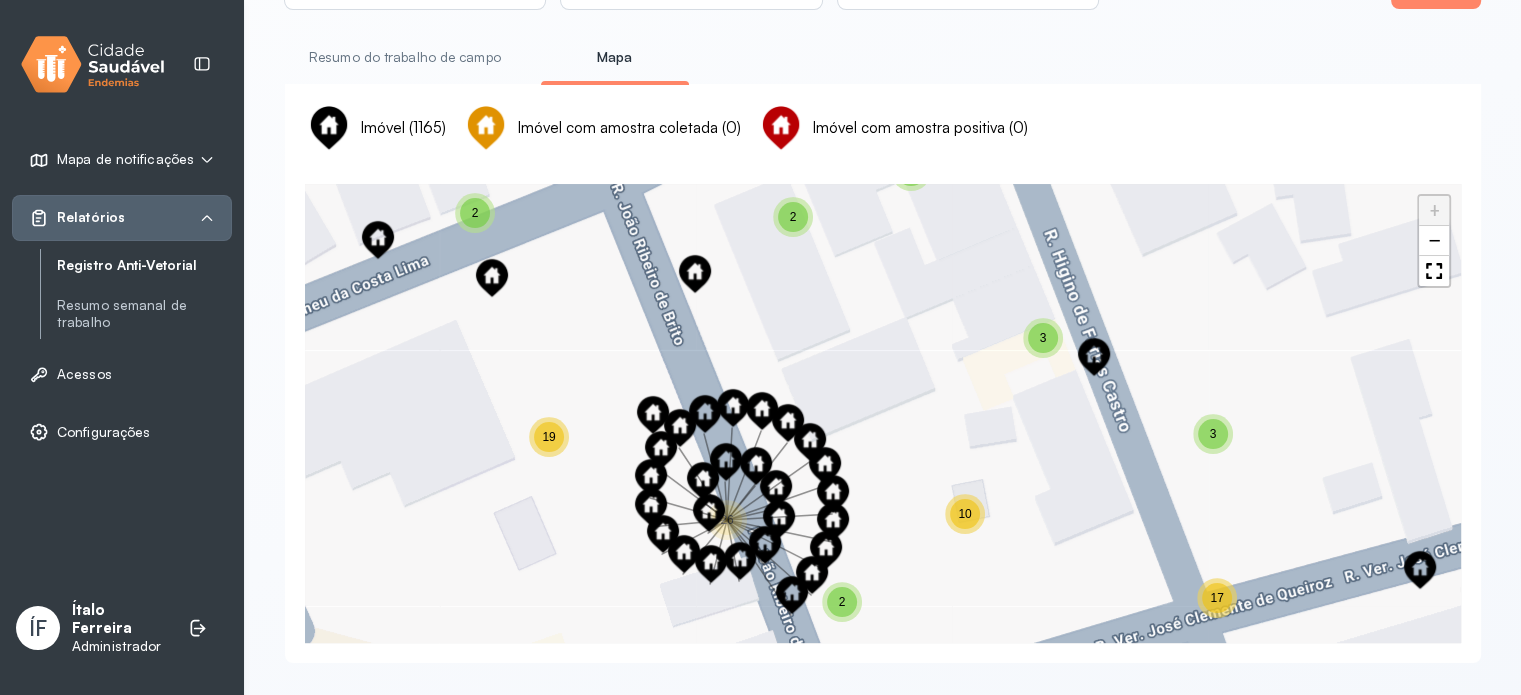 click on "19" at bounding box center (549, 437) 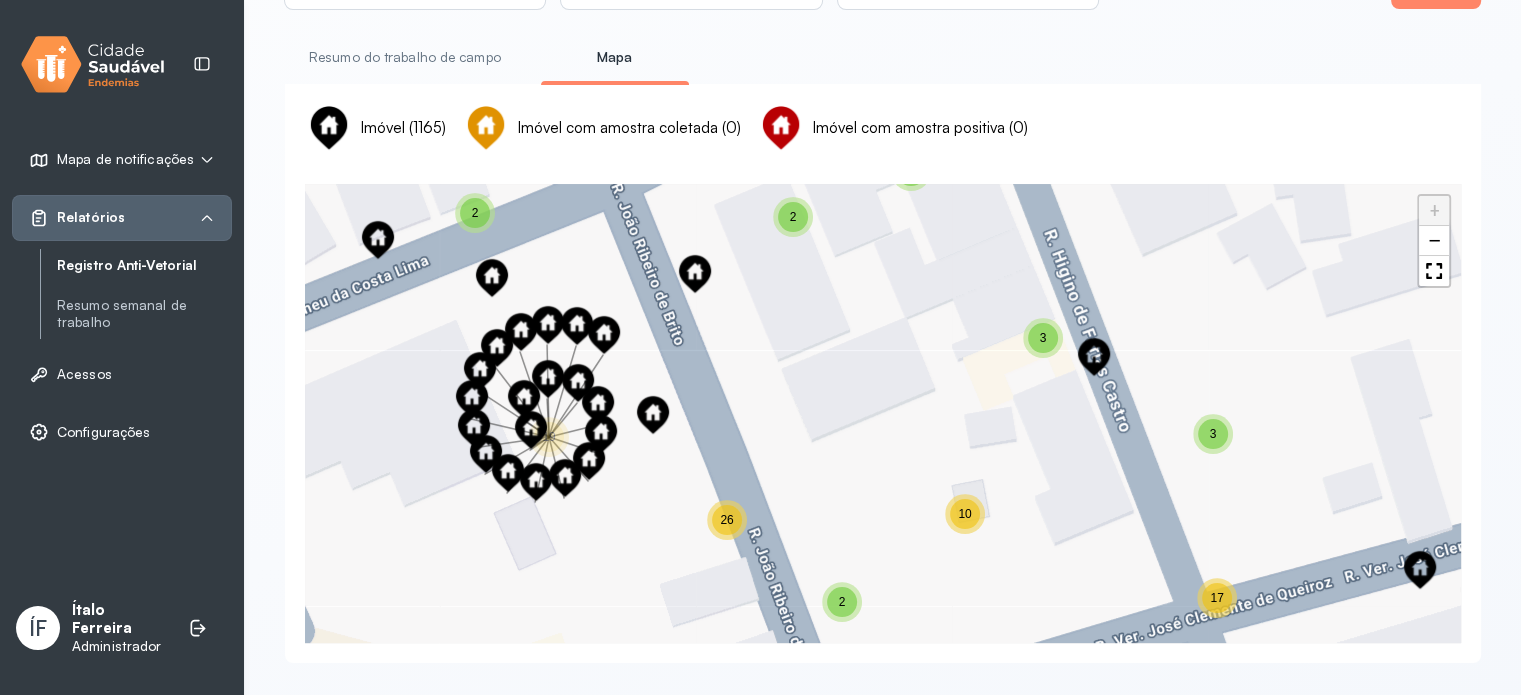 click at bounding box center [695, 274] 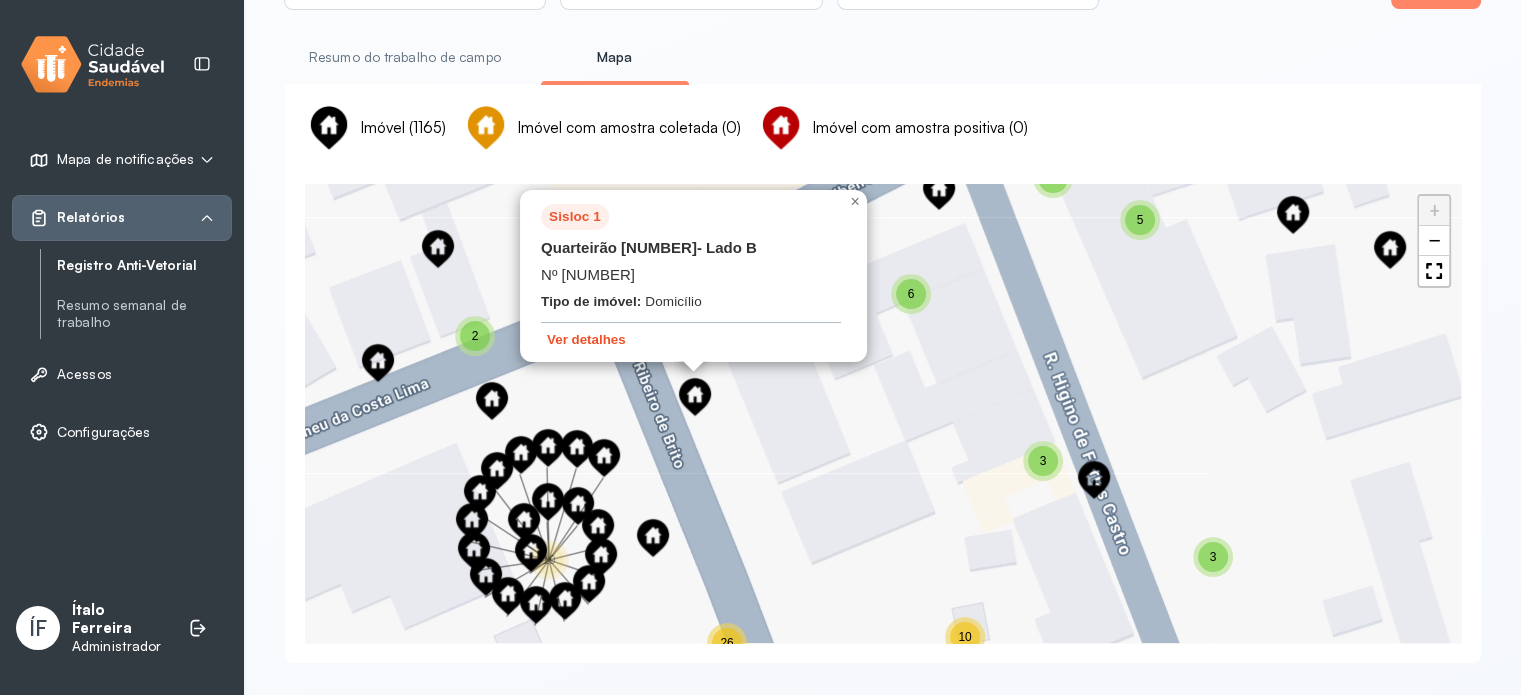 click on "Ver detalhes" at bounding box center (586, 339) 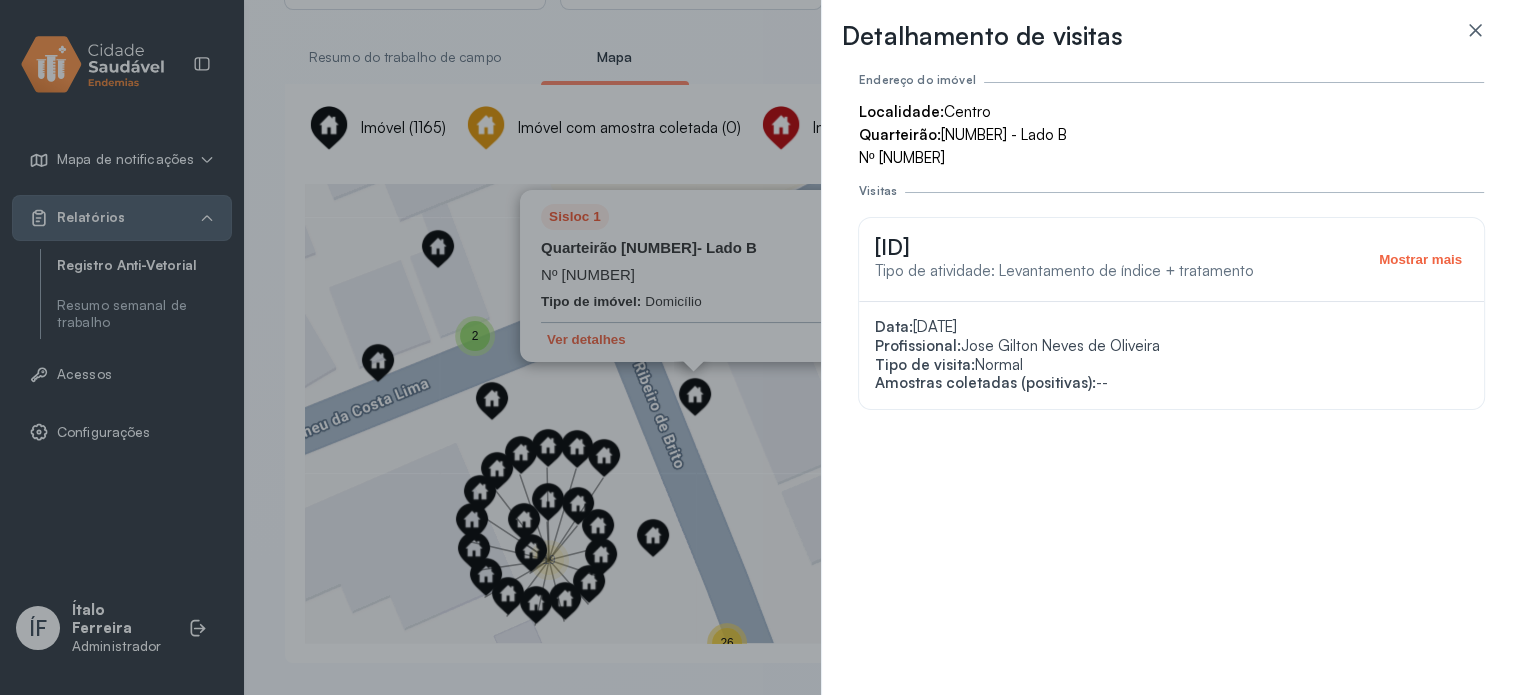 click on "[ID] Tipo de atividade: Levantamento de índice + tratamento Mostrar mais" 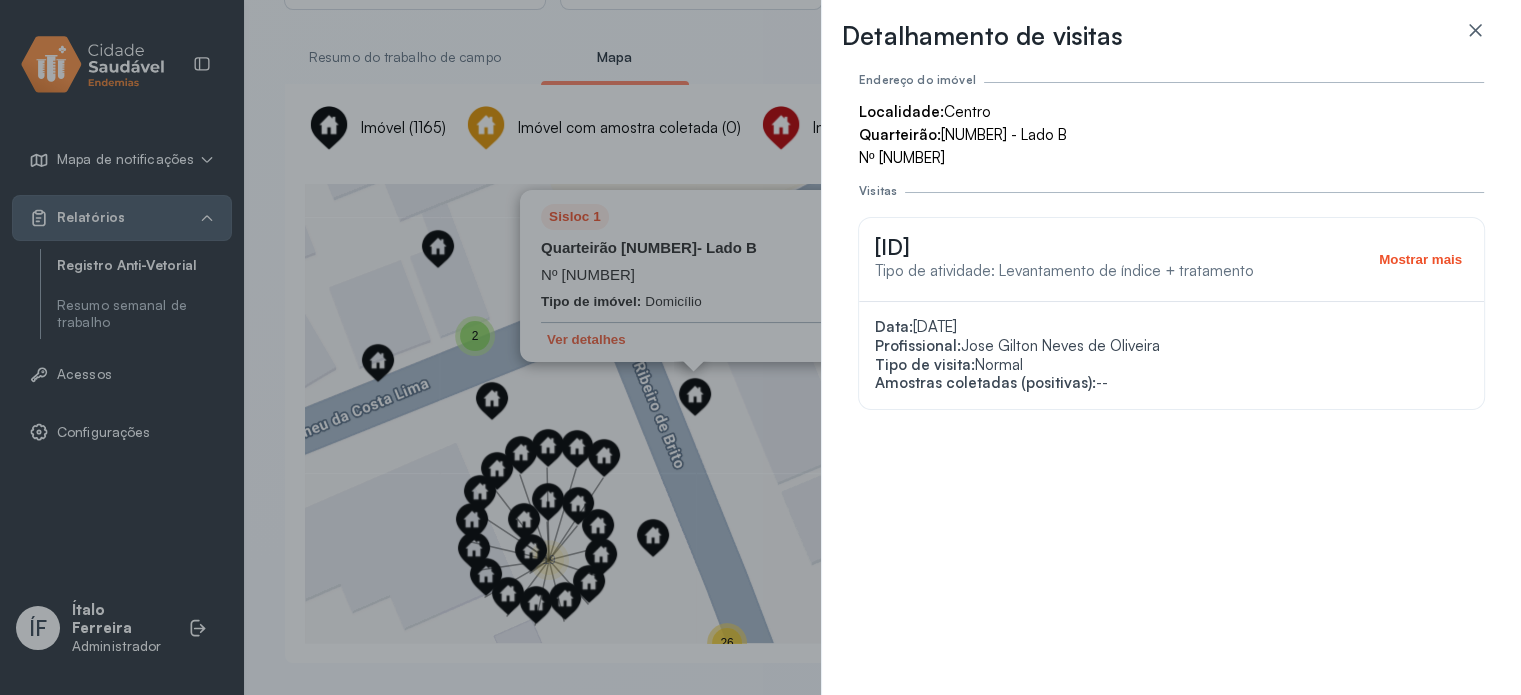 click on "Mostrar mais" 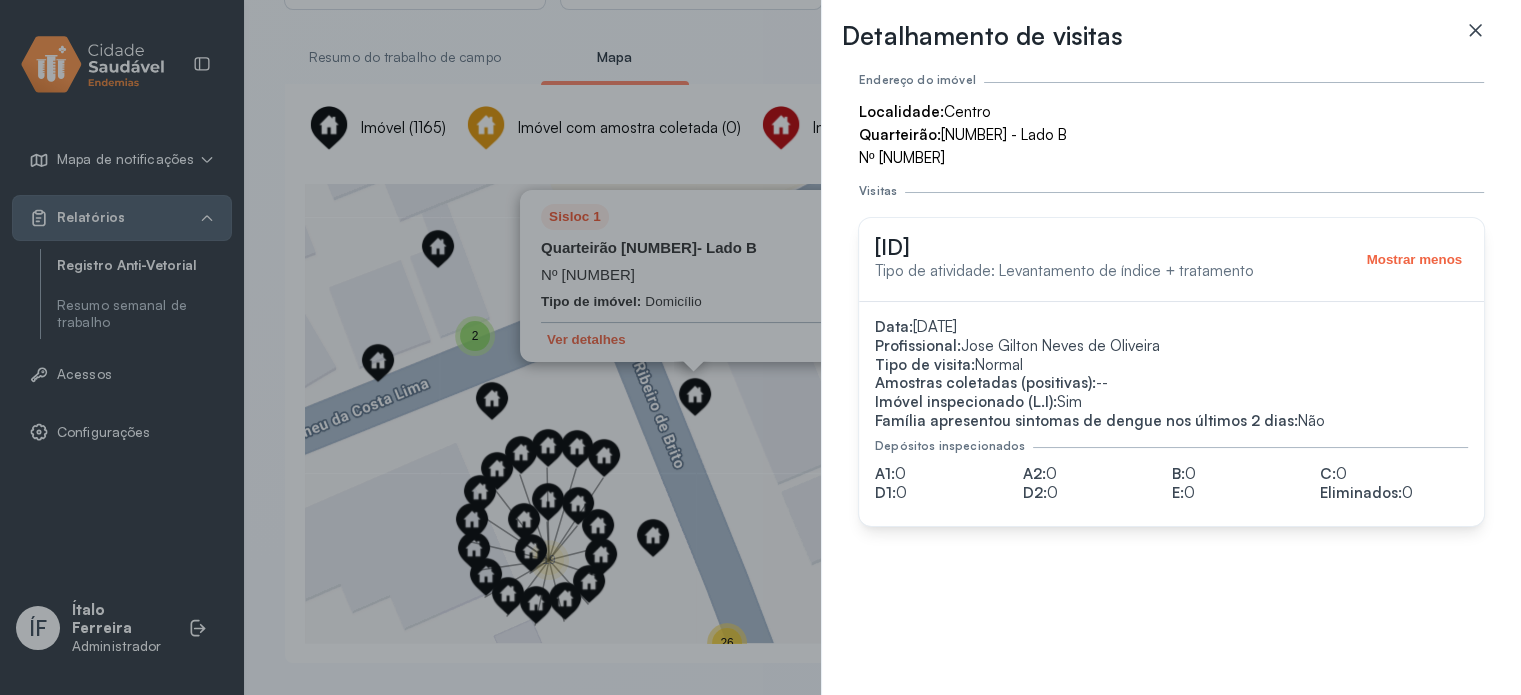 click 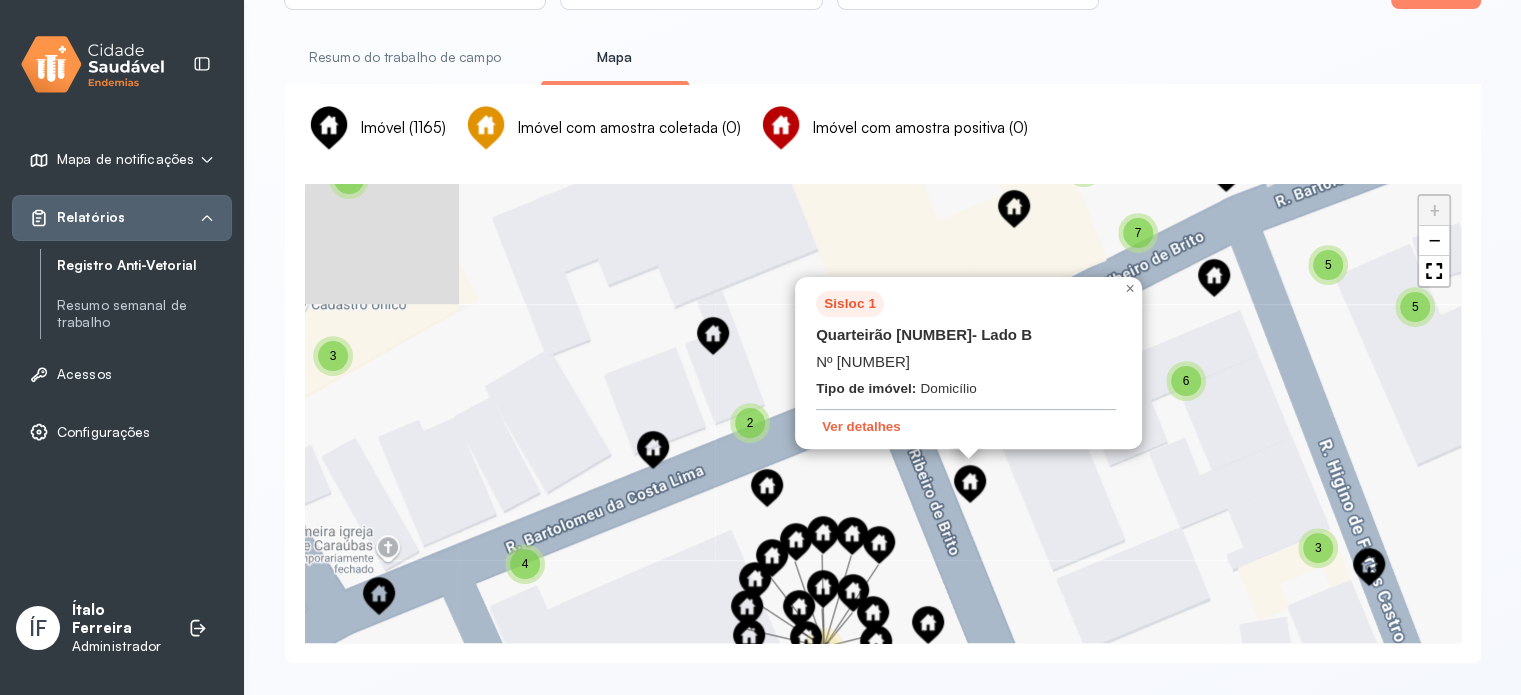 drag, startPoint x: 1071, startPoint y: 516, endPoint x: 1142, endPoint y: 589, distance: 101.8332 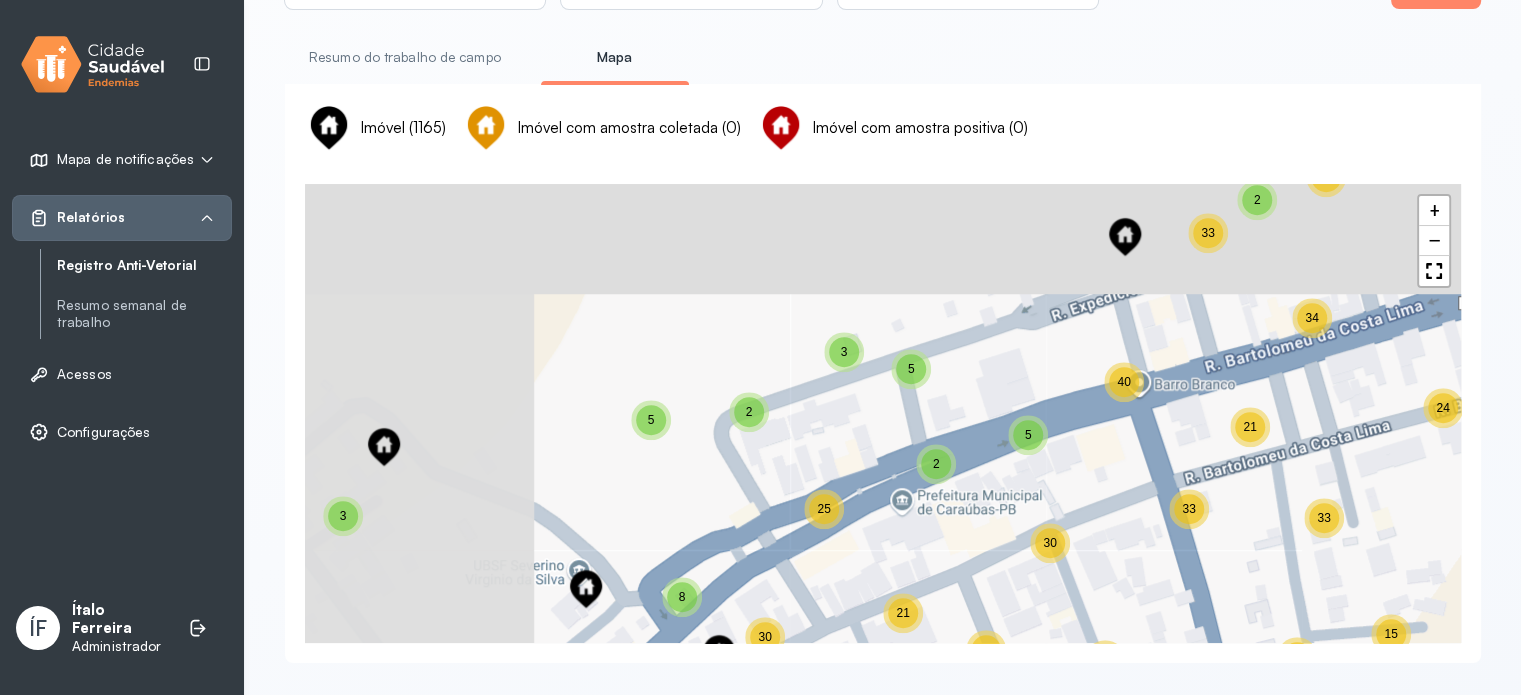 drag, startPoint x: 494, startPoint y: 373, endPoint x: 807, endPoint y: 529, distance: 349.7213 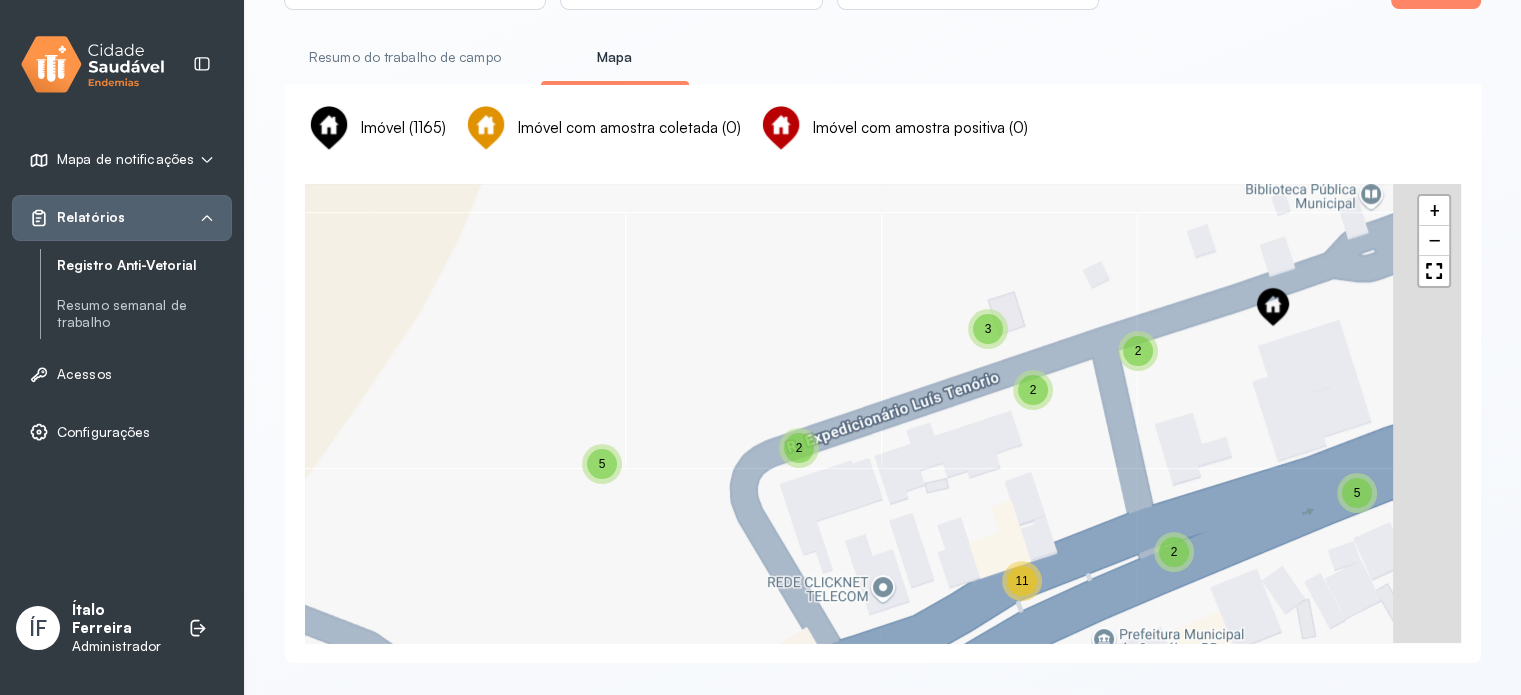 drag, startPoint x: 1041, startPoint y: 449, endPoint x: 578, endPoint y: 416, distance: 464.17453 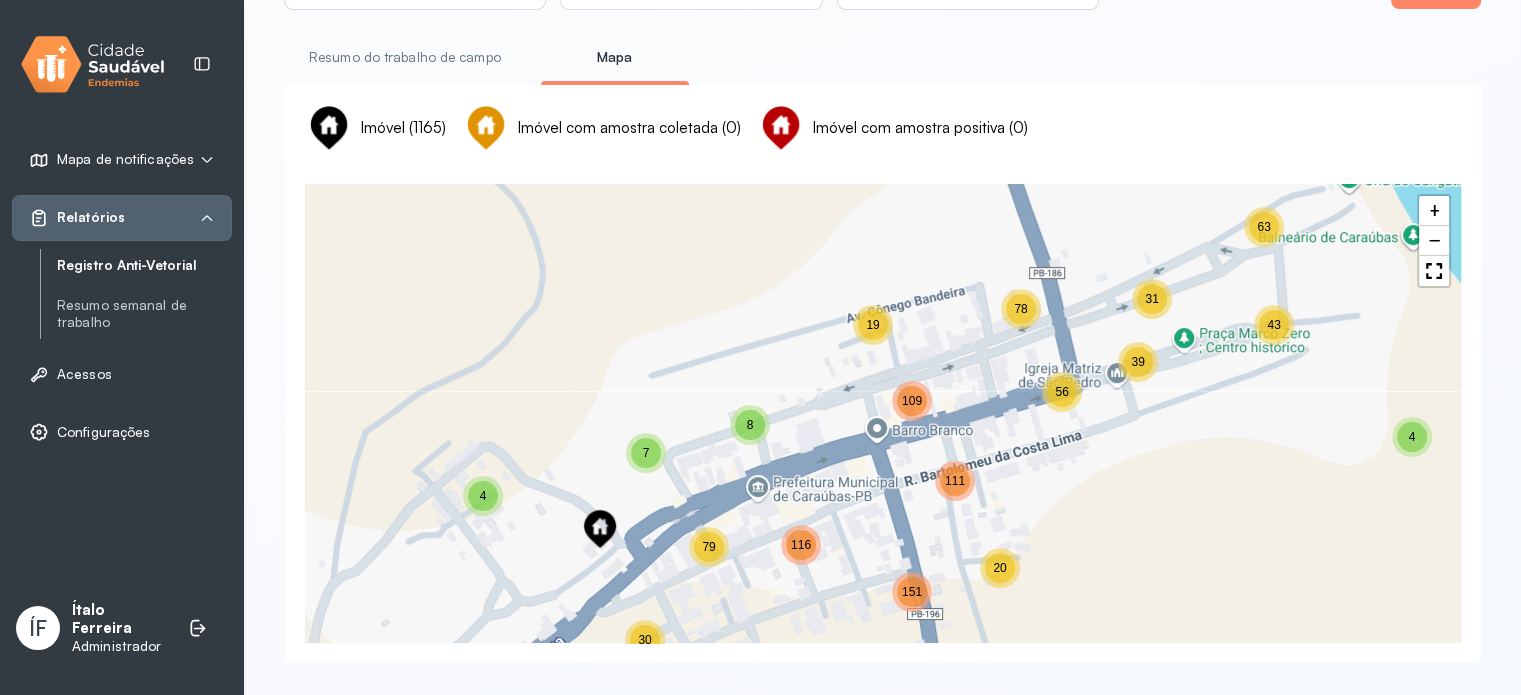 click on "Administrador" at bounding box center [120, 646] 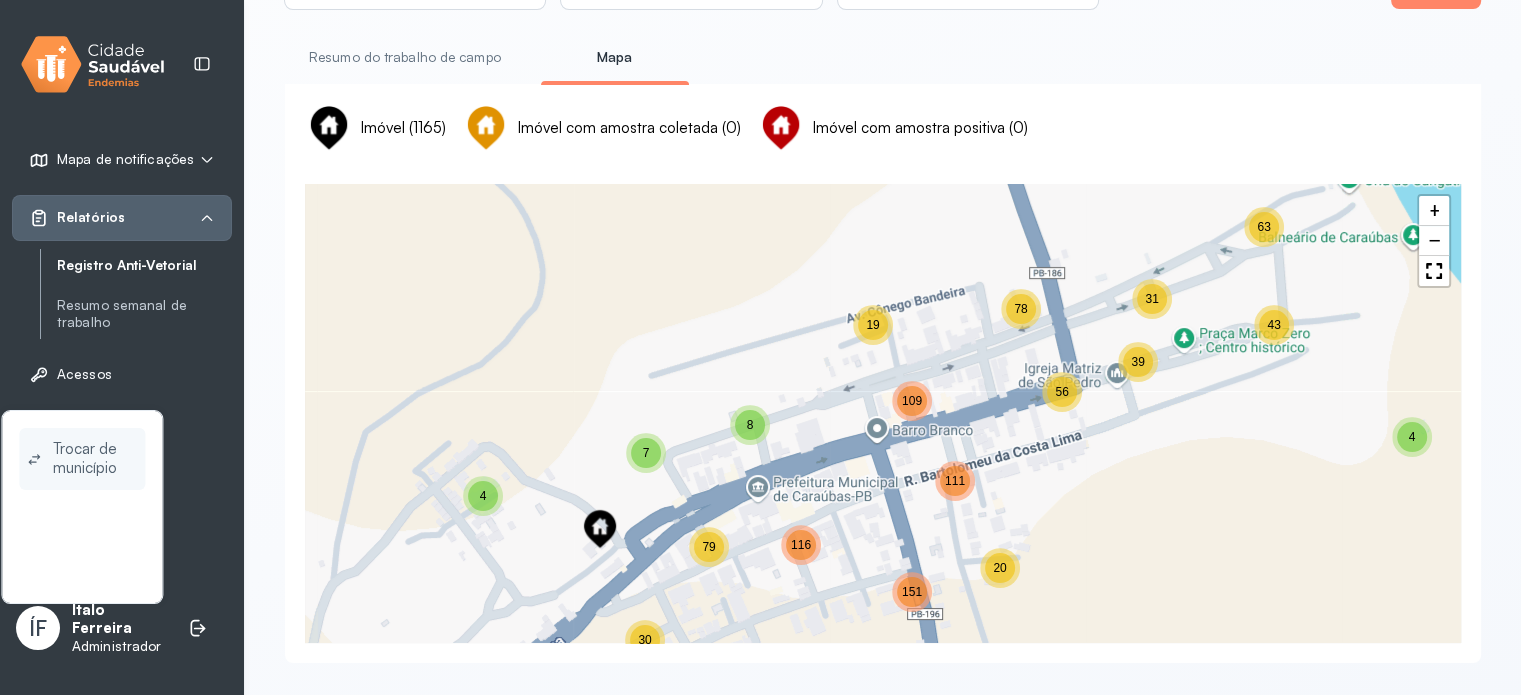 click on "Trocar de município" at bounding box center [95, 459] 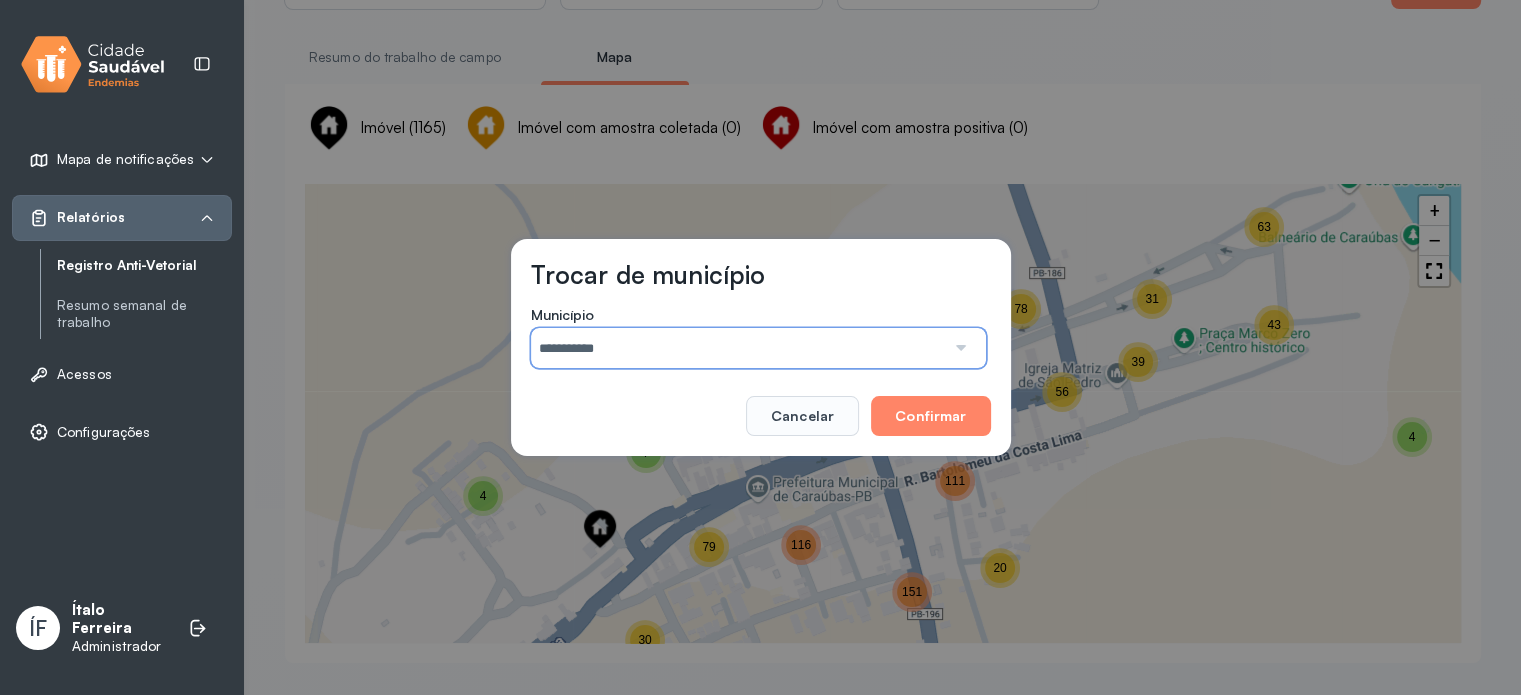 click on "**********" at bounding box center (738, 348) 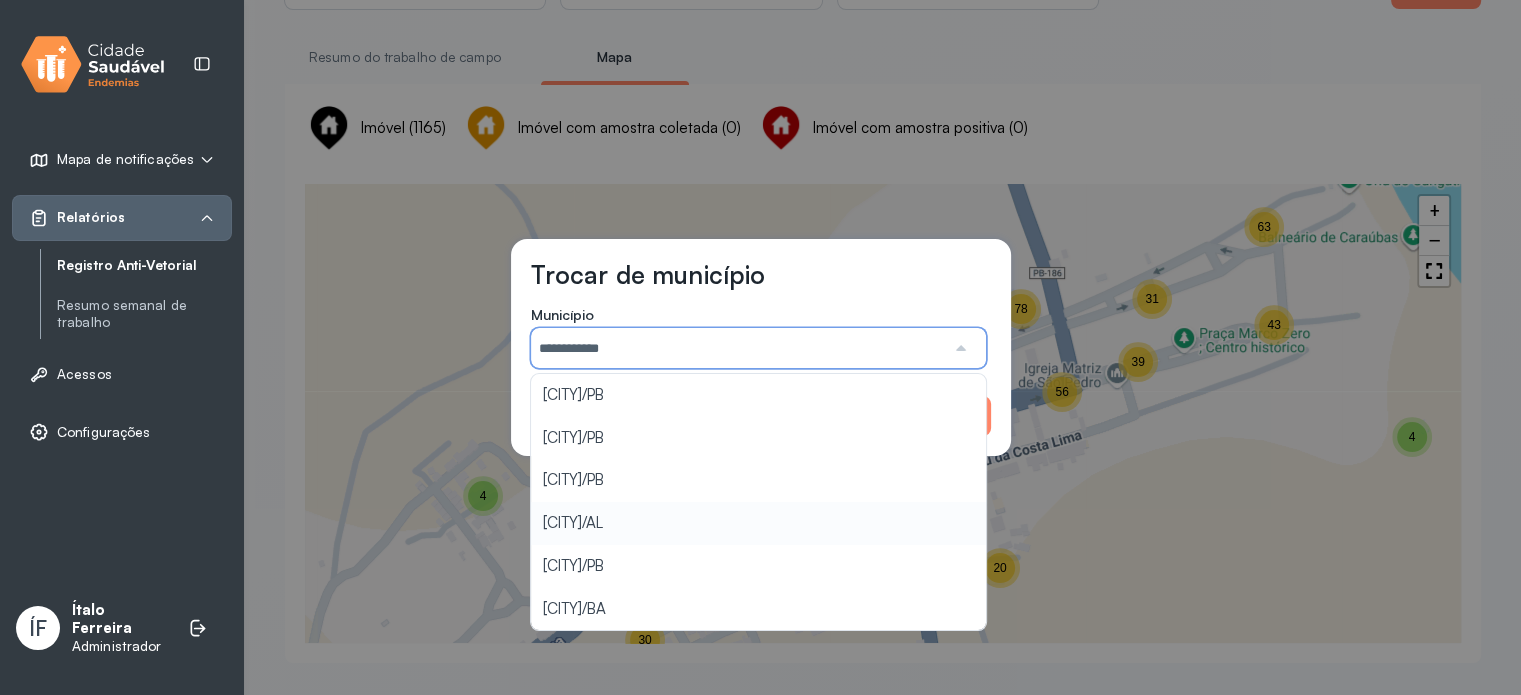 click on "**********" at bounding box center [760, 347] 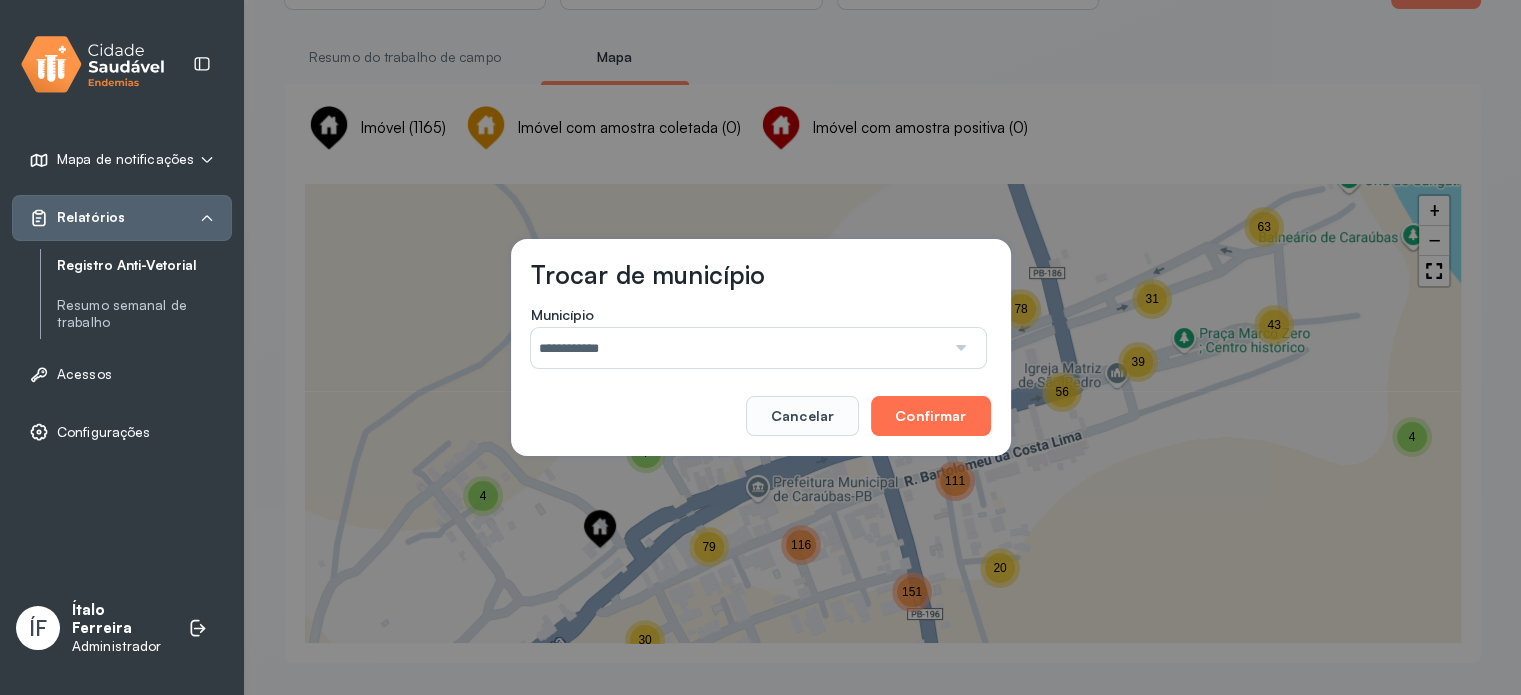 click on "Confirmar" at bounding box center (930, 416) 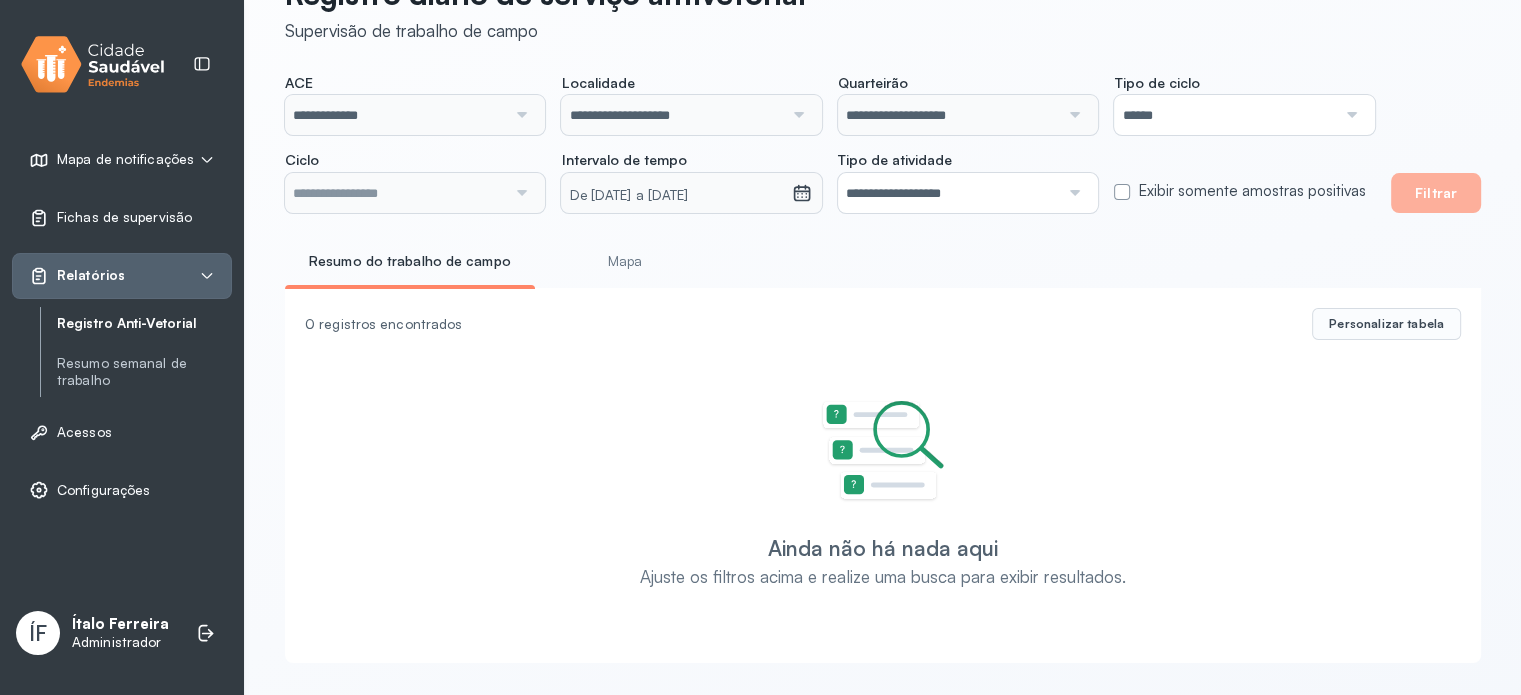 scroll, scrollTop: 72, scrollLeft: 0, axis: vertical 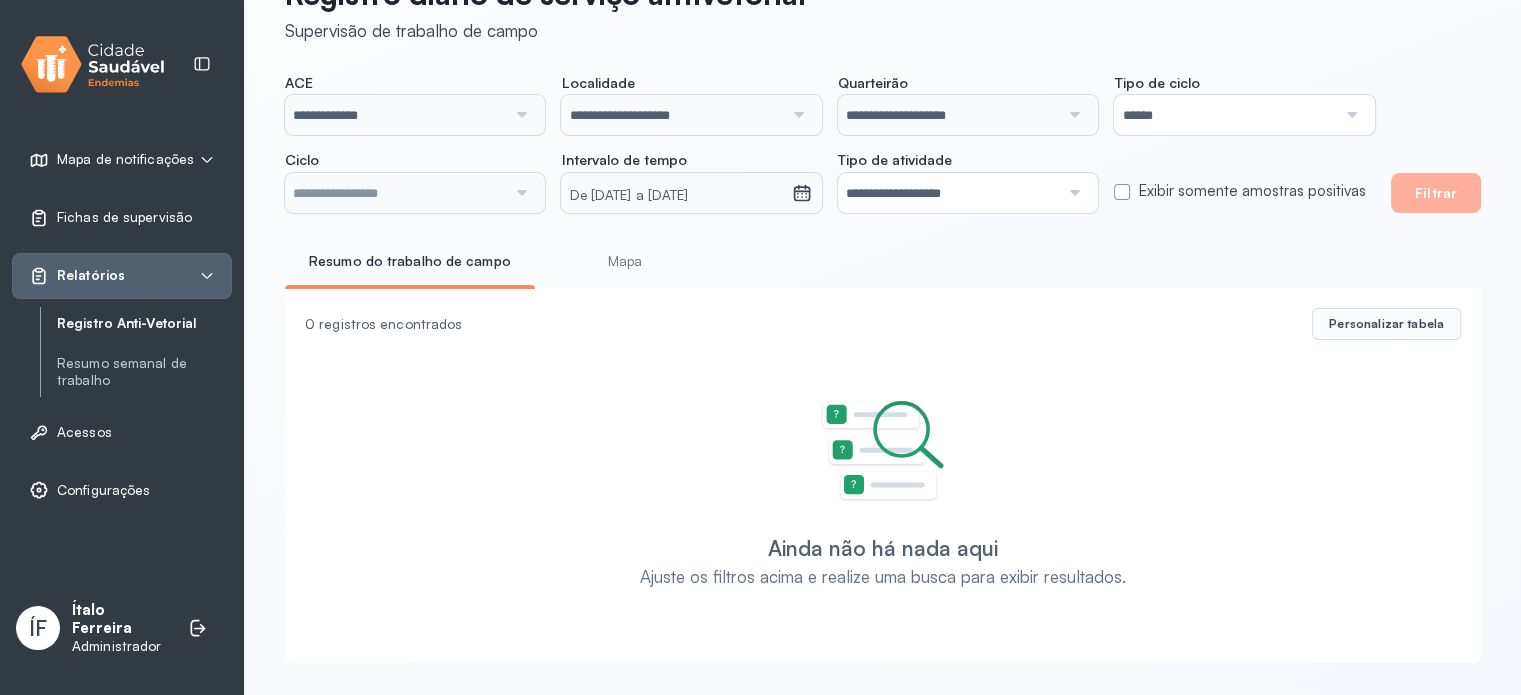 click on "Filtrar" at bounding box center [1436, 193] 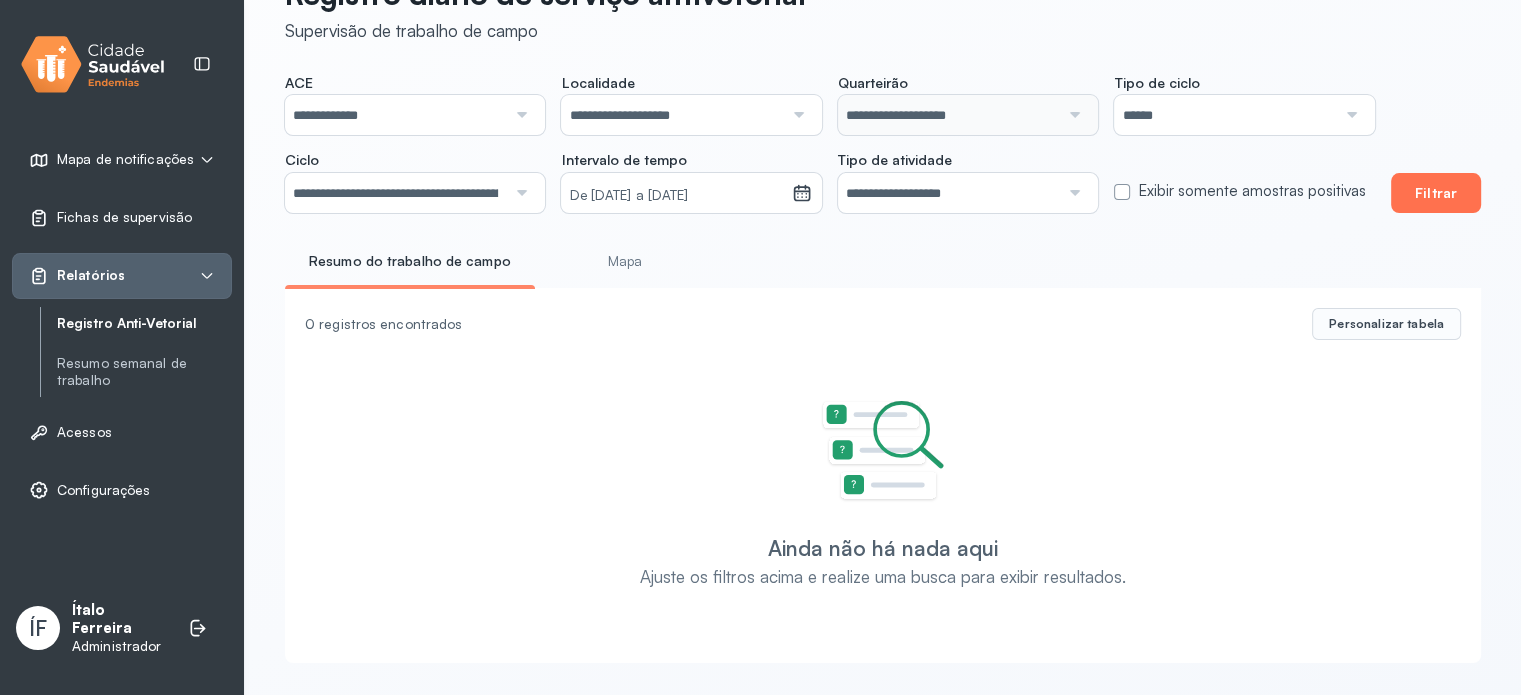click on "Filtrar" at bounding box center [1436, 193] 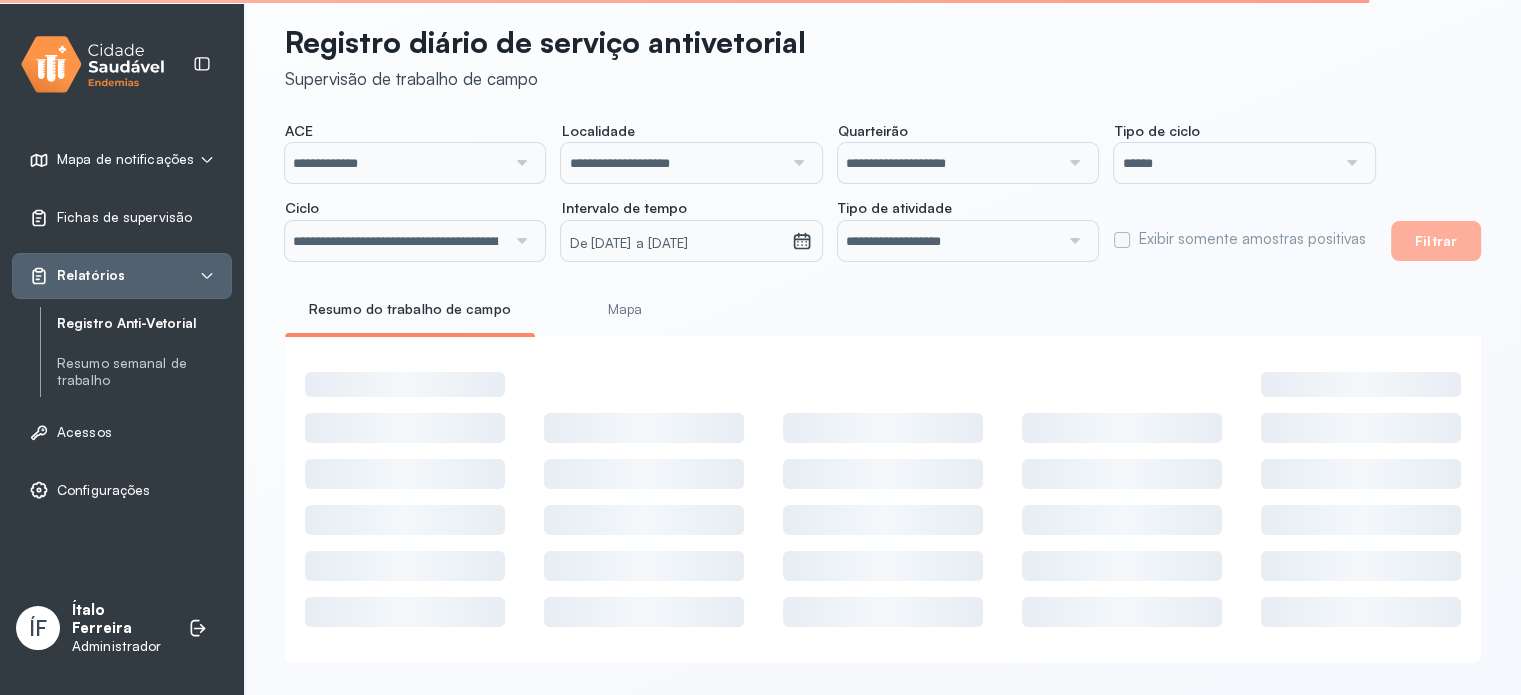 scroll, scrollTop: 72, scrollLeft: 0, axis: vertical 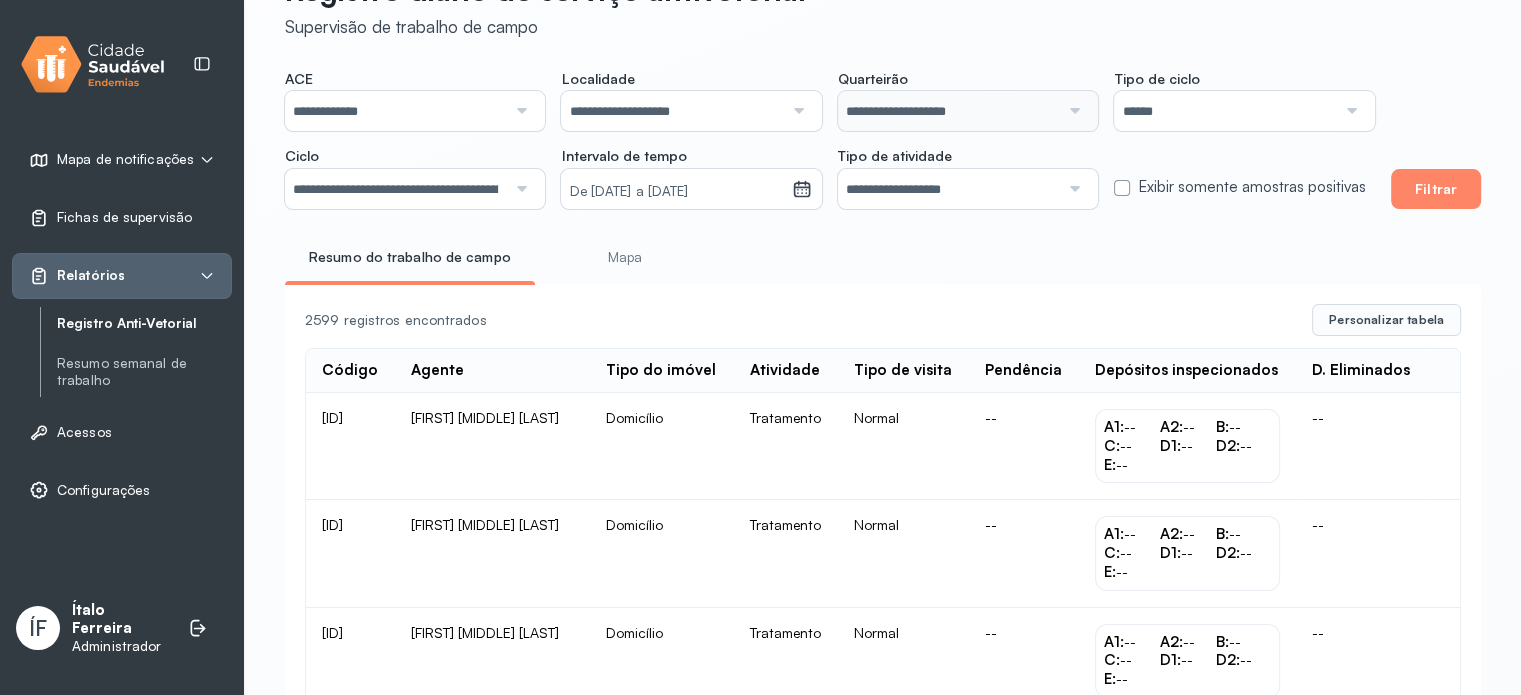 click on "Exibir somente amostras positivas" at bounding box center [1251, 187] 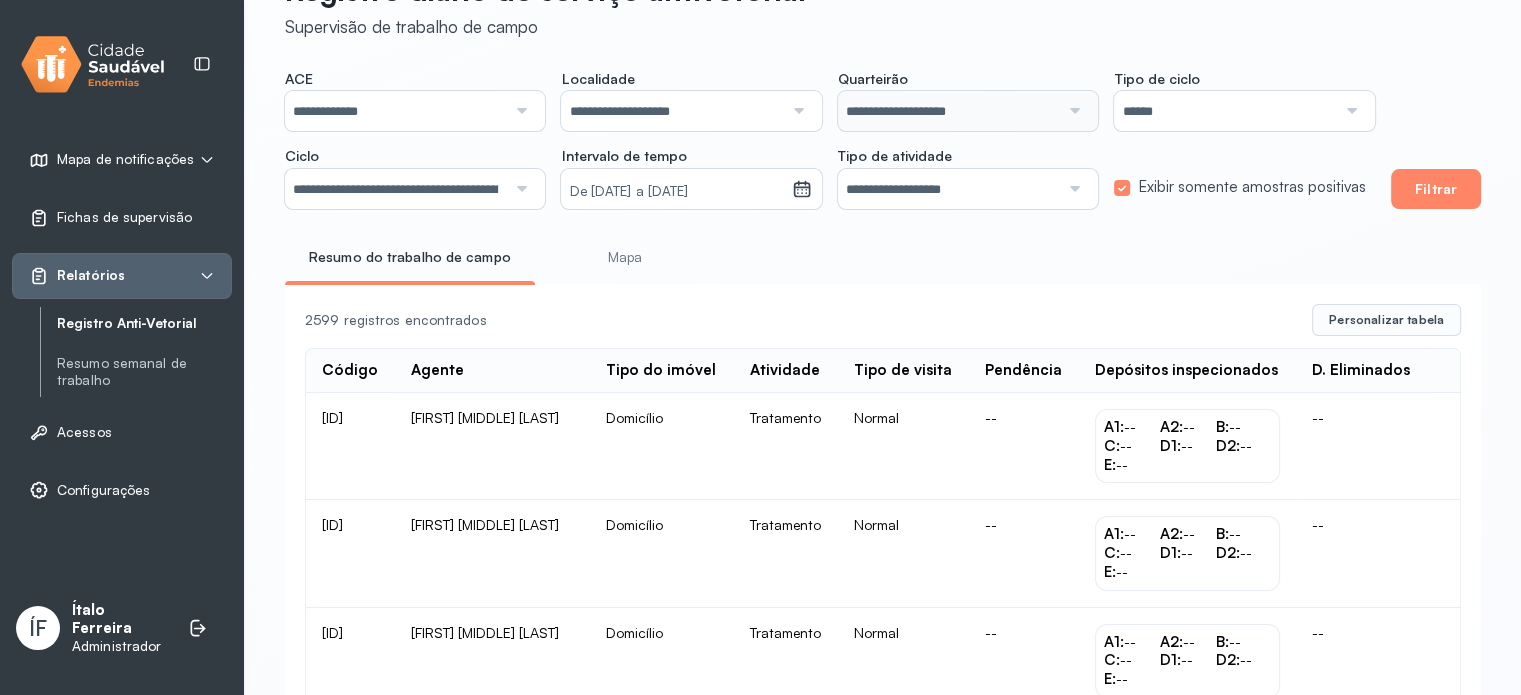click on "**********" at bounding box center (883, 139) 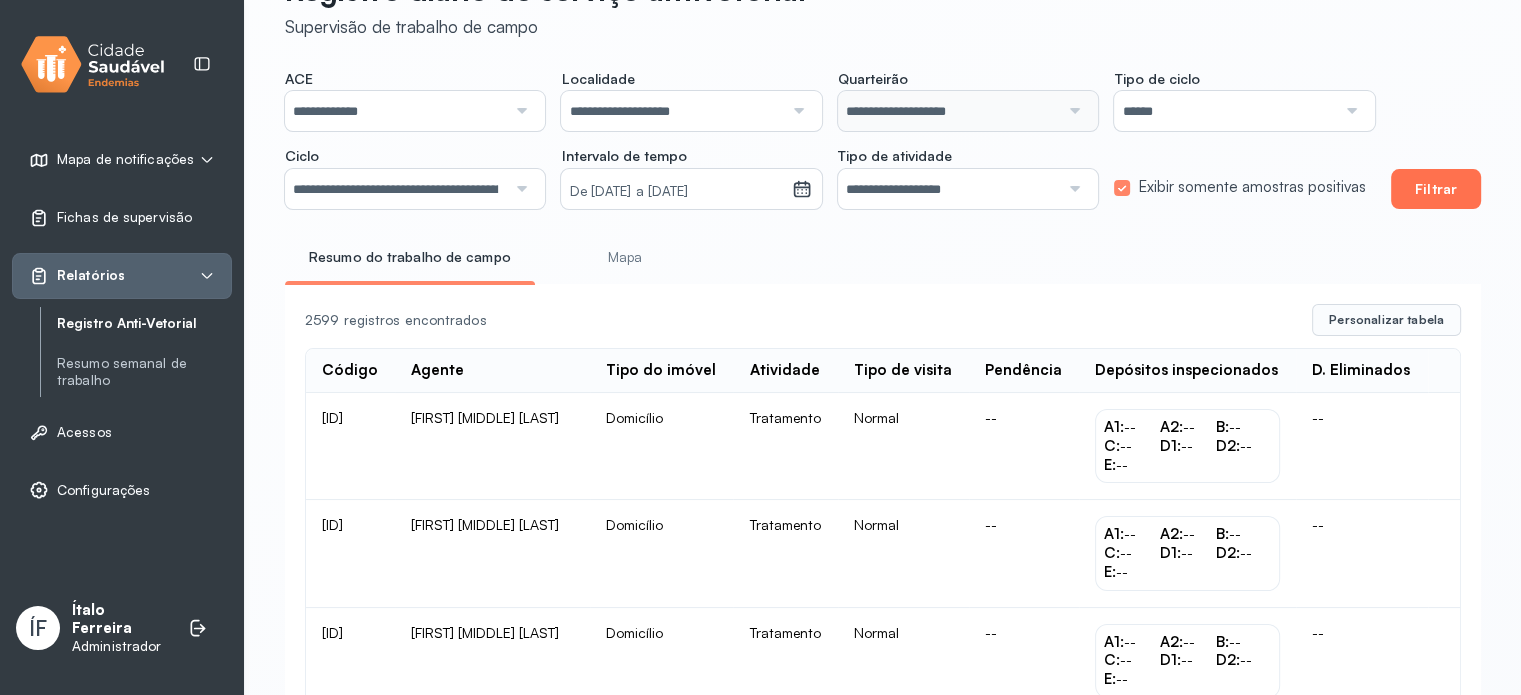 click on "Filtrar" at bounding box center [1436, 189] 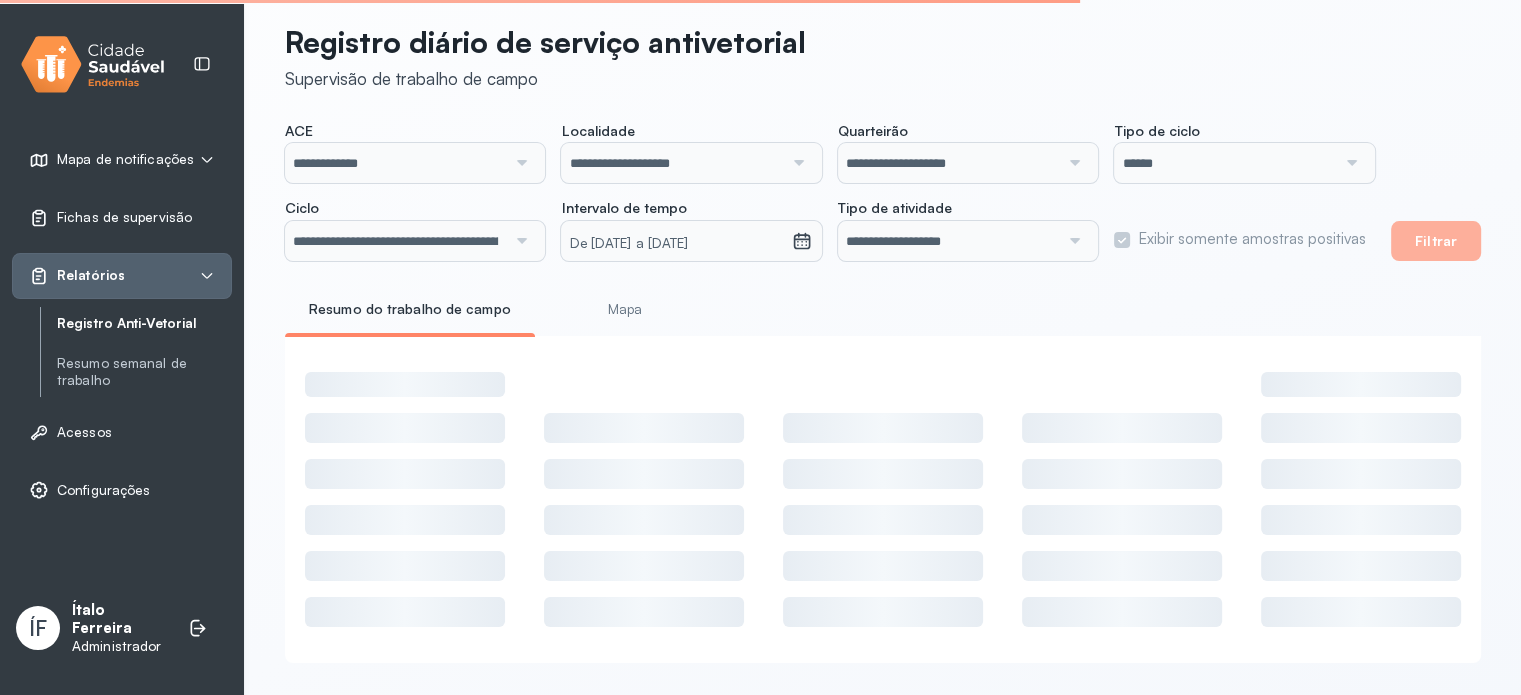 scroll, scrollTop: 0, scrollLeft: 0, axis: both 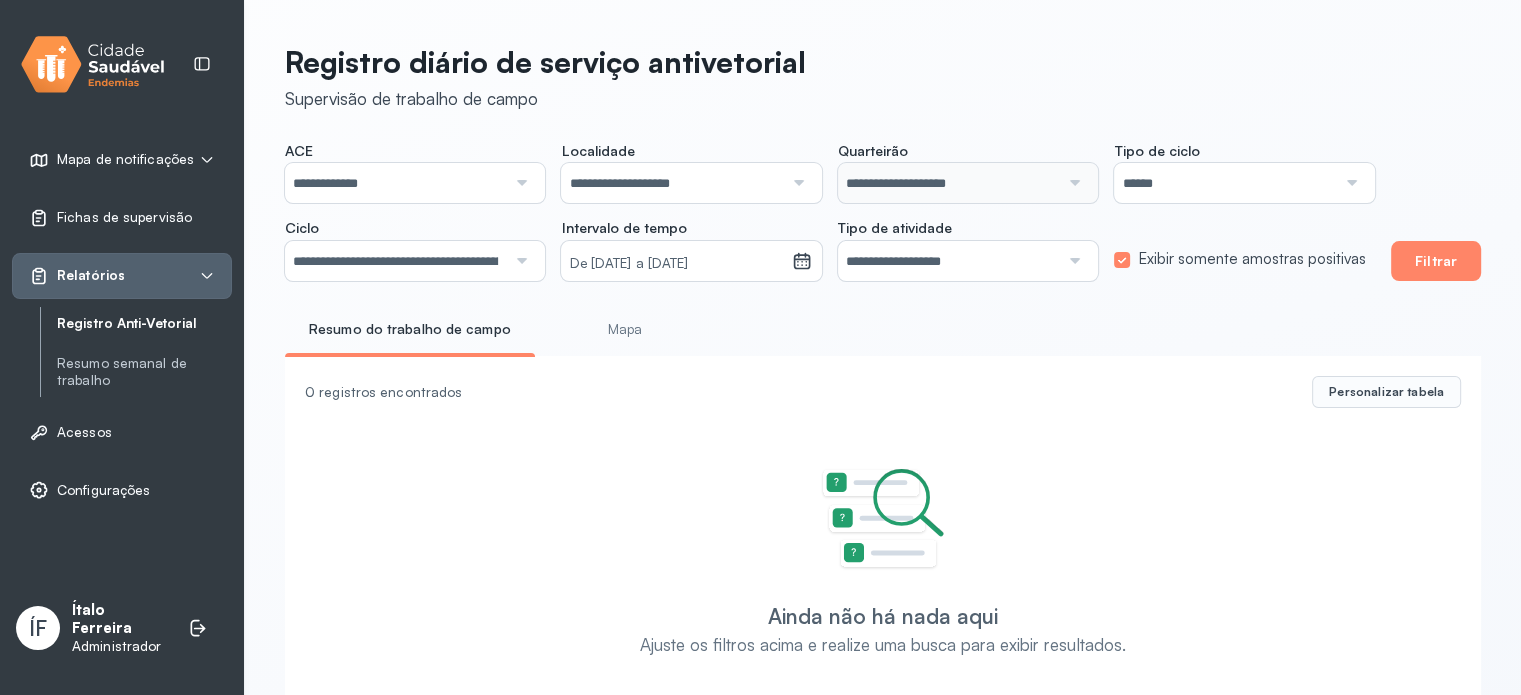 click on "**********" 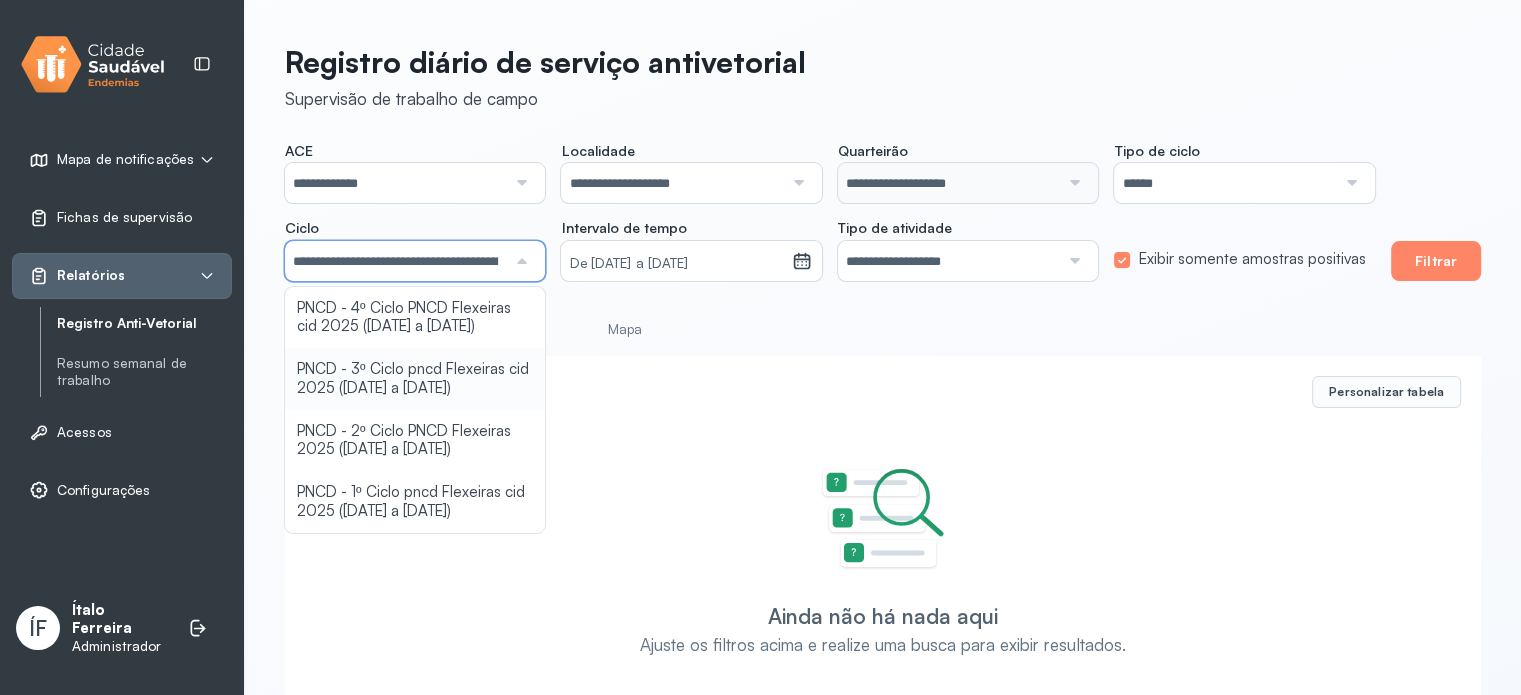 click on "**********" 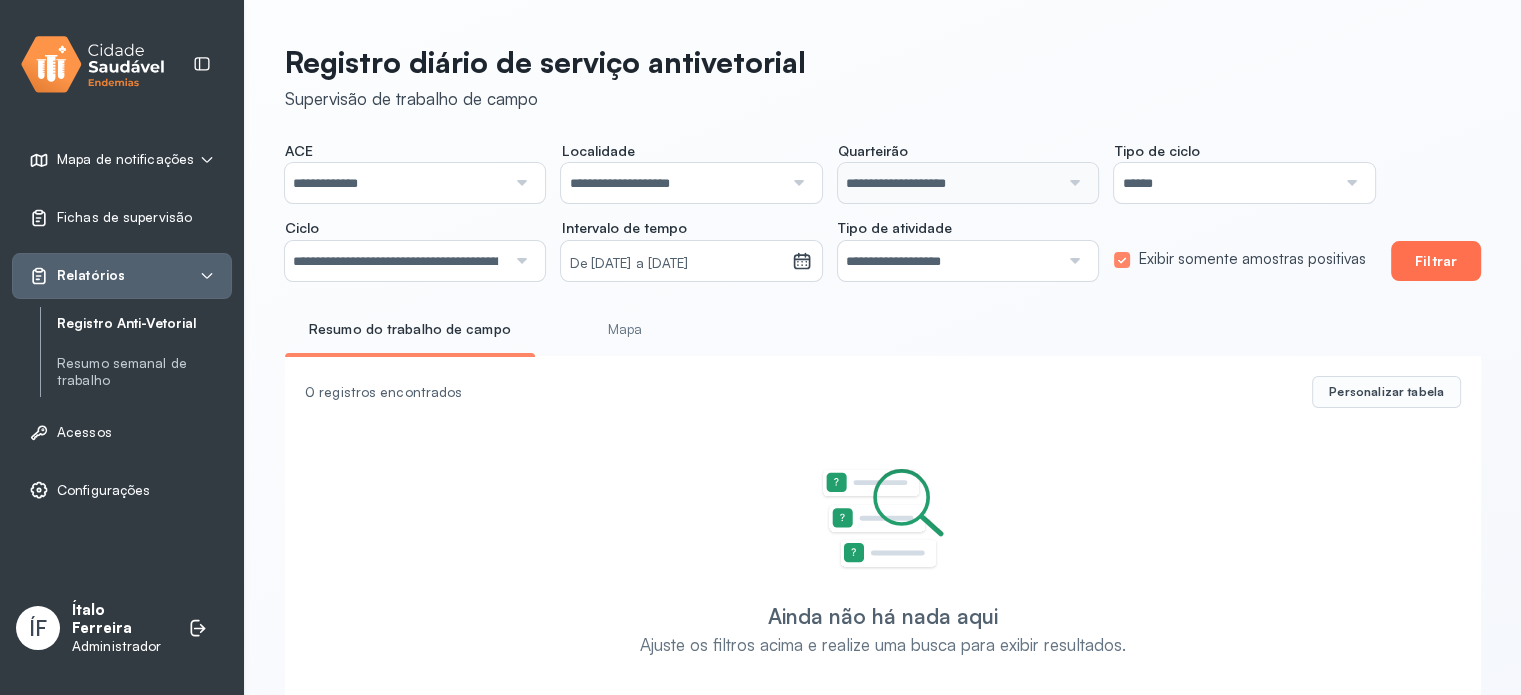 click on "Filtrar" at bounding box center (1436, 261) 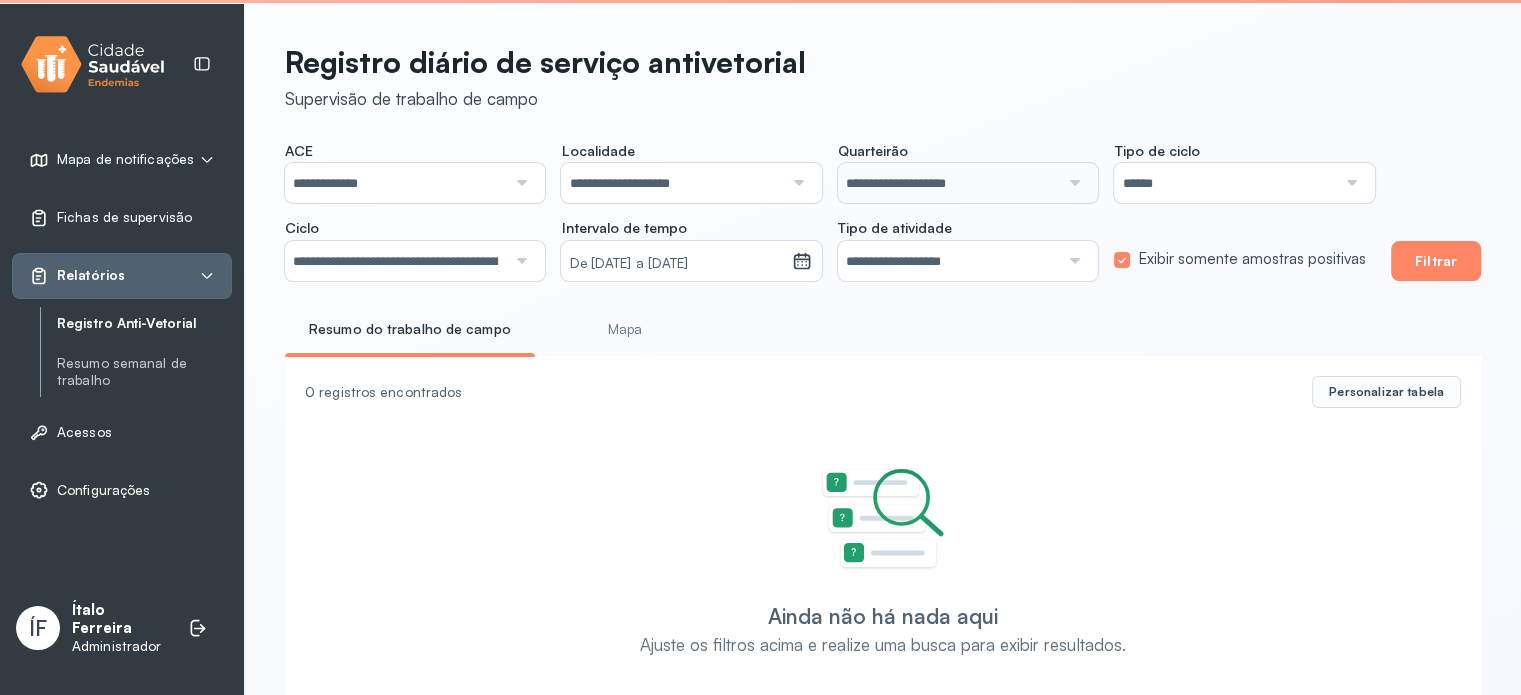 click at bounding box center (519, 261) 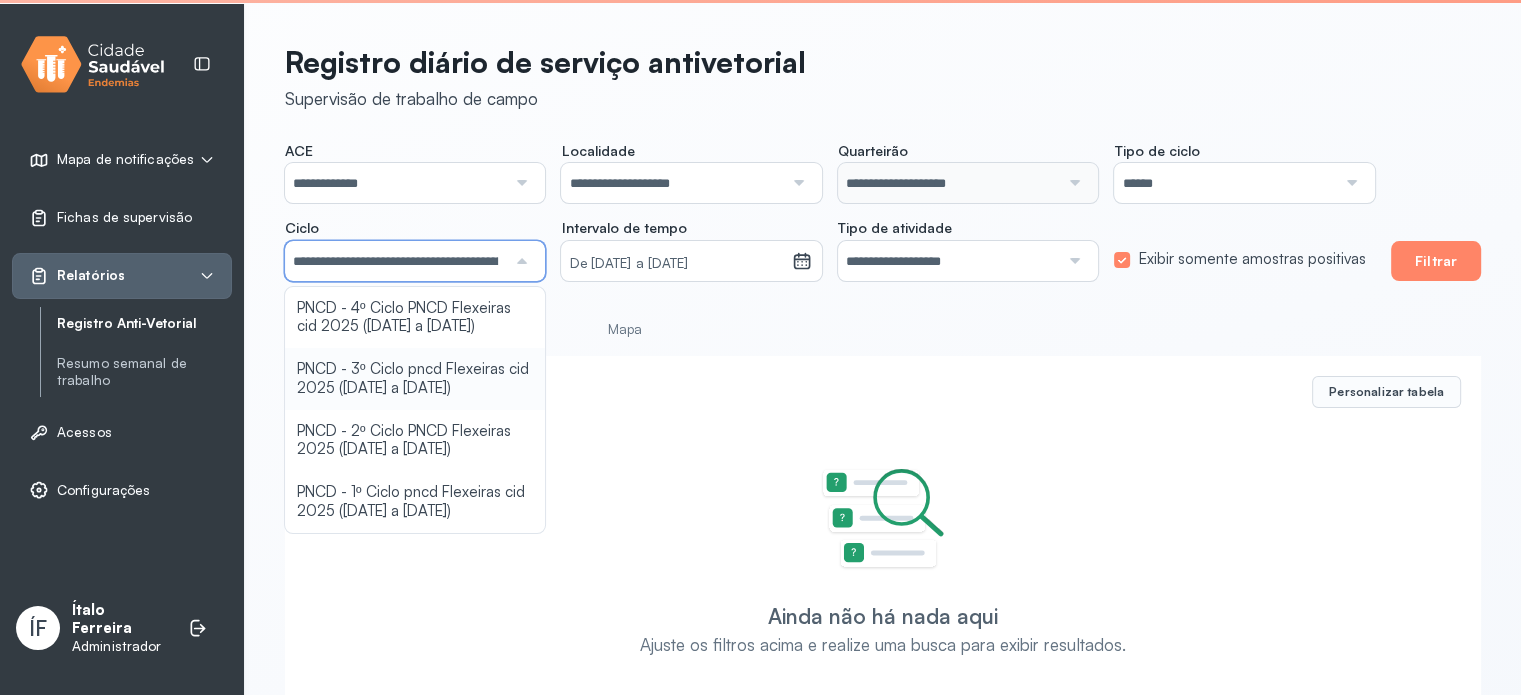scroll, scrollTop: 0, scrollLeft: 204, axis: horizontal 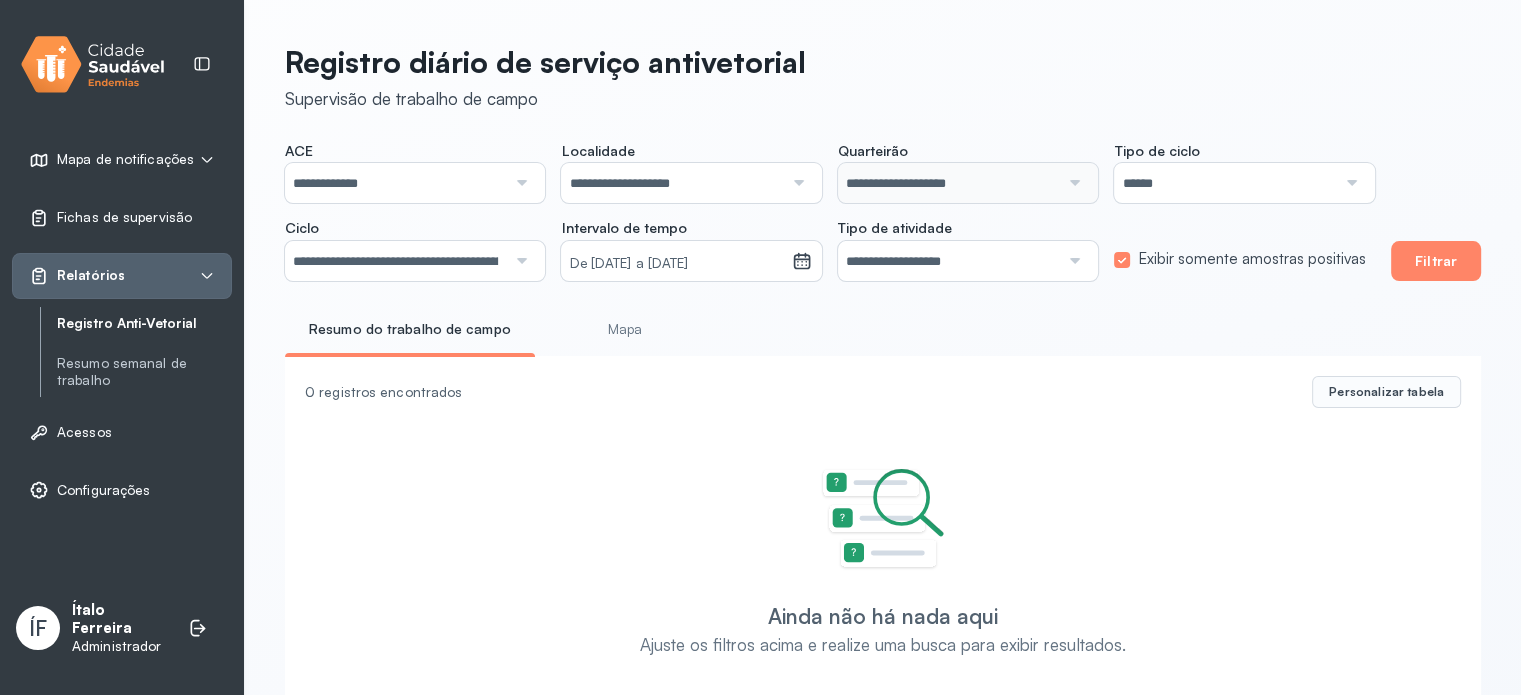 click on "**********" 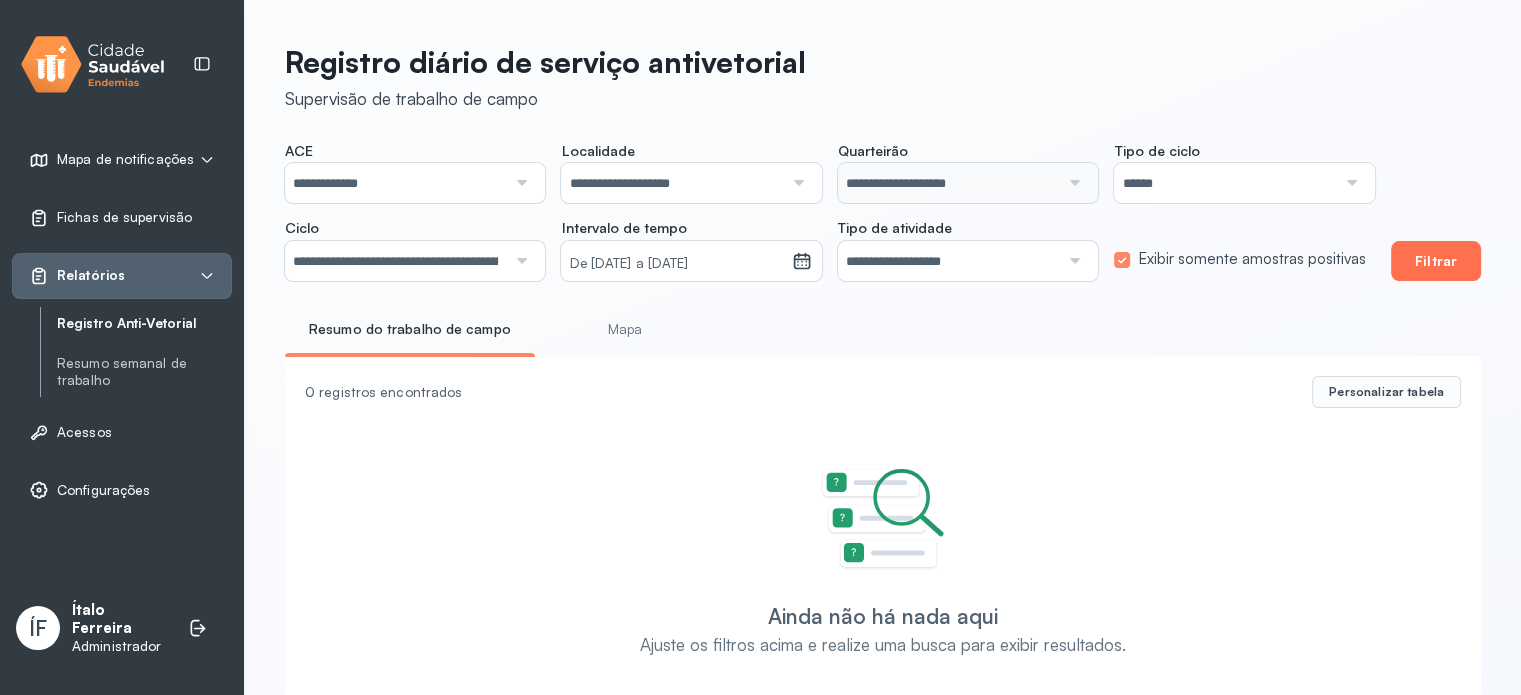 click on "Filtrar" at bounding box center [1436, 261] 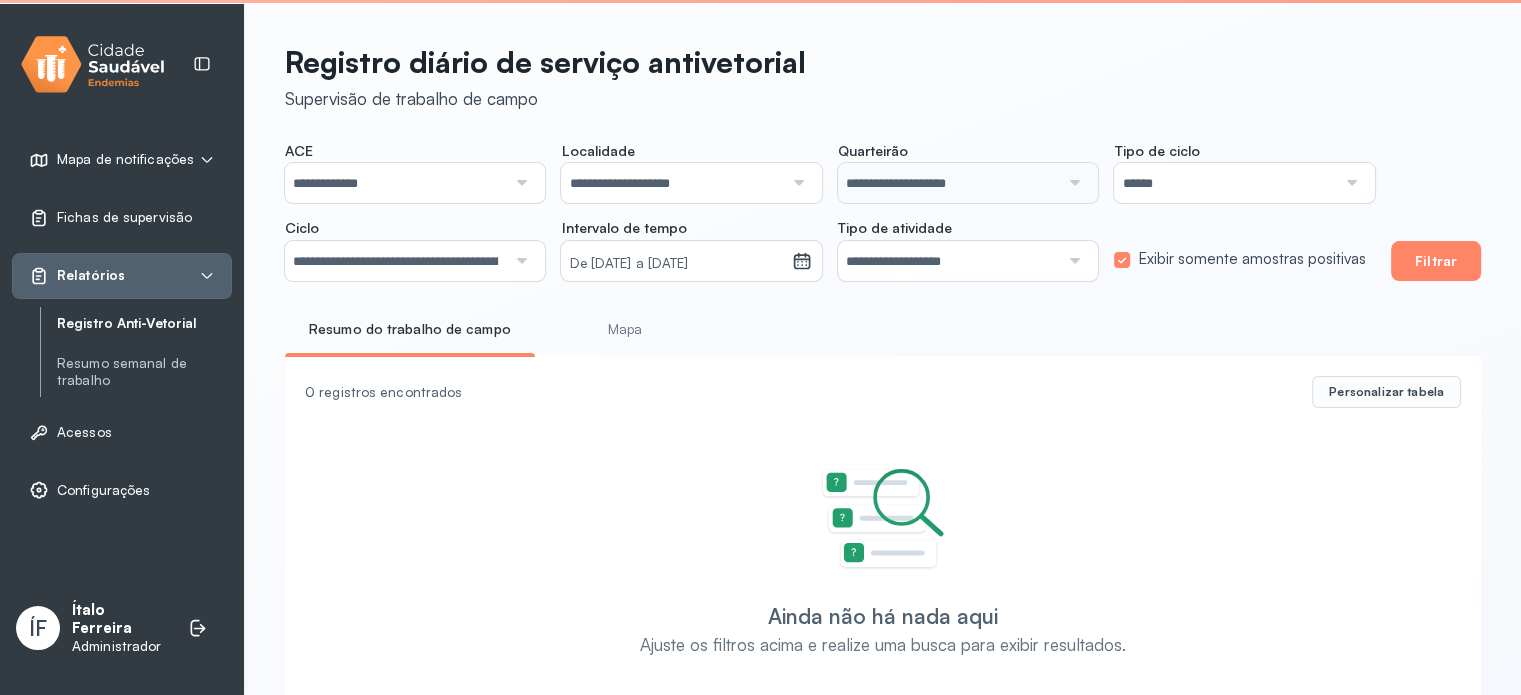 click on "**********" at bounding box center (395, 261) 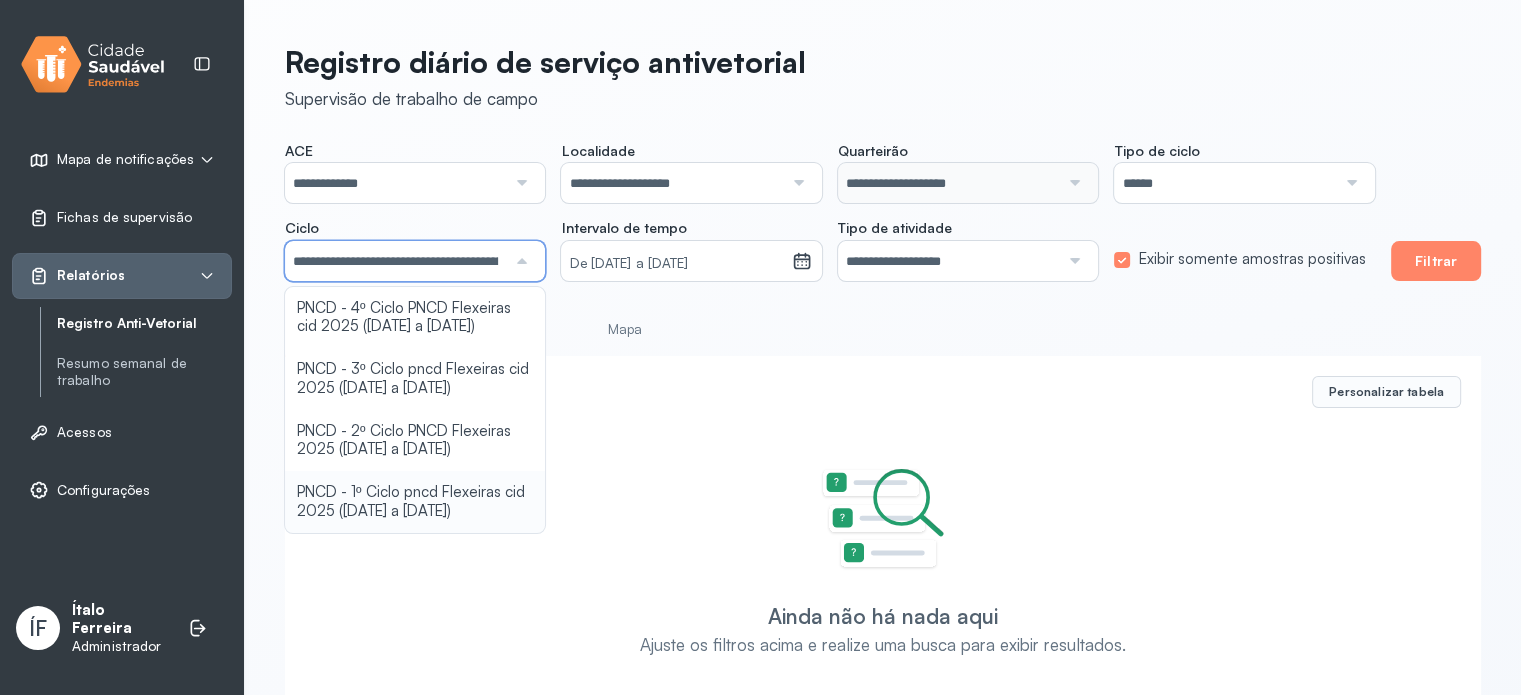 click on "**********" 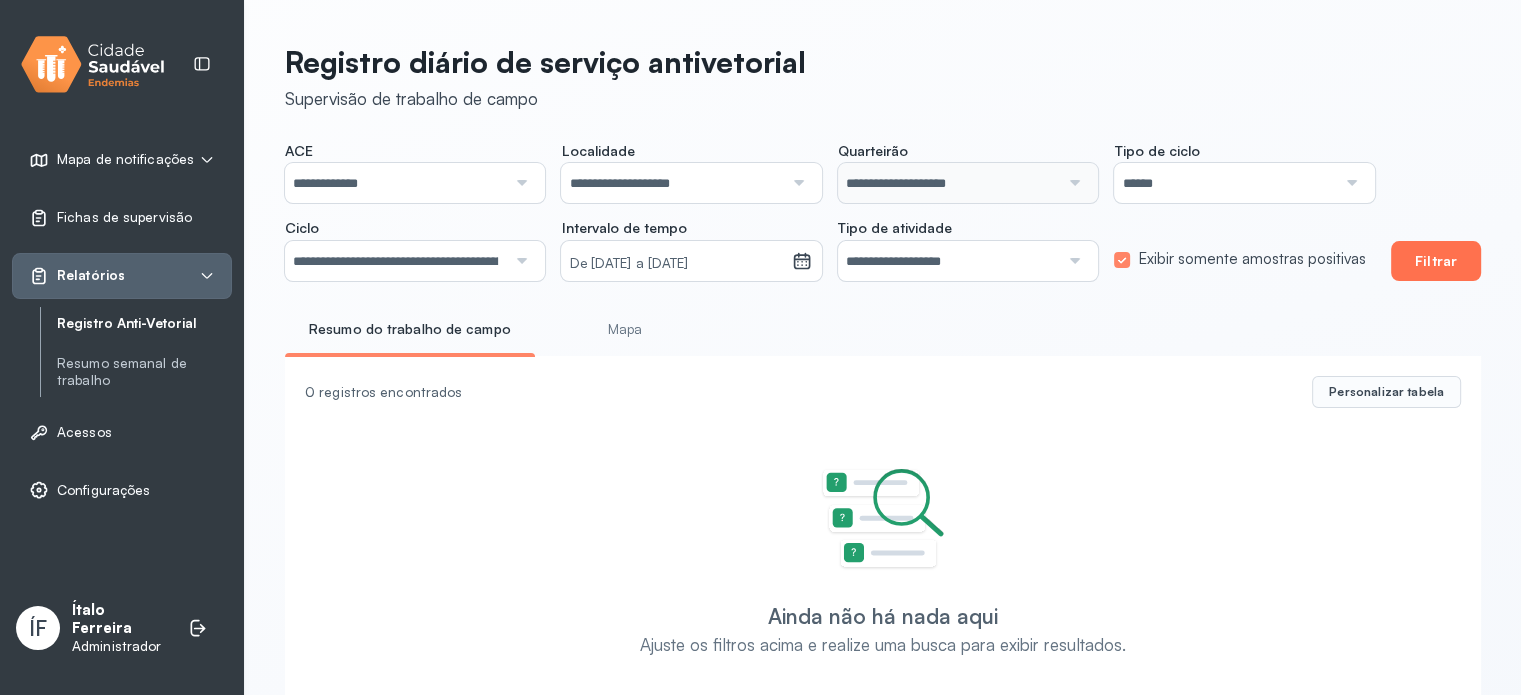 click on "Filtrar" at bounding box center [1436, 261] 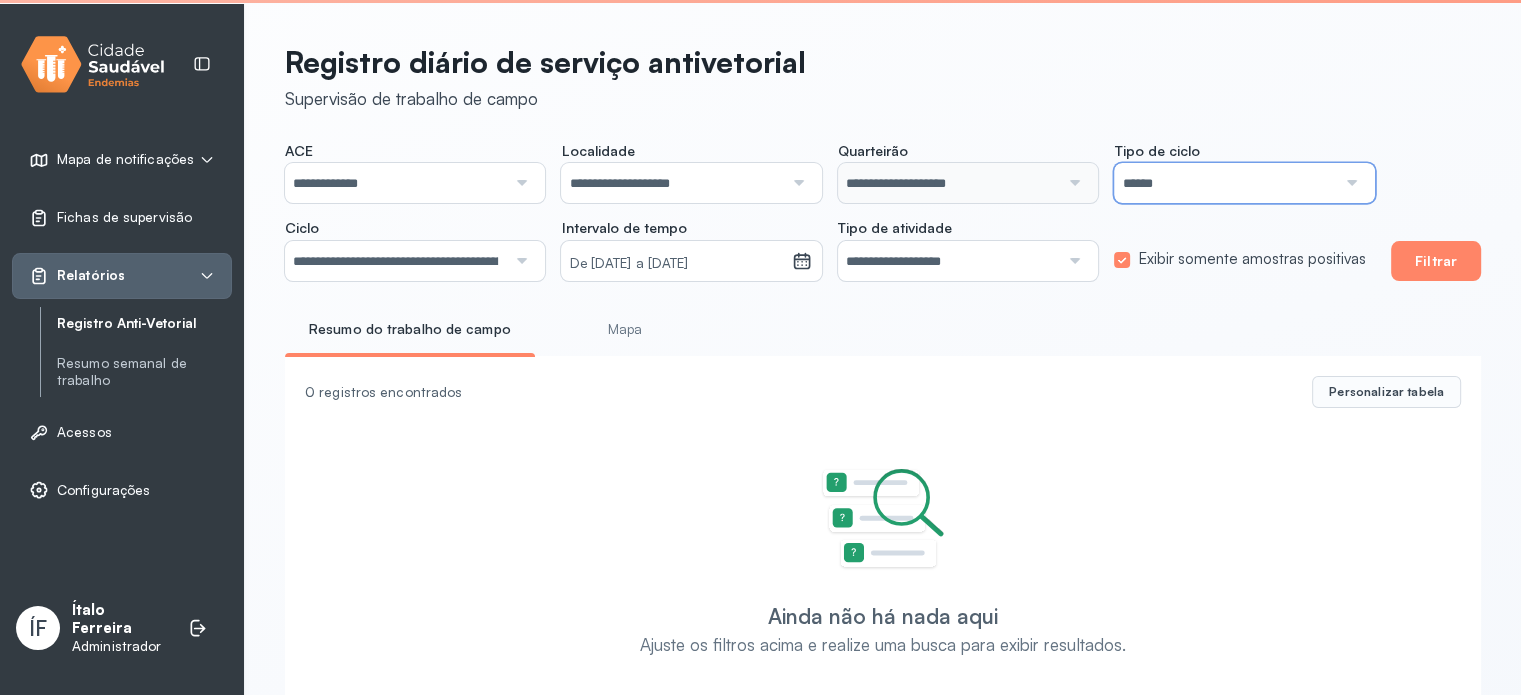 click on "******" at bounding box center [1224, 183] 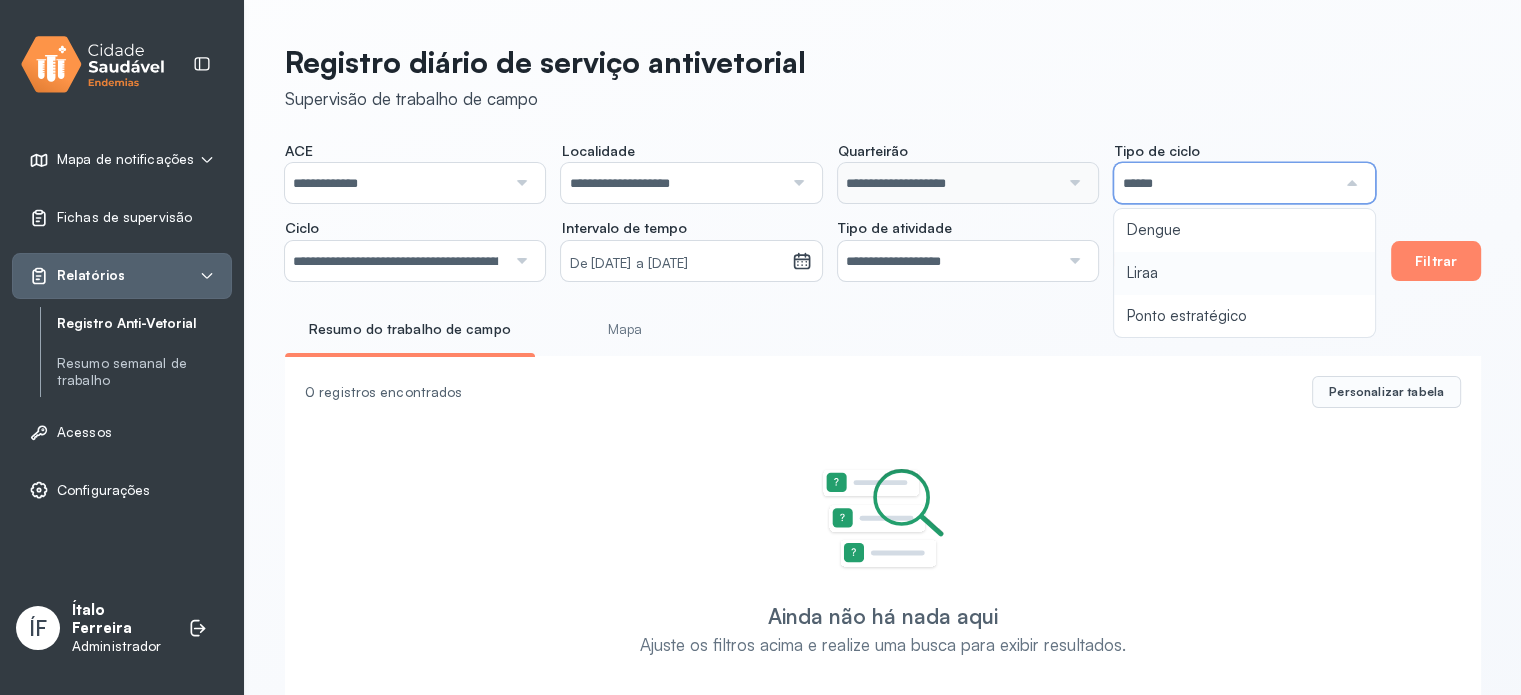 type 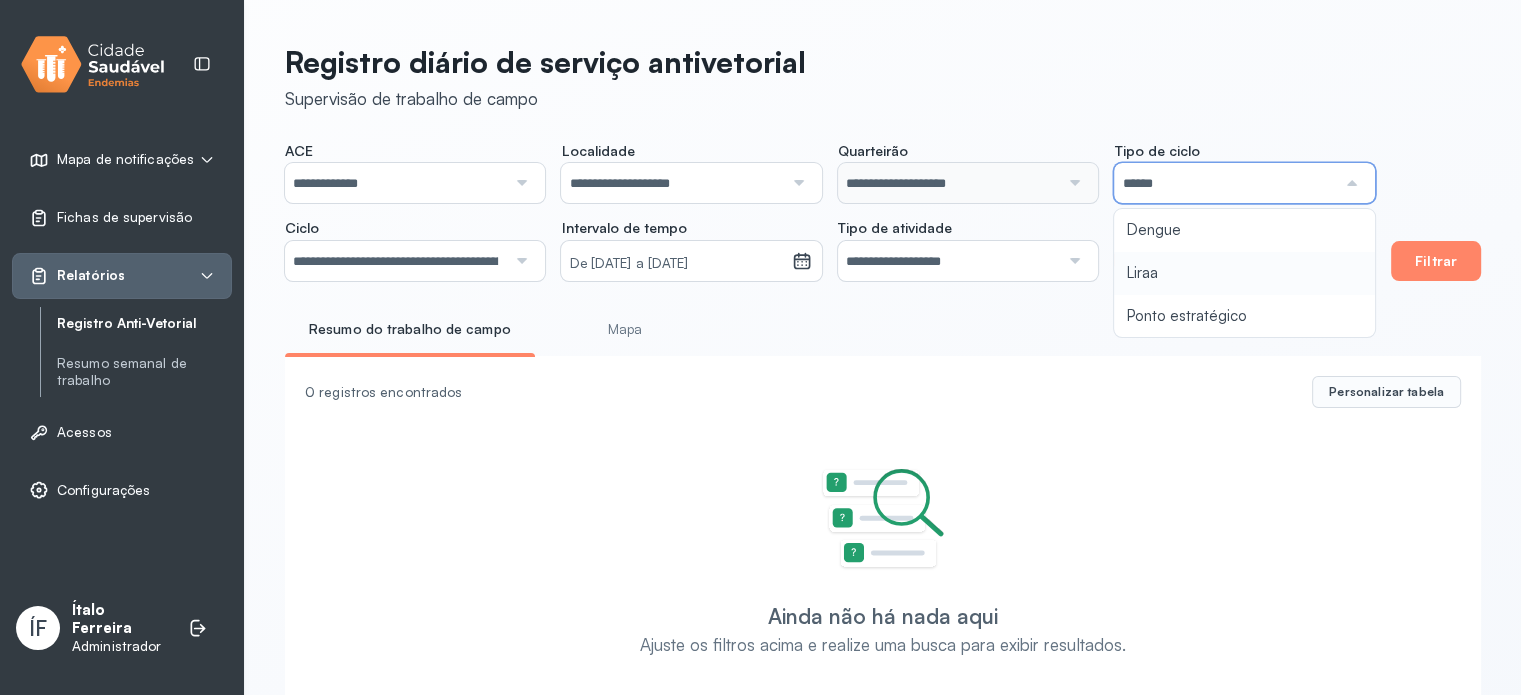 type on "**********" 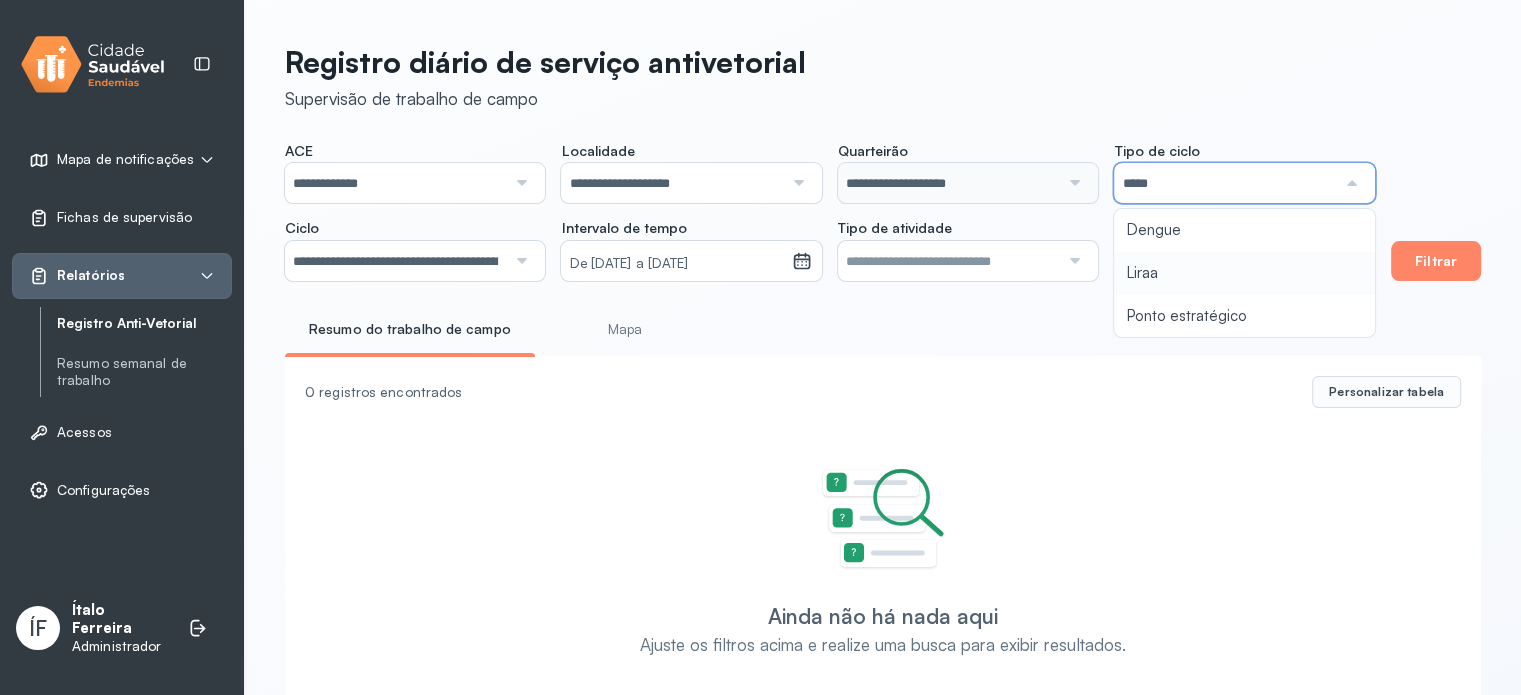 drag, startPoint x: 1150, startPoint y: 269, endPoint x: 1099, endPoint y: 277, distance: 51.62364 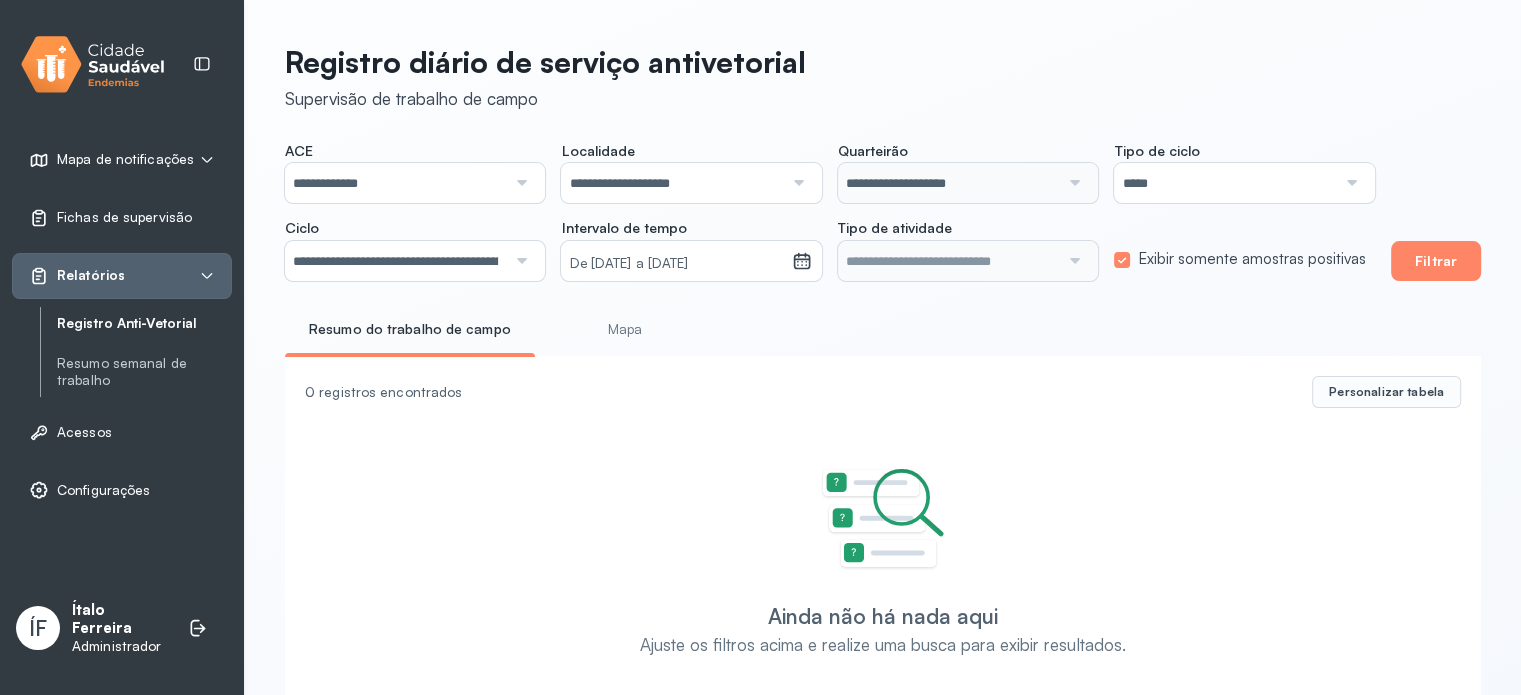 click on "**********" at bounding box center [395, 261] 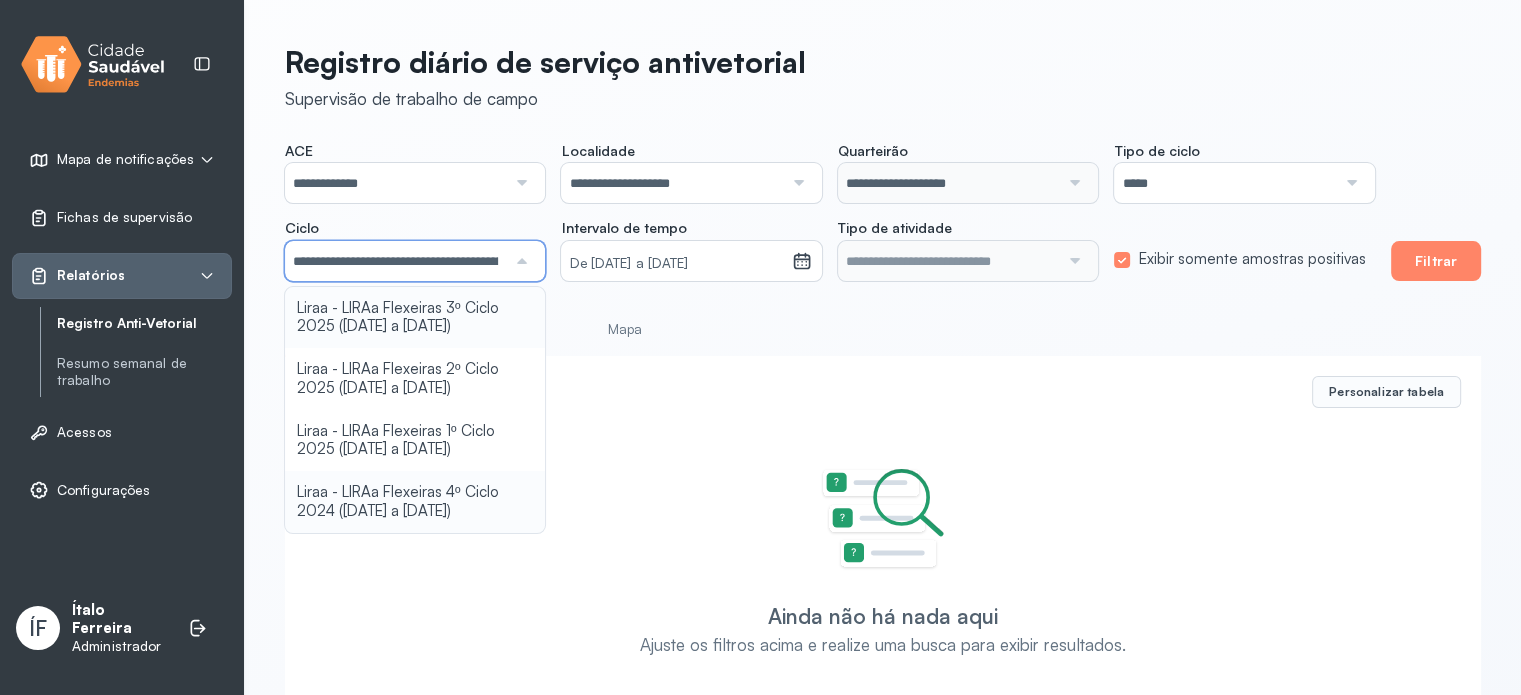 click on "**********" 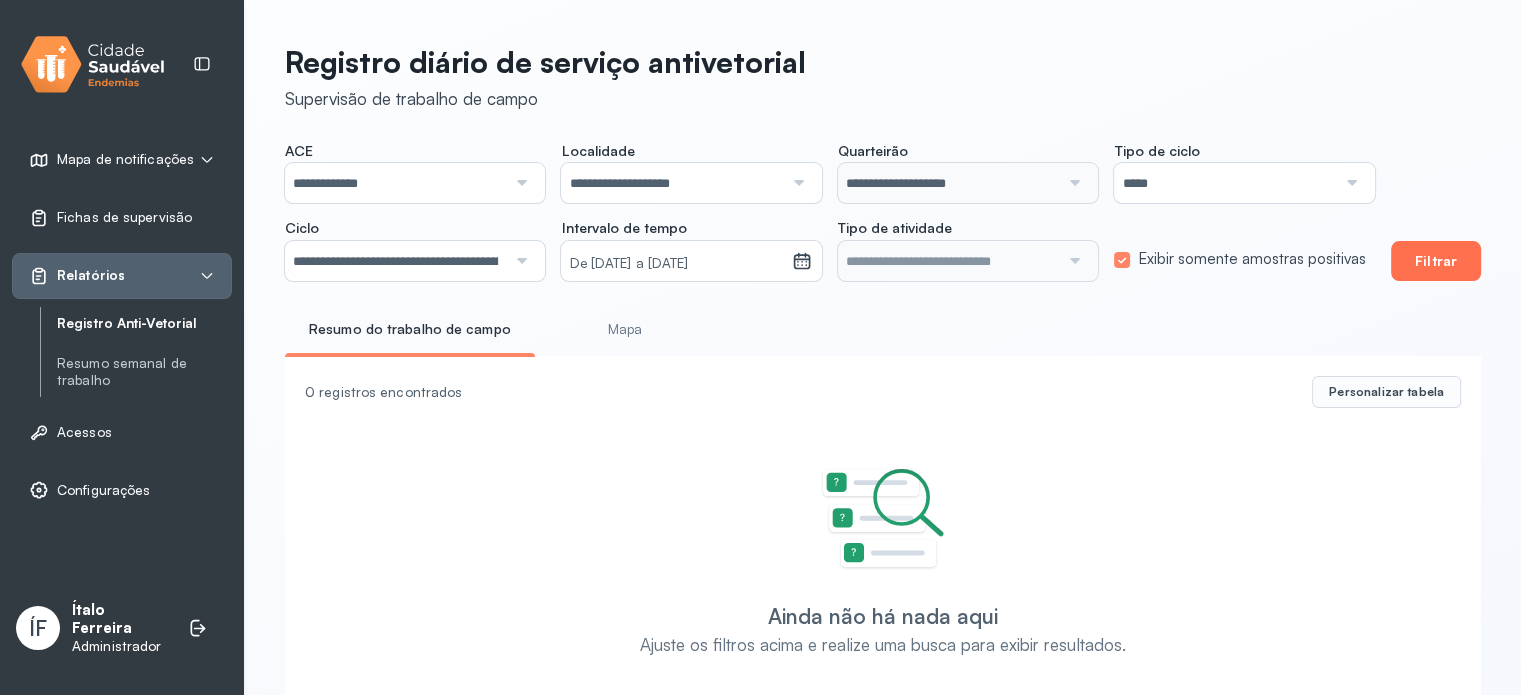click on "Filtrar" at bounding box center [1436, 261] 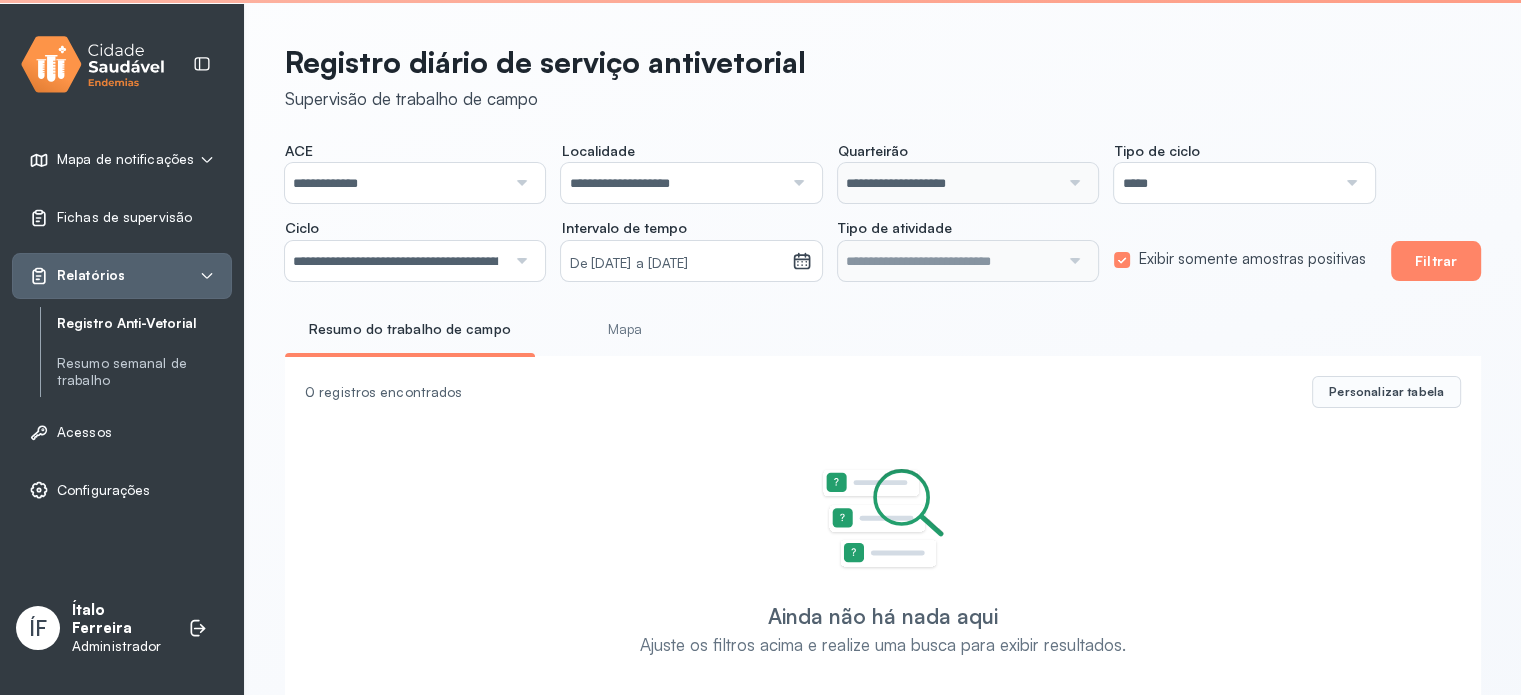 click on "**********" at bounding box center (395, 261) 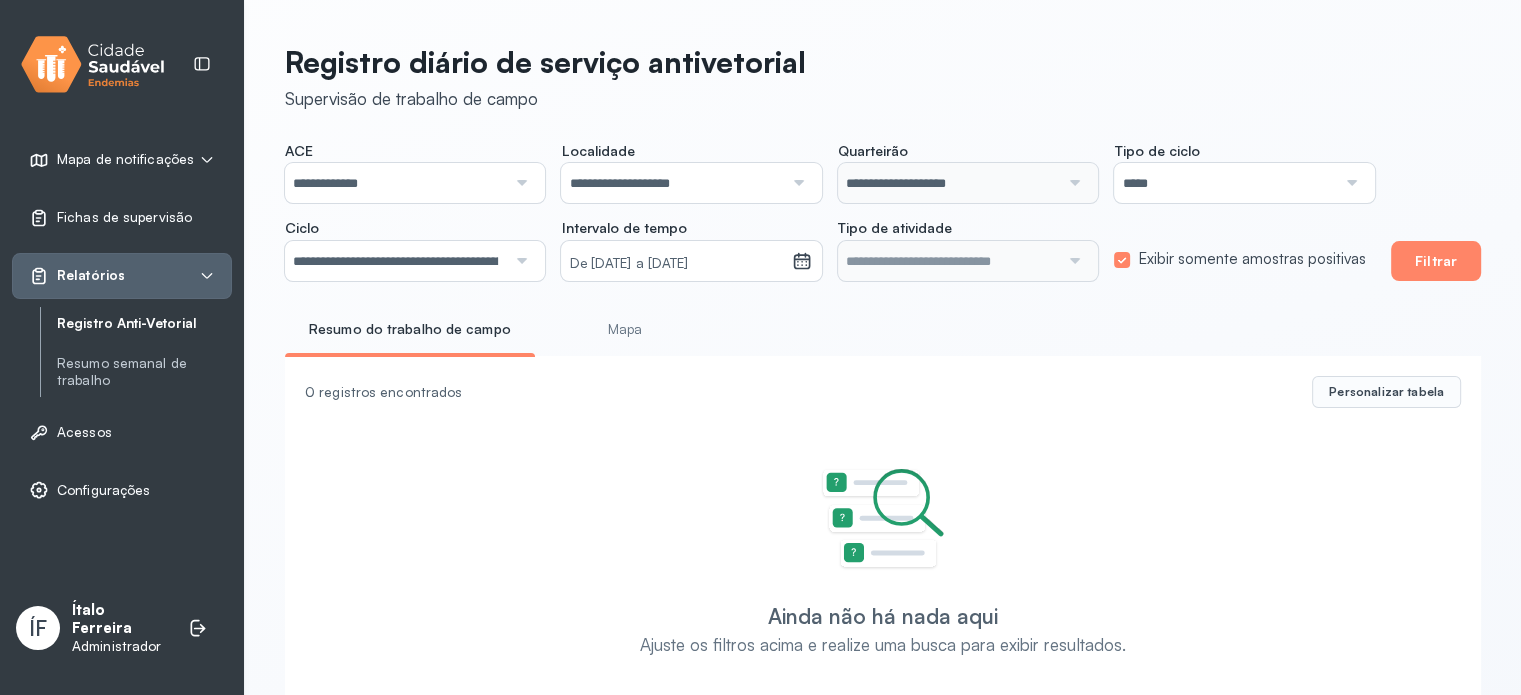 click on "**********" 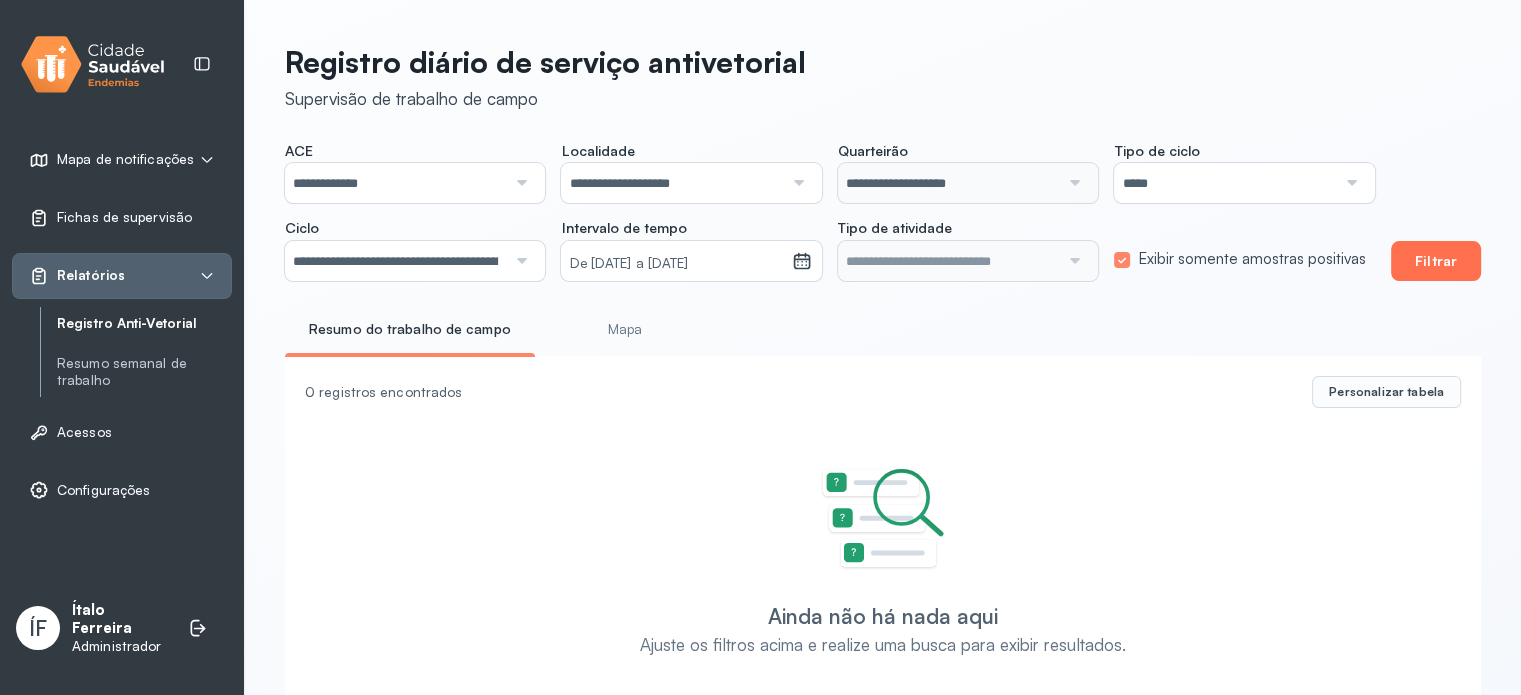 click on "Filtrar" at bounding box center [1436, 261] 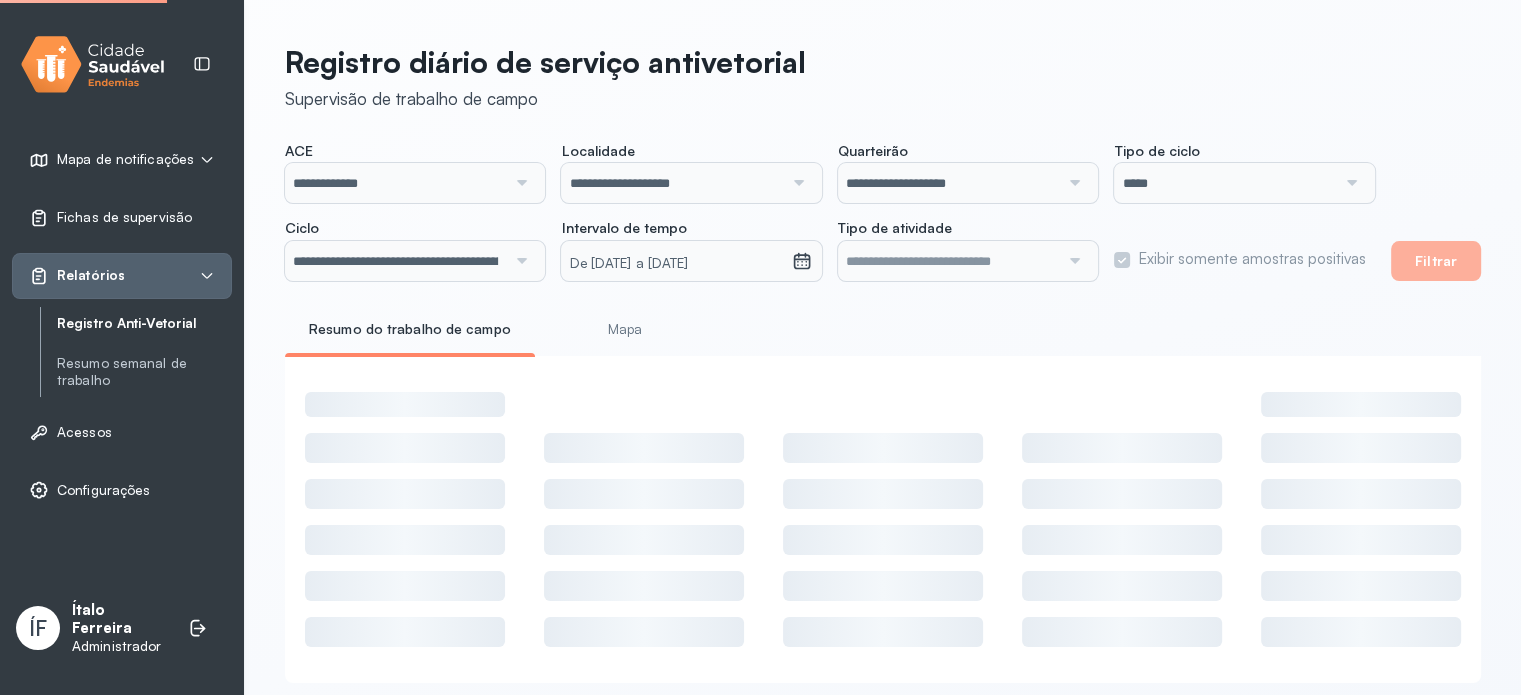 click on "**********" at bounding box center (883, 211) 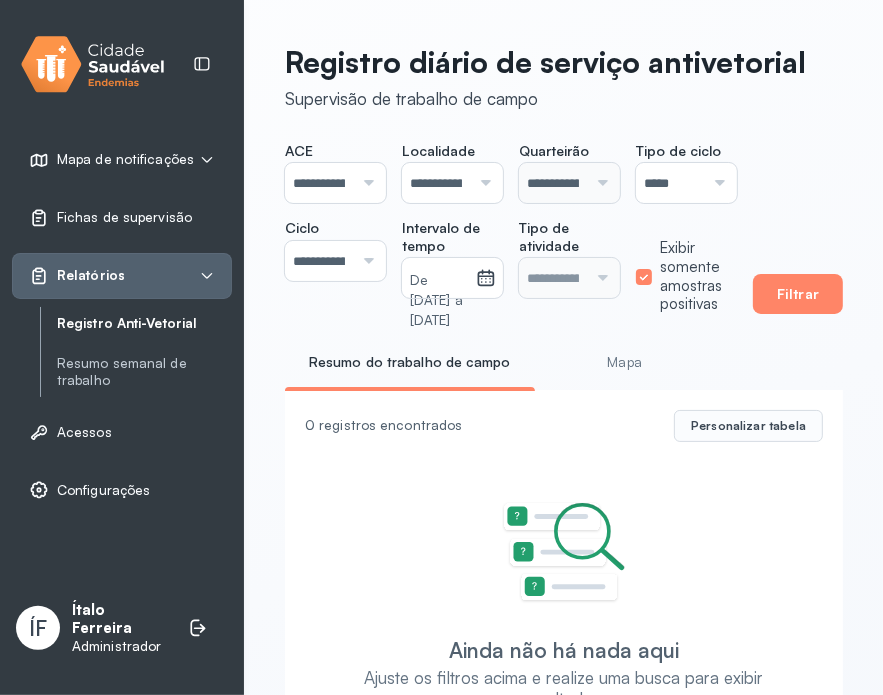 click on "**********" at bounding box center (319, 261) 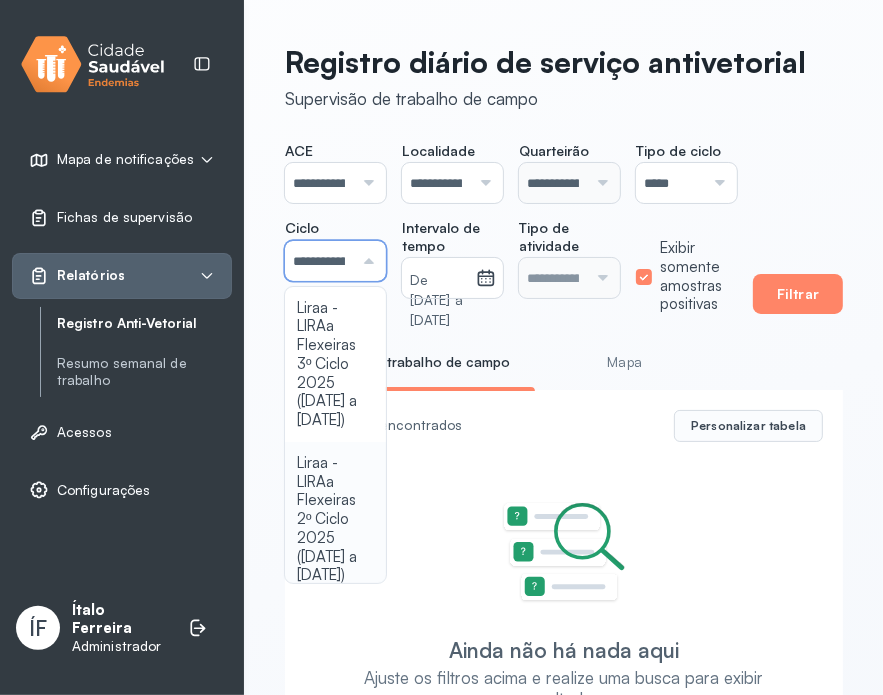 click on "**********" 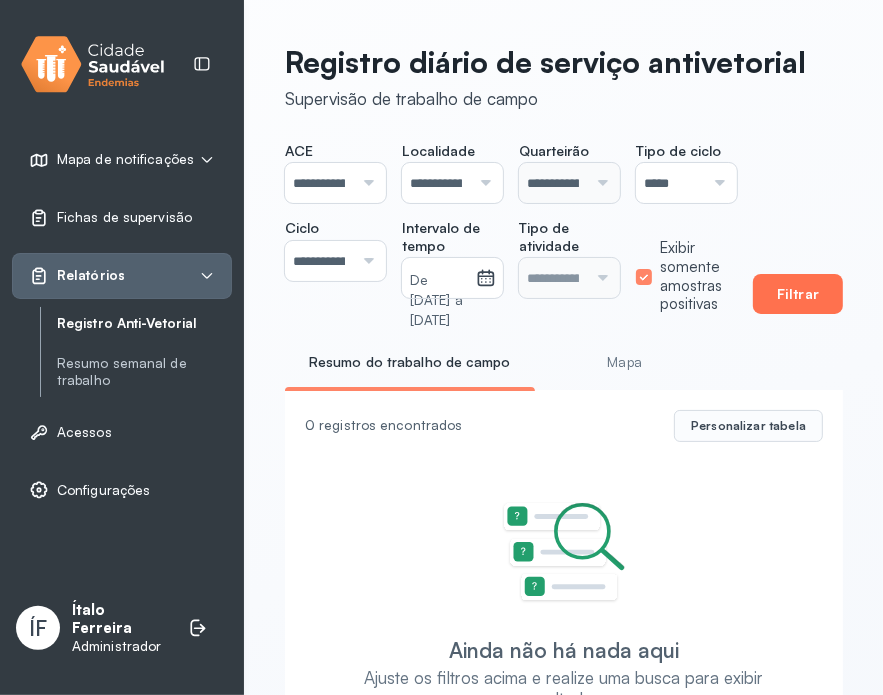 click on "Filtrar" at bounding box center [798, 294] 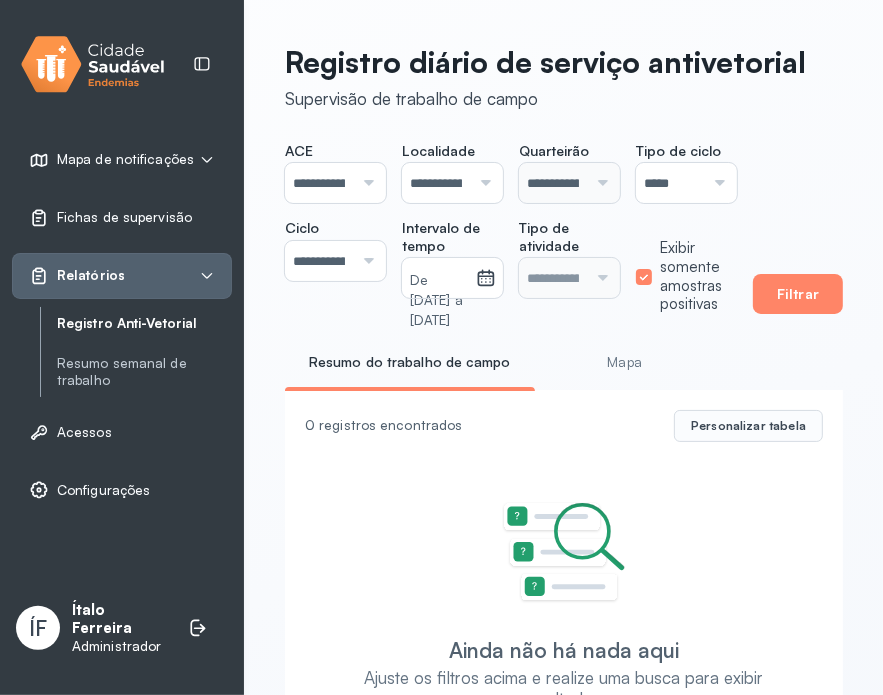 click on "ÍF Ítalo Ferreira Administrador" at bounding box center (92, 628) 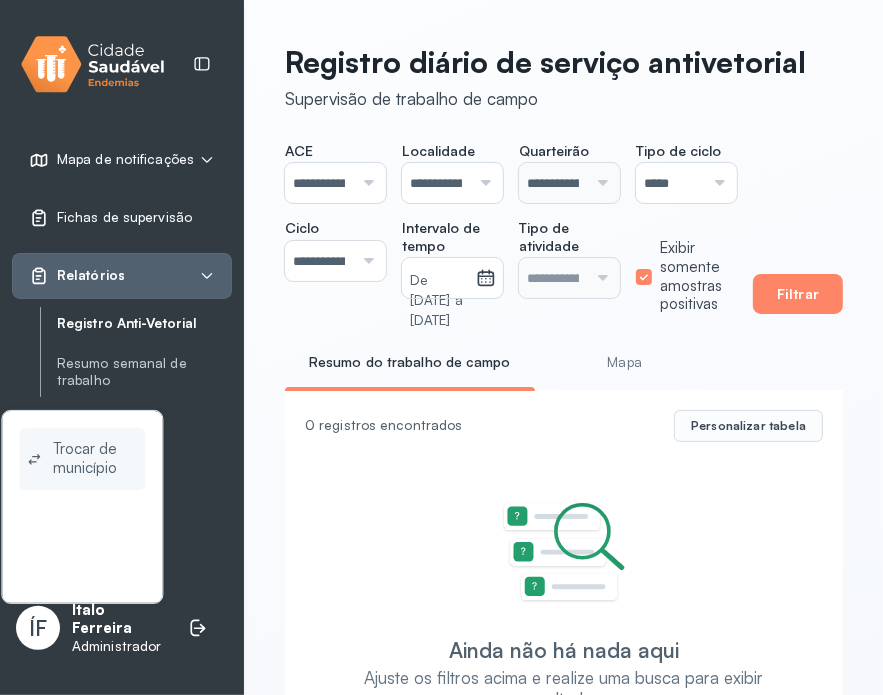 click on "Trocar de município" at bounding box center [95, 459] 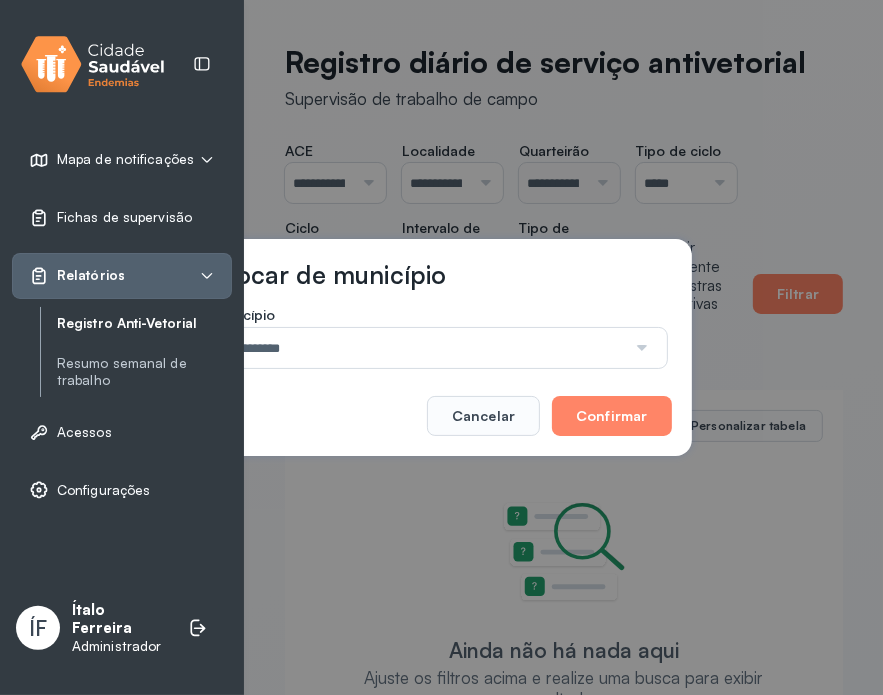 click on "**********" at bounding box center [419, 348] 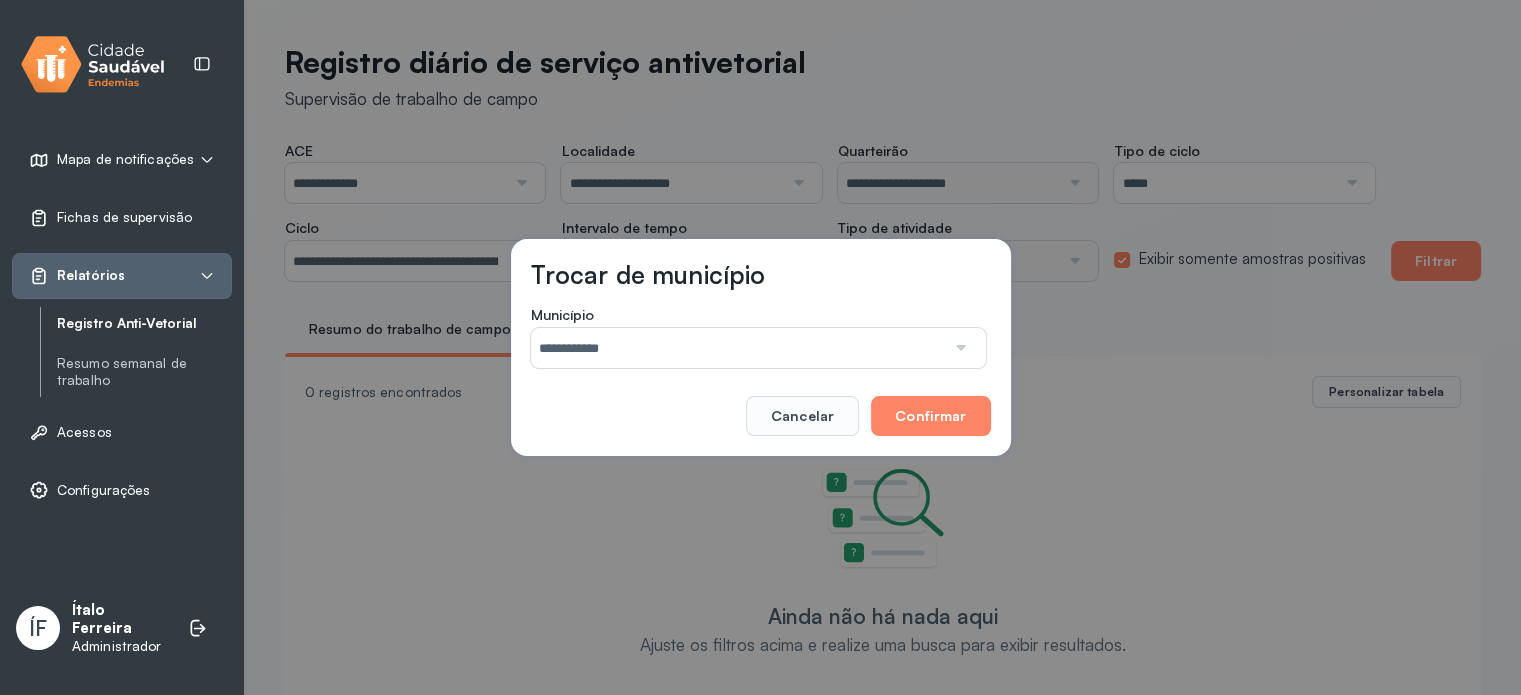click on "**********" at bounding box center (738, 348) 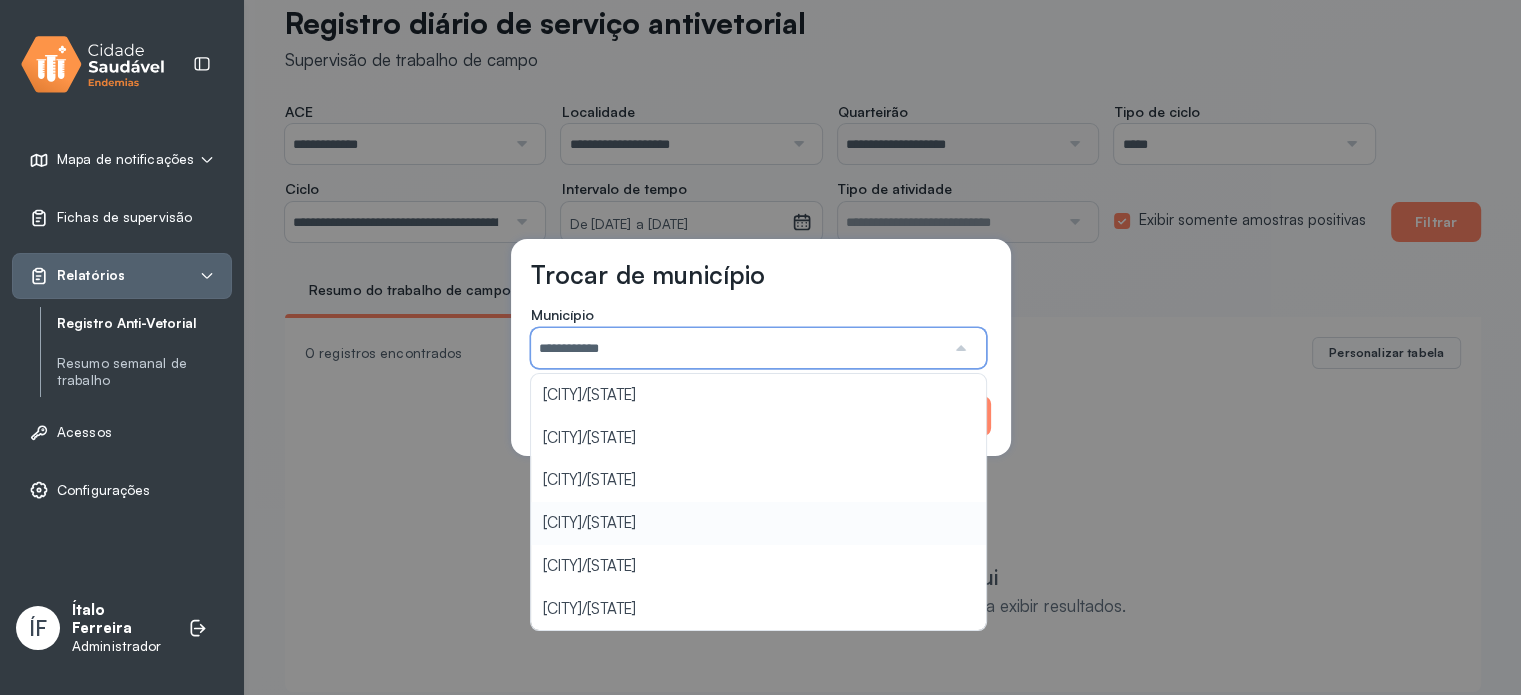scroll, scrollTop: 72, scrollLeft: 0, axis: vertical 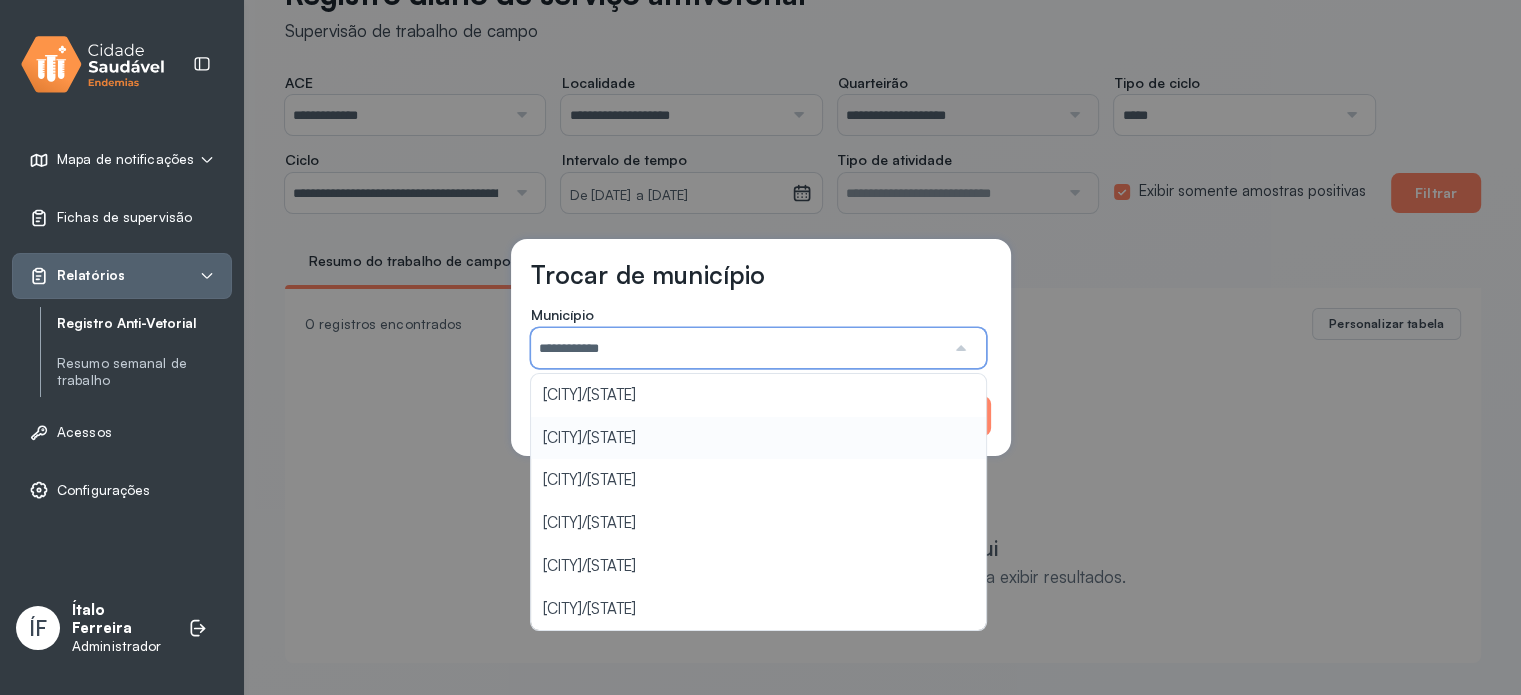 drag, startPoint x: 650, startPoint y: 441, endPoint x: 764, endPoint y: 371, distance: 133.77592 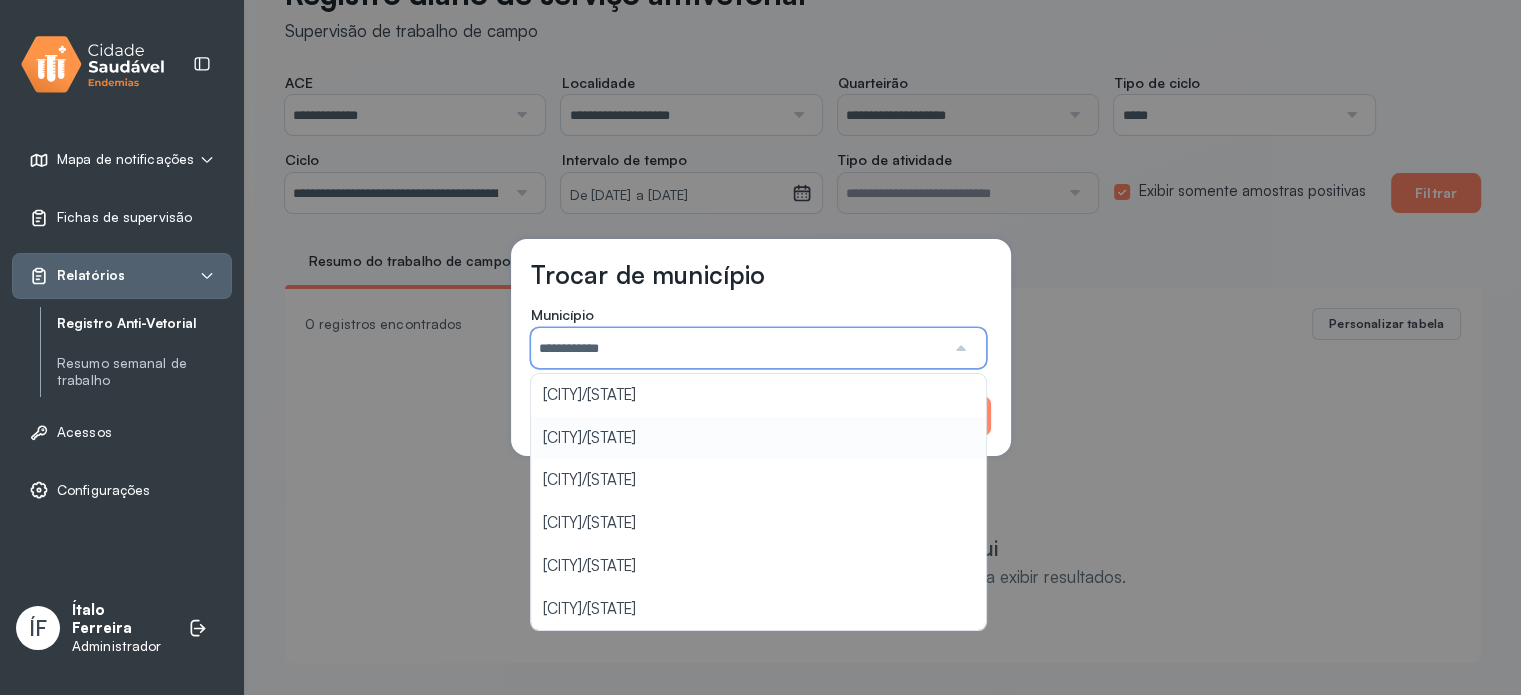 click on "**********" at bounding box center (761, 347) 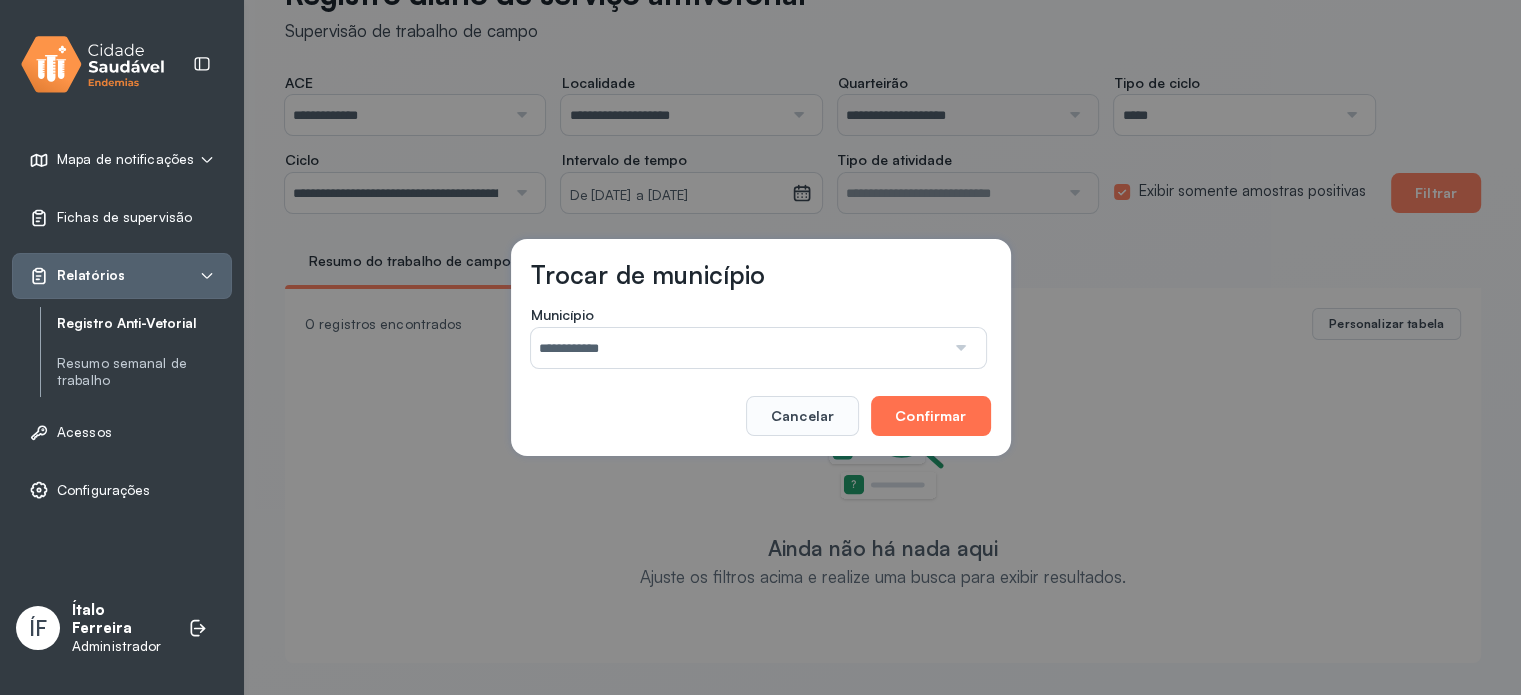 click on "Confirmar" at bounding box center [930, 416] 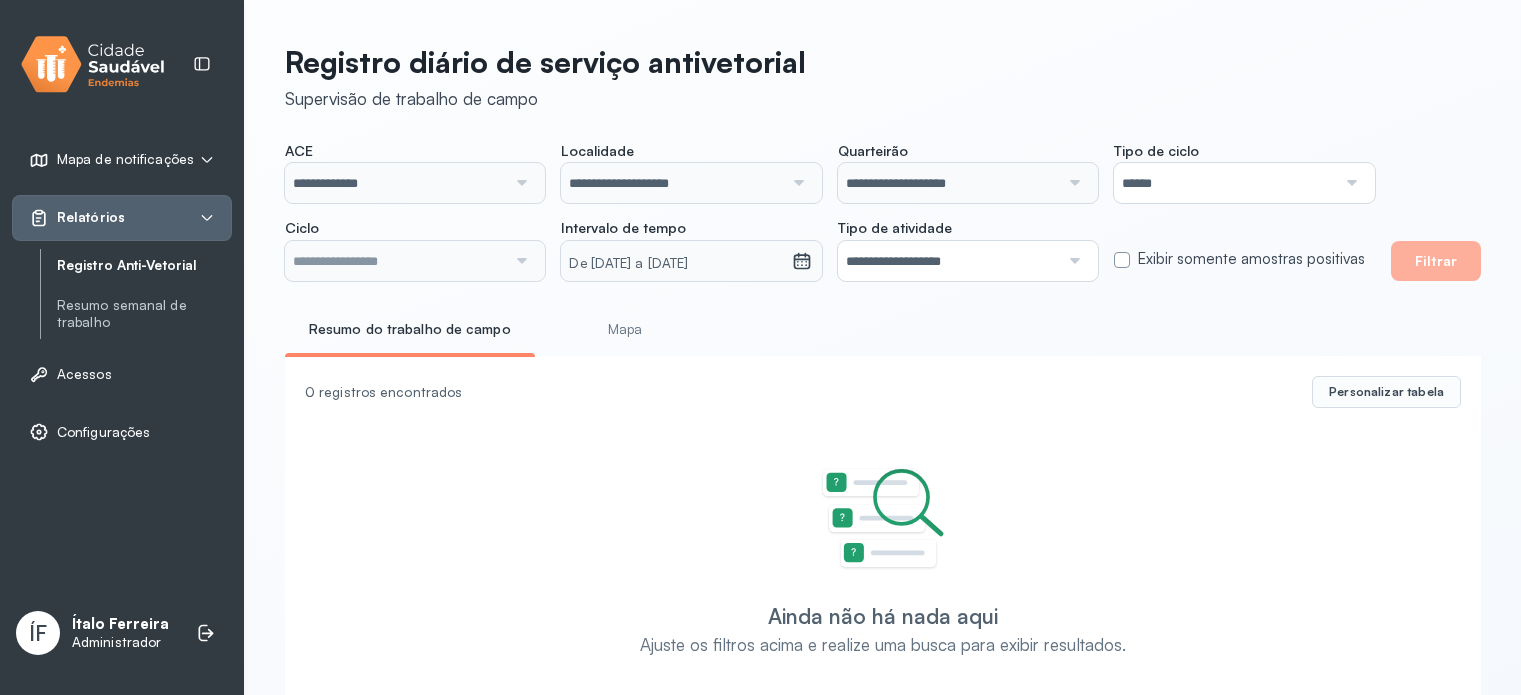 click on "******" at bounding box center (1224, 183) 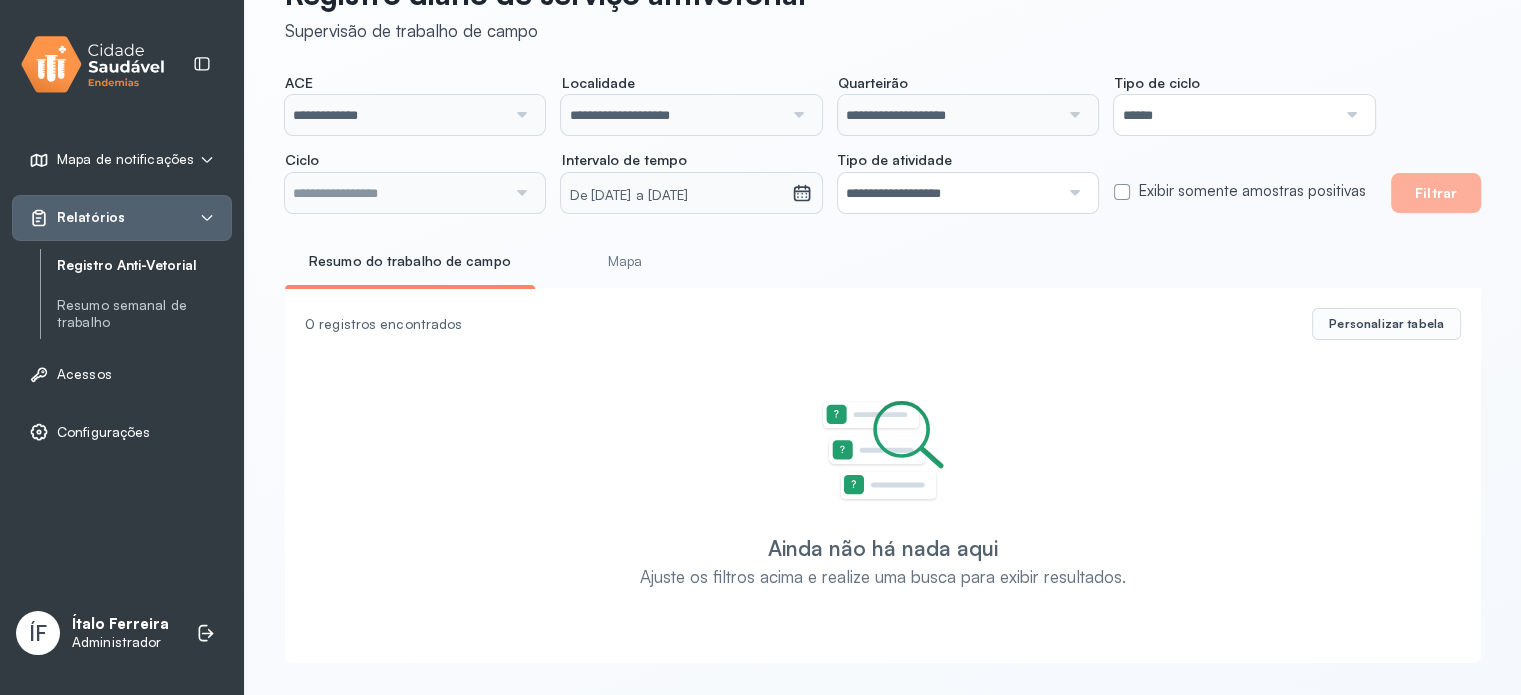 click on "Registro diário de serviço antivetorial Supervisão de trabalho de campo" at bounding box center (883, 9) 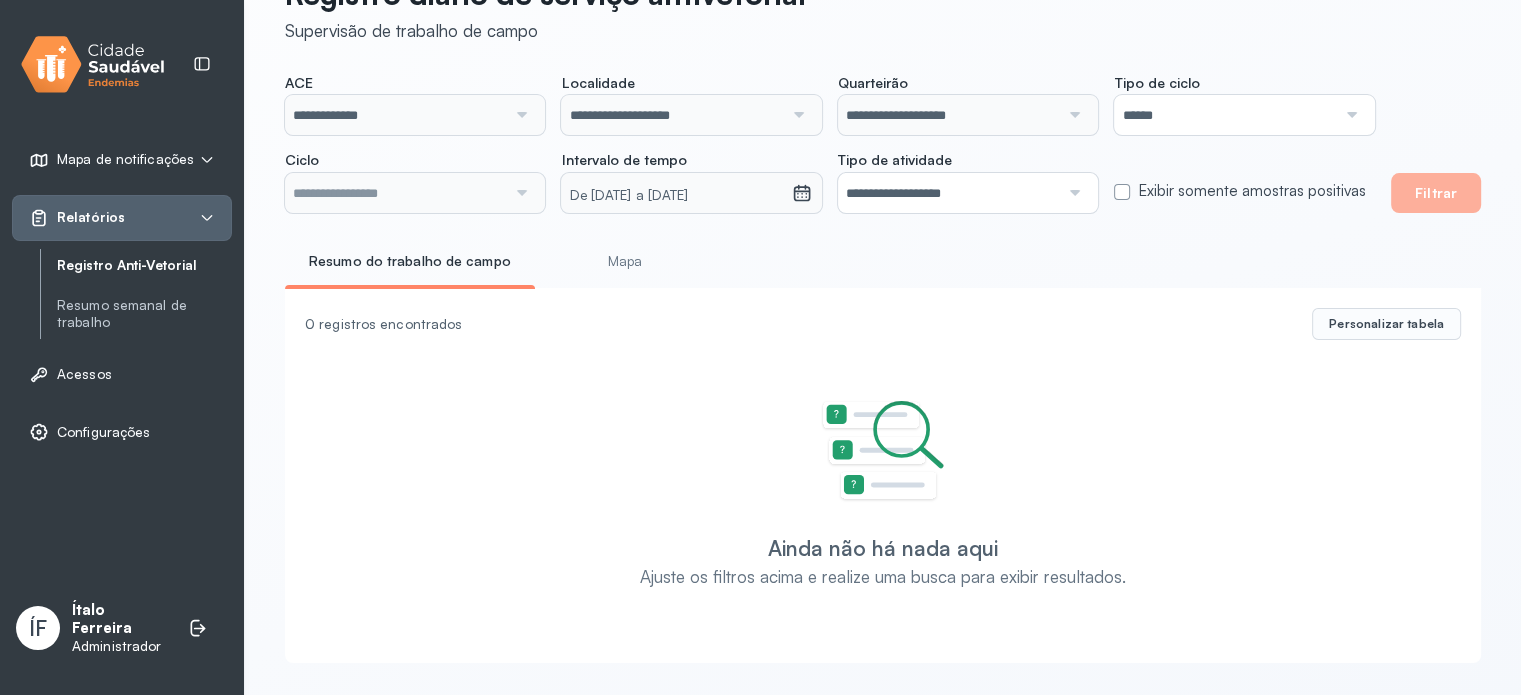 type on "**********" 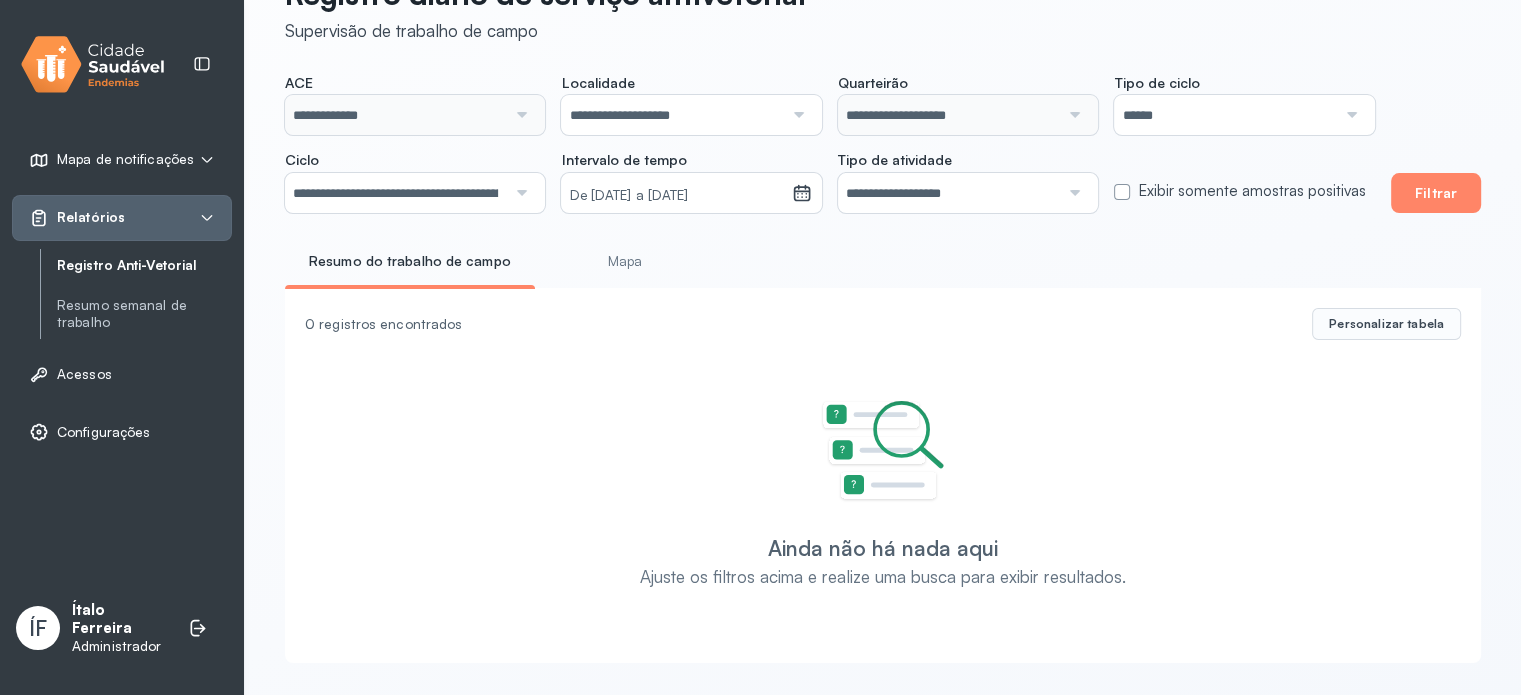 click on "**********" at bounding box center [395, 193] 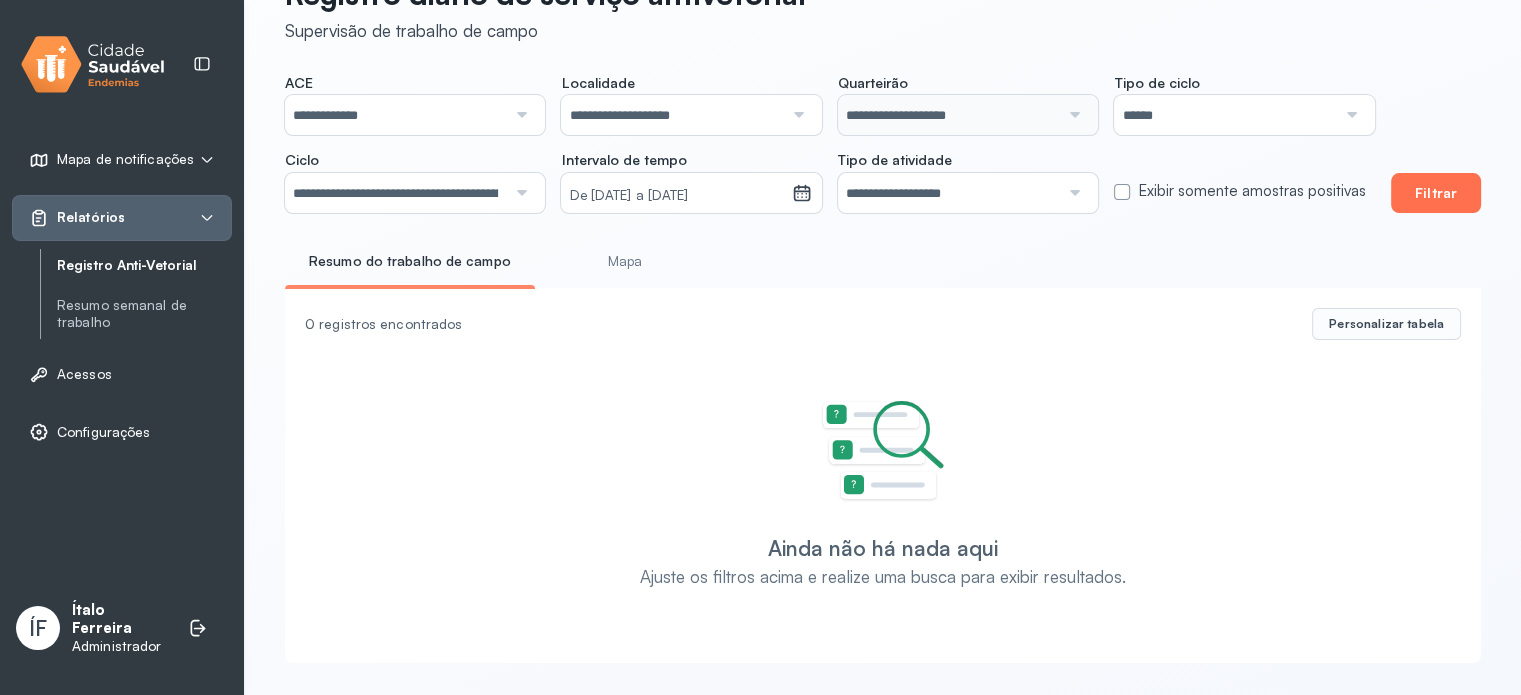 click on "Filtrar" at bounding box center [1436, 193] 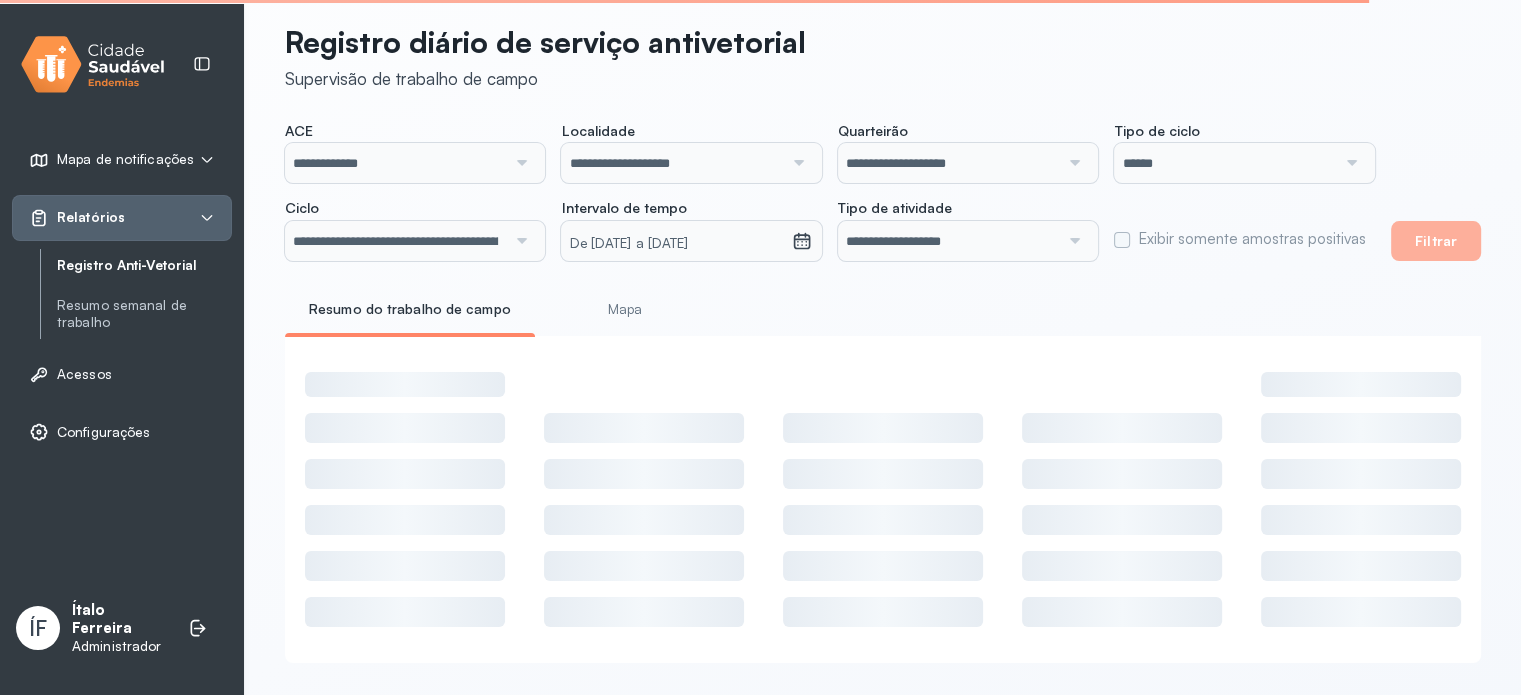 scroll, scrollTop: 72, scrollLeft: 0, axis: vertical 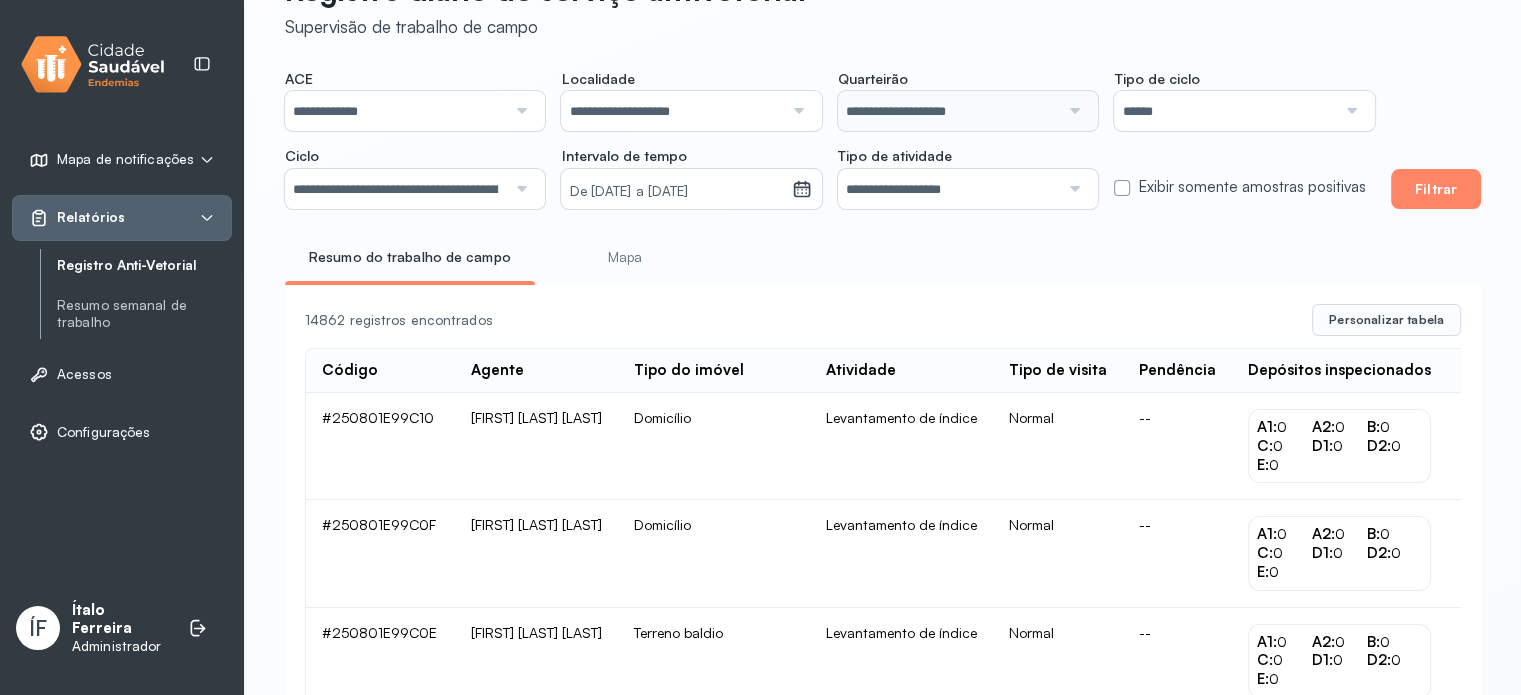 click on "Exibir somente amostras positivas" at bounding box center [1239, 187] 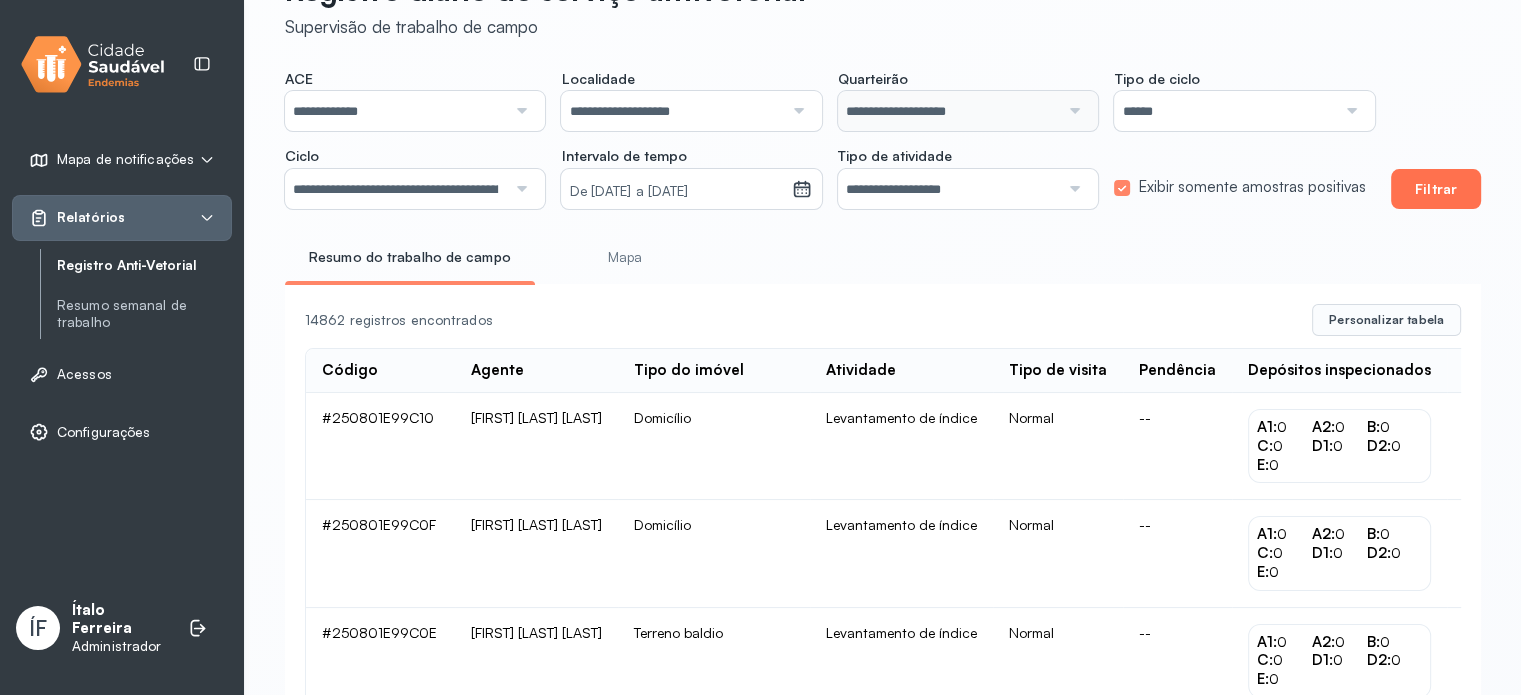 click on "Filtrar" at bounding box center [1436, 189] 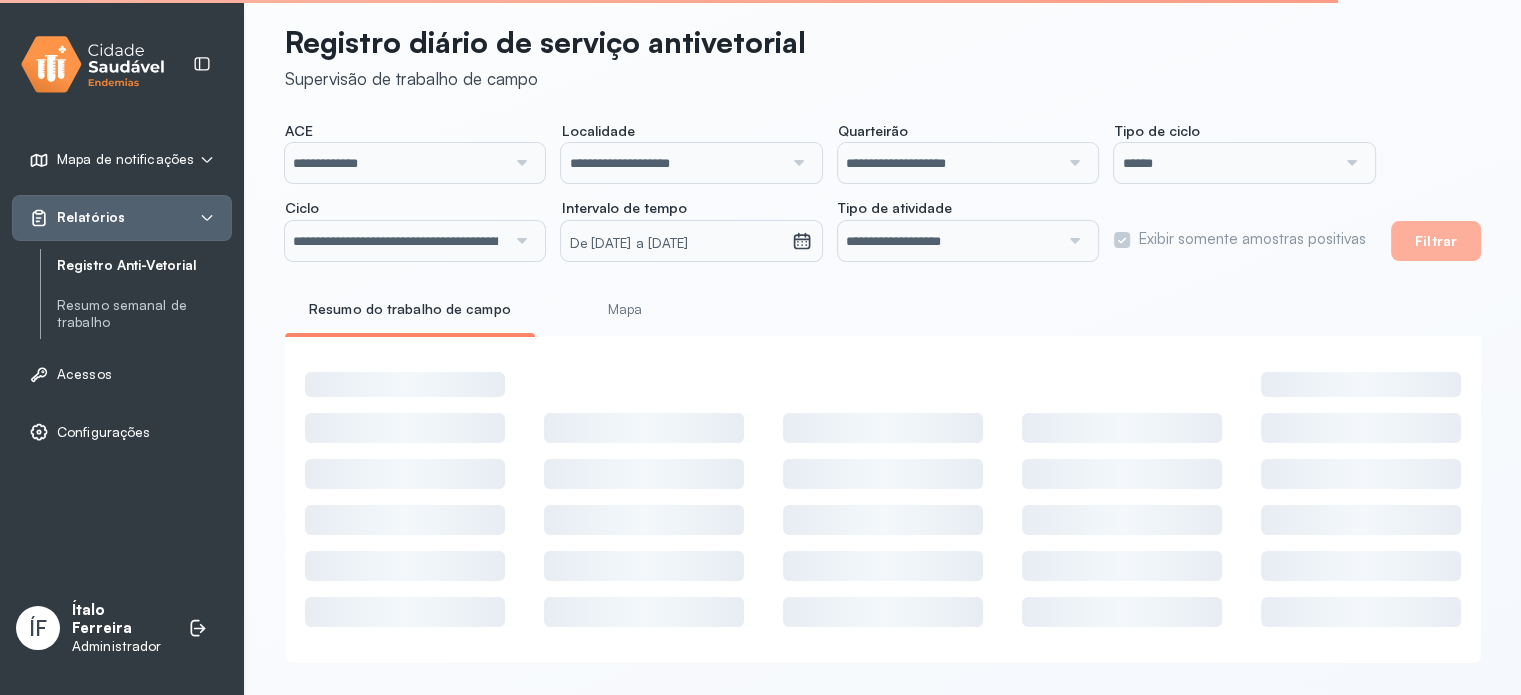 scroll, scrollTop: 72, scrollLeft: 0, axis: vertical 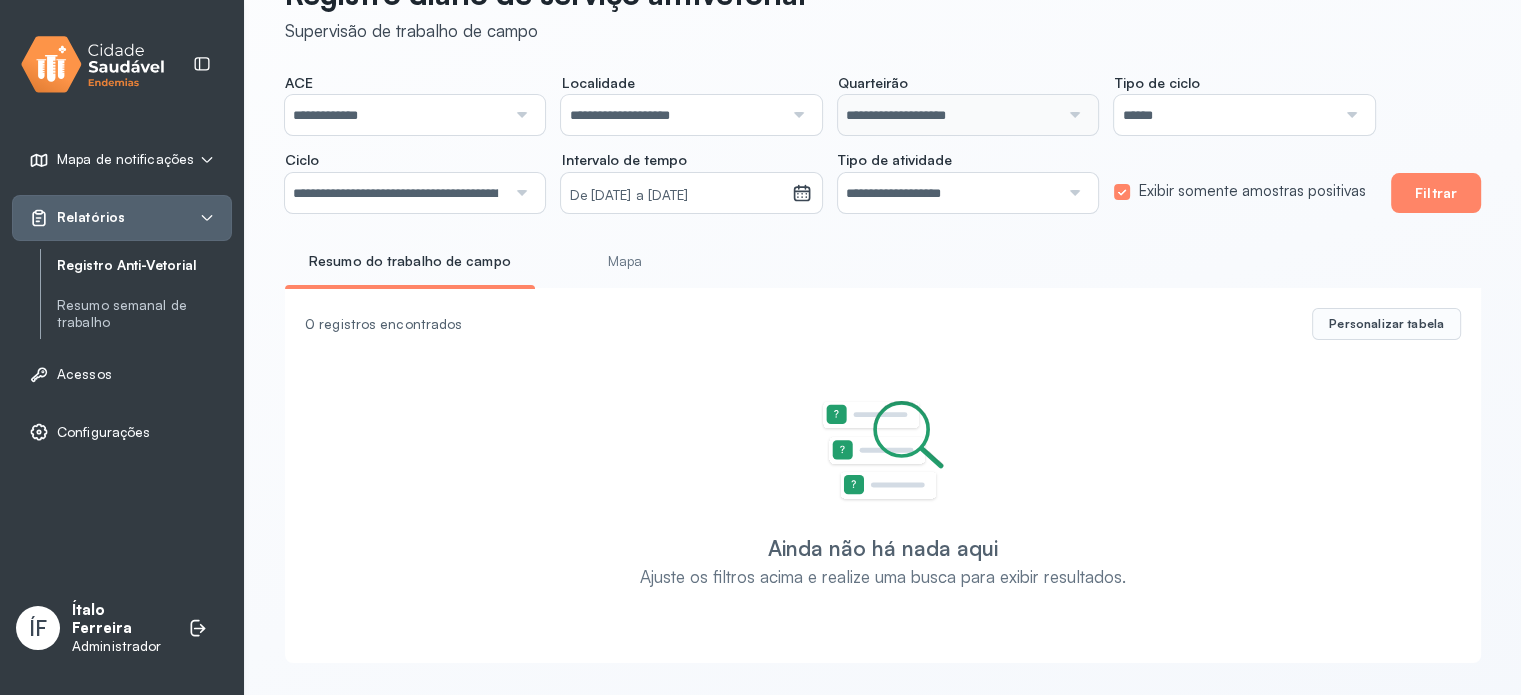 drag, startPoint x: 528, startPoint y: 186, endPoint x: 493, endPoint y: 212, distance: 43.60046 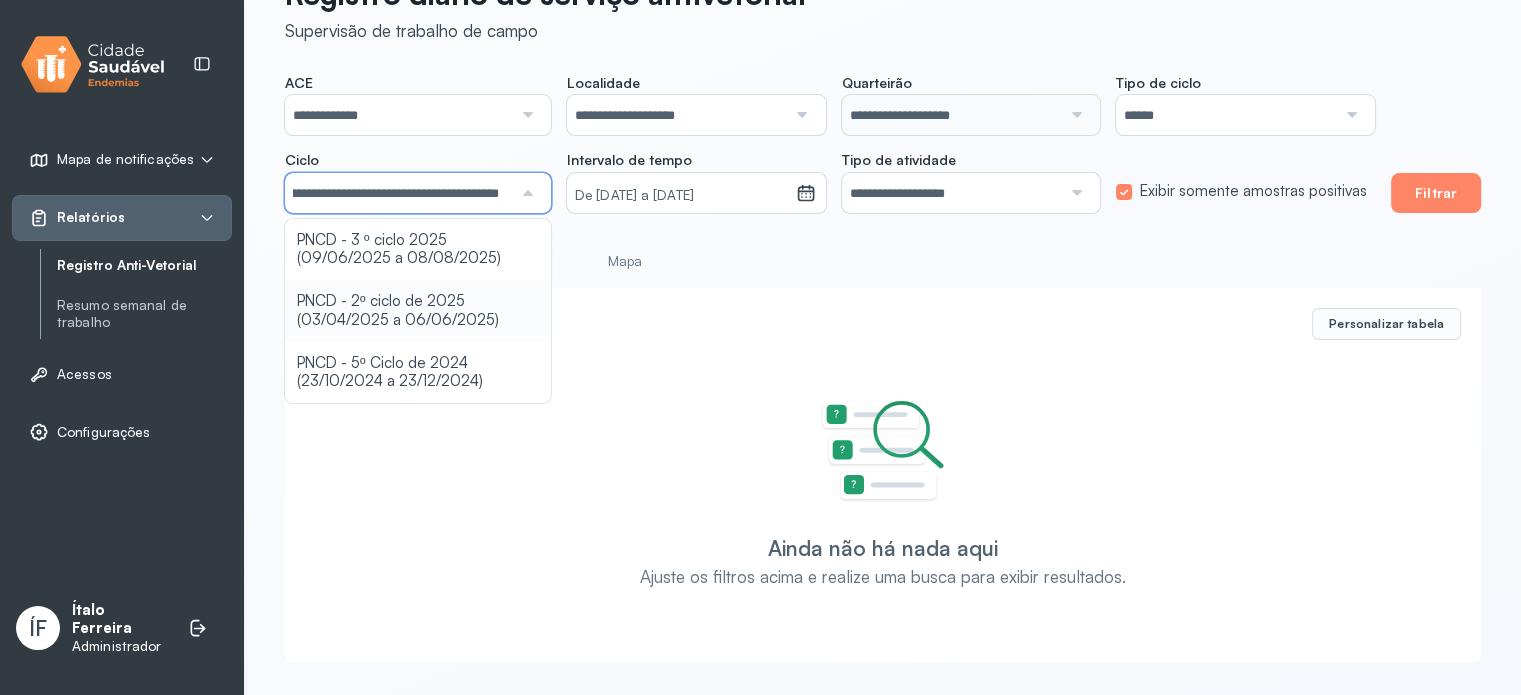 click on "**********" 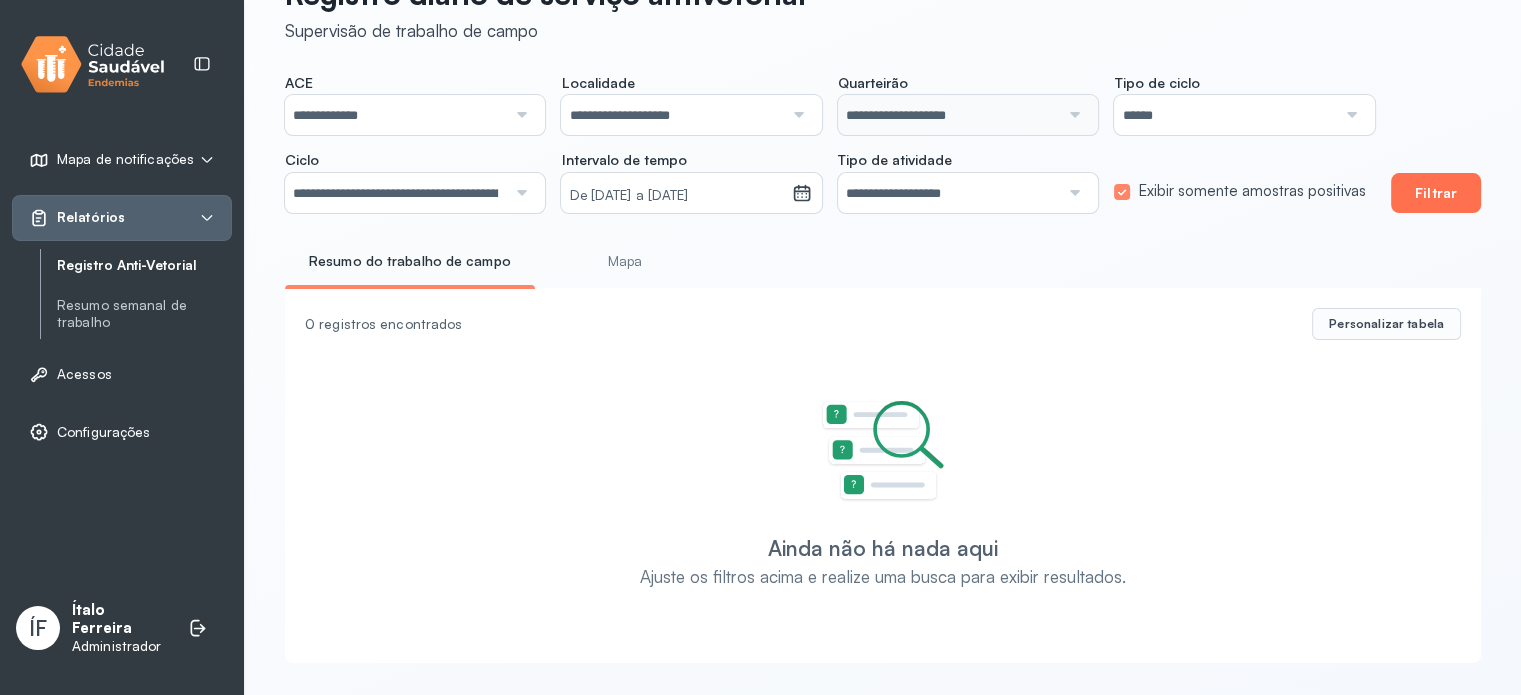 click on "Filtrar" at bounding box center [1436, 193] 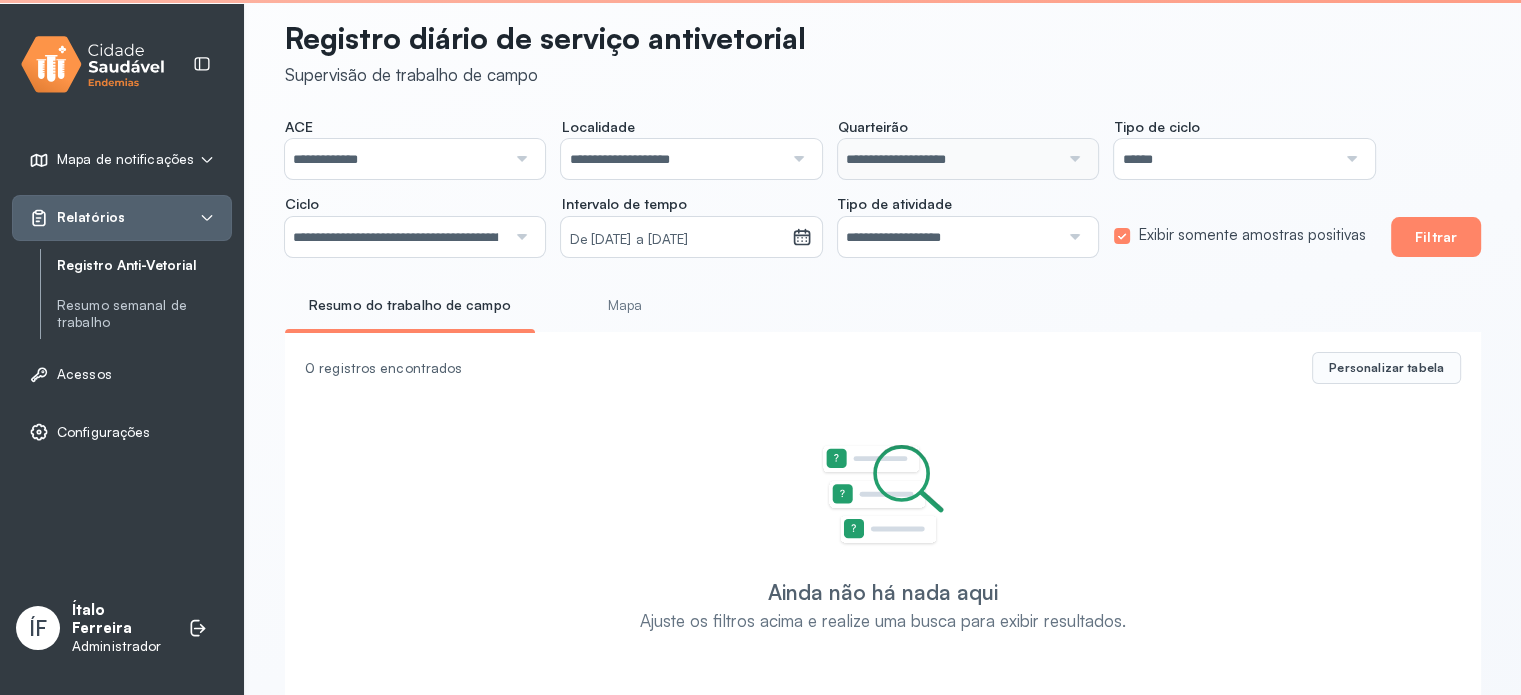 scroll, scrollTop: 72, scrollLeft: 0, axis: vertical 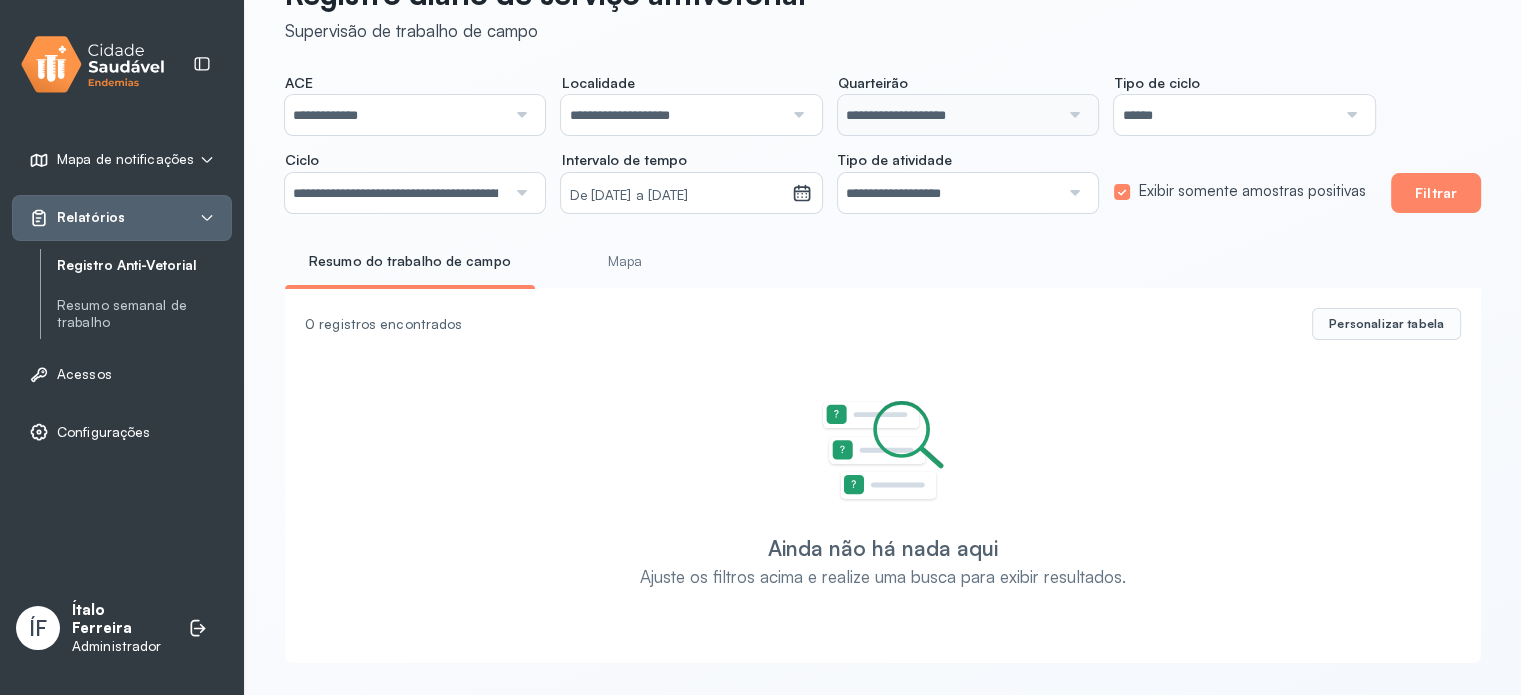 click on "**********" 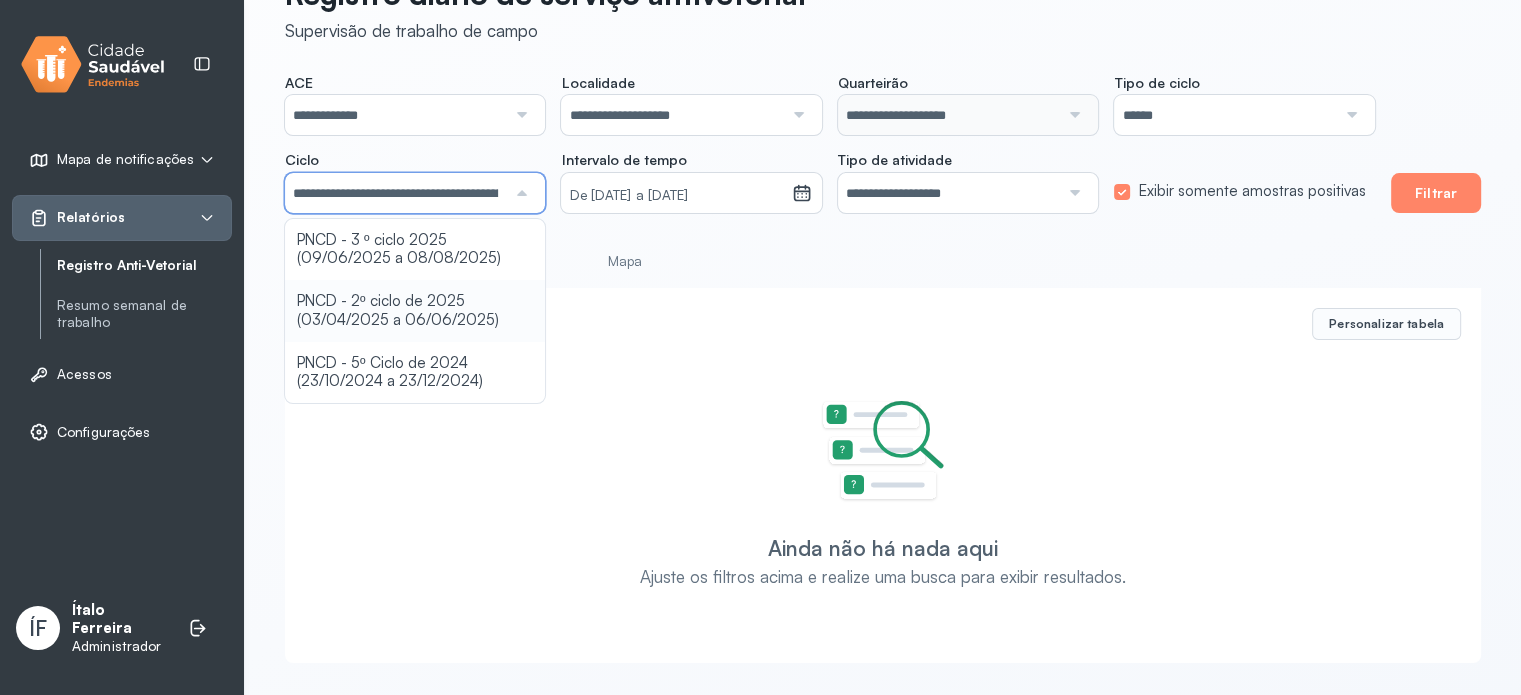 scroll, scrollTop: 0, scrollLeft: 109, axis: horizontal 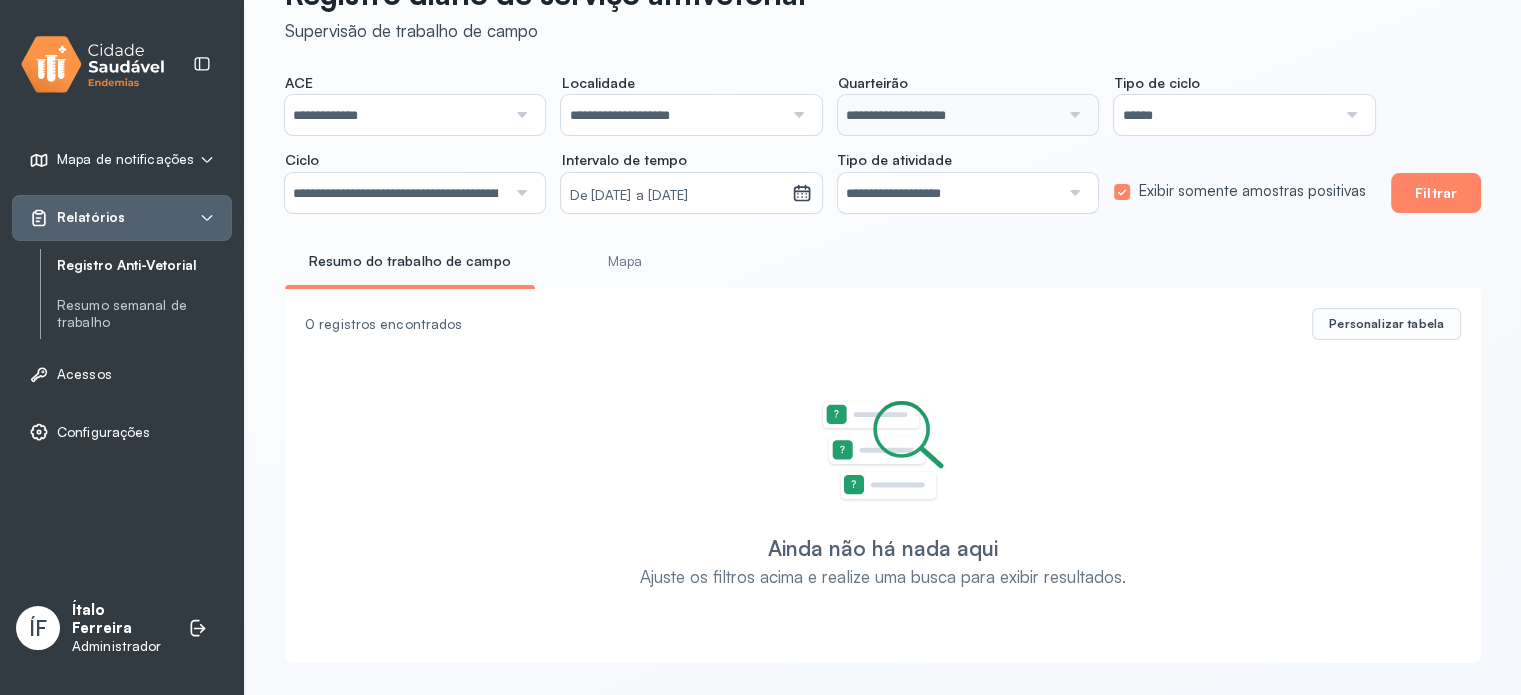 click on "**********" 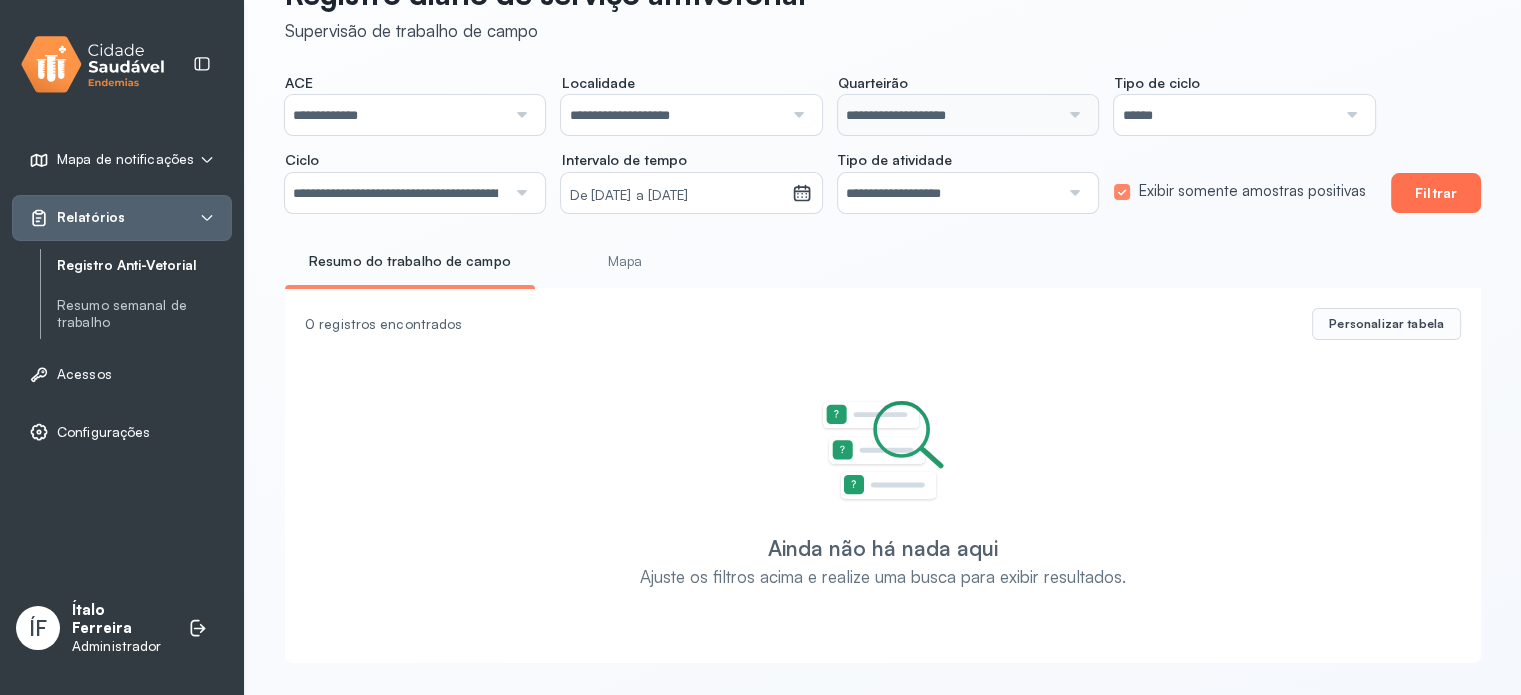 click on "Filtrar" at bounding box center [1436, 193] 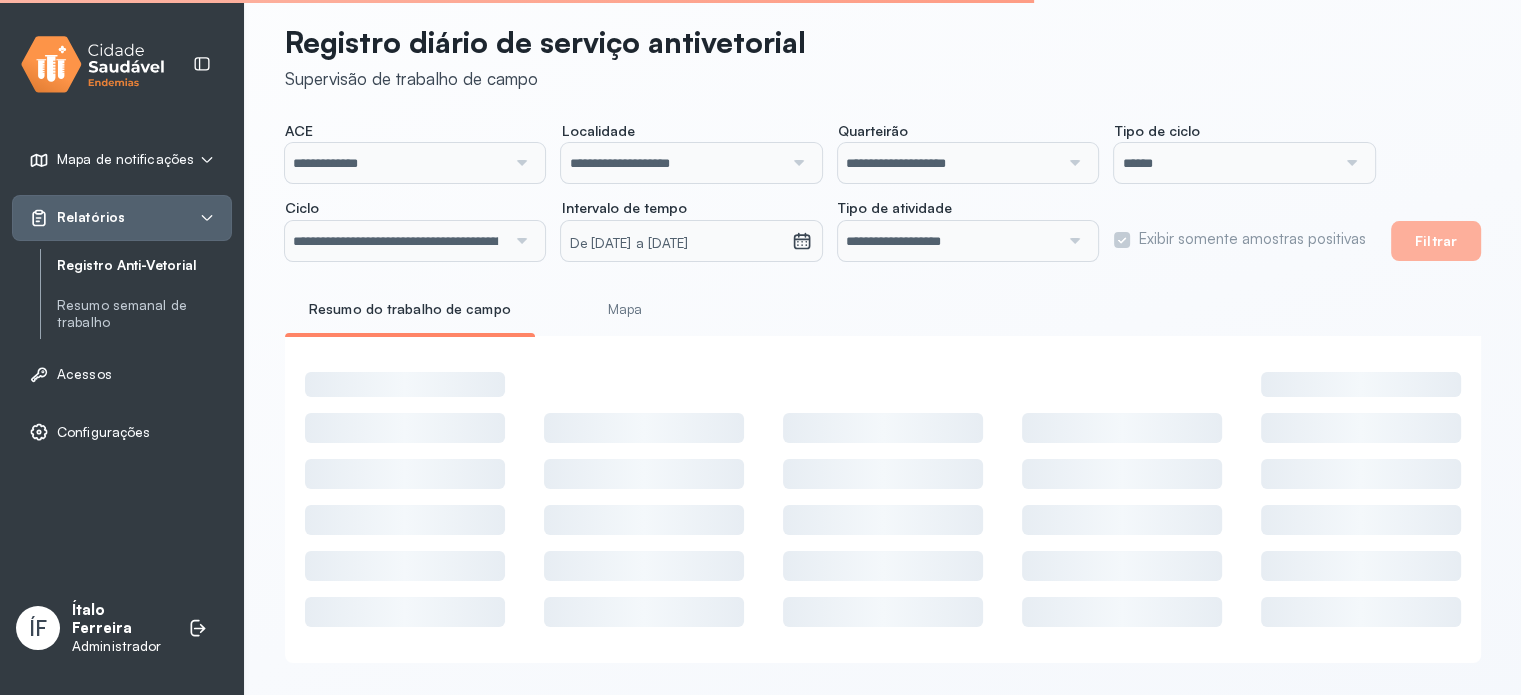 scroll, scrollTop: 72, scrollLeft: 0, axis: vertical 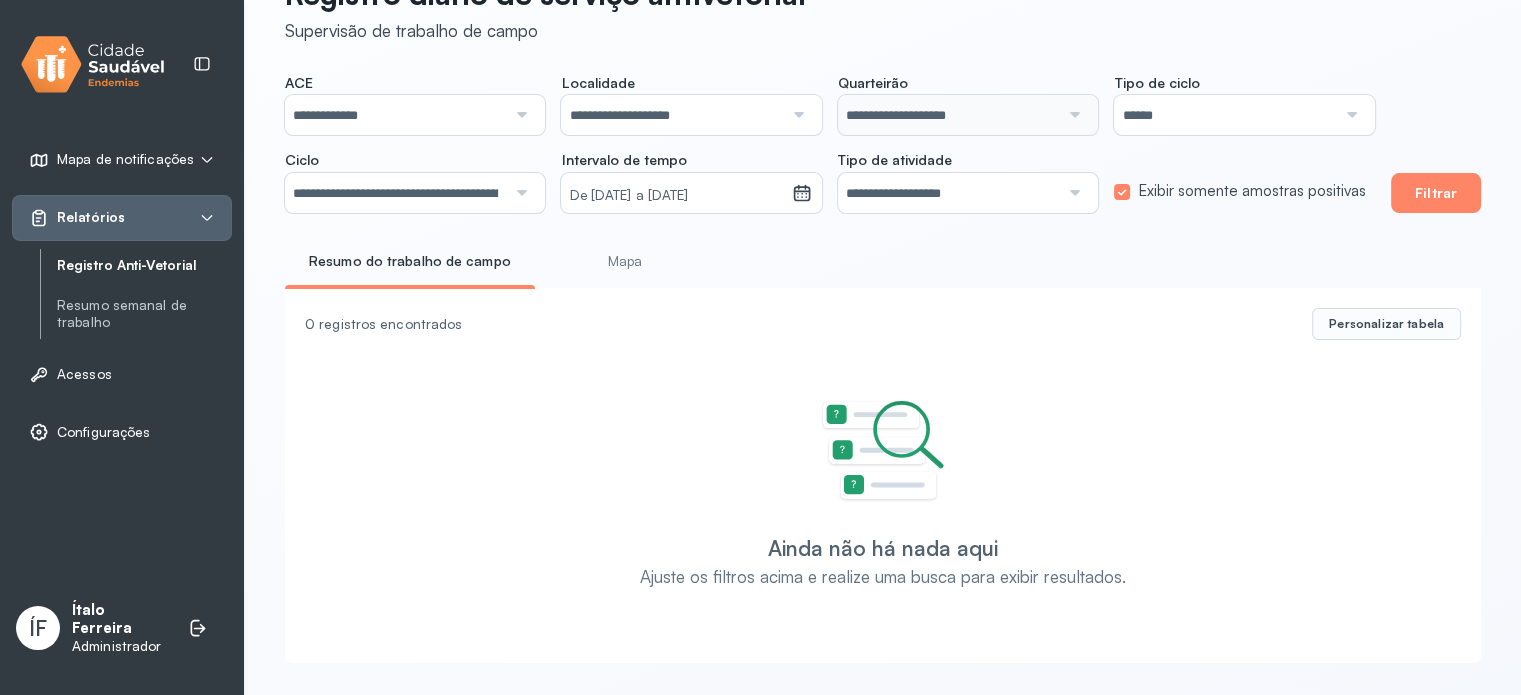 click at bounding box center (519, 193) 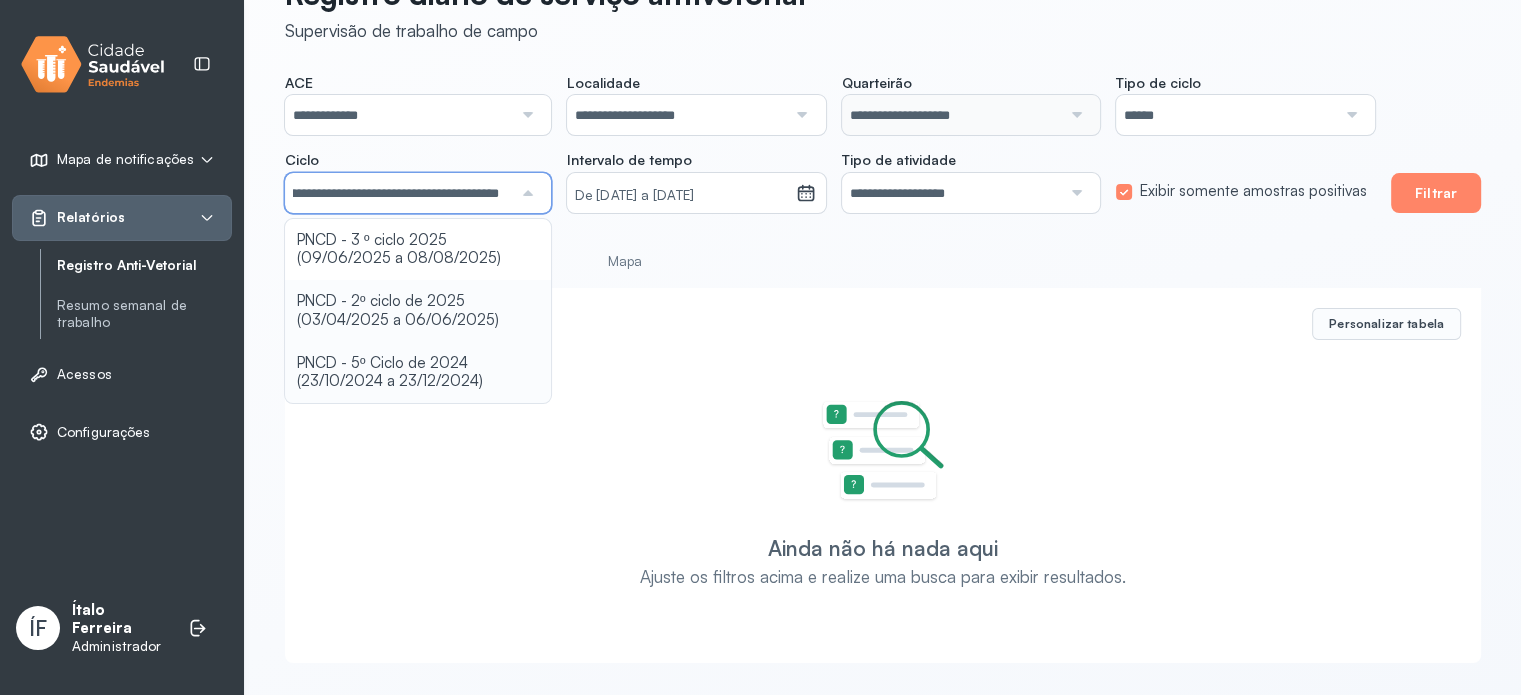 scroll, scrollTop: 0, scrollLeft: 0, axis: both 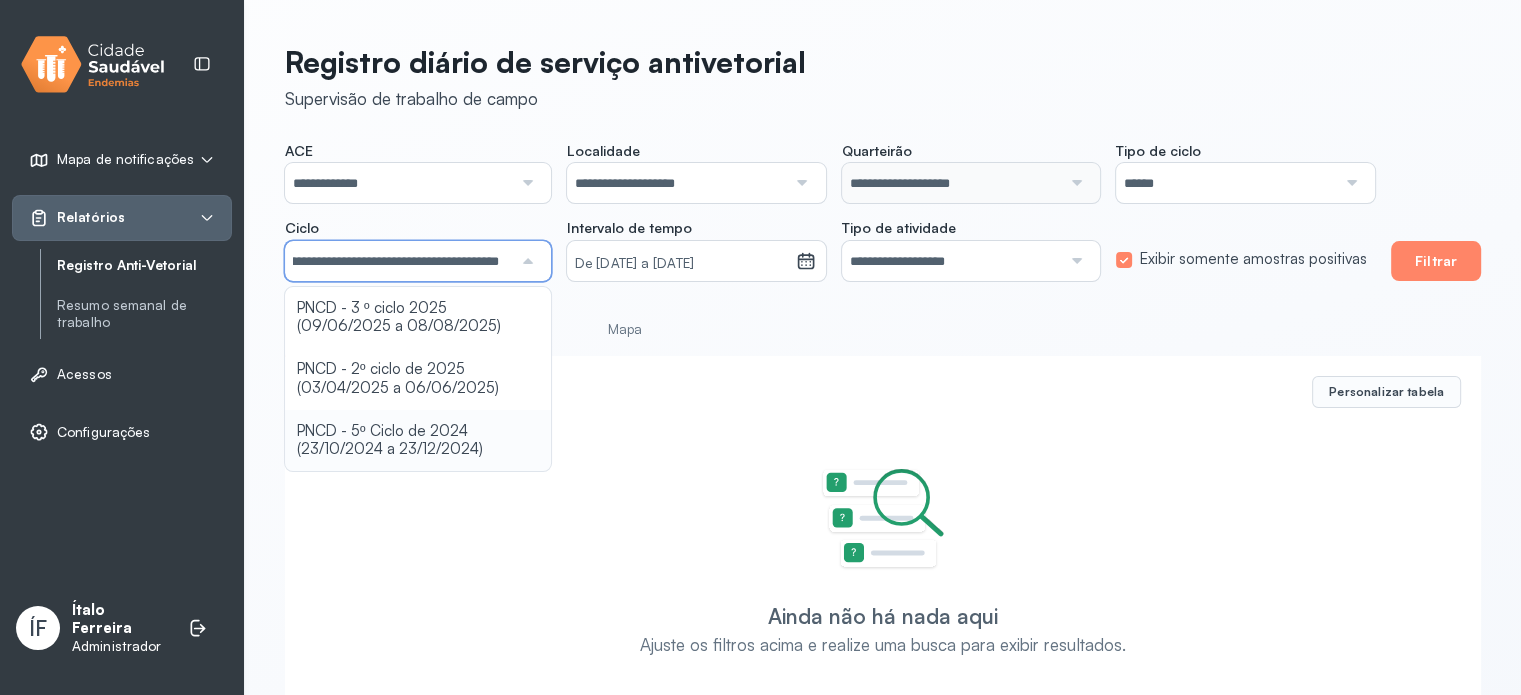 click on "******" at bounding box center [1226, 183] 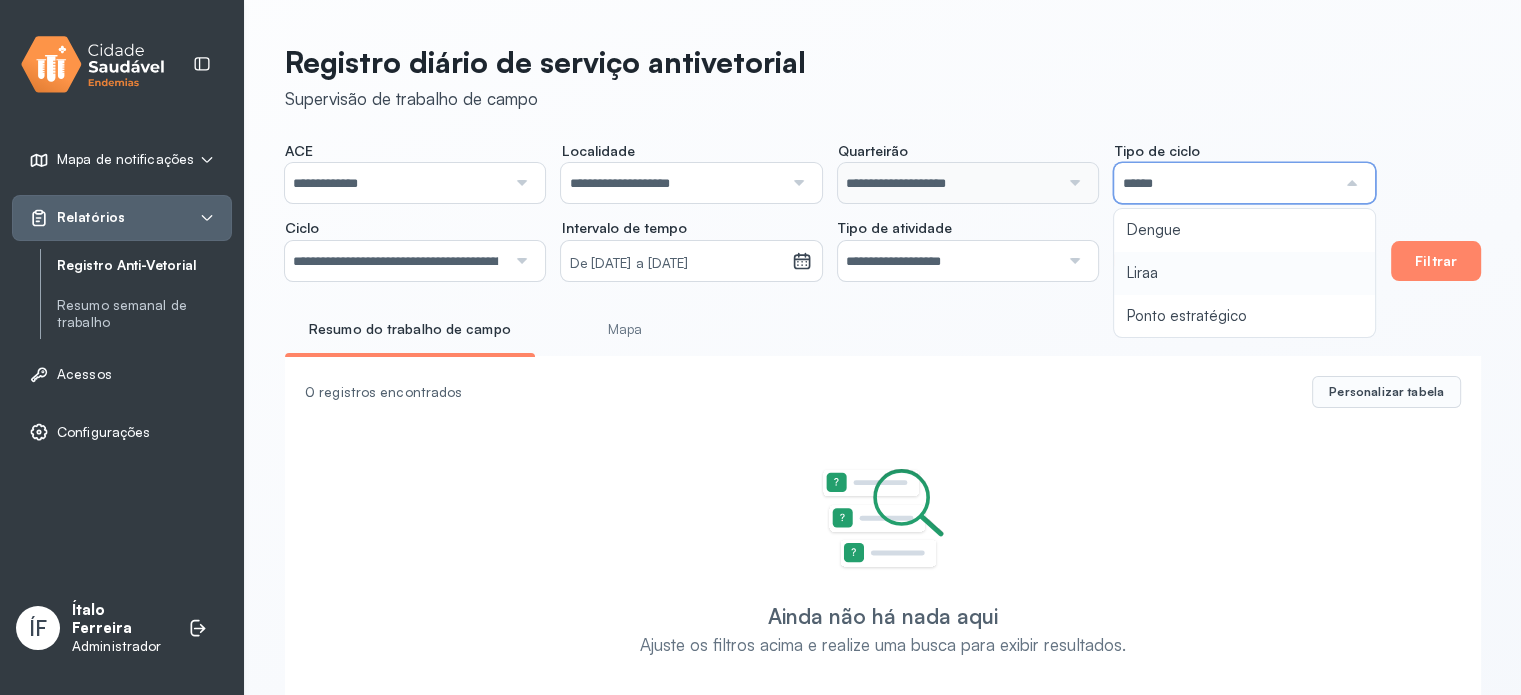 type 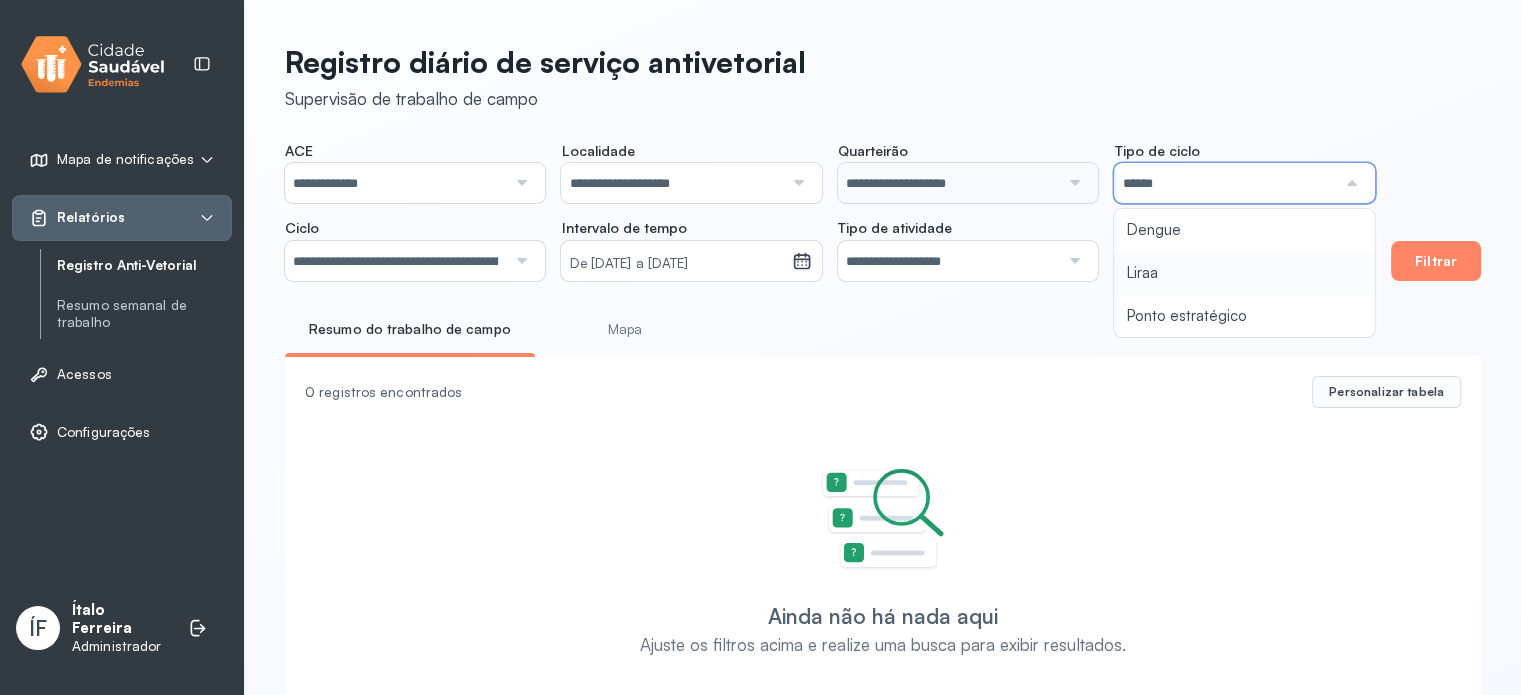 type on "**********" 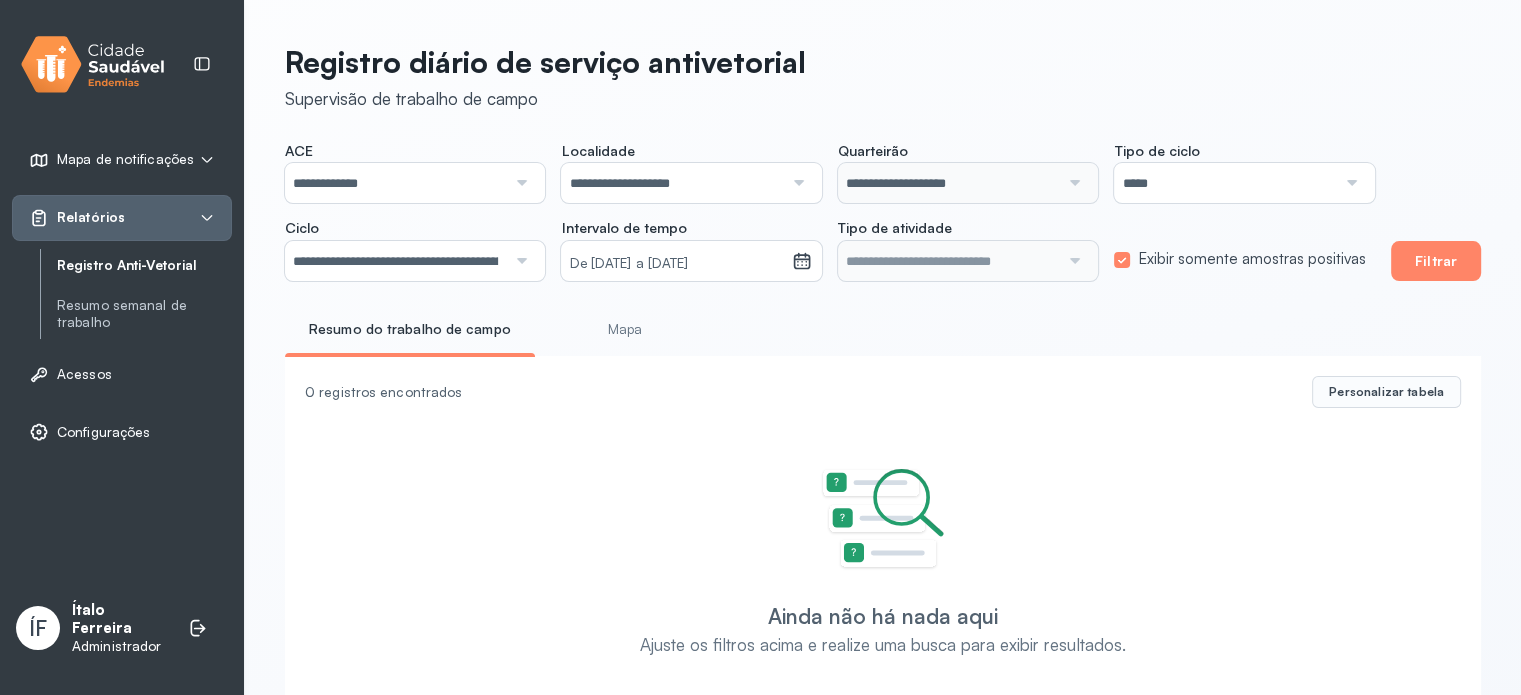 click on "**********" at bounding box center [830, 211] 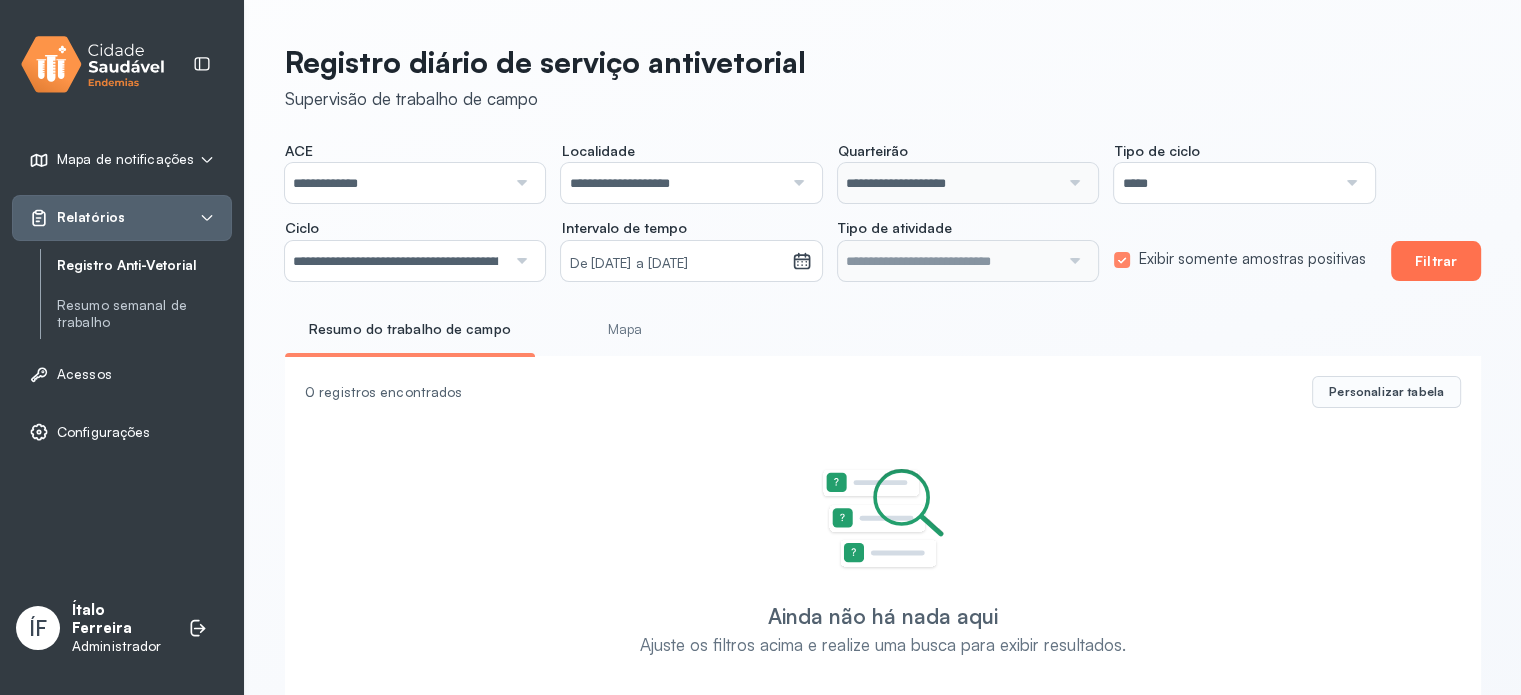 click on "Filtrar" at bounding box center [1436, 261] 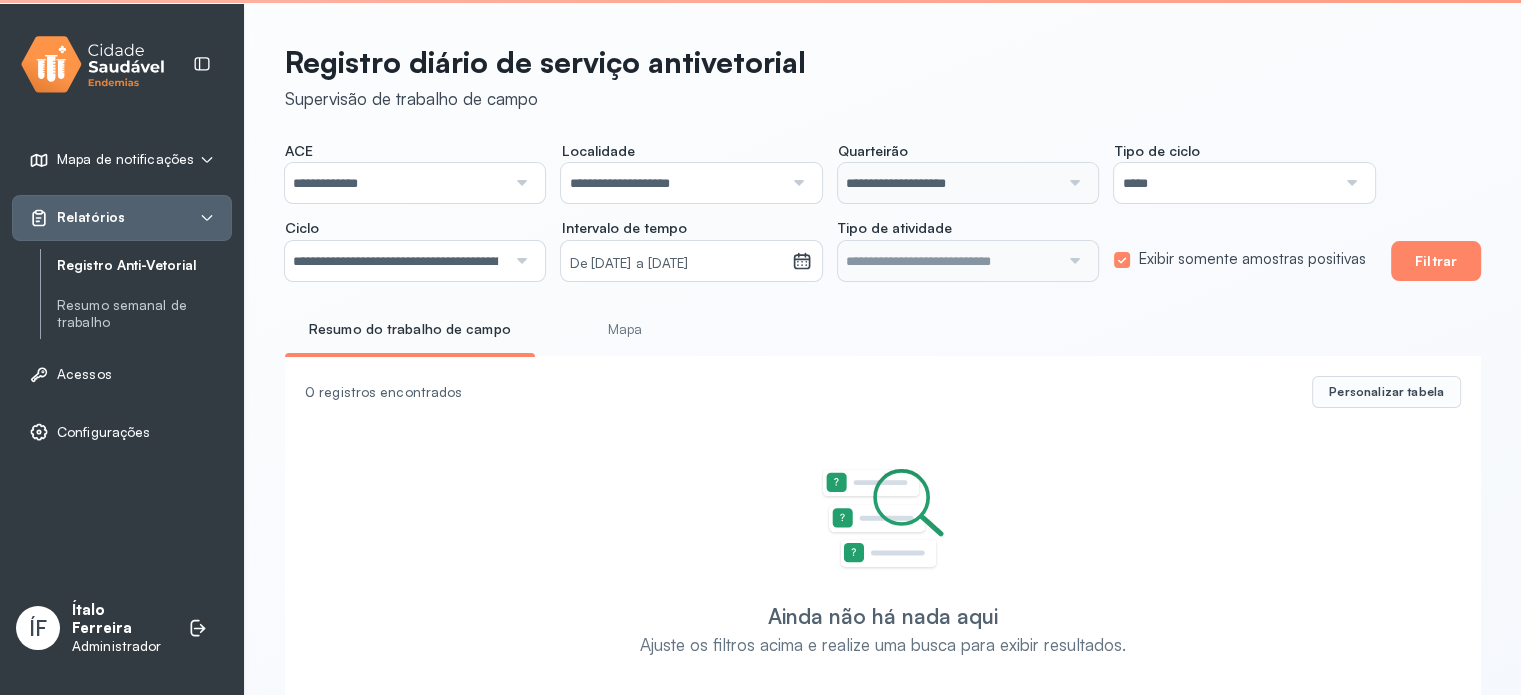 type 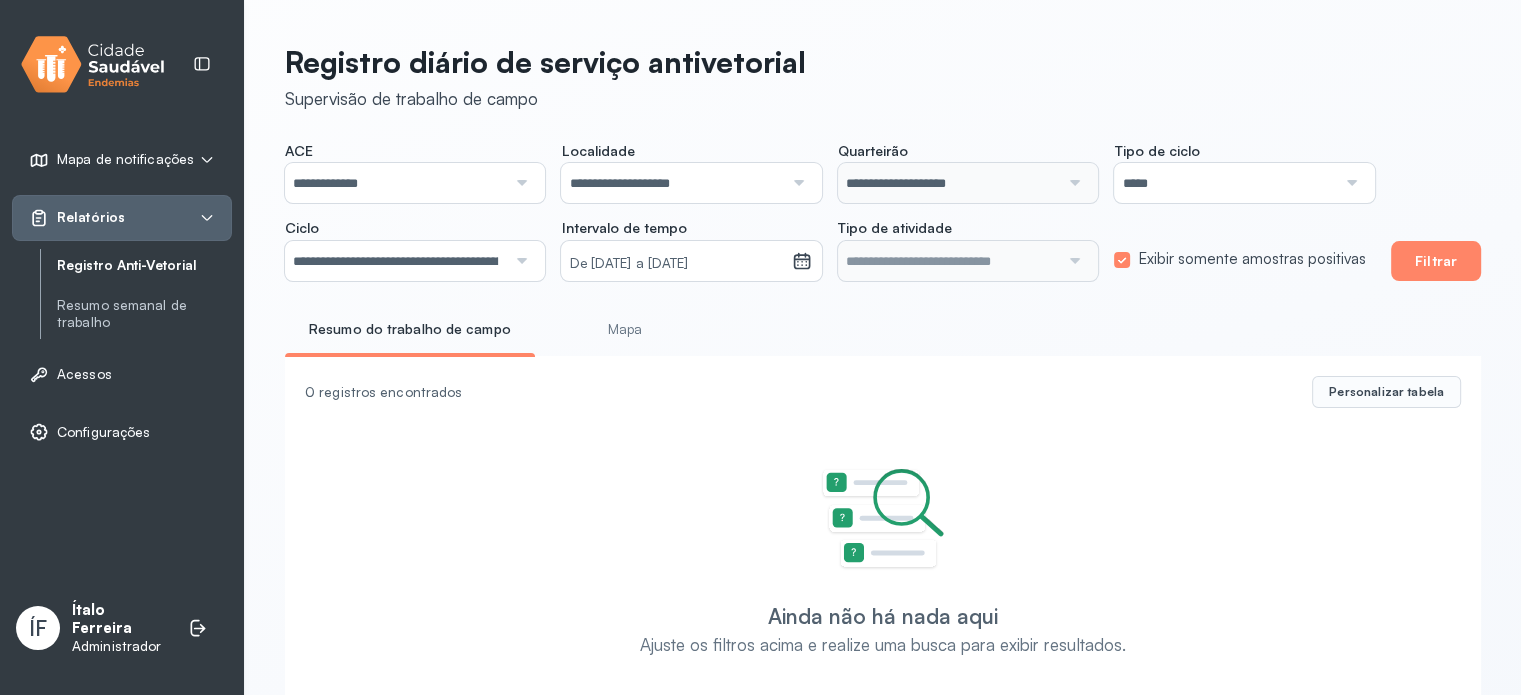 drag, startPoint x: 480, startPoint y: 244, endPoint x: 487, endPoint y: 223, distance: 22.135944 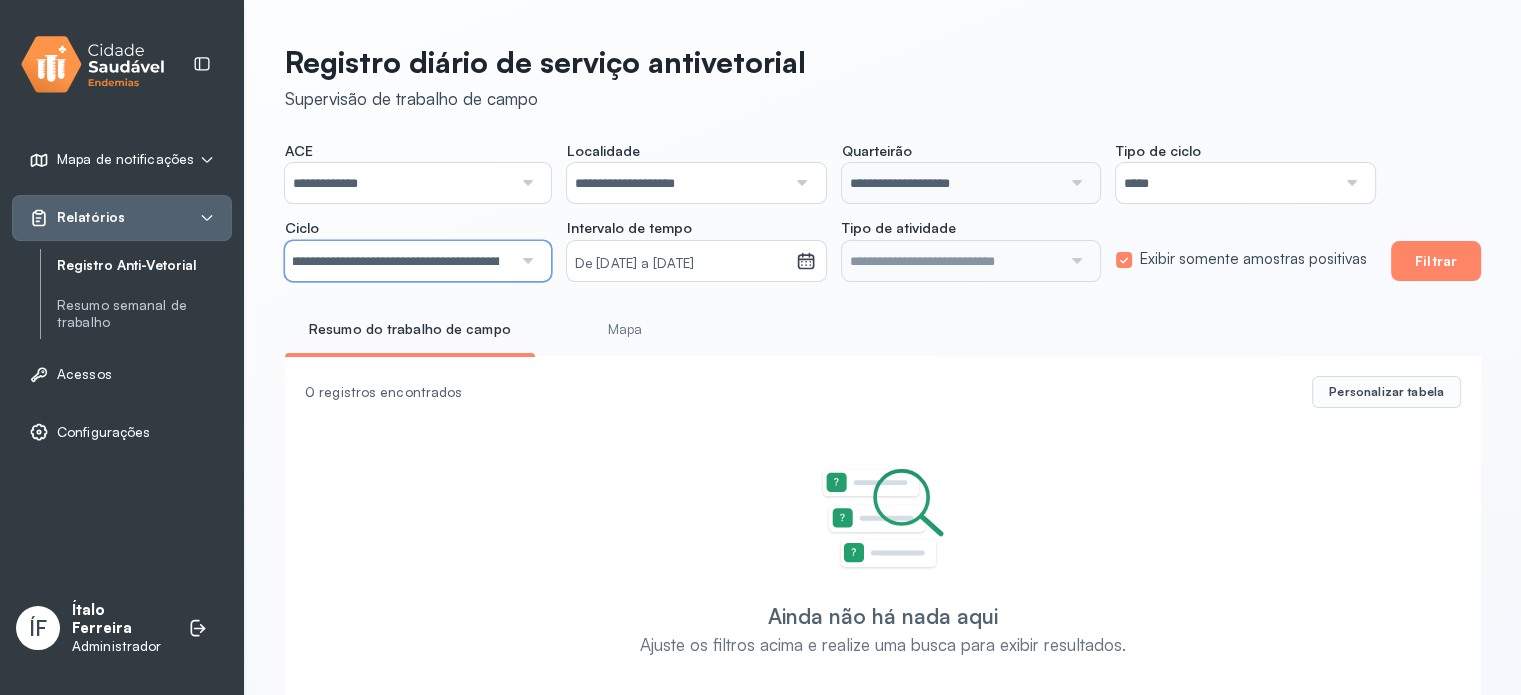 click on "**********" at bounding box center (396, 261) 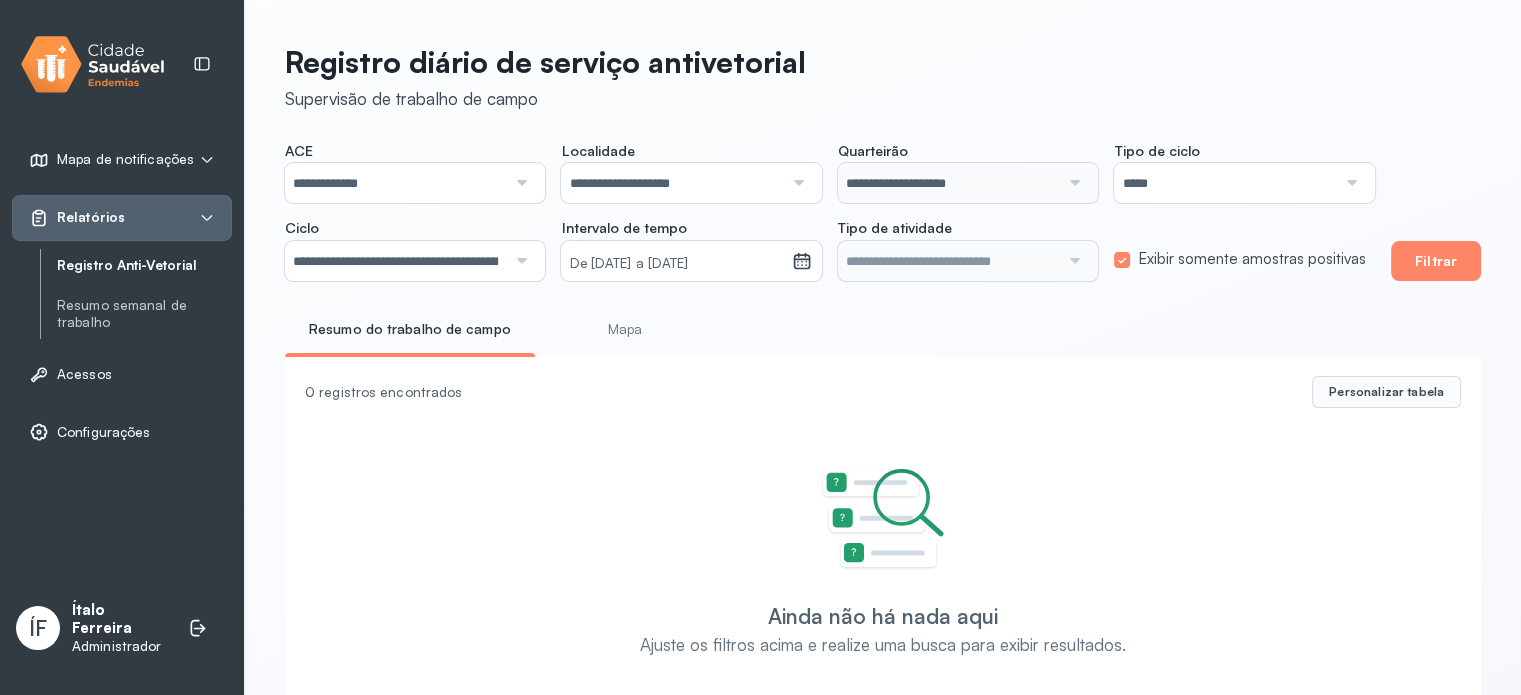 click on "**********" 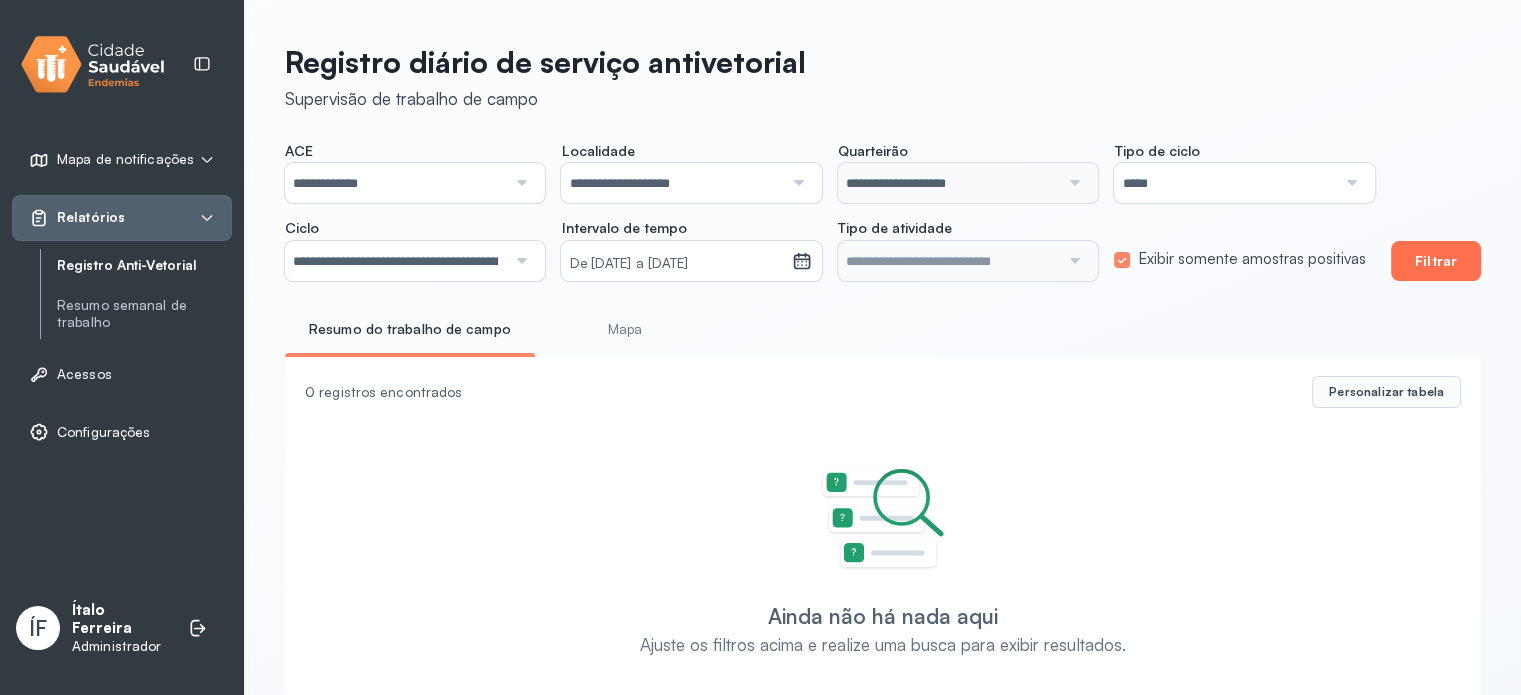 click on "Filtrar" at bounding box center [1436, 261] 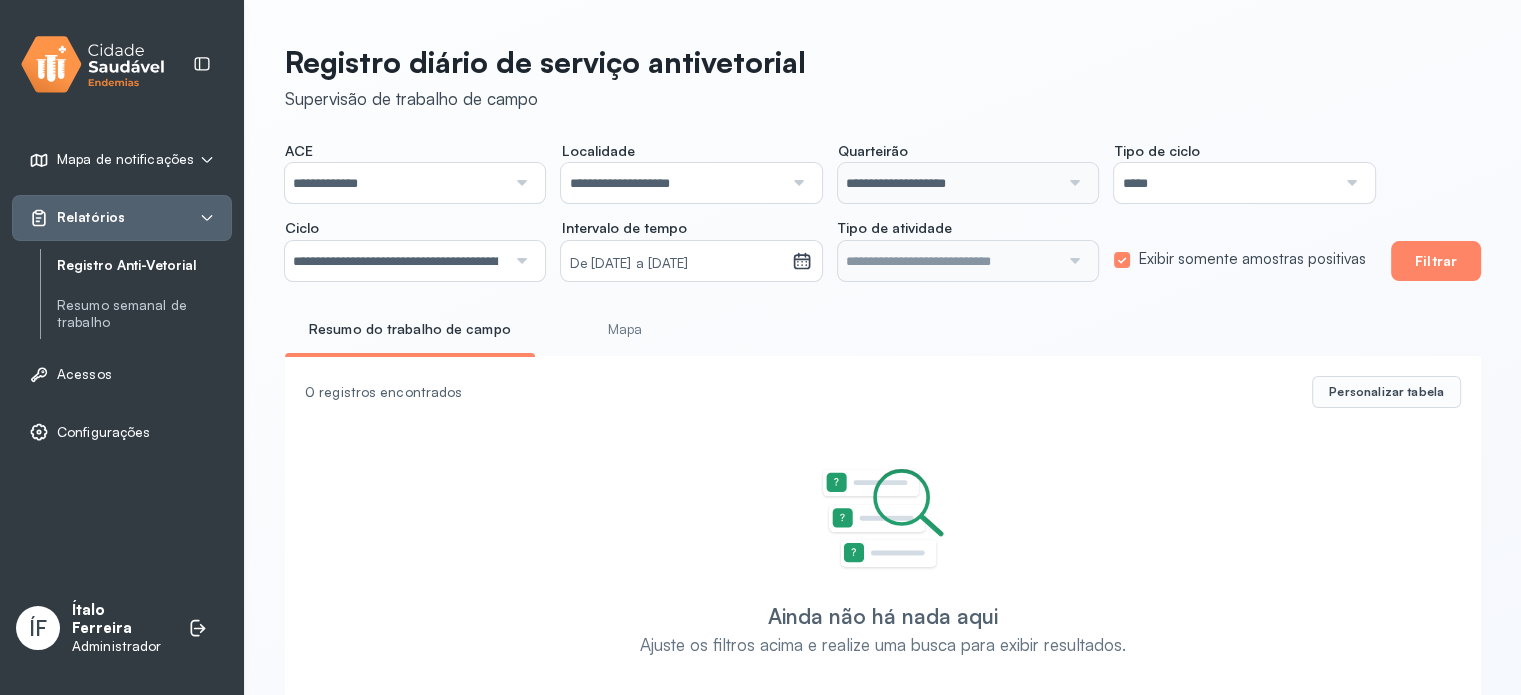 click on "**********" 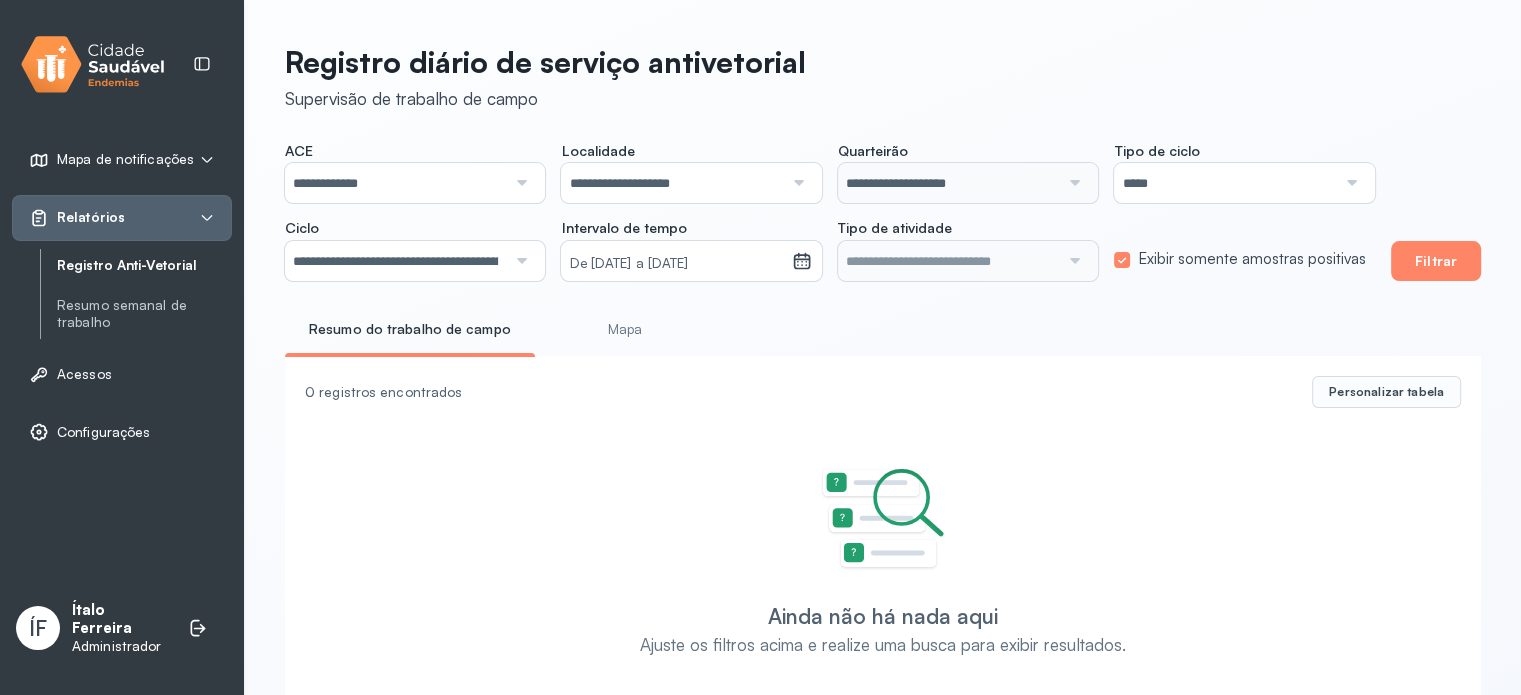 click on "**********" at bounding box center [395, 261] 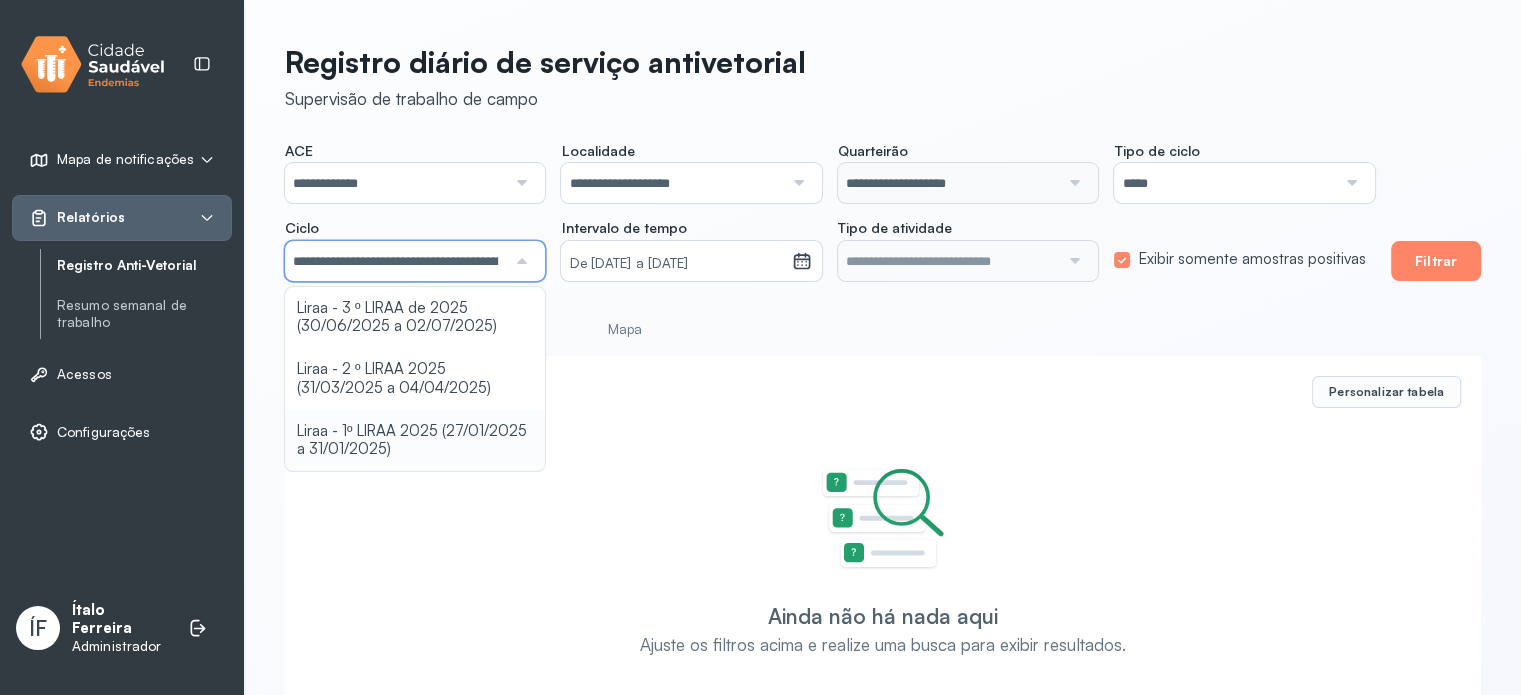click on "**********" 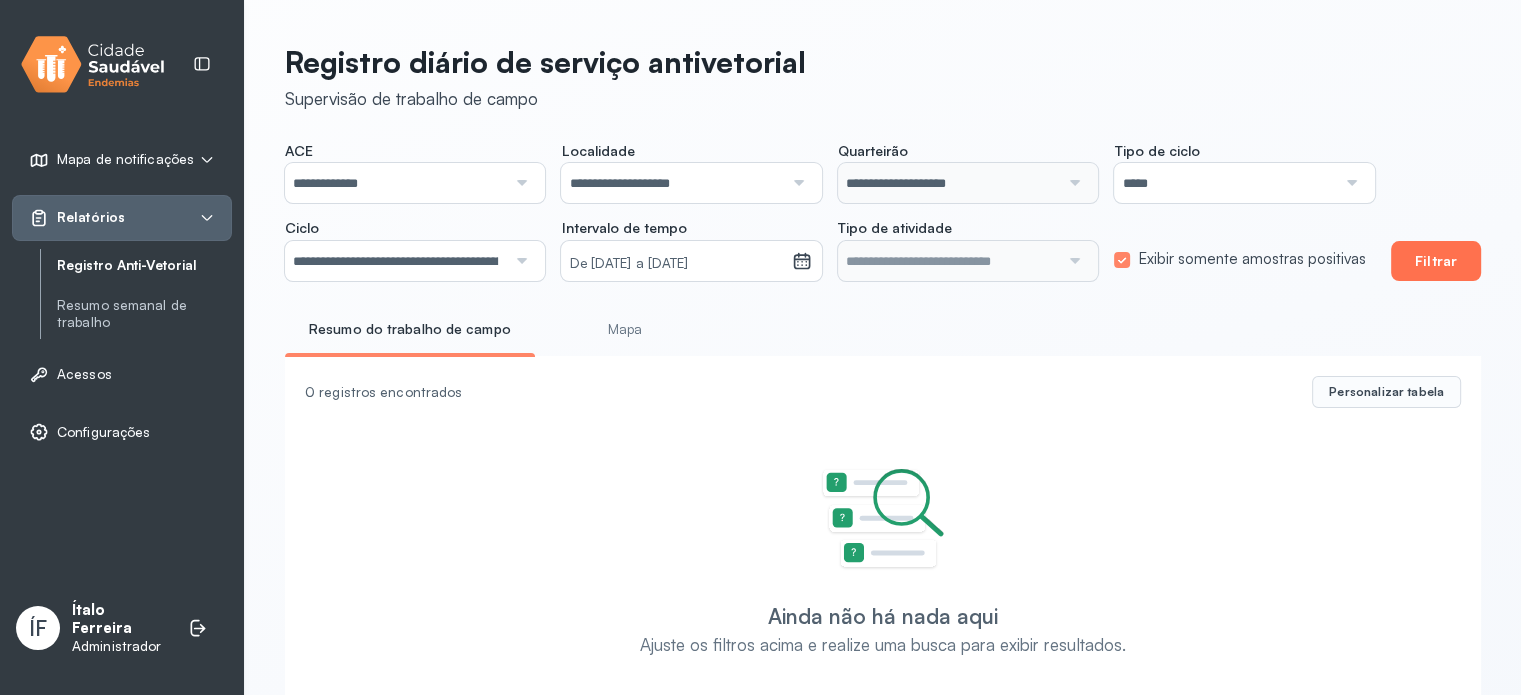 click on "Filtrar" at bounding box center [1436, 261] 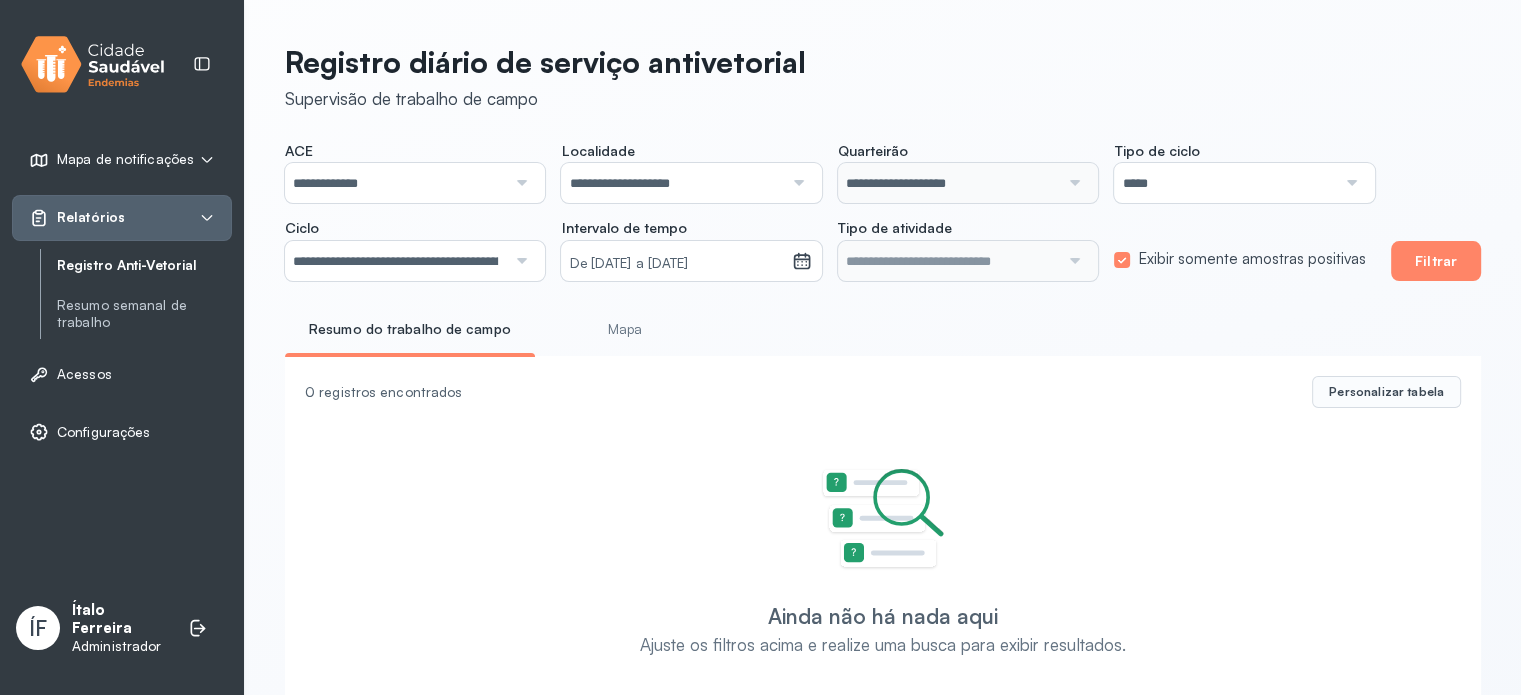 click on "*****" at bounding box center (1224, 183) 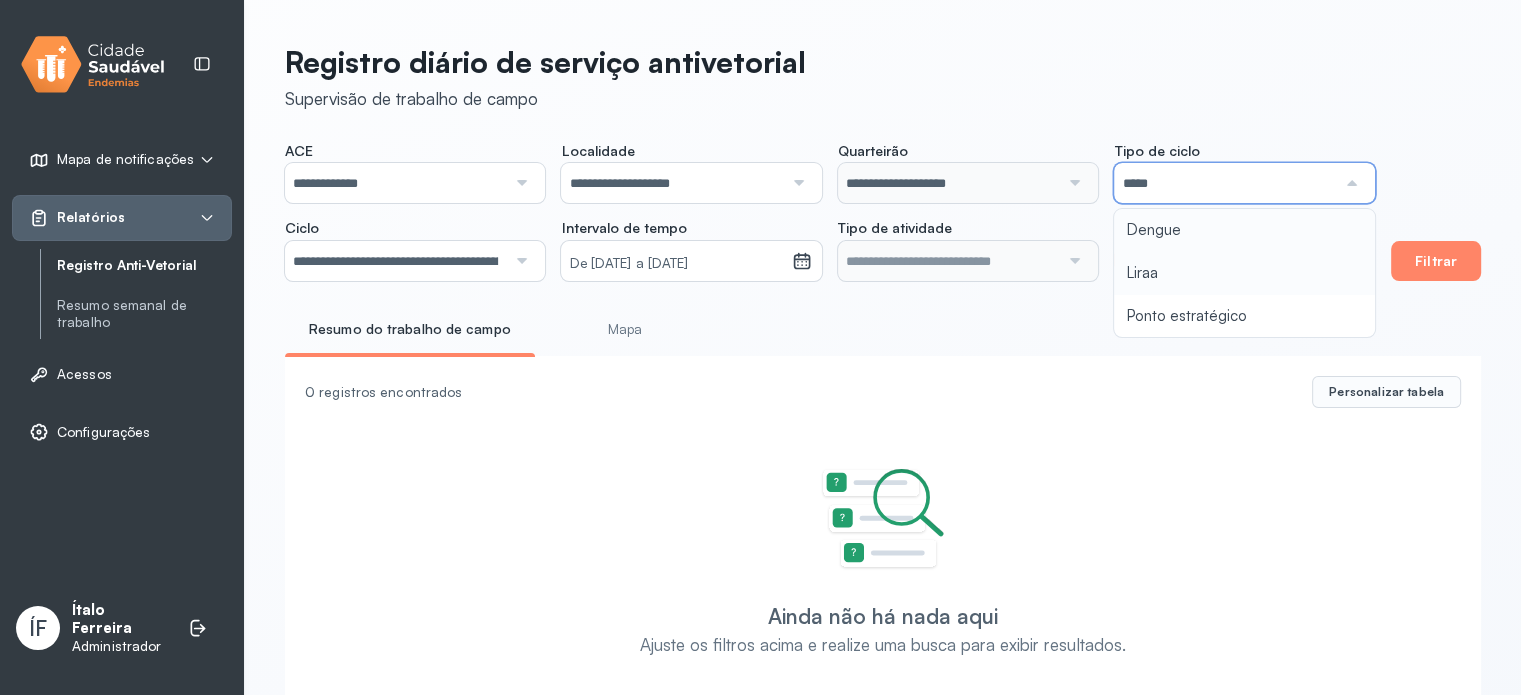 type on "**********" 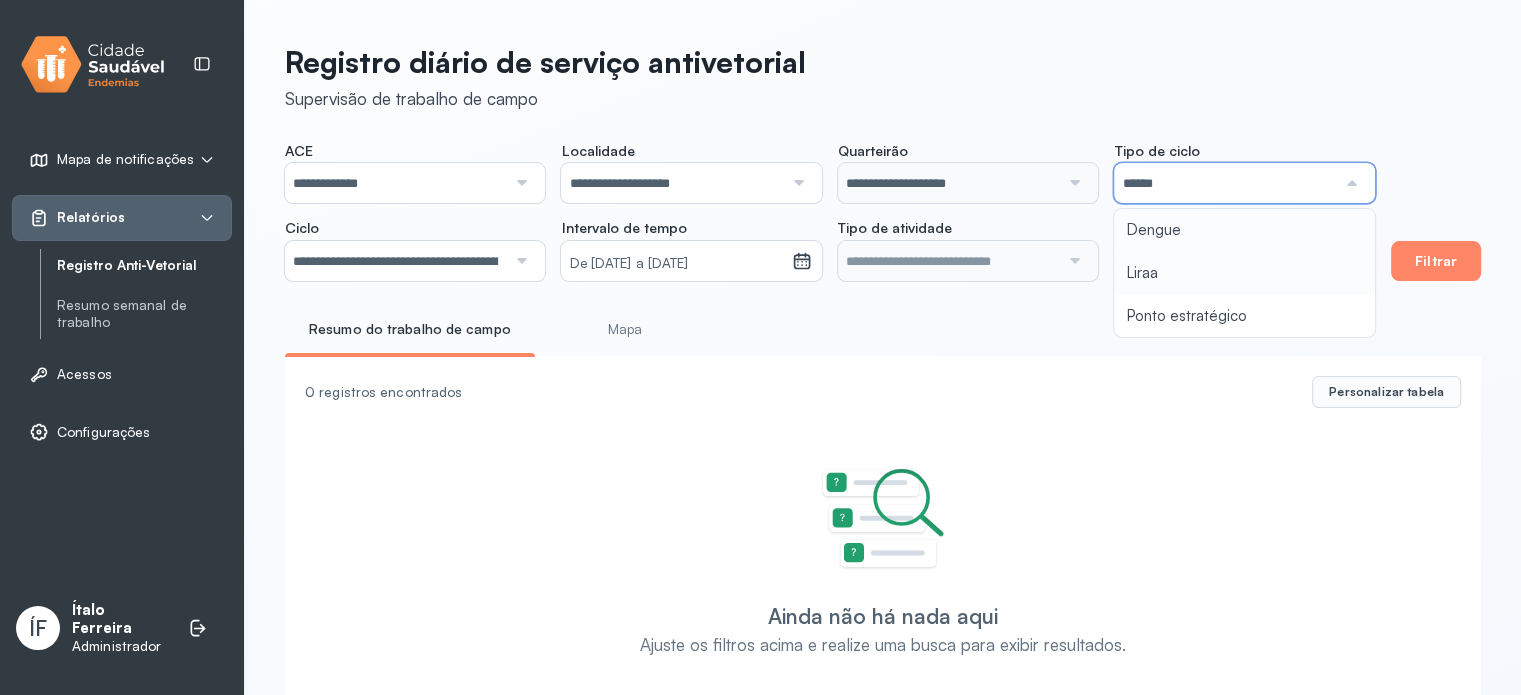 click on "**********" at bounding box center (830, 211) 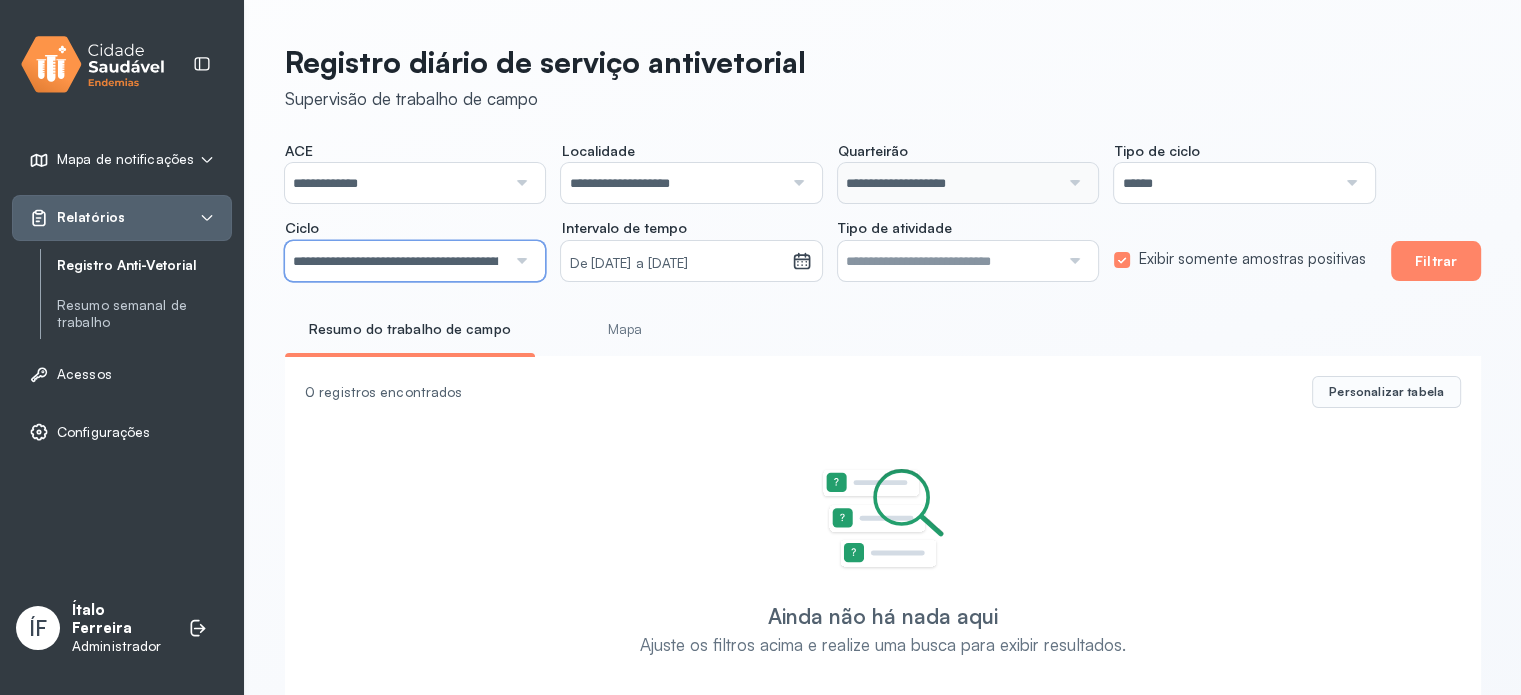 click on "**********" at bounding box center (395, 261) 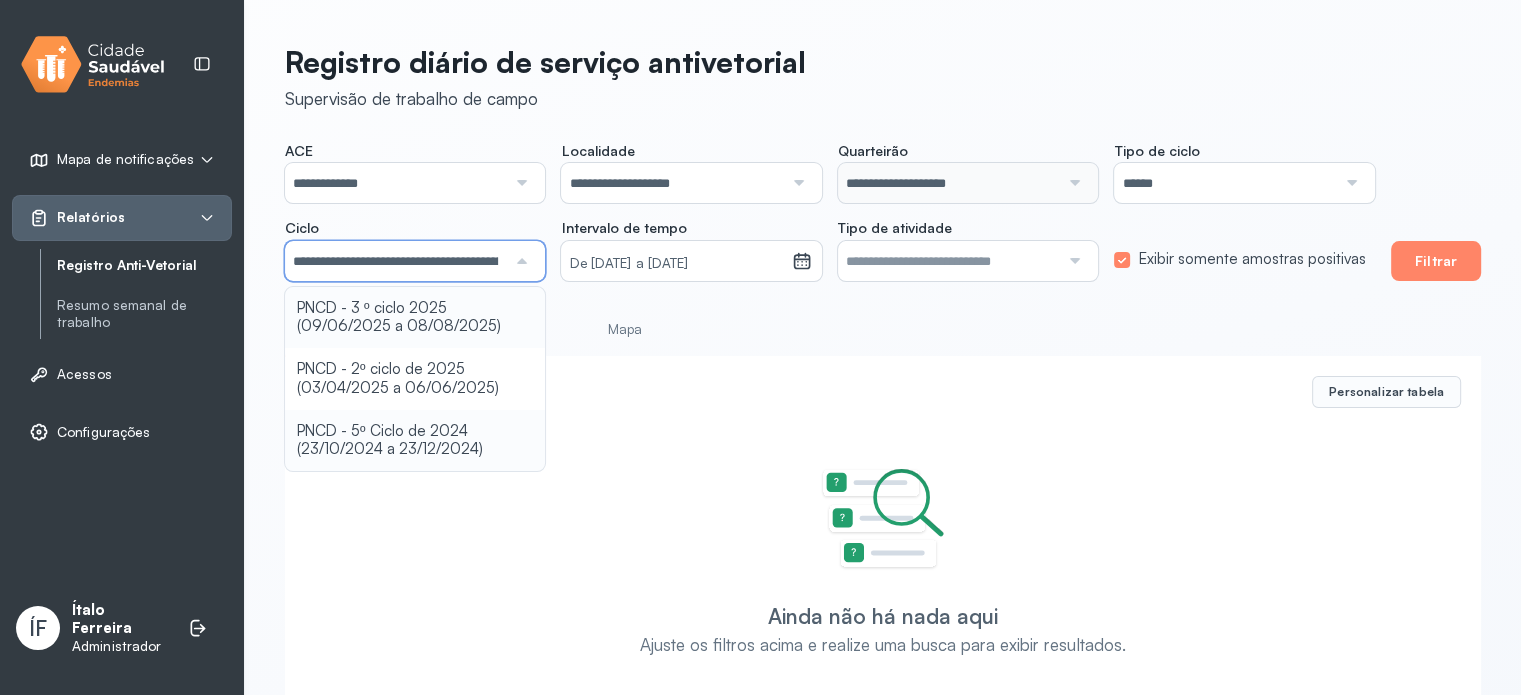 drag, startPoint x: 345, startPoint y: 302, endPoint x: 686, endPoint y: 260, distance: 343.57678 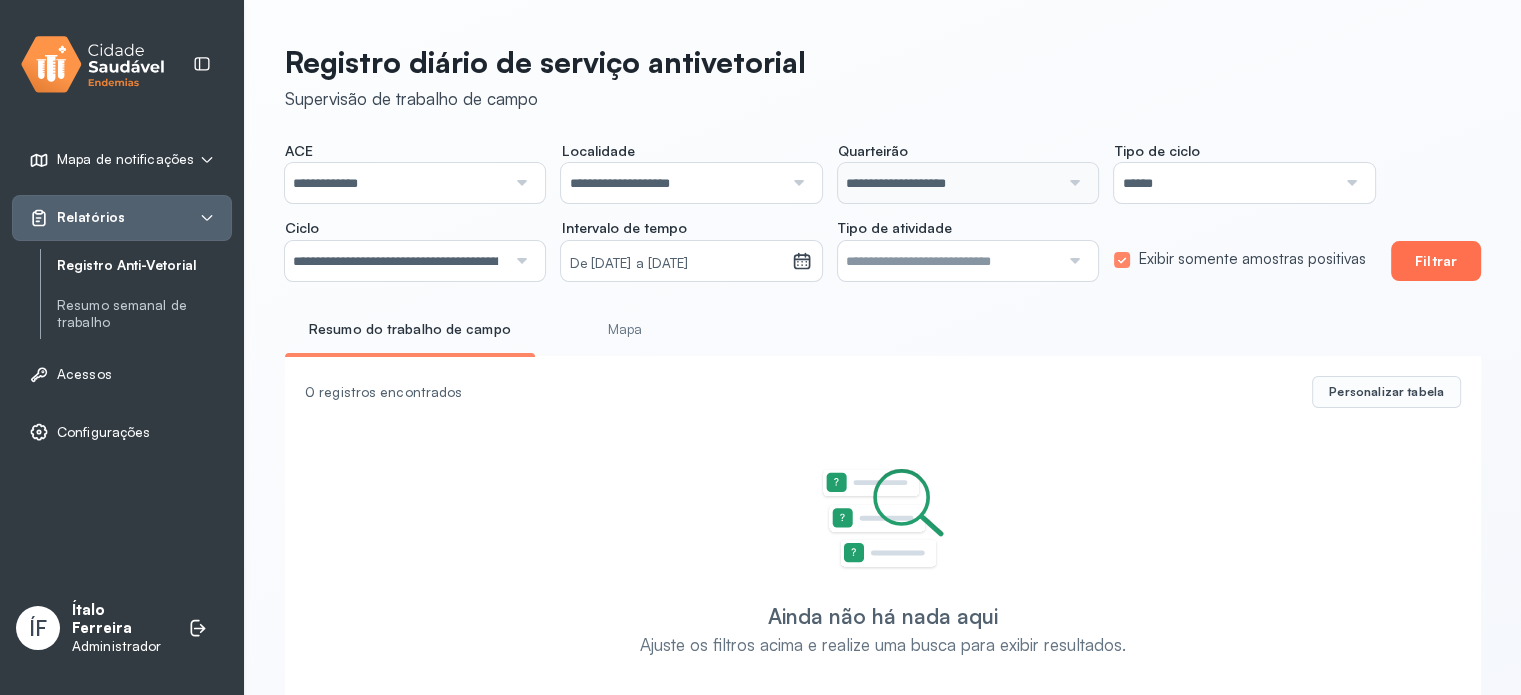 click on "Filtrar" at bounding box center (1436, 261) 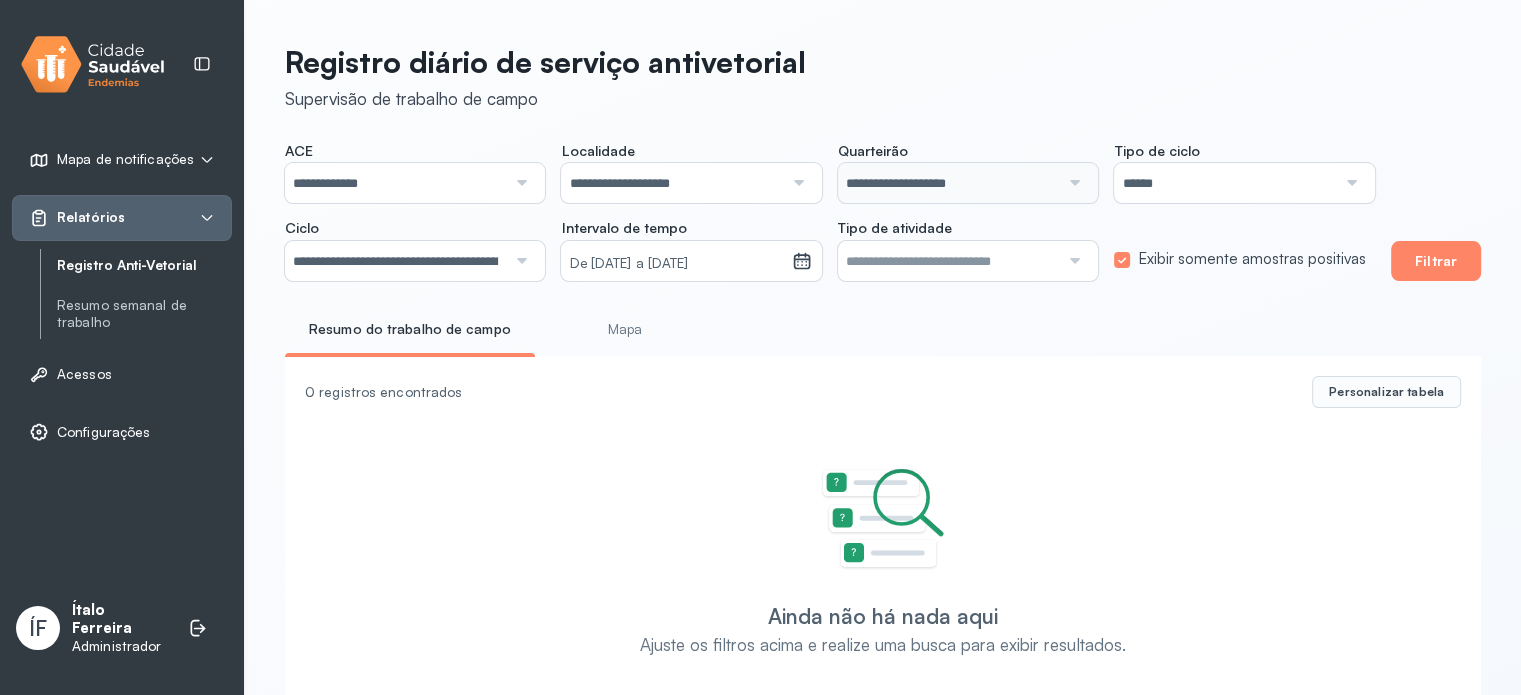 click on "Exibir somente amostras positivas" at bounding box center [1251, 259] 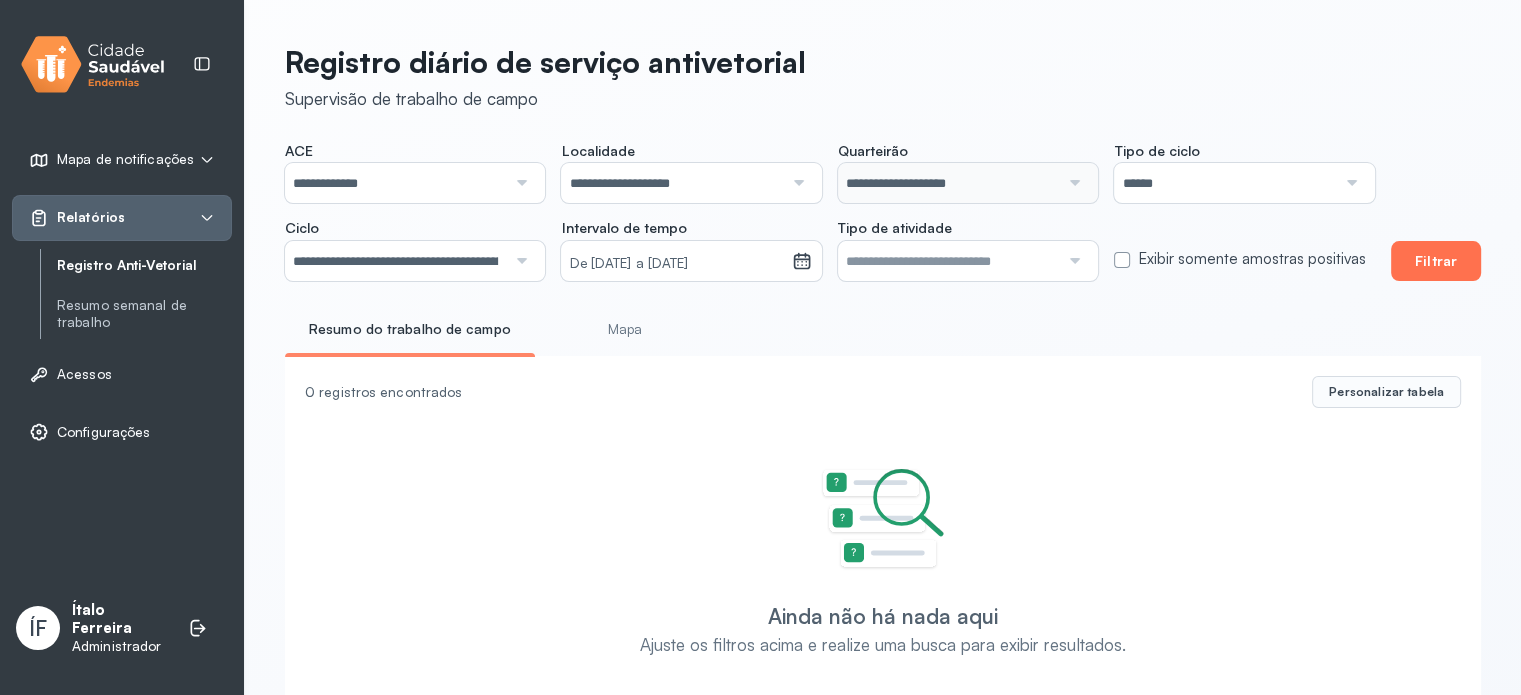 click on "Filtrar" at bounding box center [1436, 261] 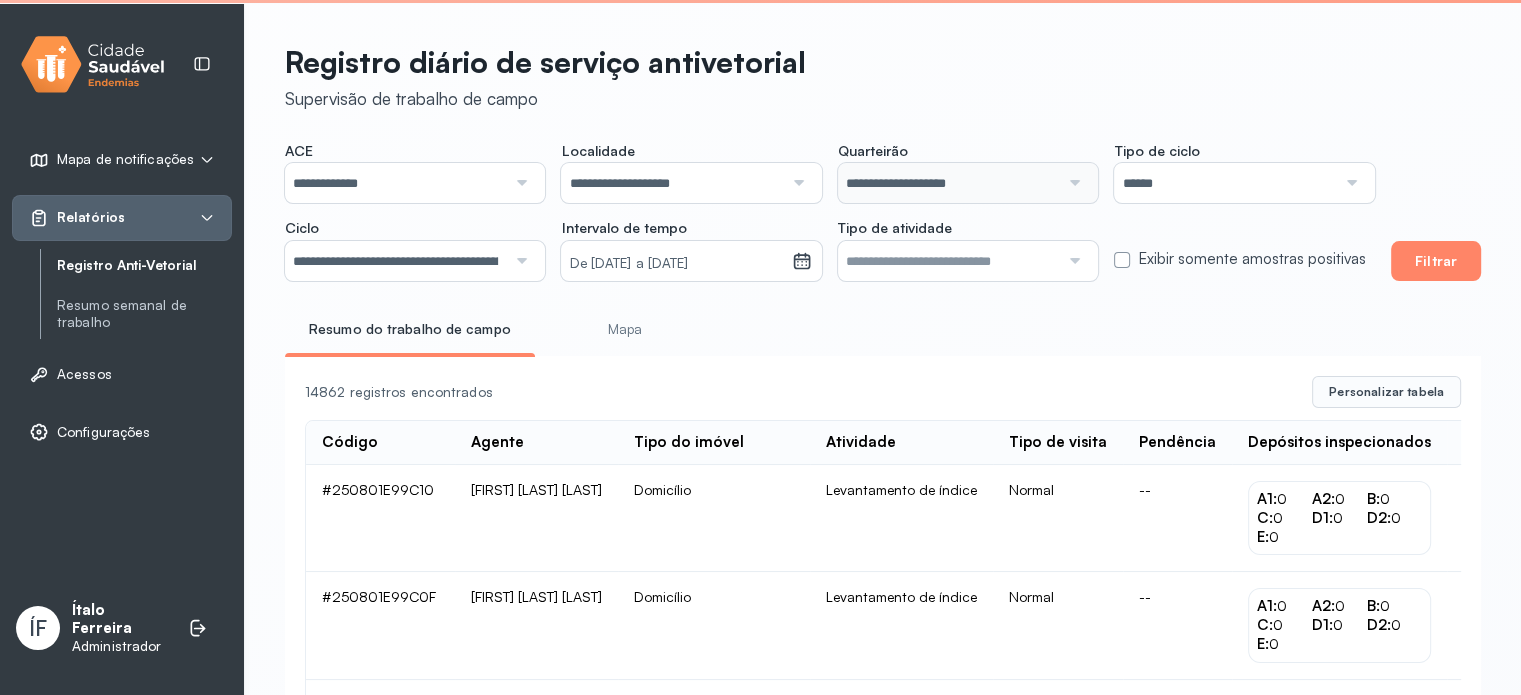 click on "Mapa" at bounding box center [625, 329] 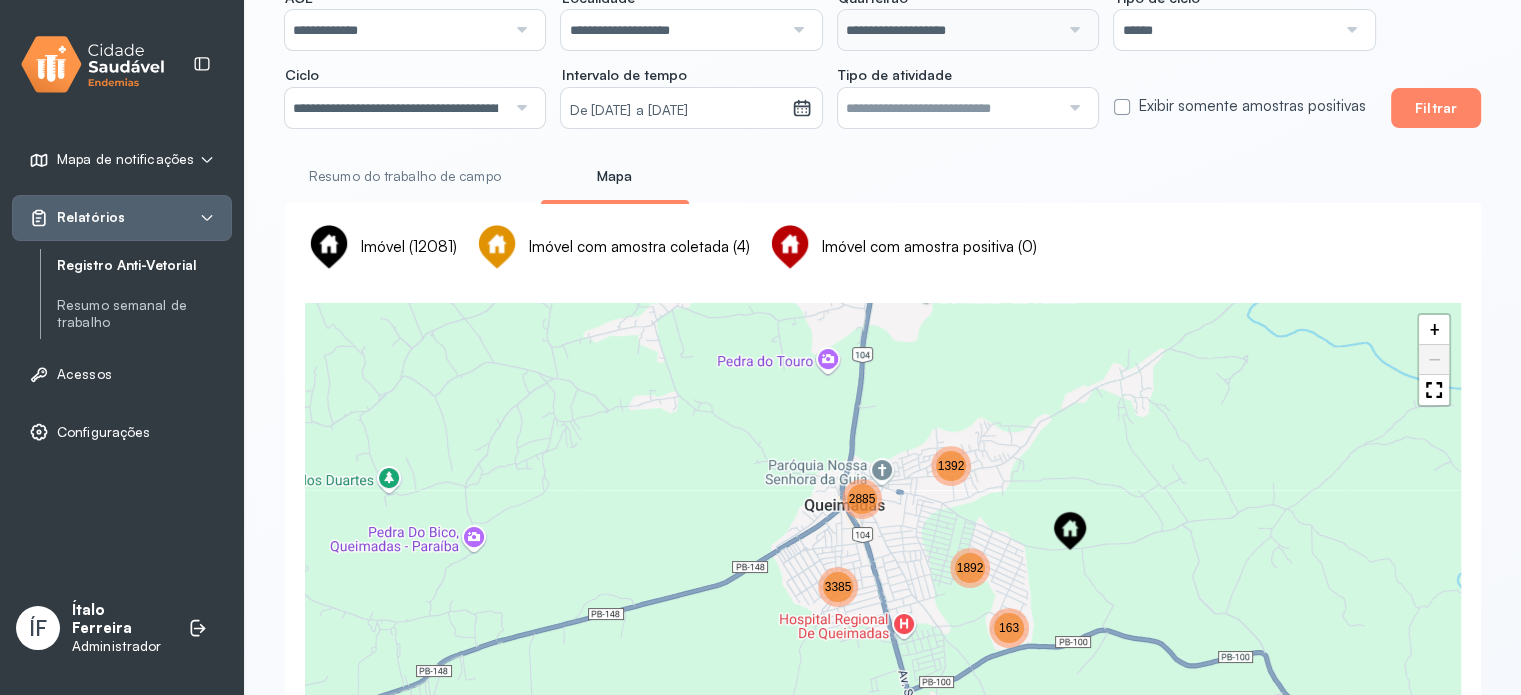 scroll, scrollTop: 200, scrollLeft: 0, axis: vertical 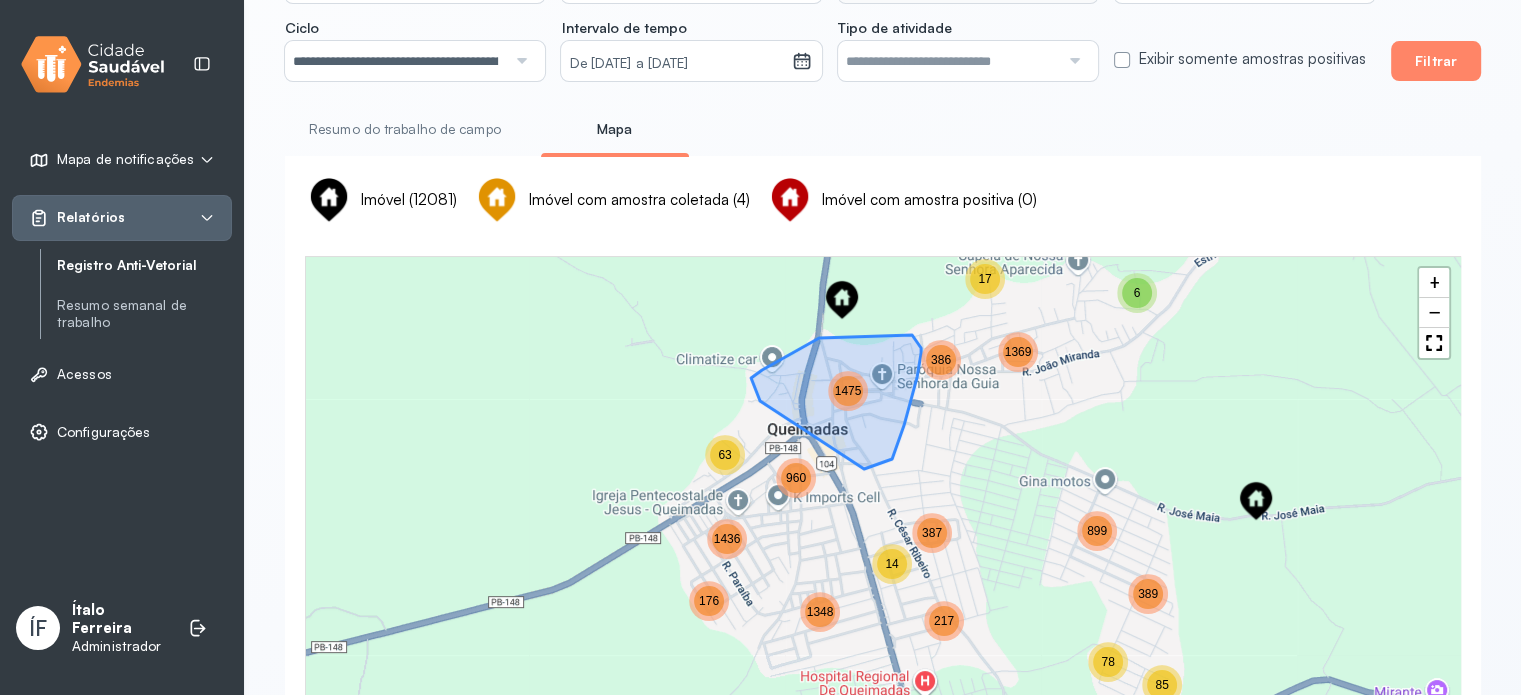 click on "1475" at bounding box center (848, 391) 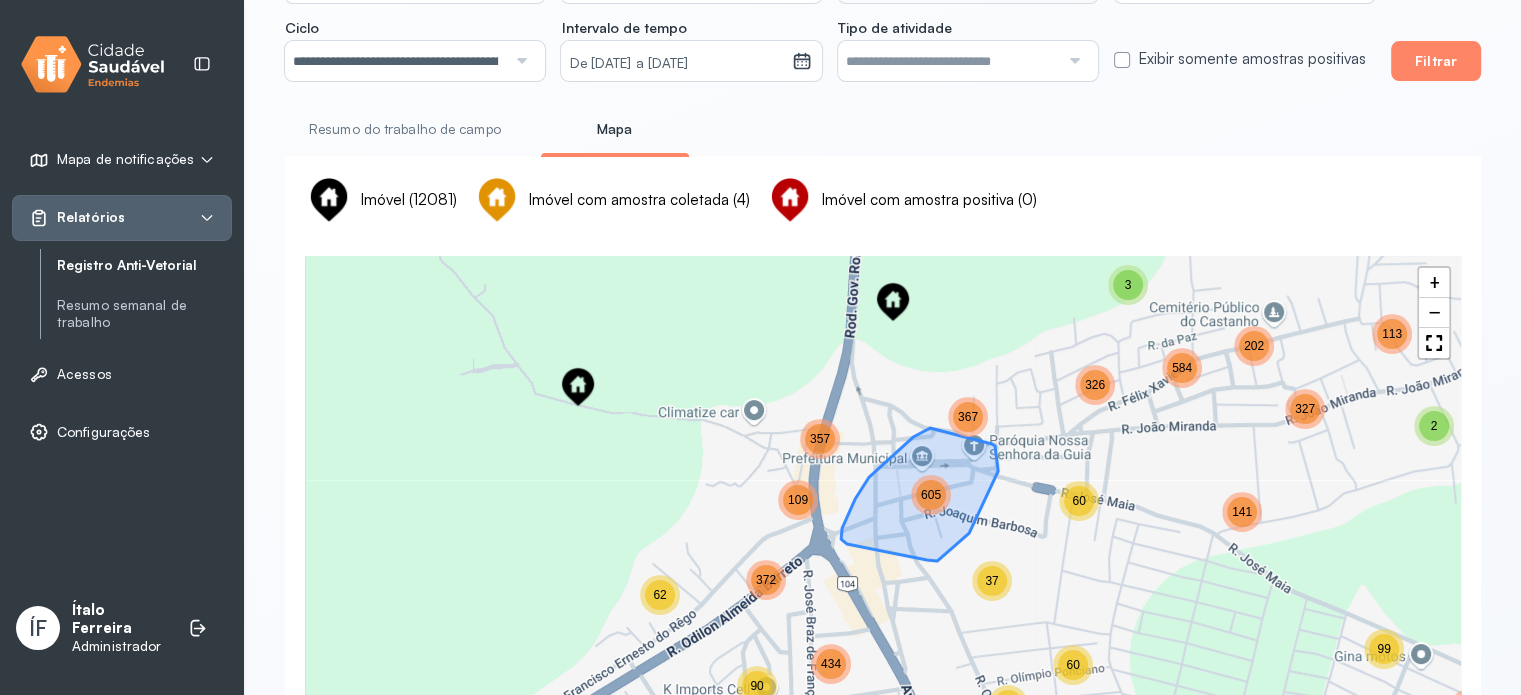 click on "605" at bounding box center [931, 495] 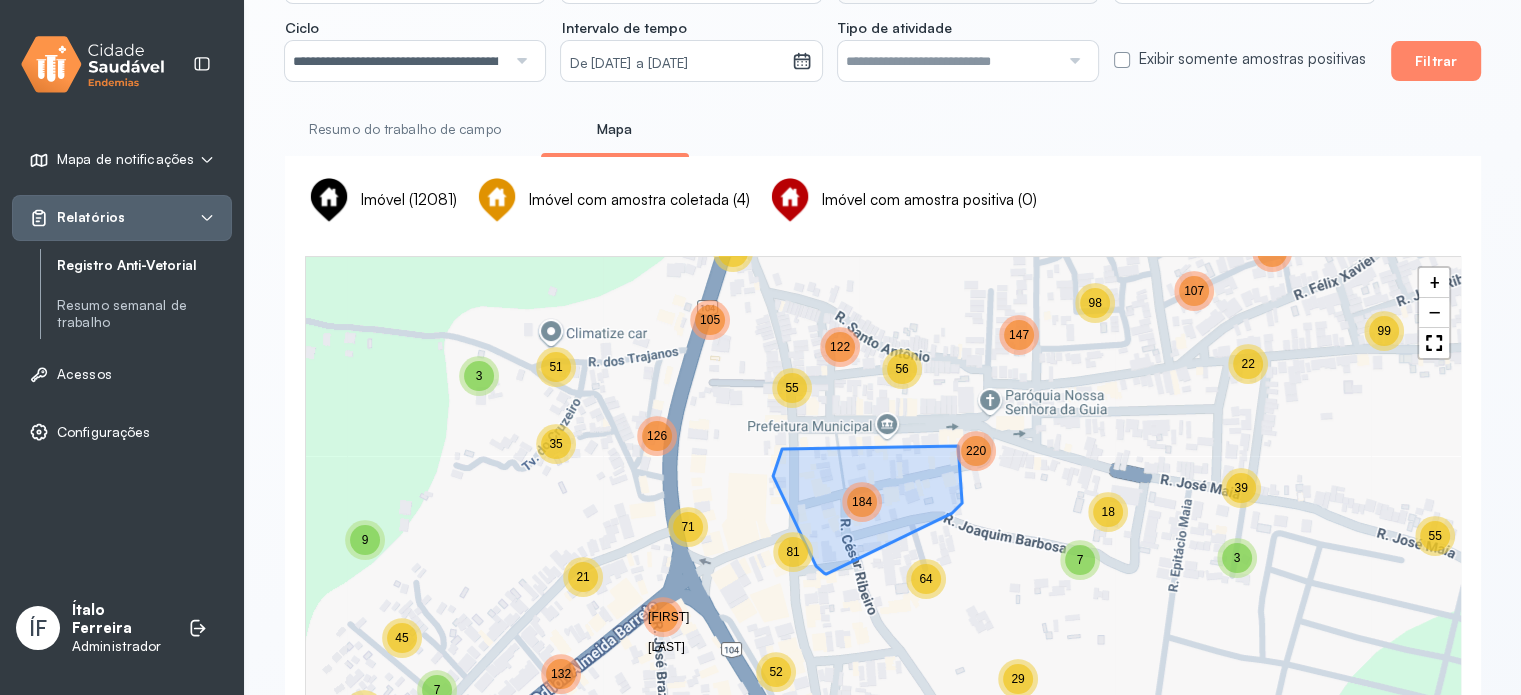 click on "184" at bounding box center (862, 502) 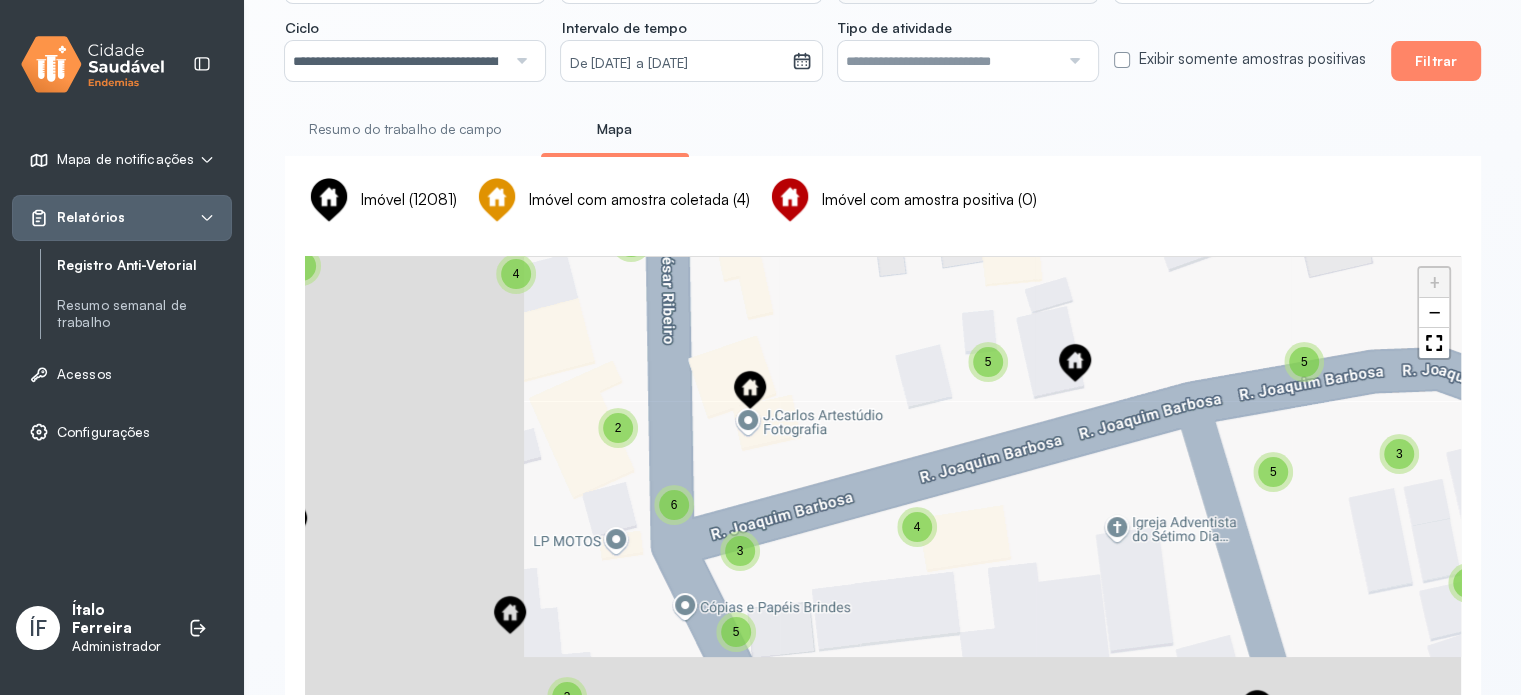 drag, startPoint x: 818, startPoint y: 560, endPoint x: 1285, endPoint y: 432, distance: 484.22412 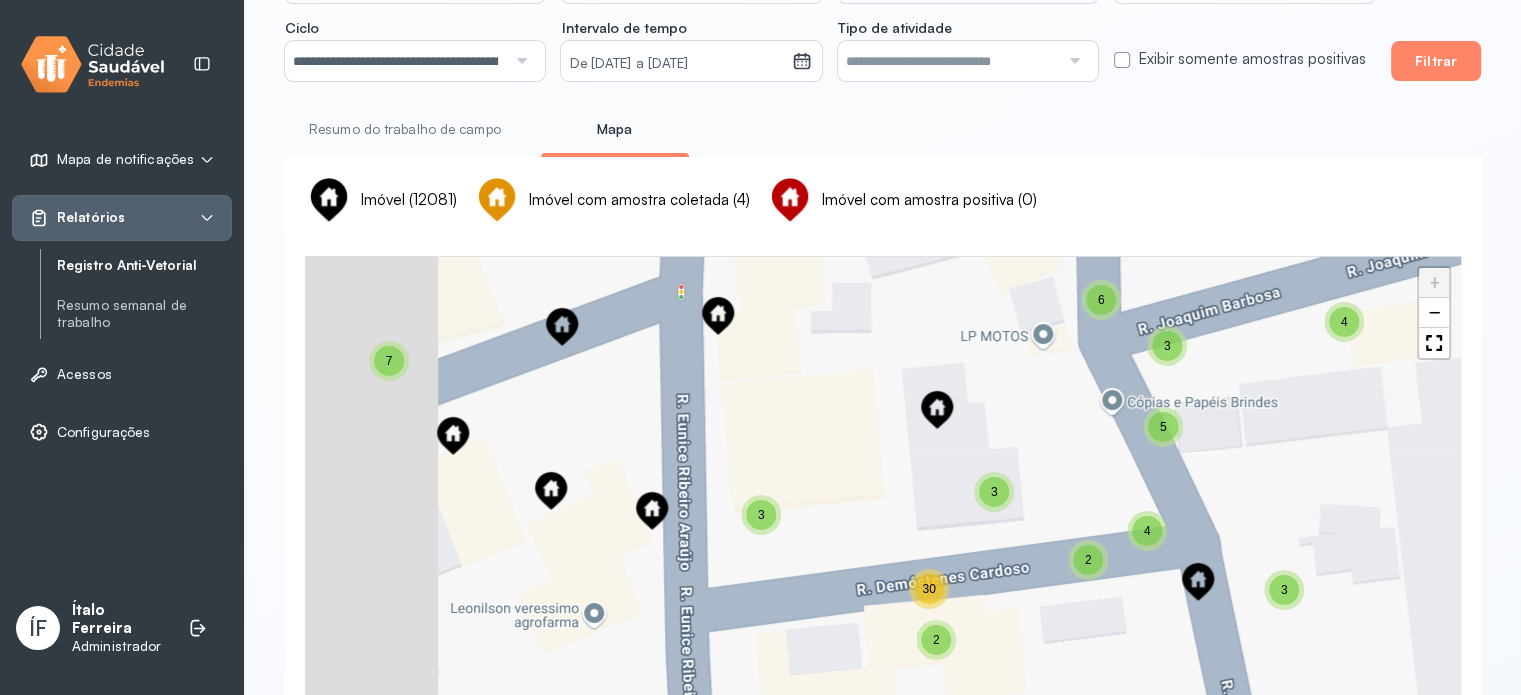drag, startPoint x: 904, startPoint y: 571, endPoint x: 1266, endPoint y: 401, distance: 399.93 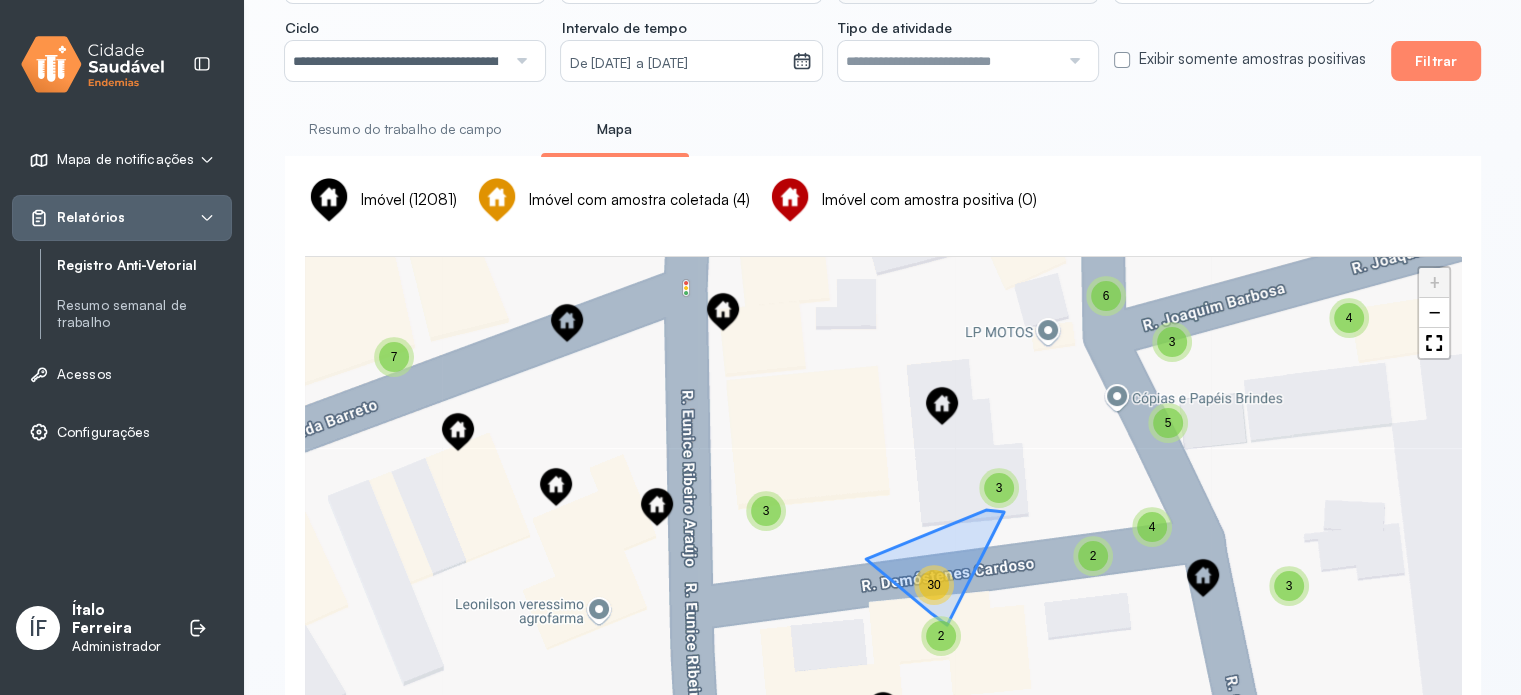 click on "30" at bounding box center [934, 585] 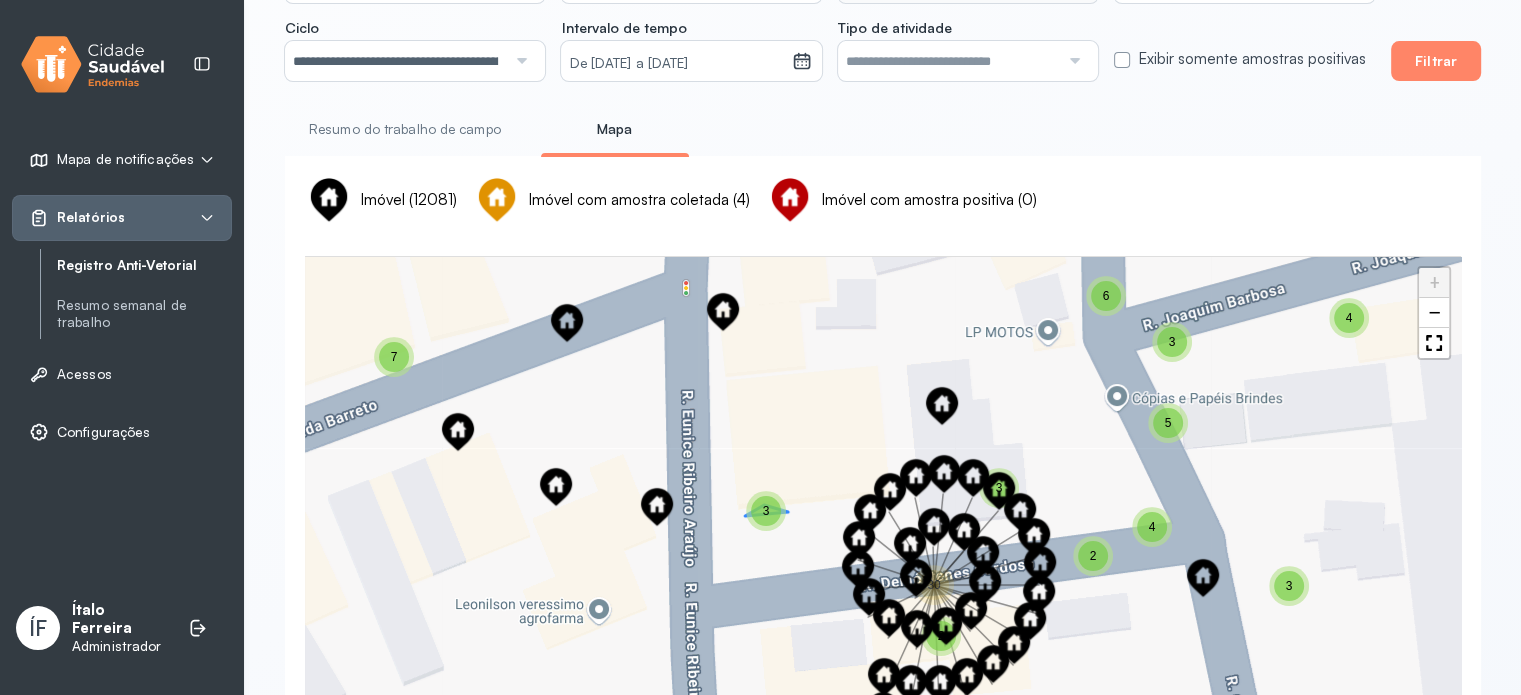 click on "3" at bounding box center [766, 511] 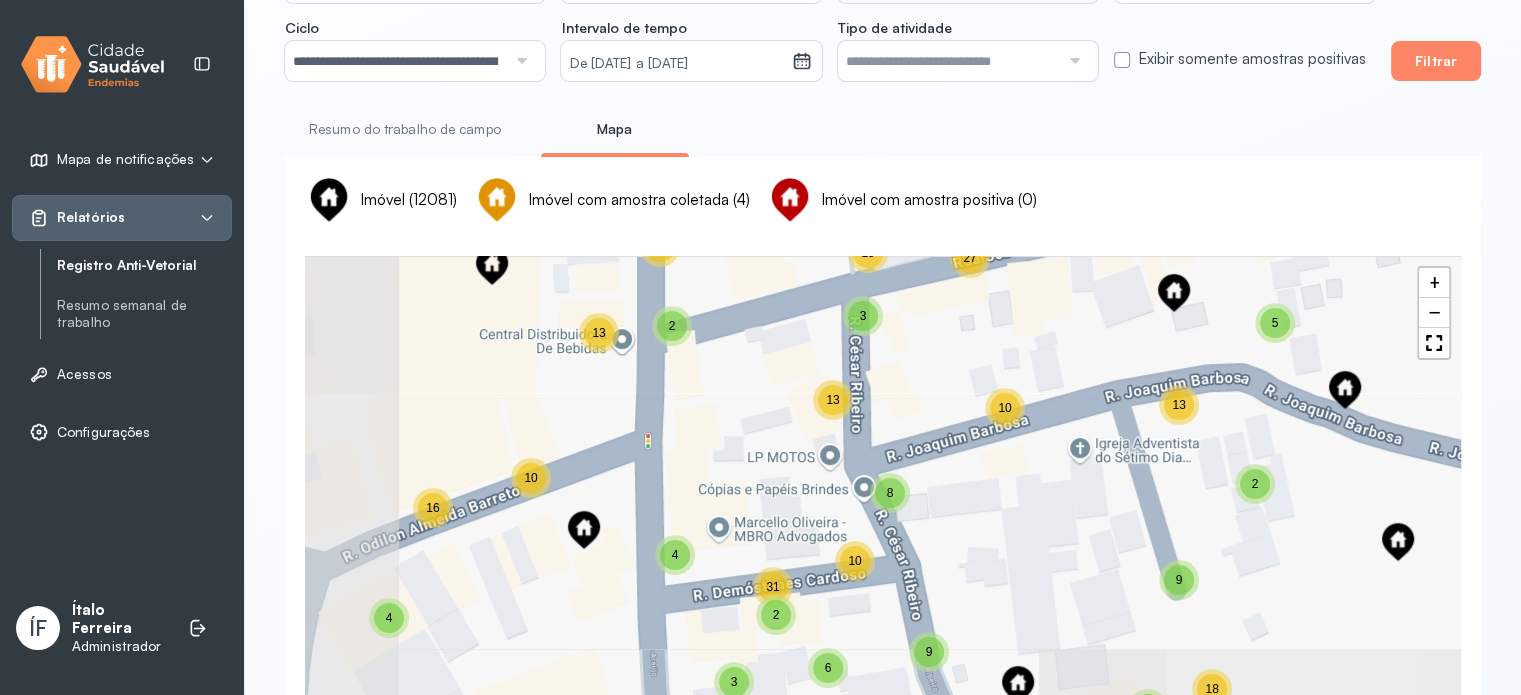drag, startPoint x: 663, startPoint y: 583, endPoint x: 578, endPoint y: 270, distance: 324.33624 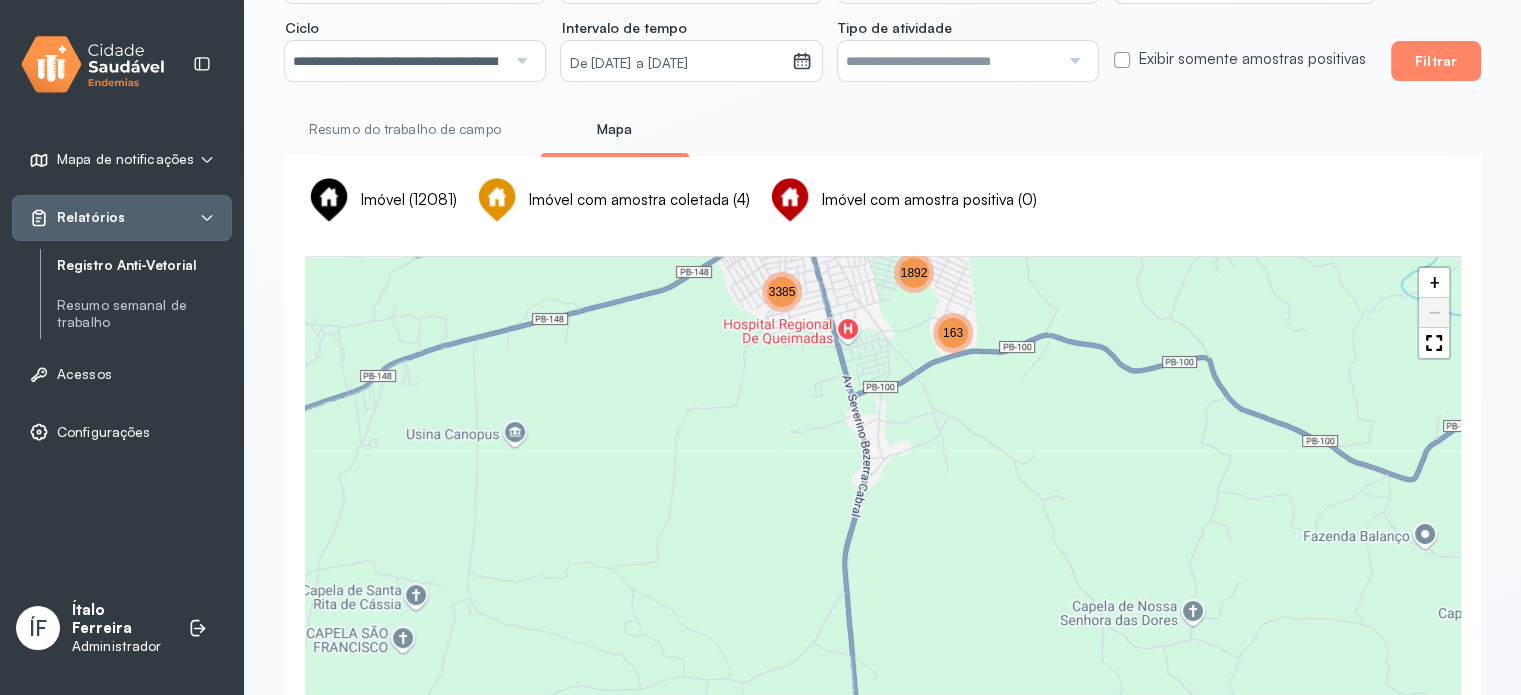 drag, startPoint x: 989, startPoint y: 548, endPoint x: 1005, endPoint y: 297, distance: 251.50945 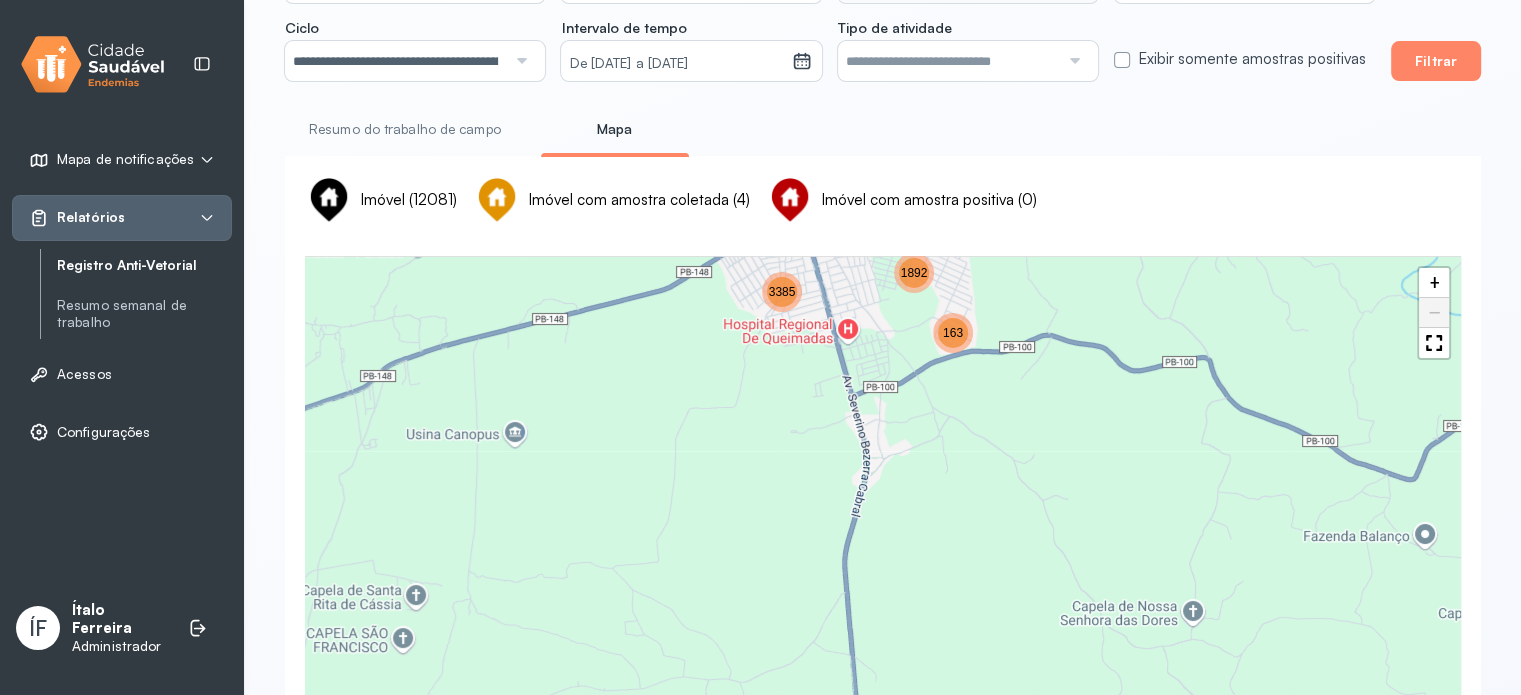 click on "163 1392 1892 3385 2885 + −" at bounding box center (883, 485) 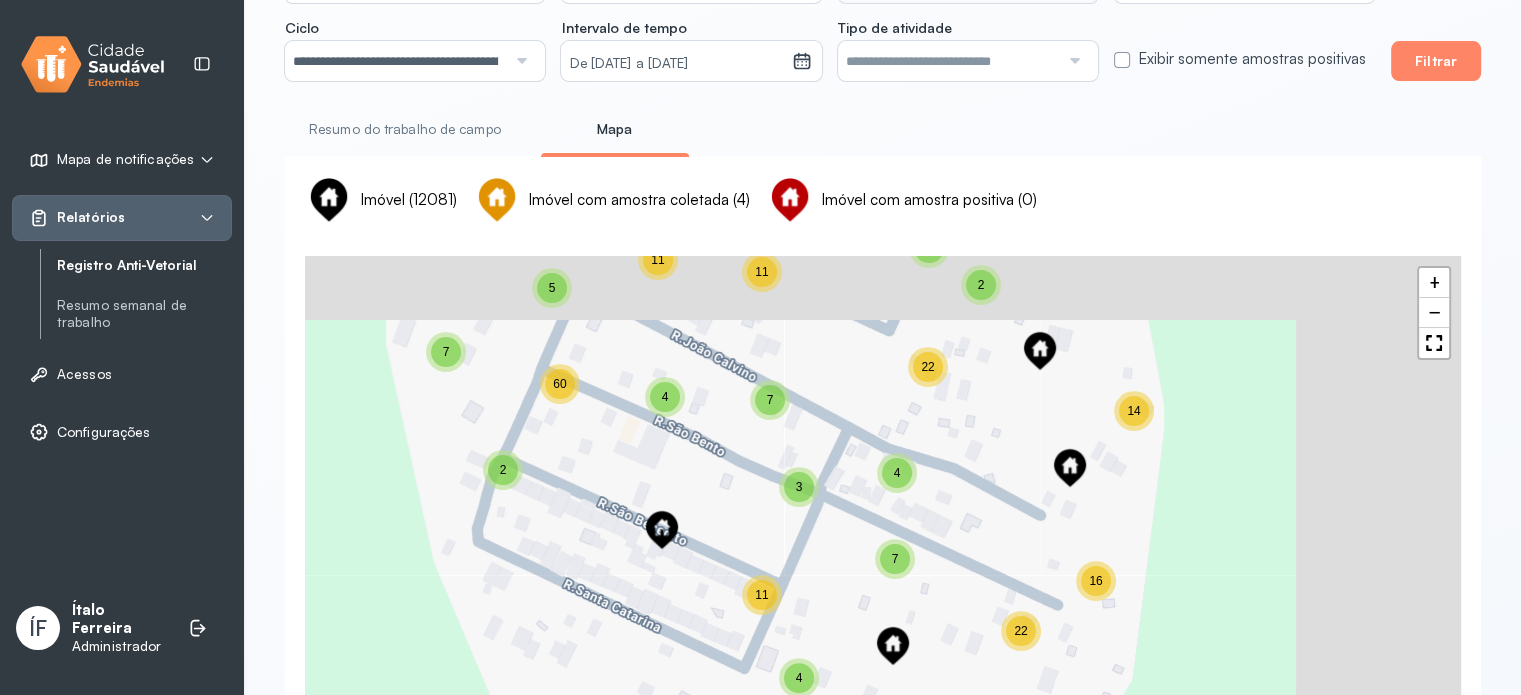 drag, startPoint x: 930, startPoint y: 412, endPoint x: 704, endPoint y: 621, distance: 307.82626 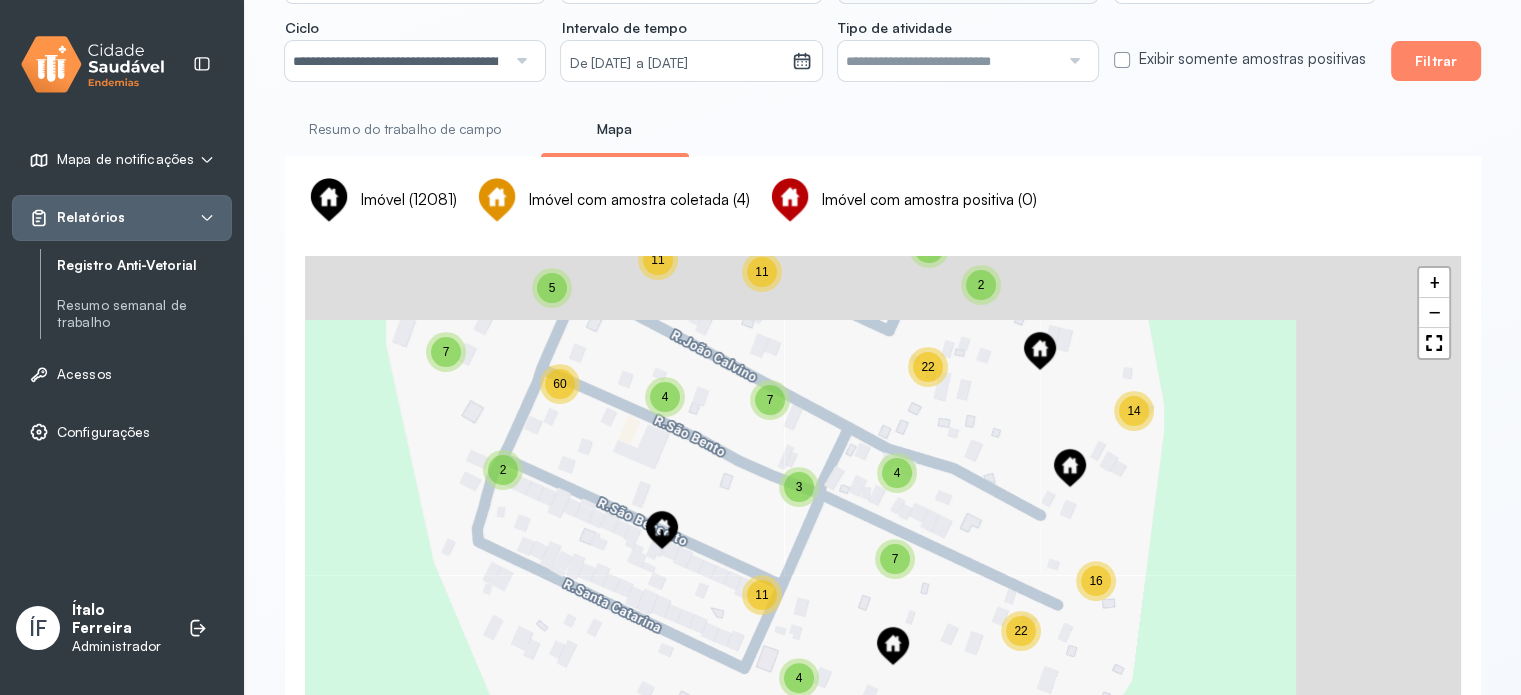 click on "4 2 5 60 7 4 22 16 14 3 4 7 11 4 20 3 21 39 26 7 11 11 2 22 4 10 3 28 57 4 3 6 37 7 5 11 2 7 5 4 96 4 2 33 12 5 9 2 23 4 22 5 2 24 10 2 4 6 5 25 6 2 + −" at bounding box center (883, 485) 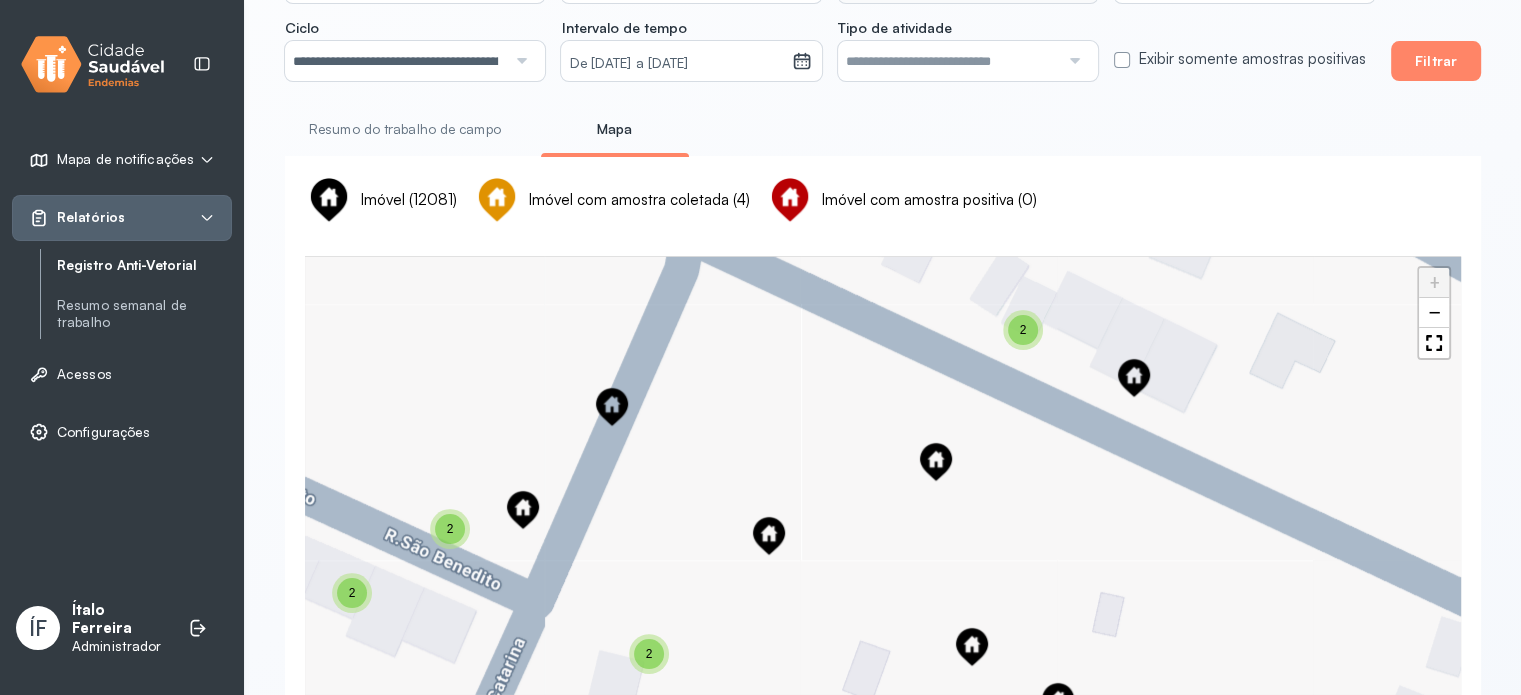drag, startPoint x: 833, startPoint y: 575, endPoint x: 791, endPoint y: 103, distance: 473.86496 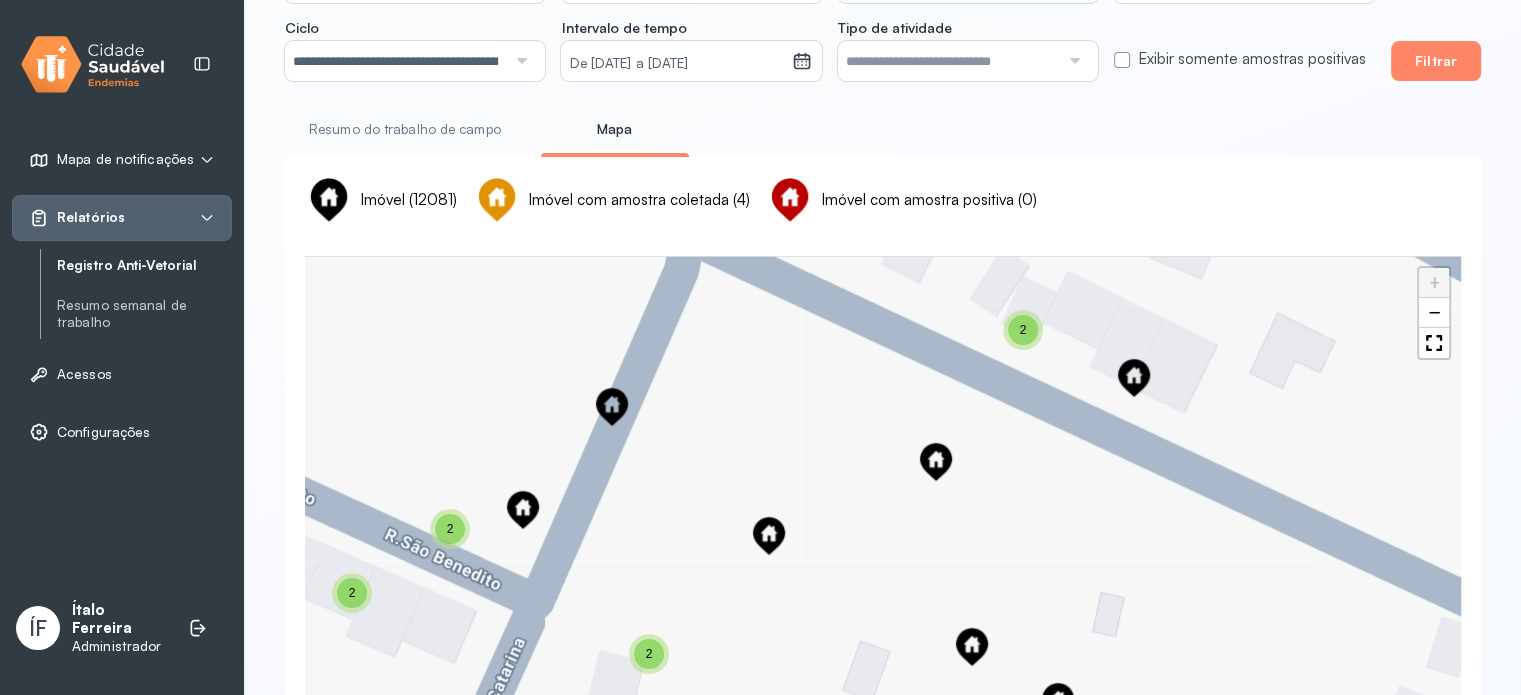 click on "**********" 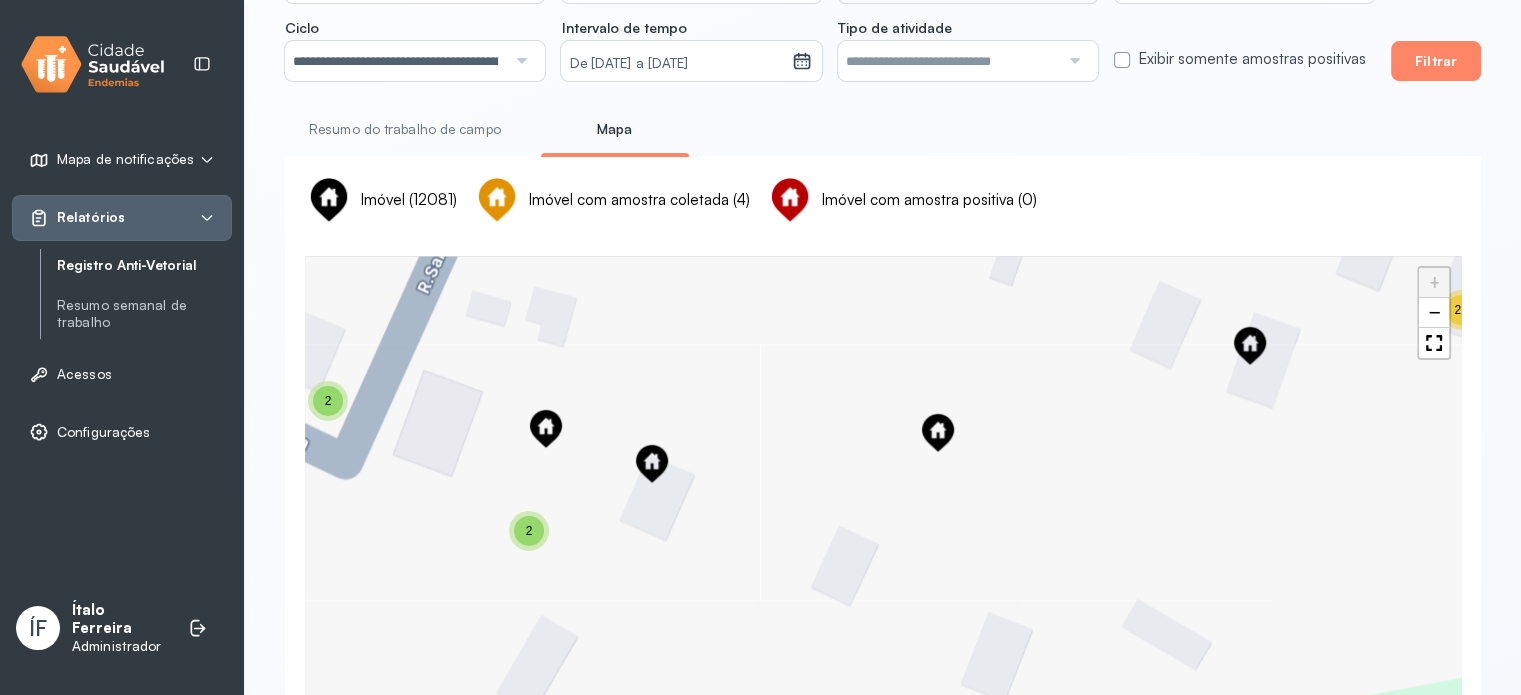click on "2" at bounding box center (529, 531) 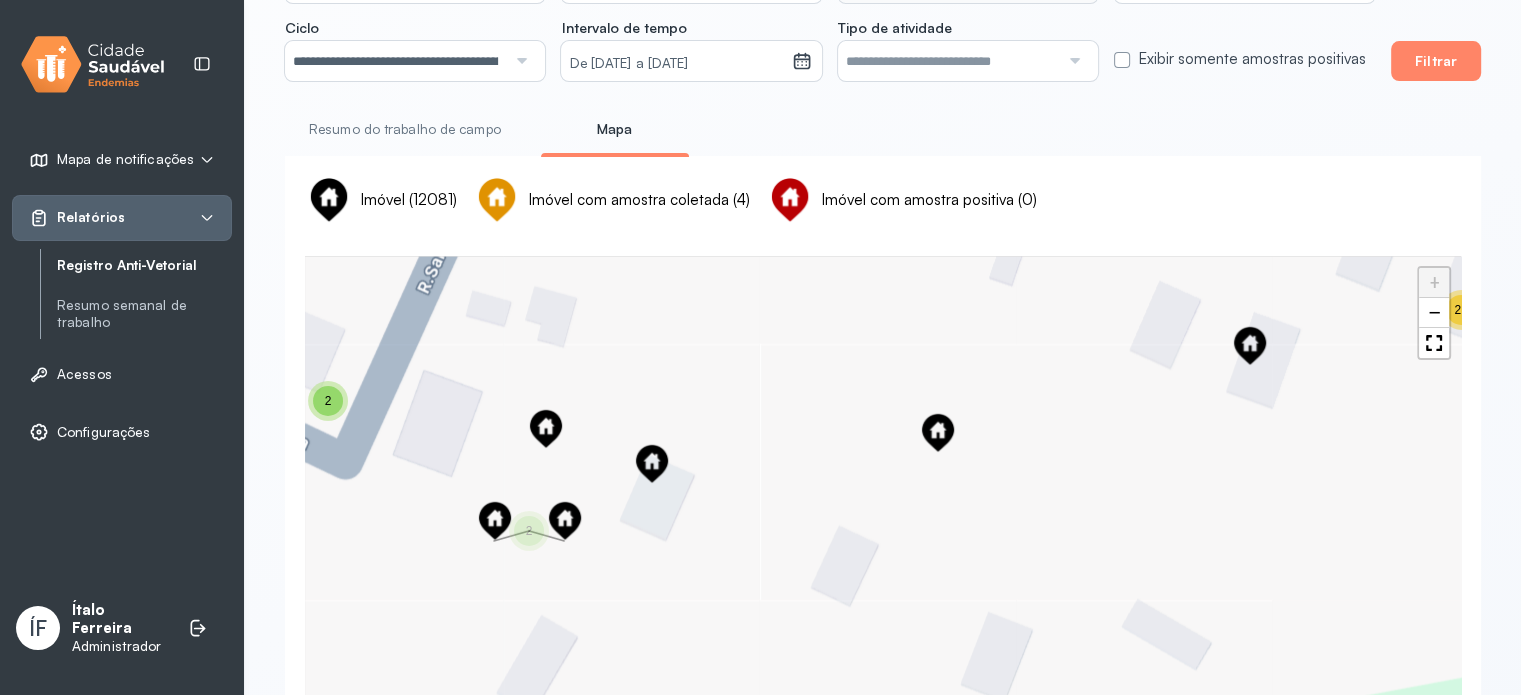 click on "2" at bounding box center (328, 401) 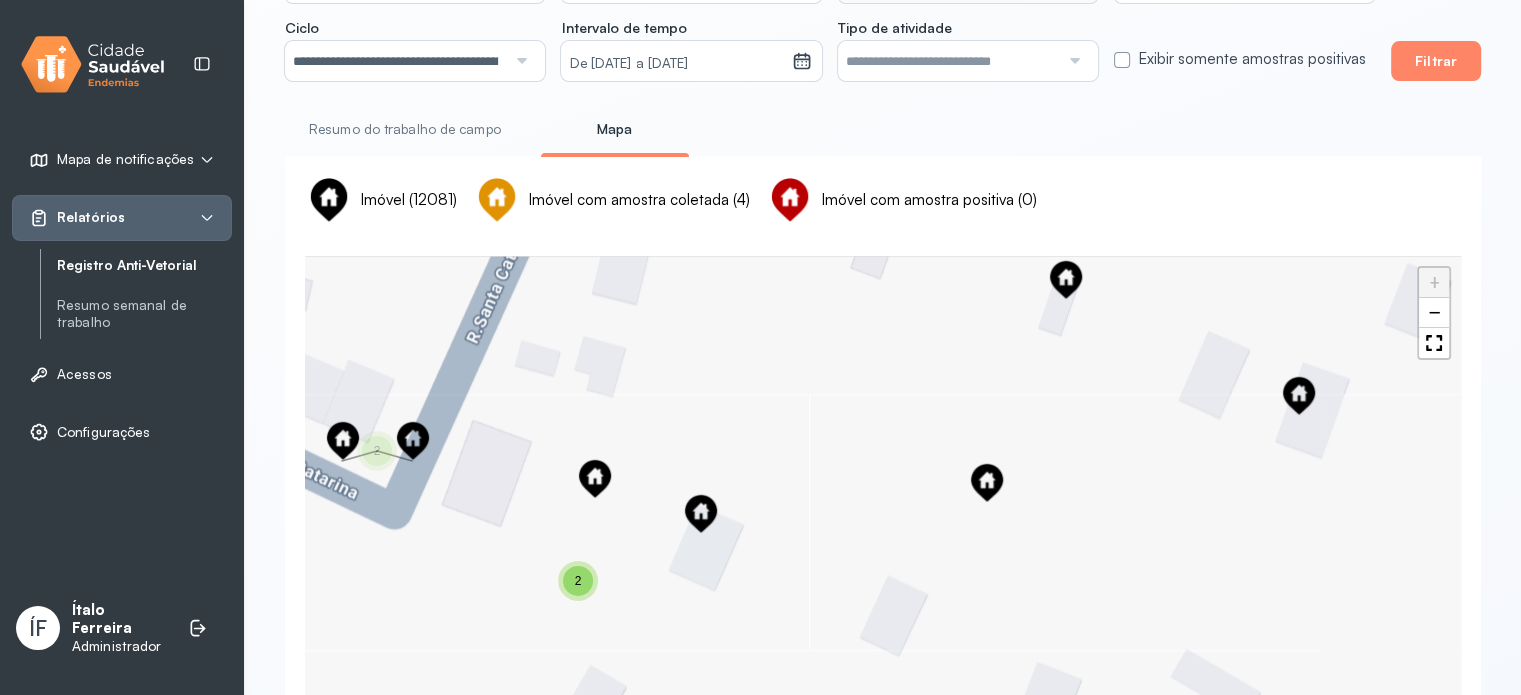 drag, startPoint x: 496, startPoint y: 460, endPoint x: 703, endPoint y: 531, distance: 218.83784 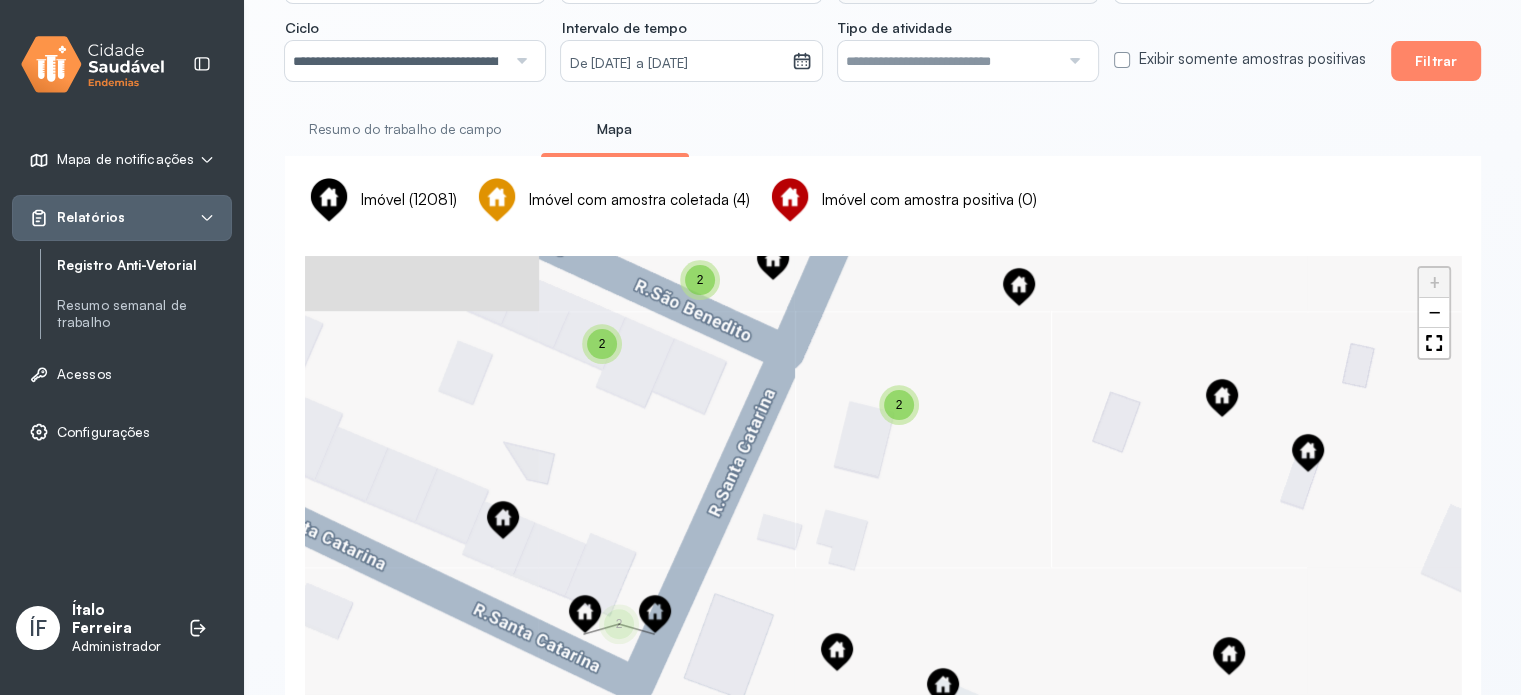 drag, startPoint x: 582, startPoint y: 458, endPoint x: 585, endPoint y: 520, distance: 62.072536 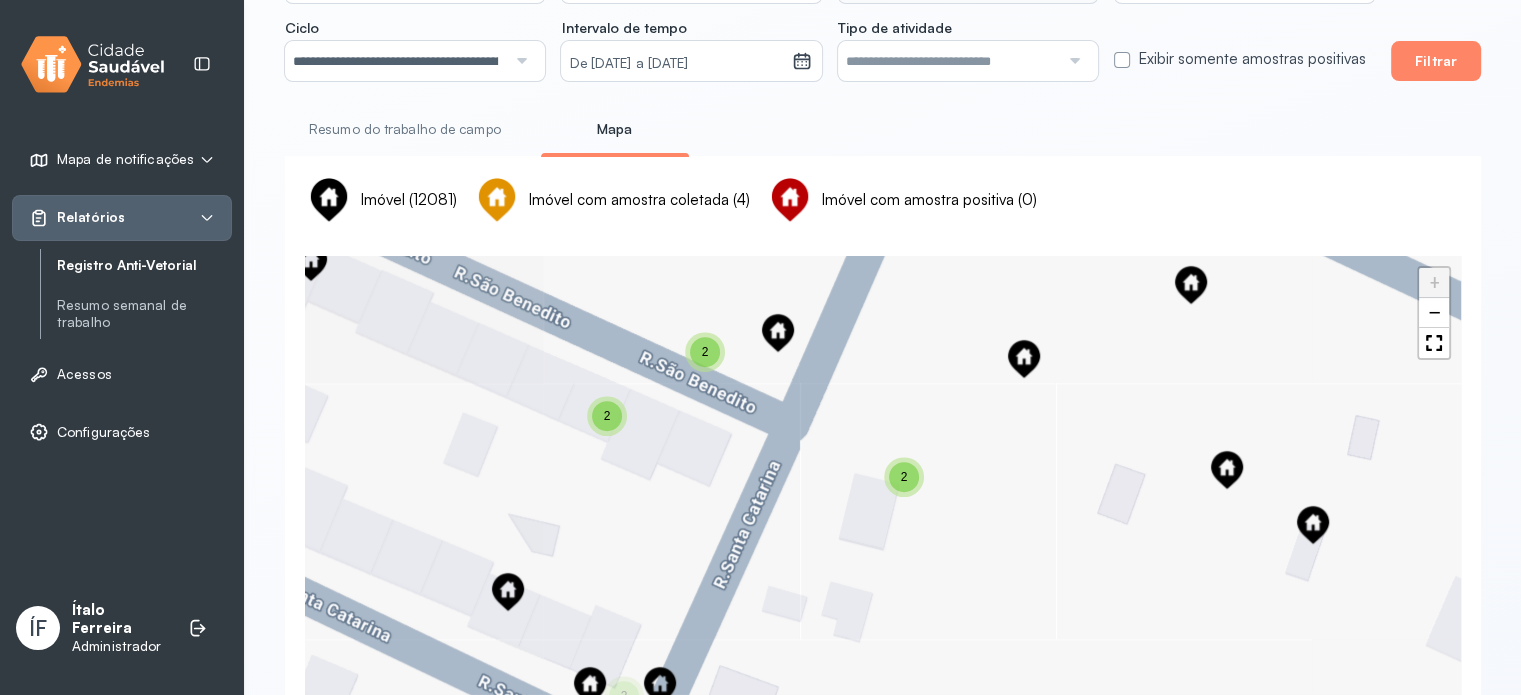 click on "2" at bounding box center [607, 416] 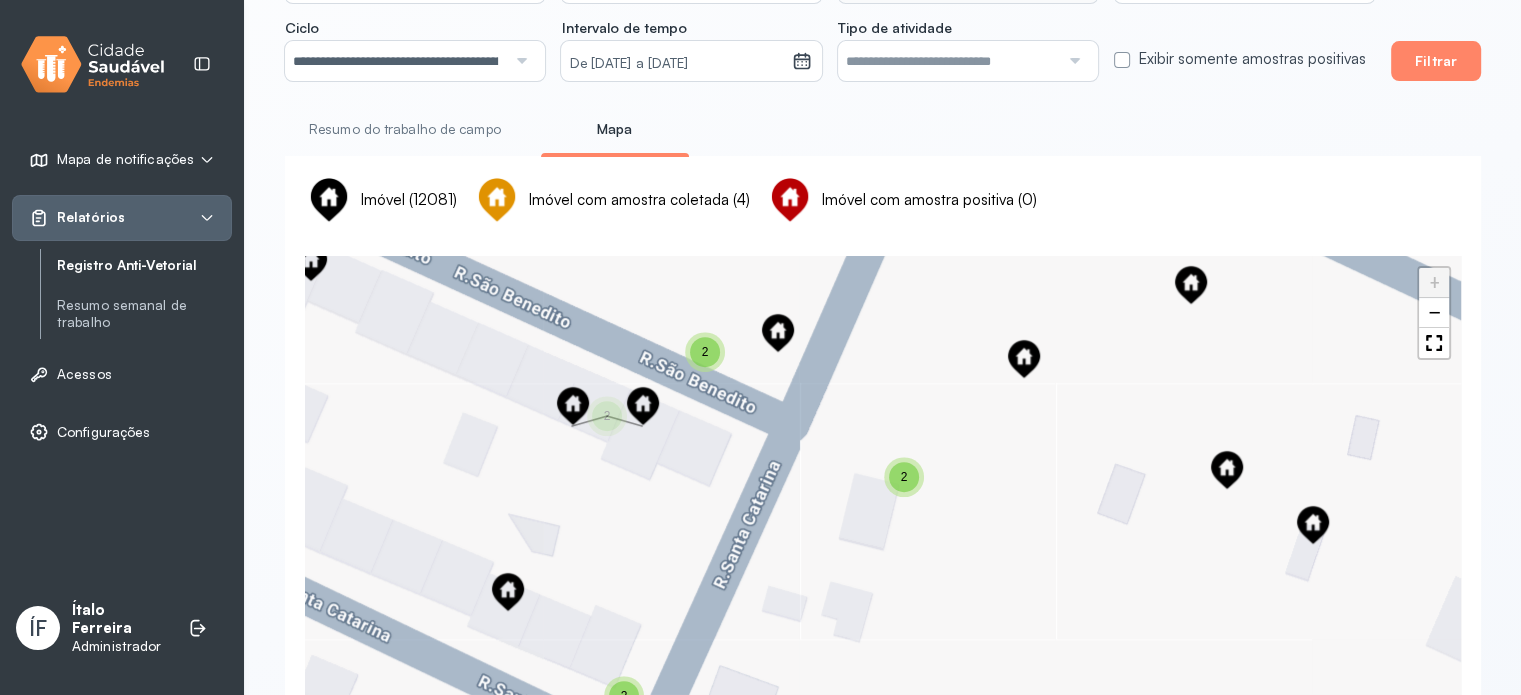 click on "2" at bounding box center [705, 352] 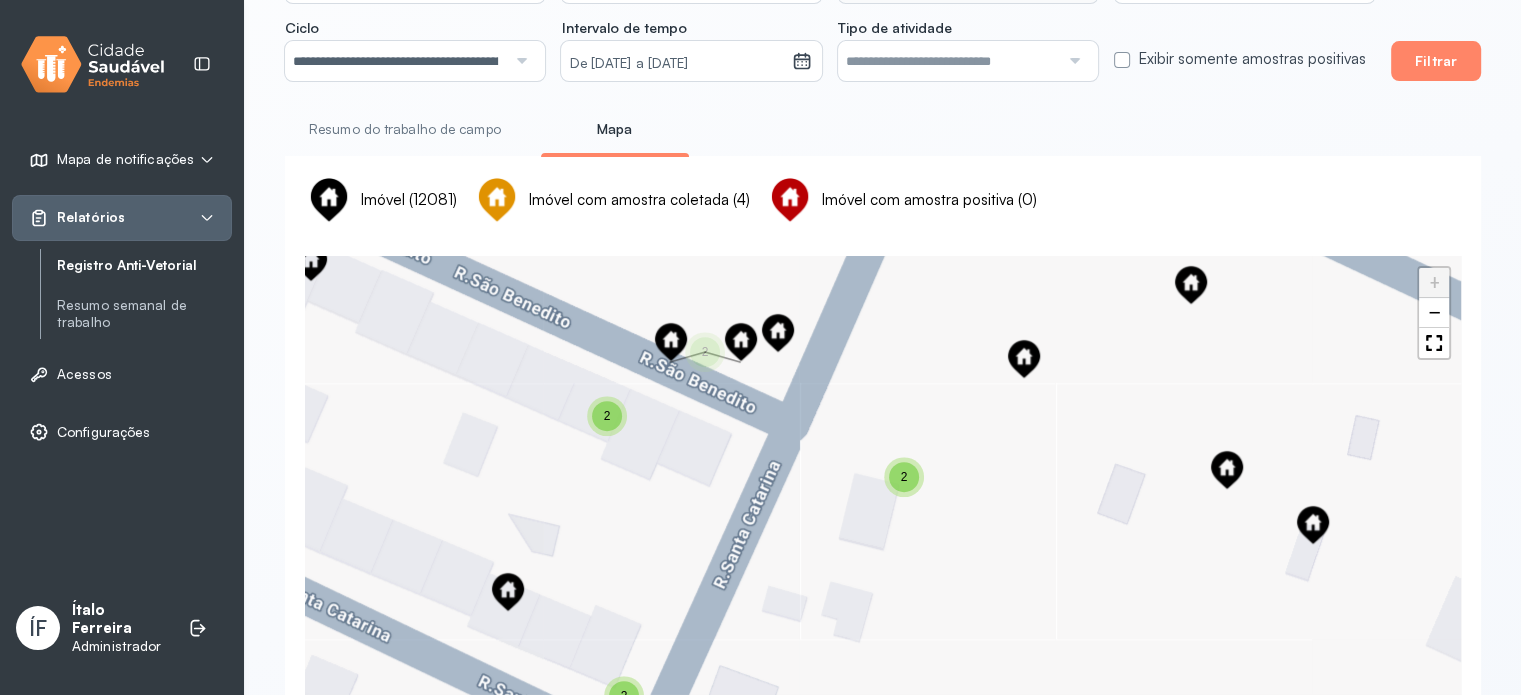 drag, startPoint x: 733, startPoint y: 435, endPoint x: 789, endPoint y: 608, distance: 181.83784 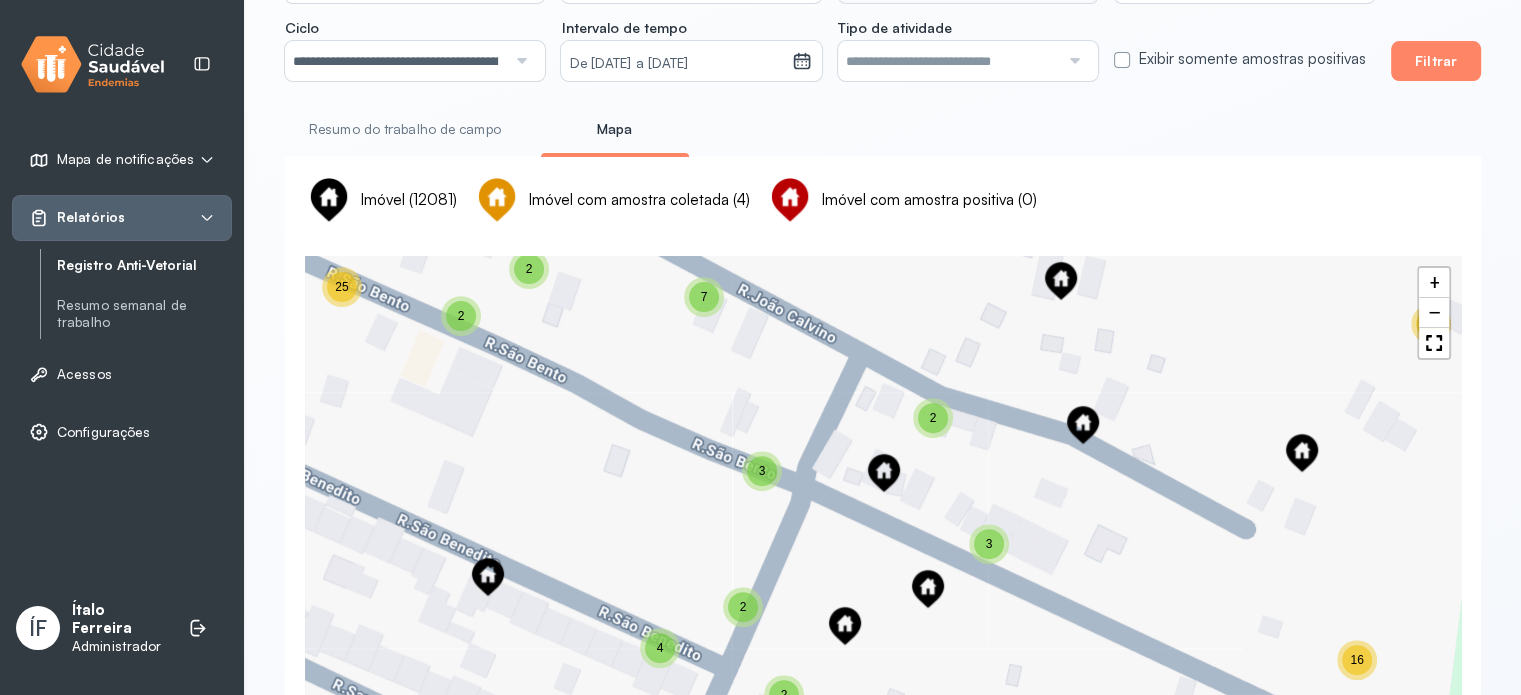 drag, startPoint x: 635, startPoint y: 405, endPoint x: 550, endPoint y: 706, distance: 312.77148 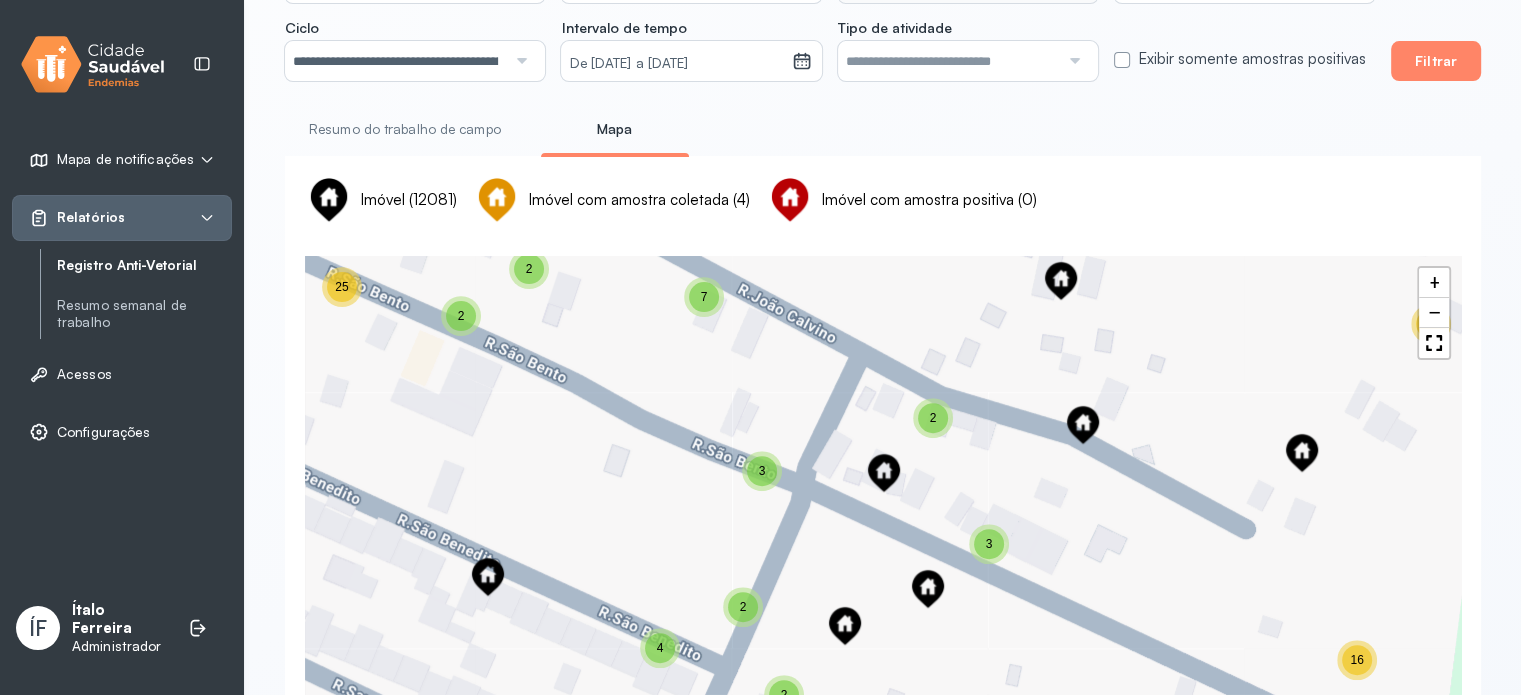 click on "**********" at bounding box center (760, 283) 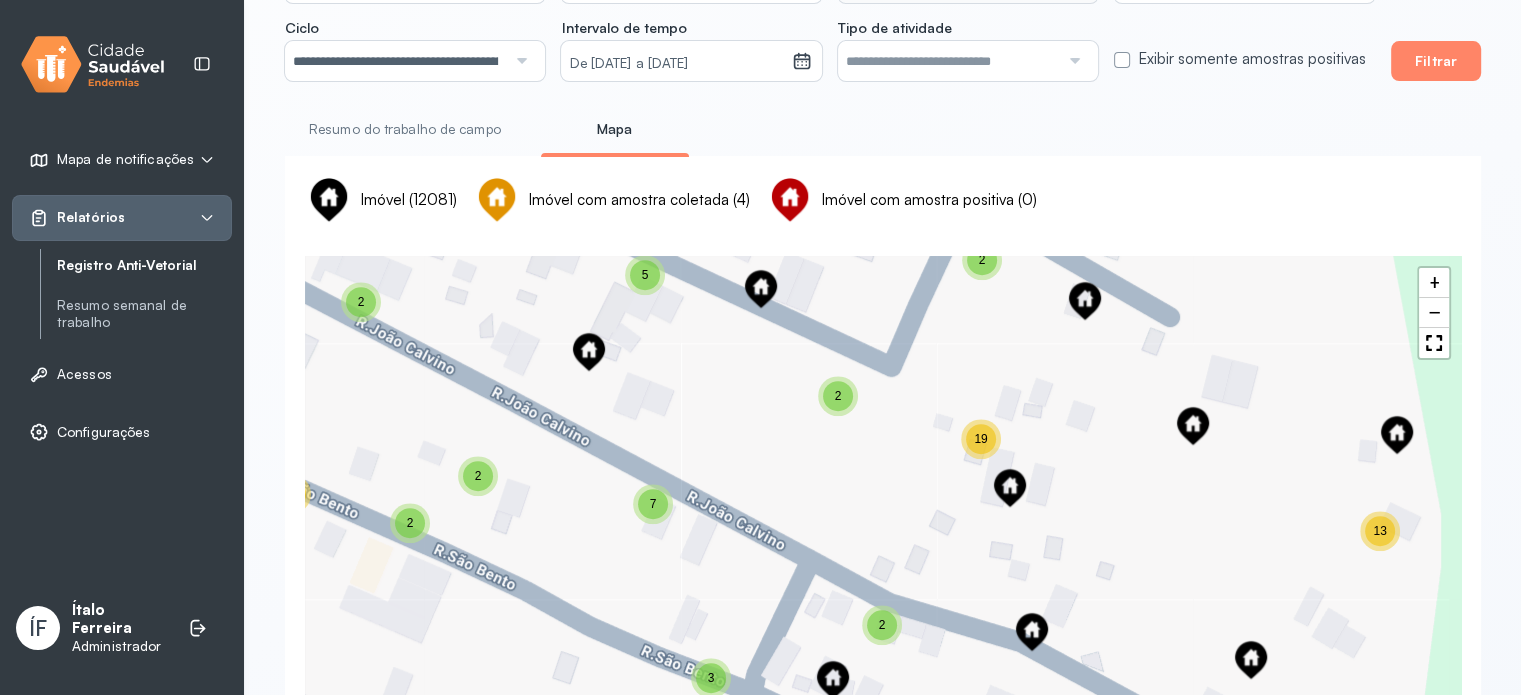 click on "2" at bounding box center [838, 397] 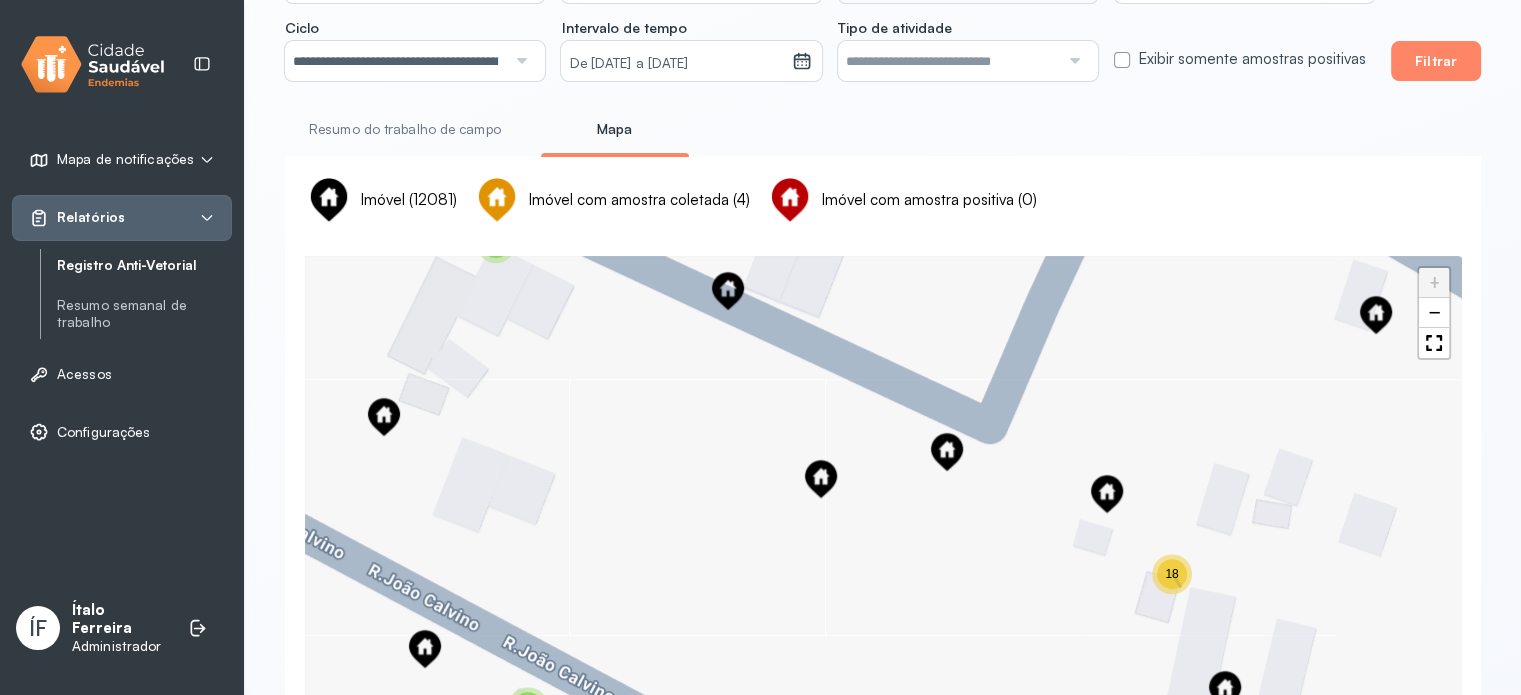 click on "18" at bounding box center (1172, 575) 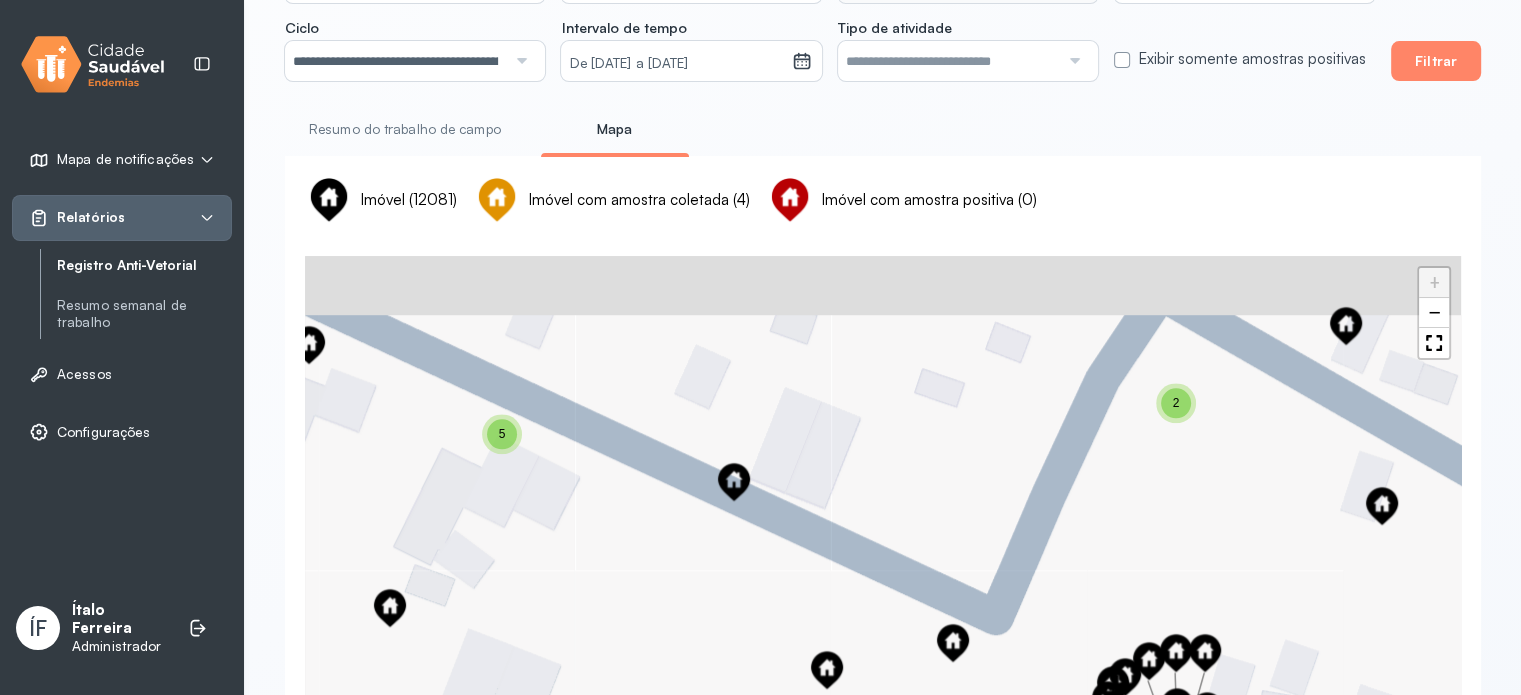 drag, startPoint x: 979, startPoint y: 442, endPoint x: 999, endPoint y: 732, distance: 290.68884 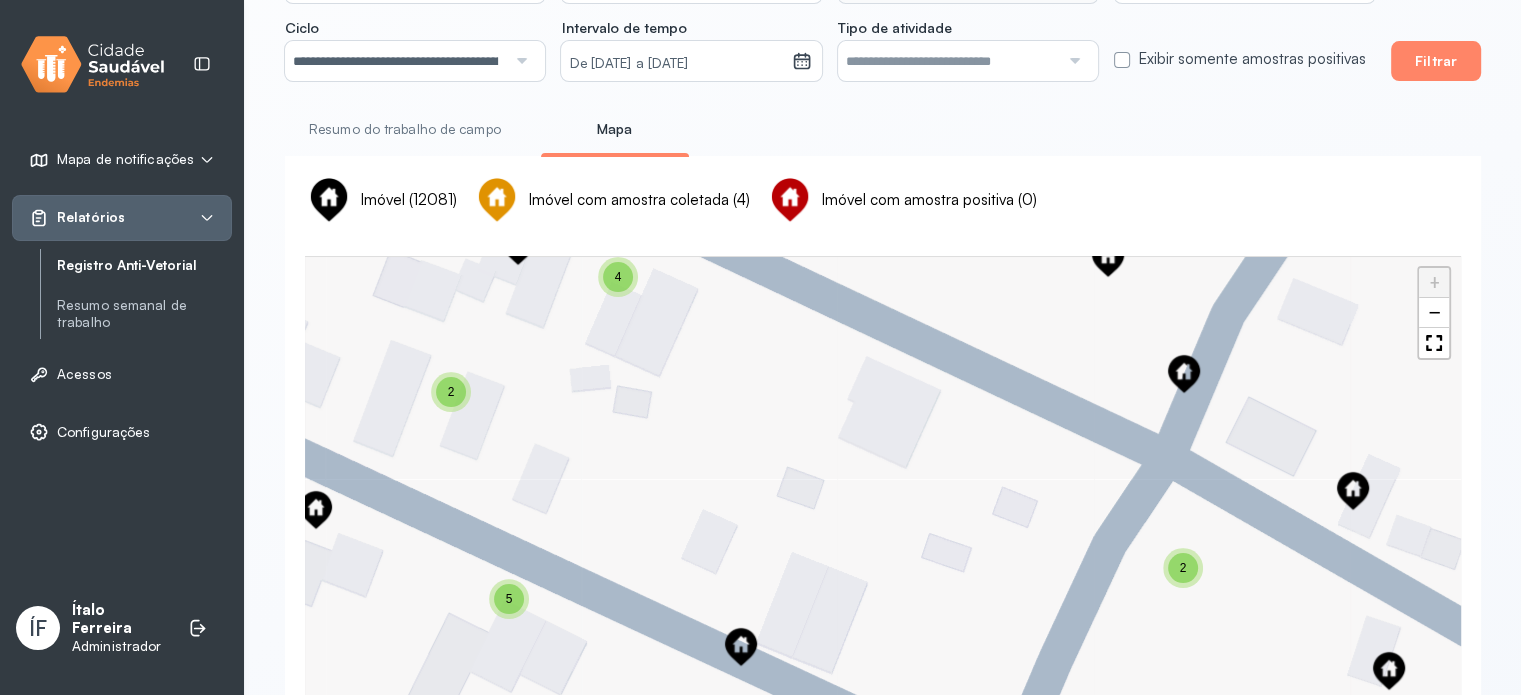 click on "2" at bounding box center (451, 392) 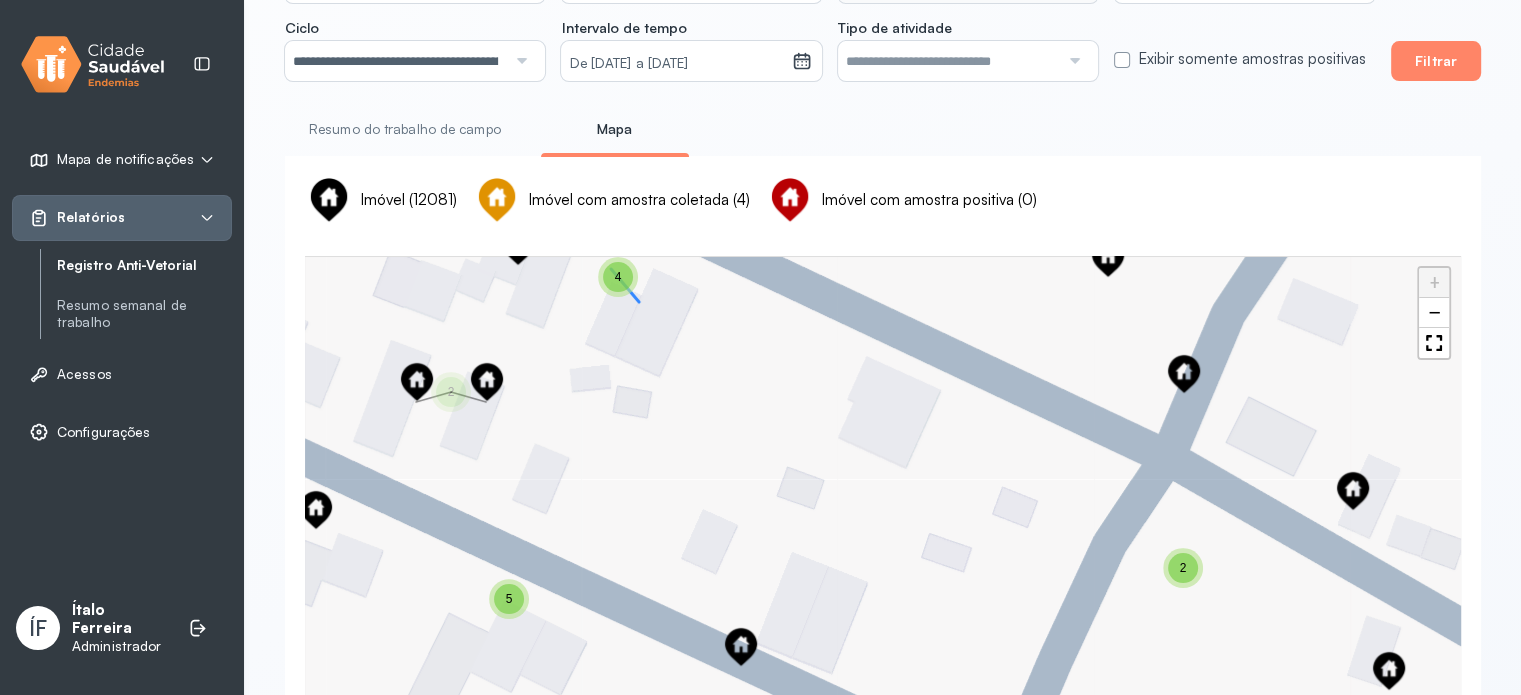 click on "4" at bounding box center [618, 277] 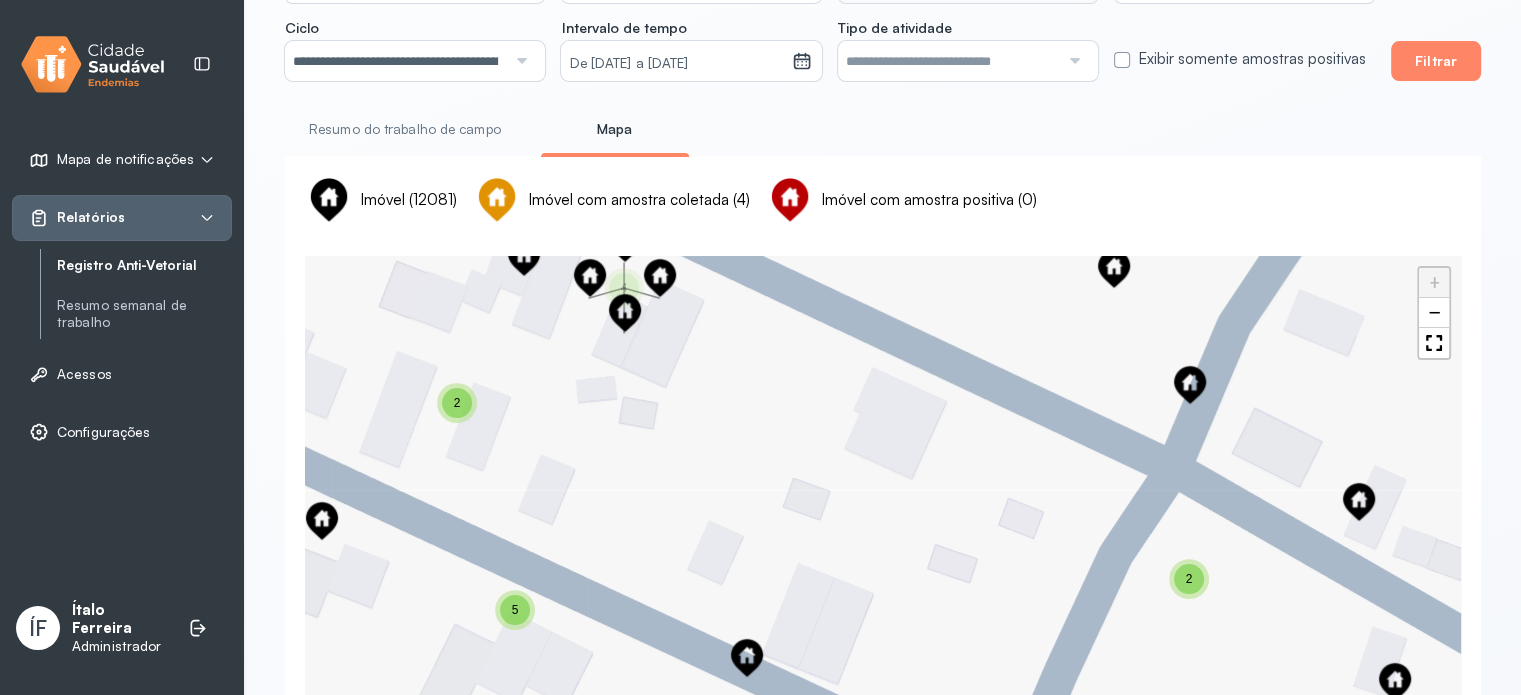 drag, startPoint x: 760, startPoint y: 394, endPoint x: 877, endPoint y: 742, distance: 367.14166 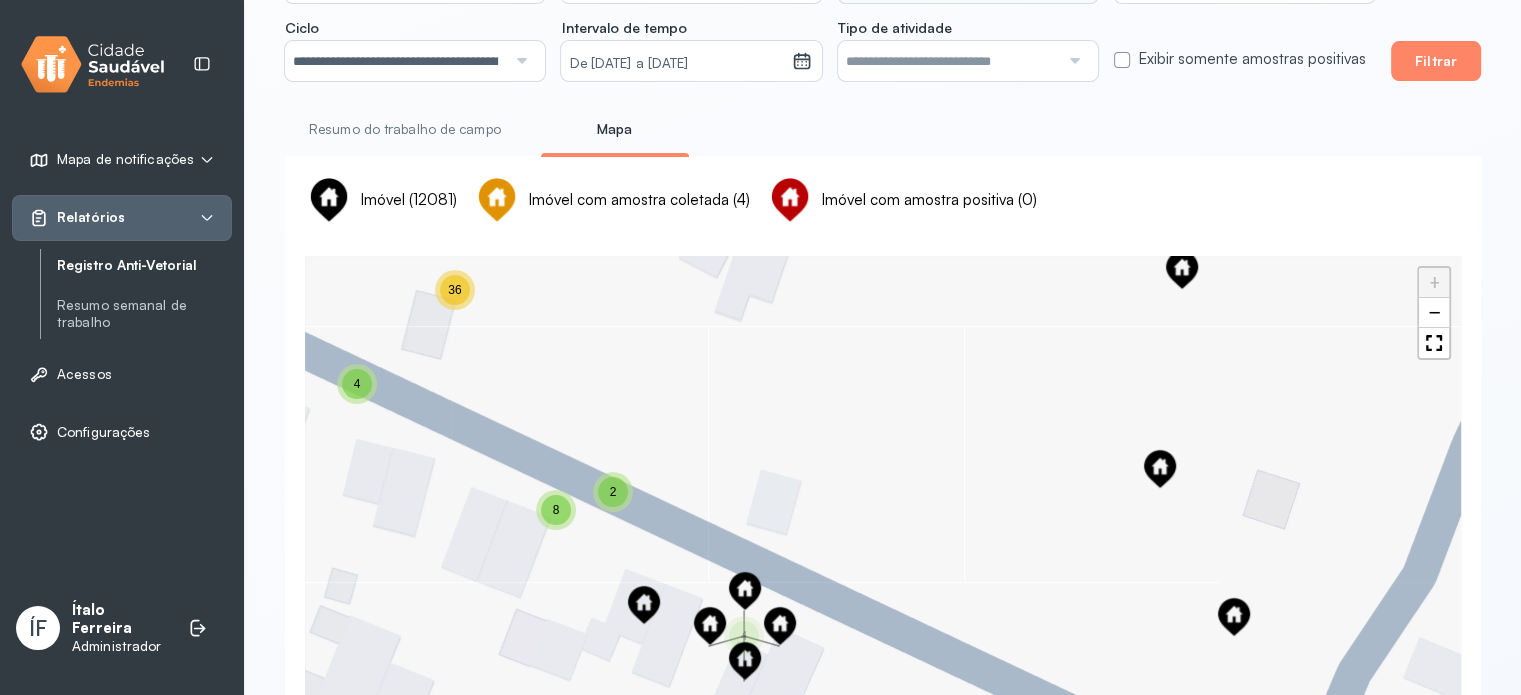 click on "36" at bounding box center [454, 290] 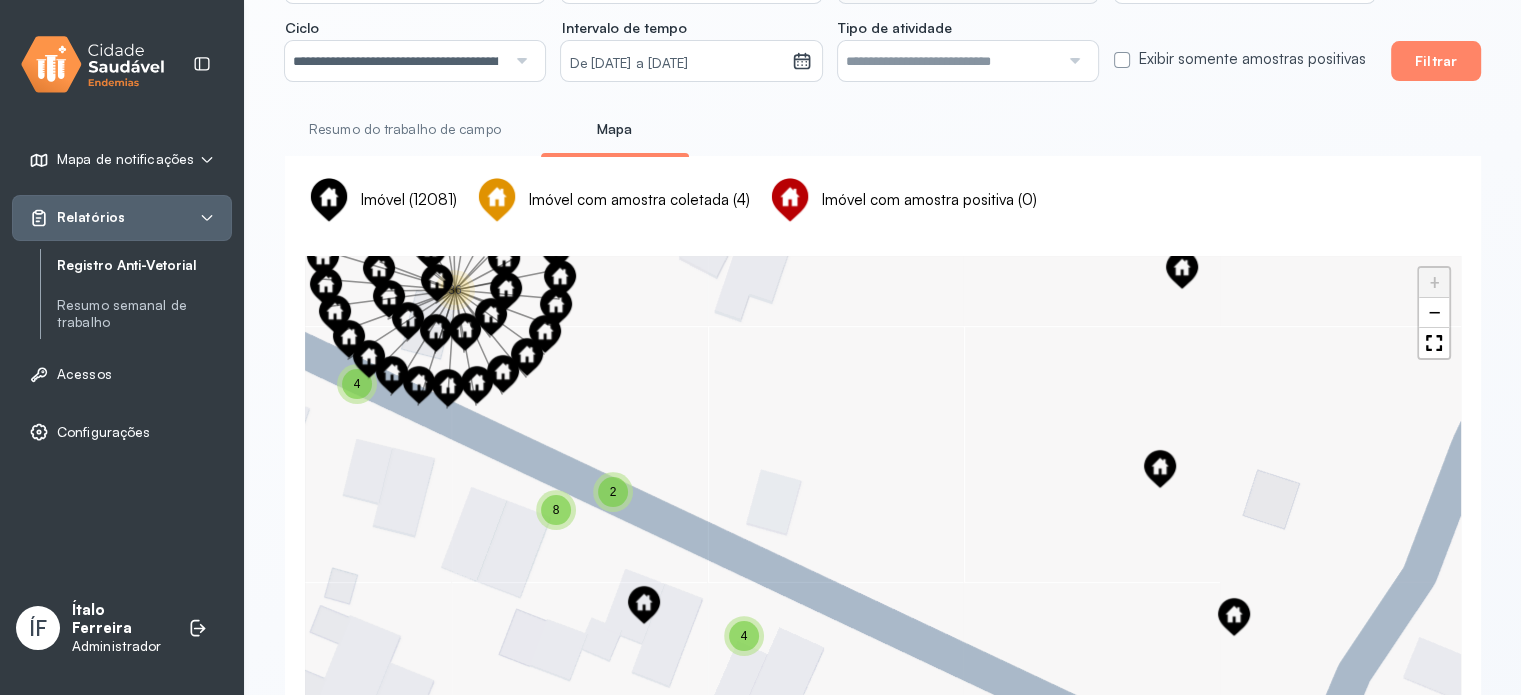 drag, startPoint x: 882, startPoint y: 659, endPoint x: 890, endPoint y: 671, distance: 14.422205 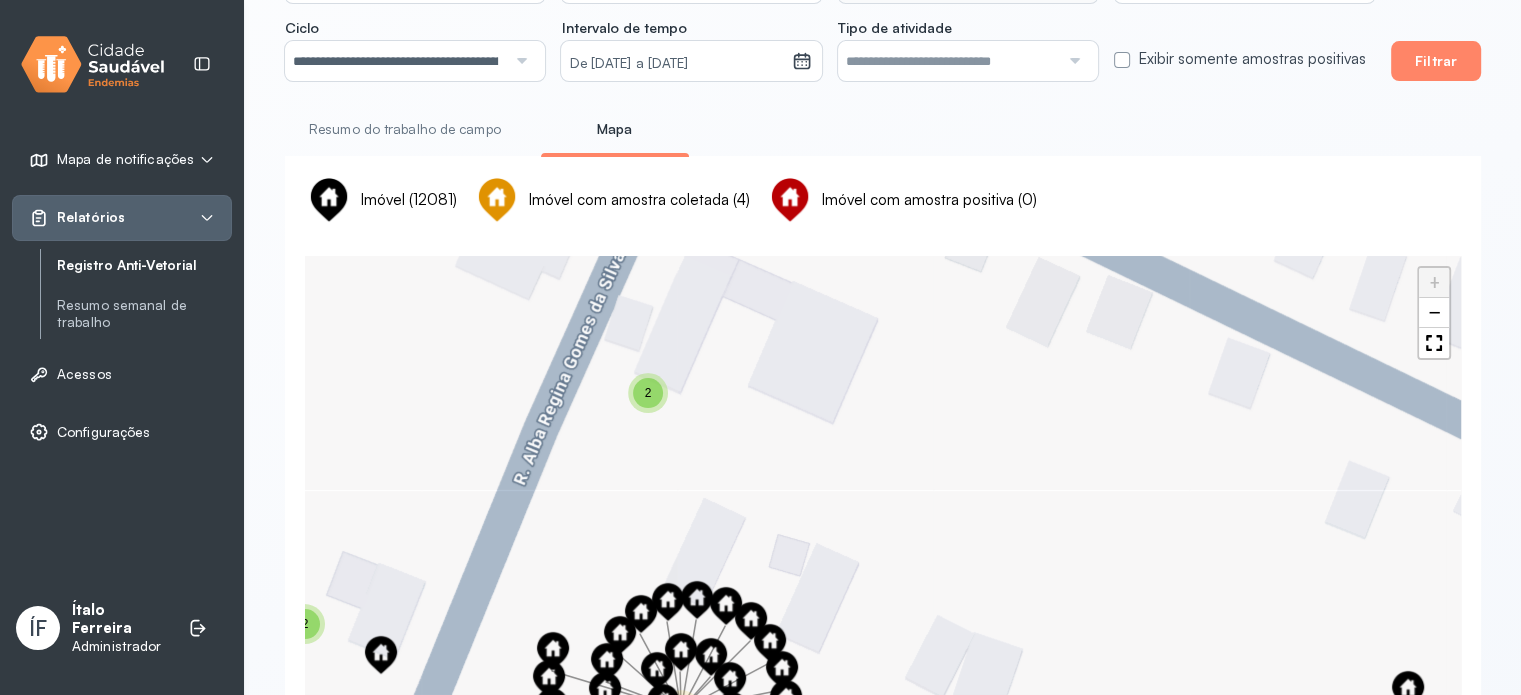 click on "2" at bounding box center [648, 393] 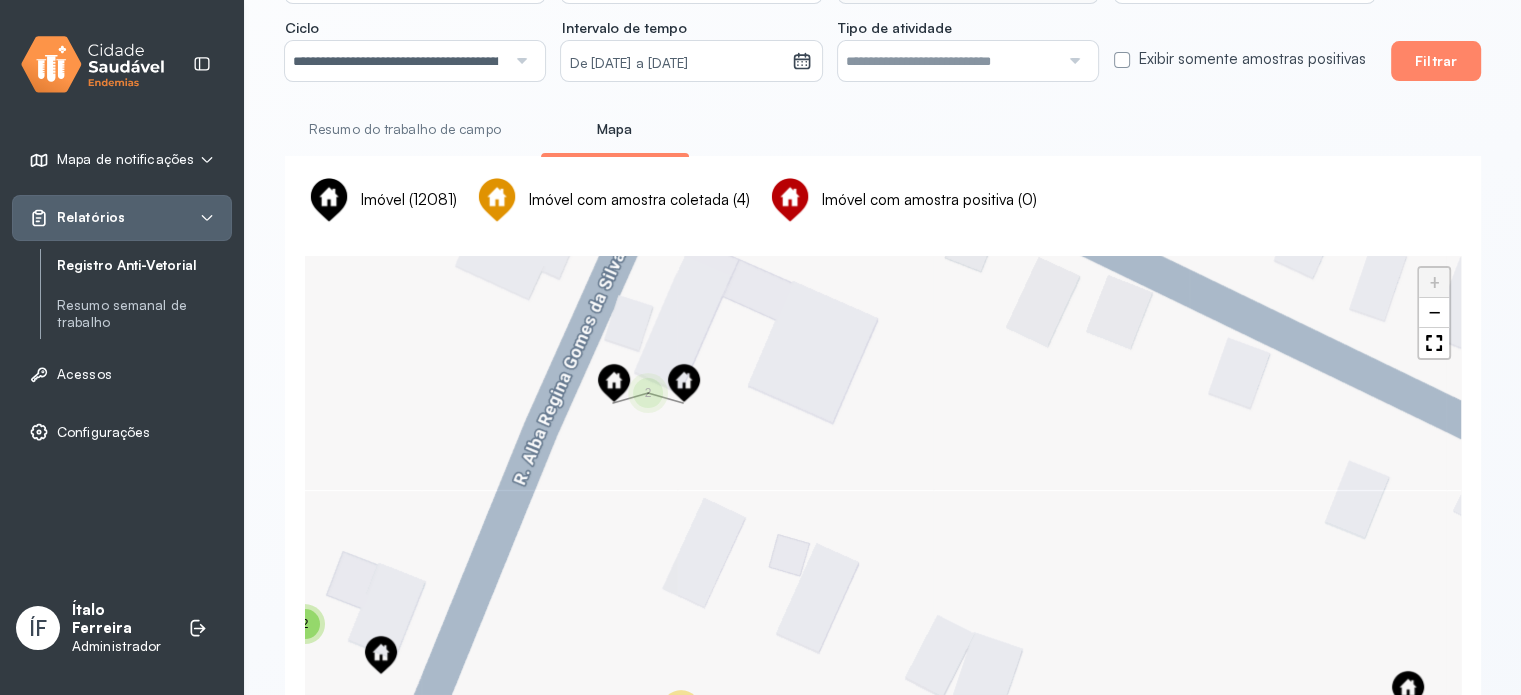 drag, startPoint x: 510, startPoint y: 379, endPoint x: 982, endPoint y: 742, distance: 595.44354 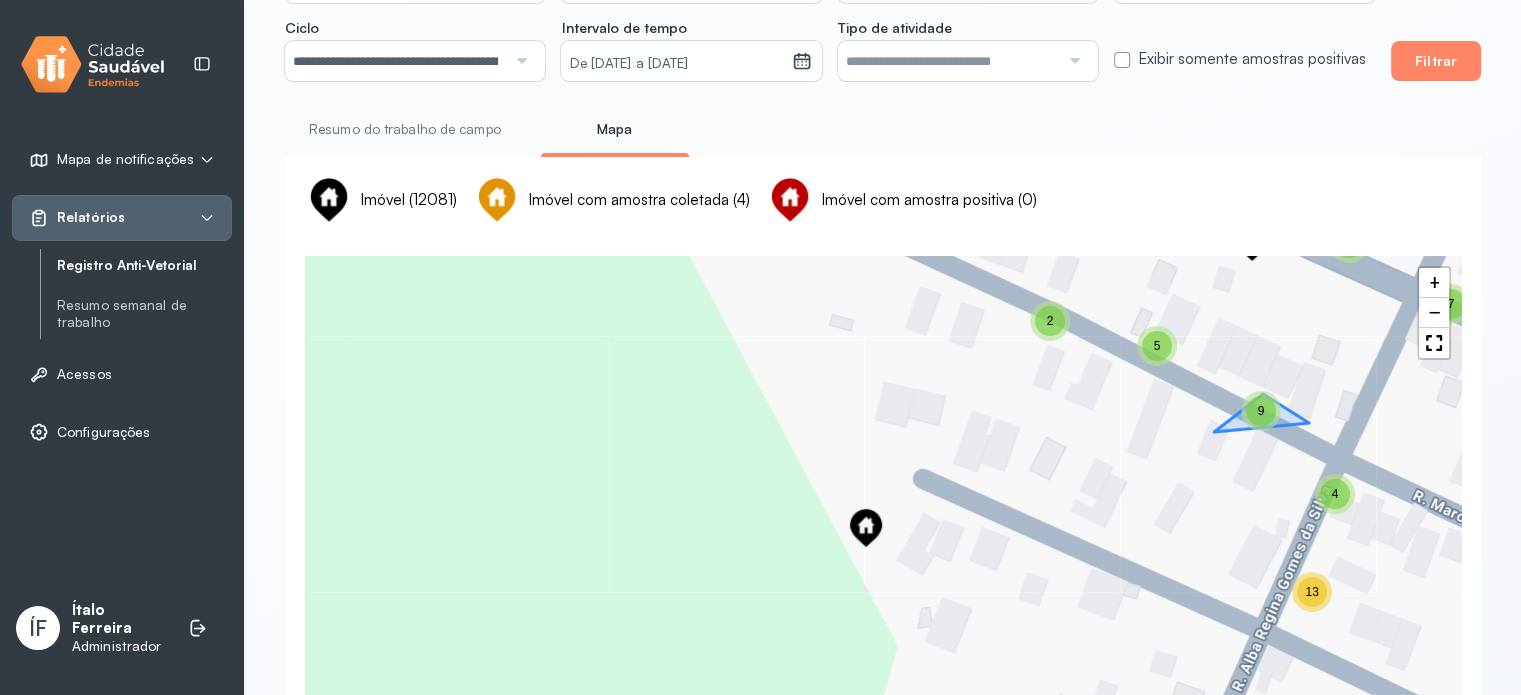 click on "9" at bounding box center [1261, 411] 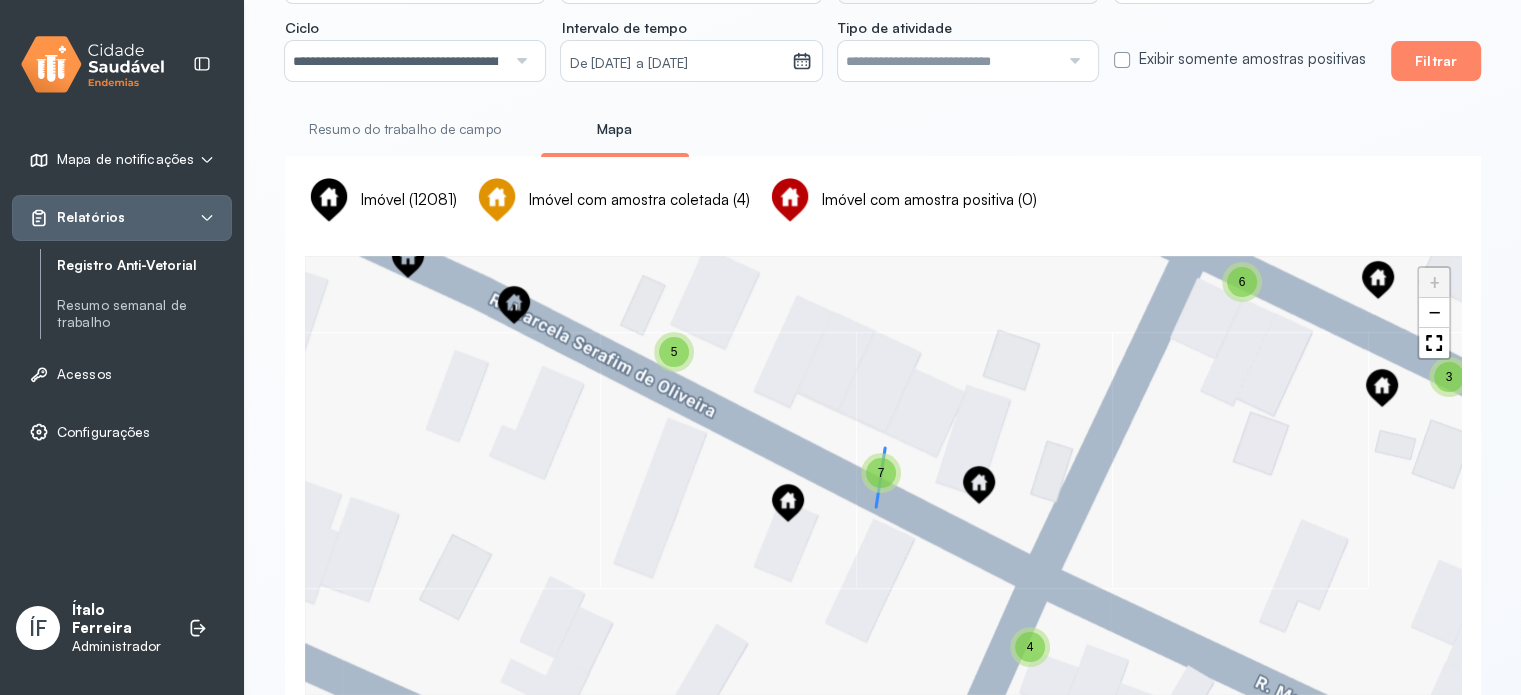 click on "7" at bounding box center (881, 473) 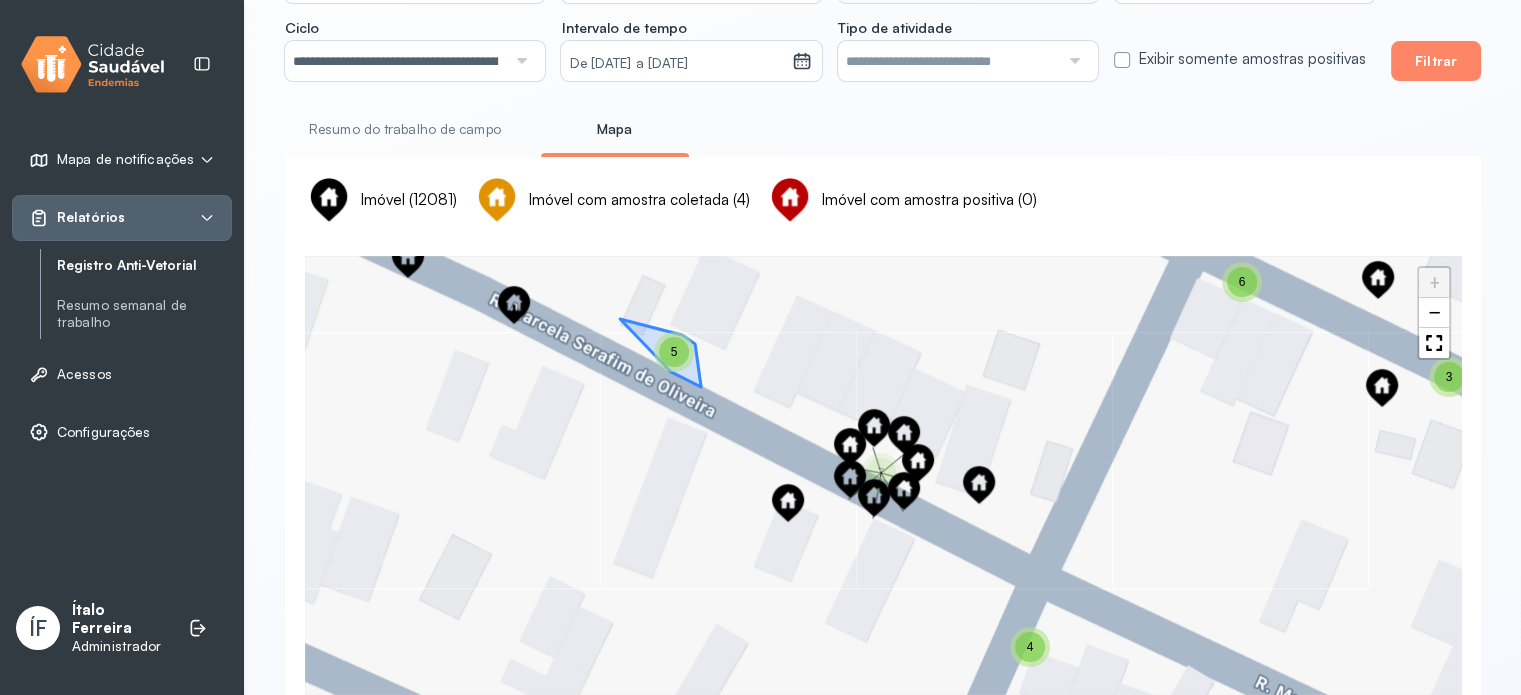click on "5" at bounding box center (674, 352) 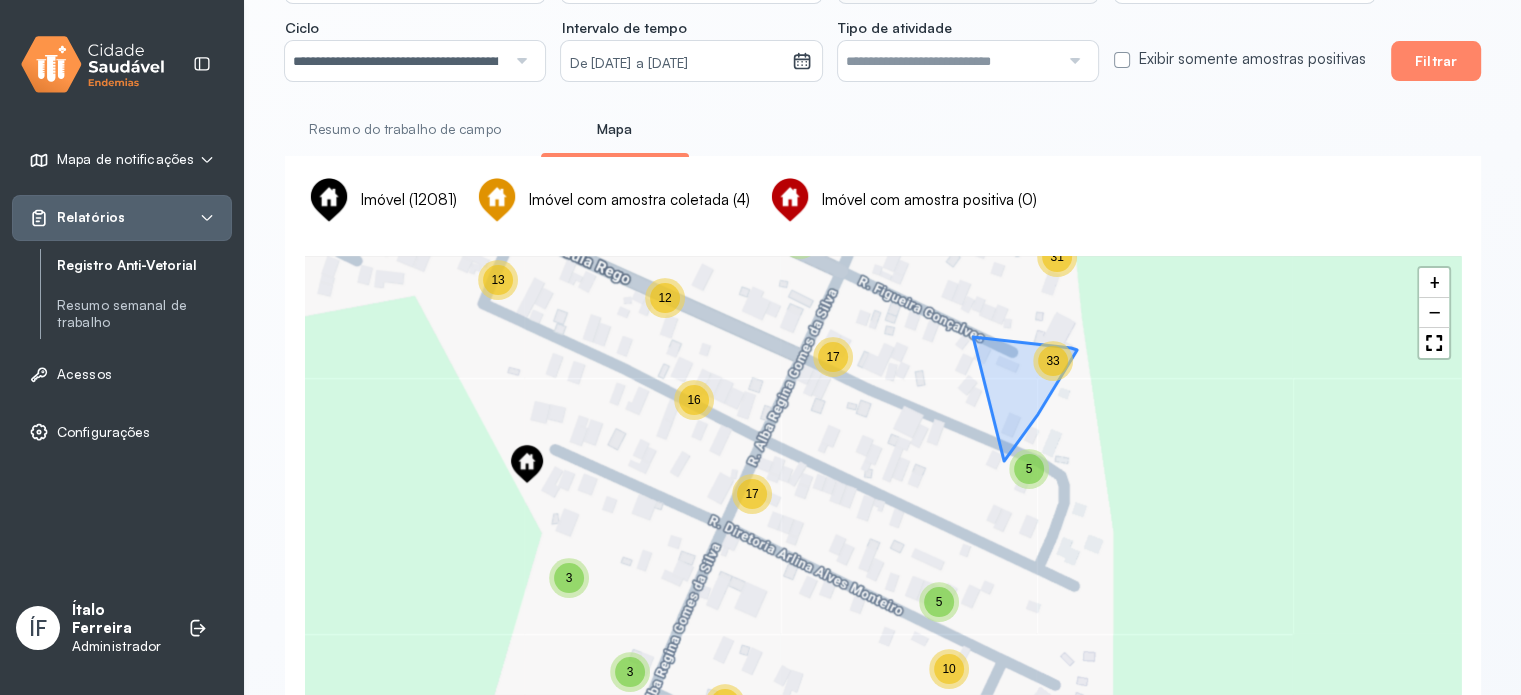 click on "33" at bounding box center [1053, 361] 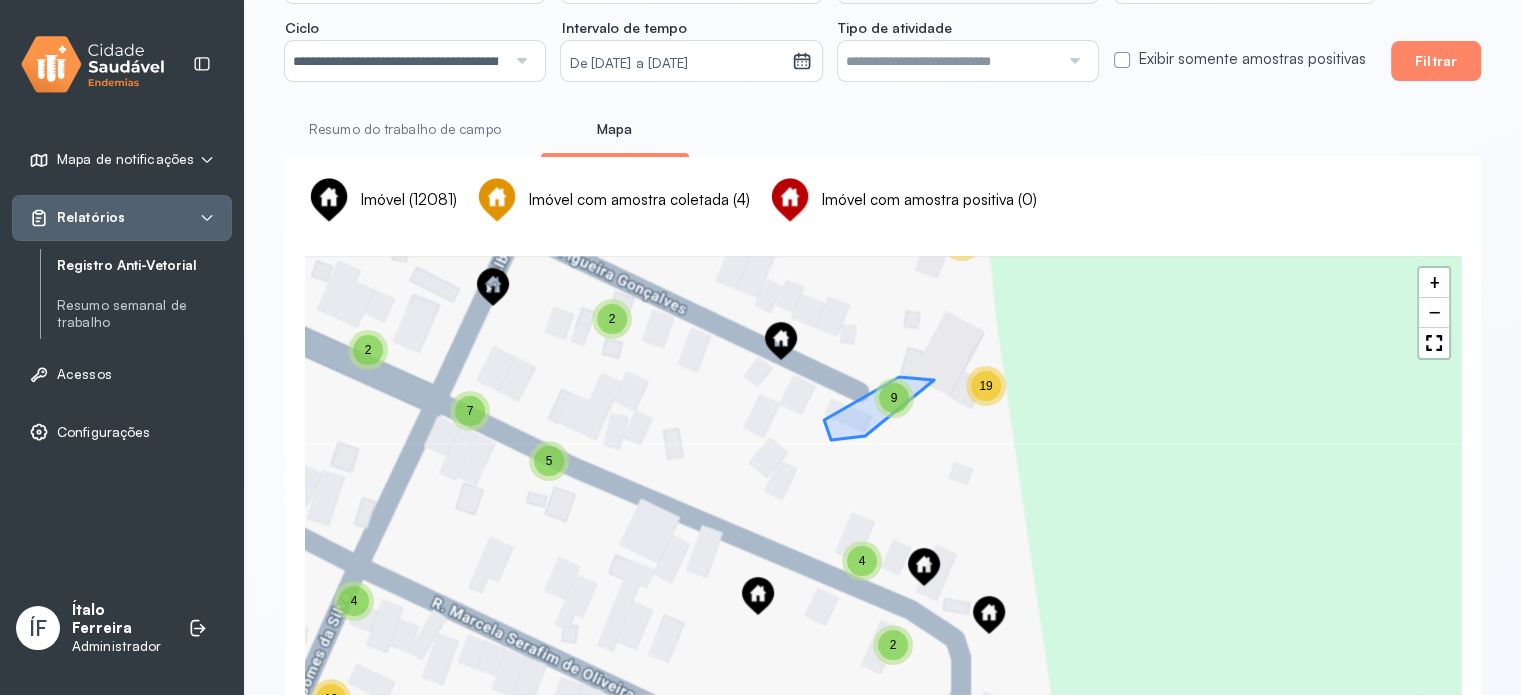 click on "9" at bounding box center (894, 398) 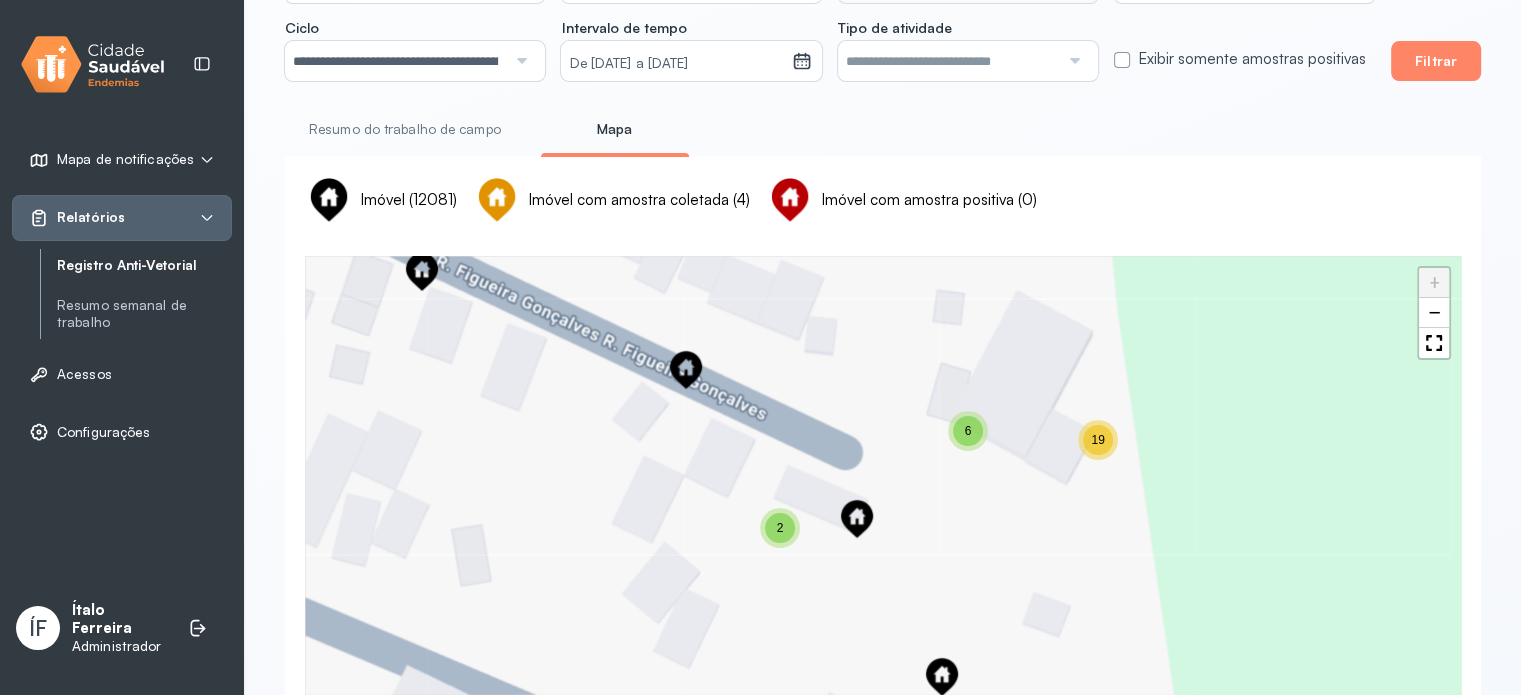 click on "19" at bounding box center (1098, 440) 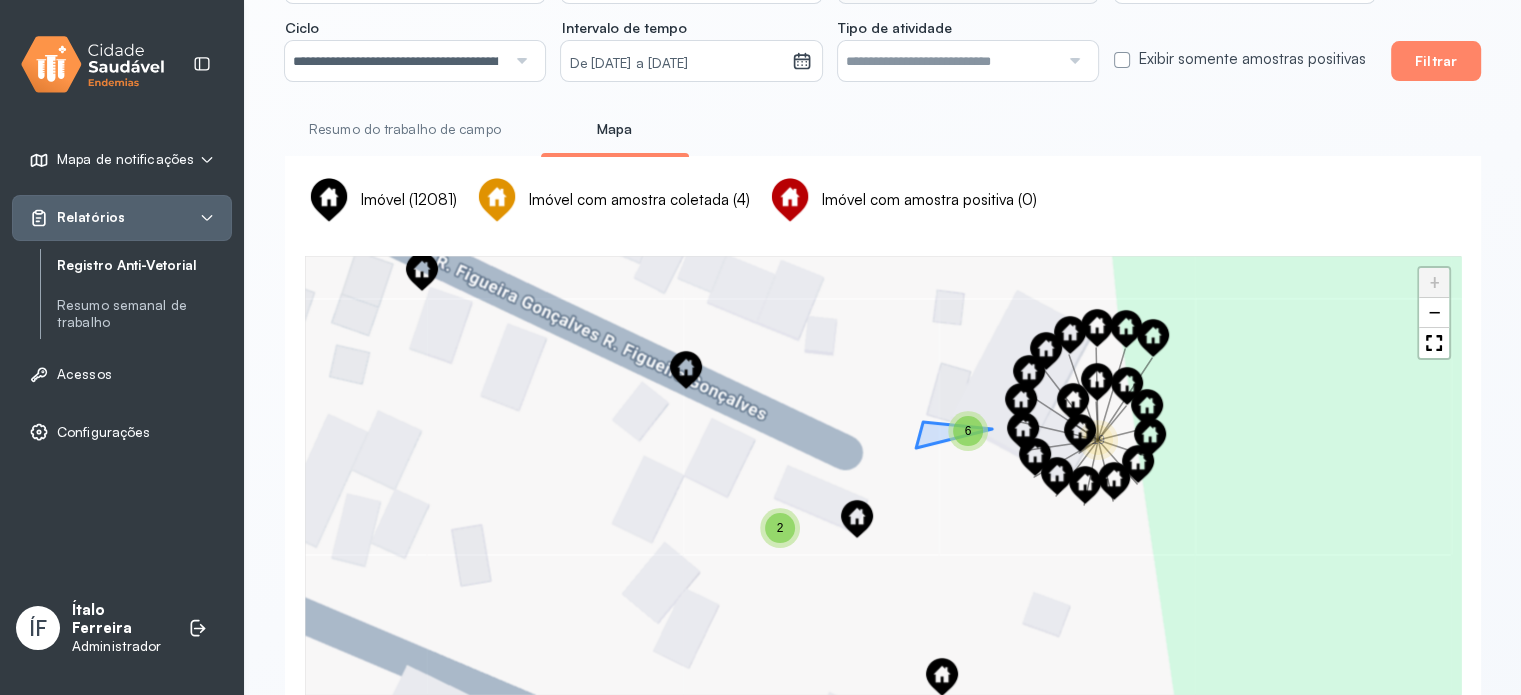 click on "6" at bounding box center (968, 431) 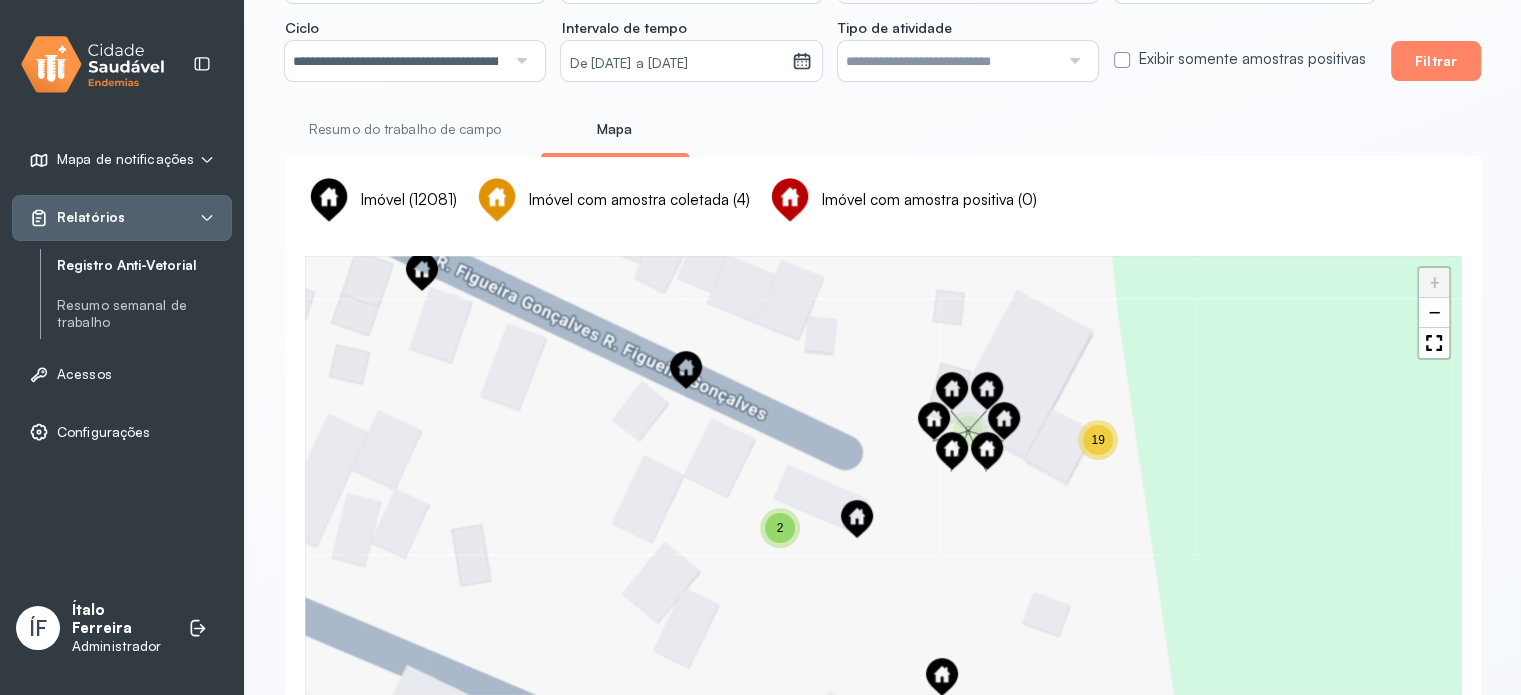 click on "2" at bounding box center [780, 528] 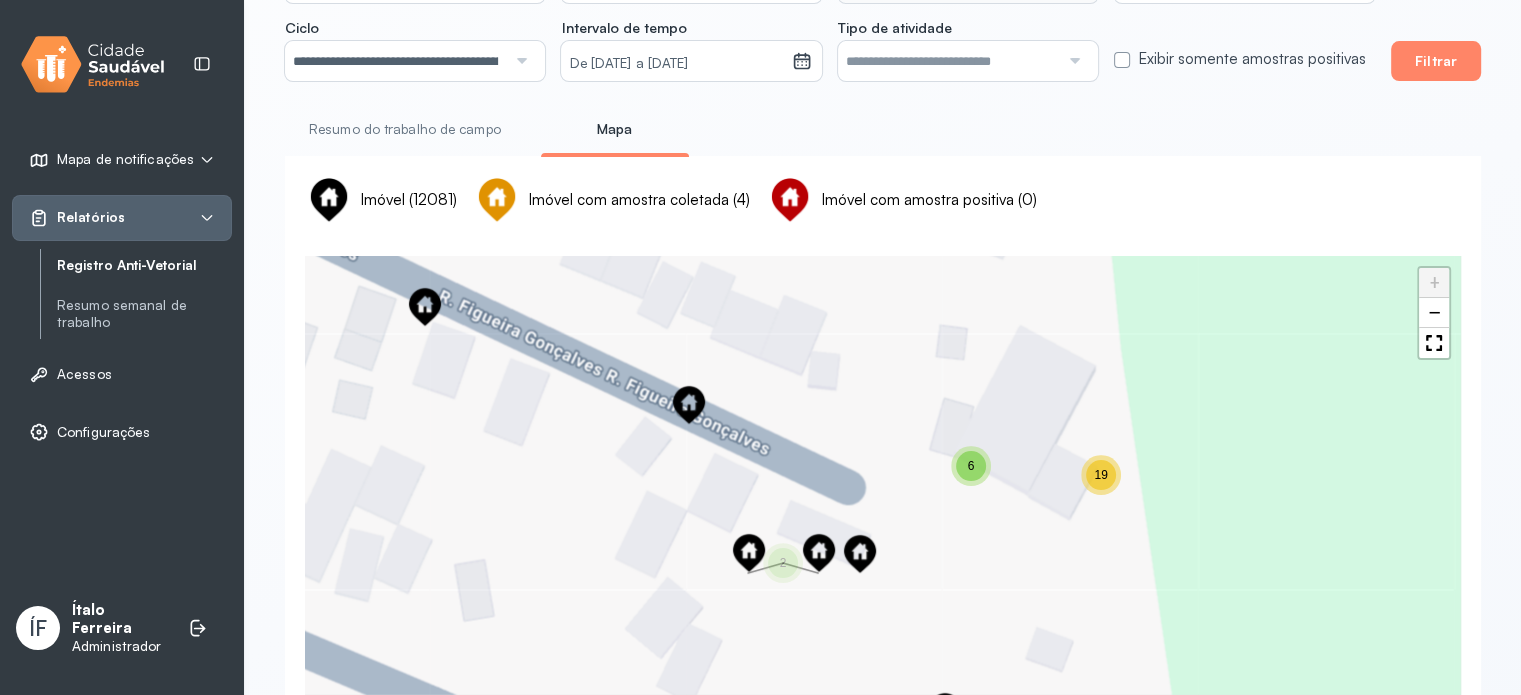 drag, startPoint x: 764, startPoint y: 391, endPoint x: 765, endPoint y: 651, distance: 260.00192 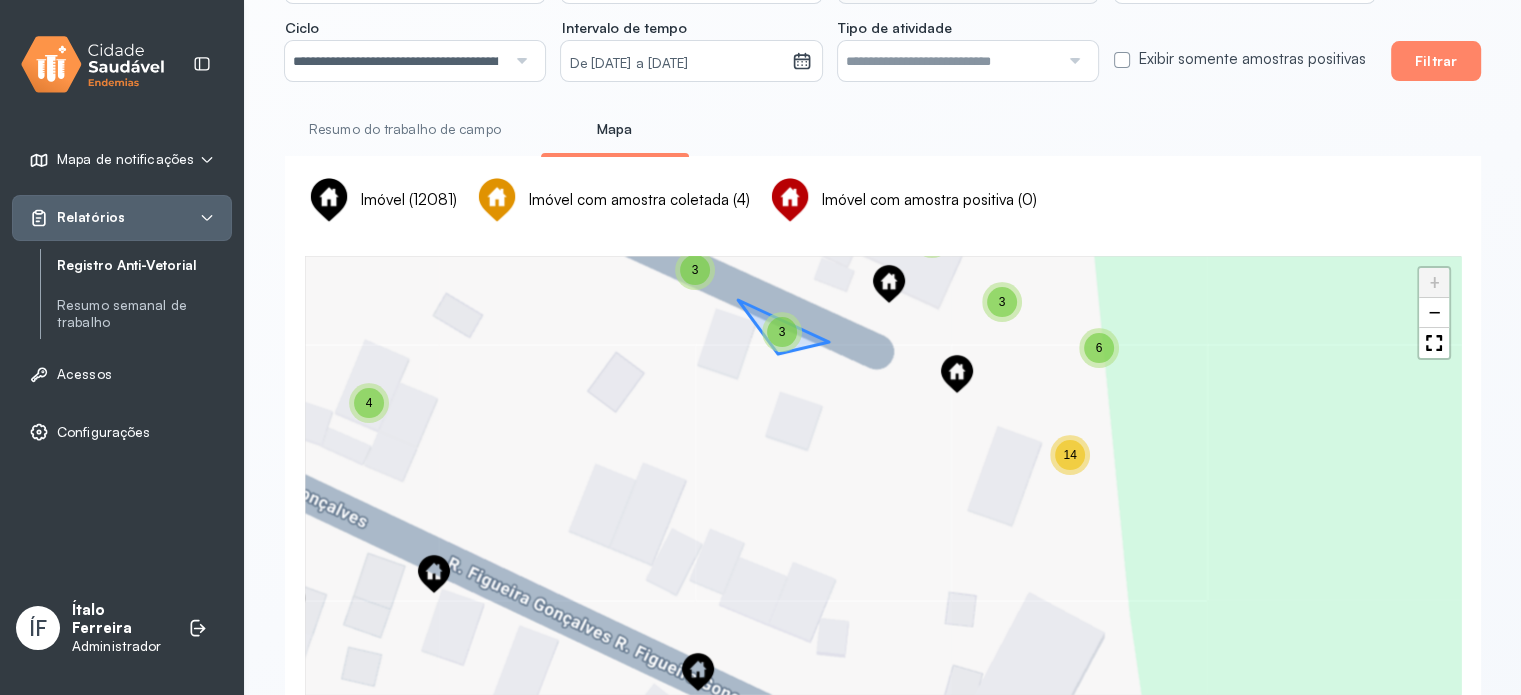 drag, startPoint x: 787, startPoint y: 343, endPoint x: 788, endPoint y: 354, distance: 11.045361 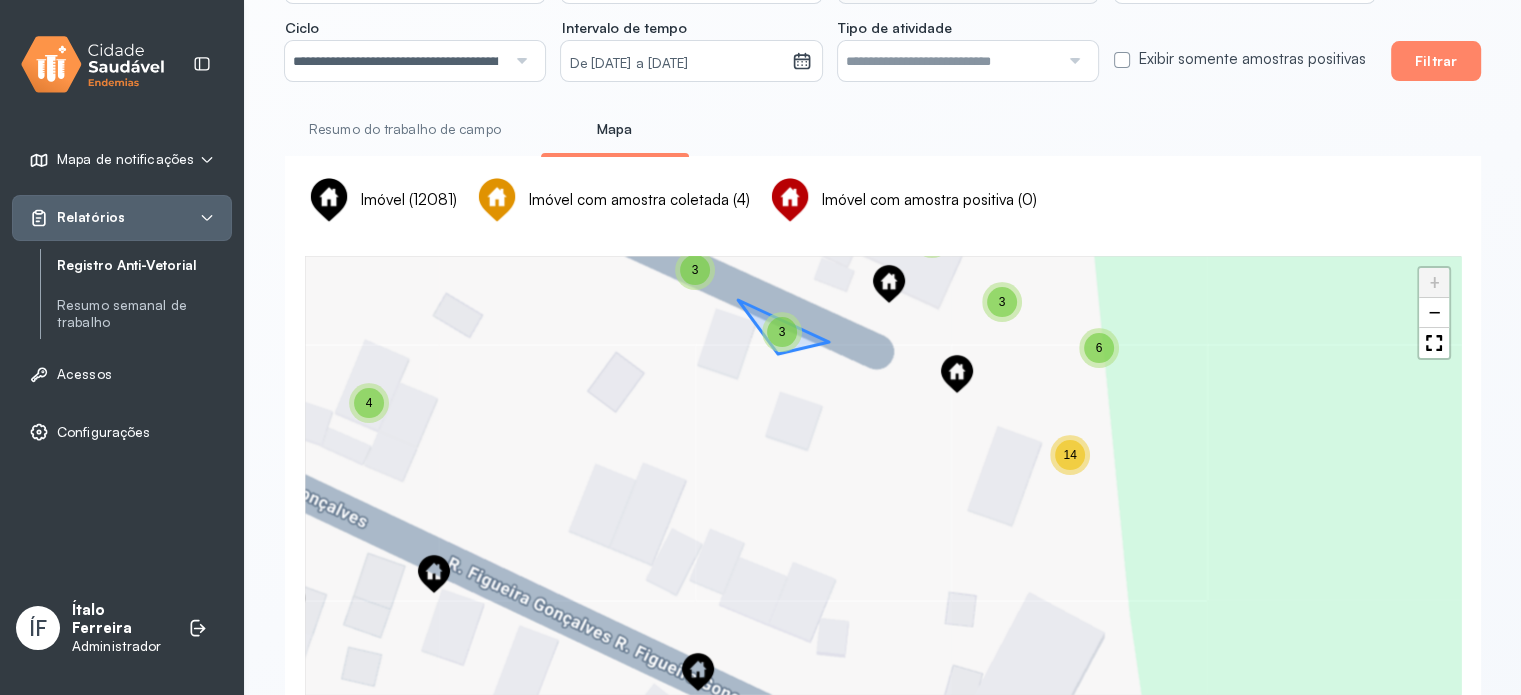 click on "3" at bounding box center [782, 332] 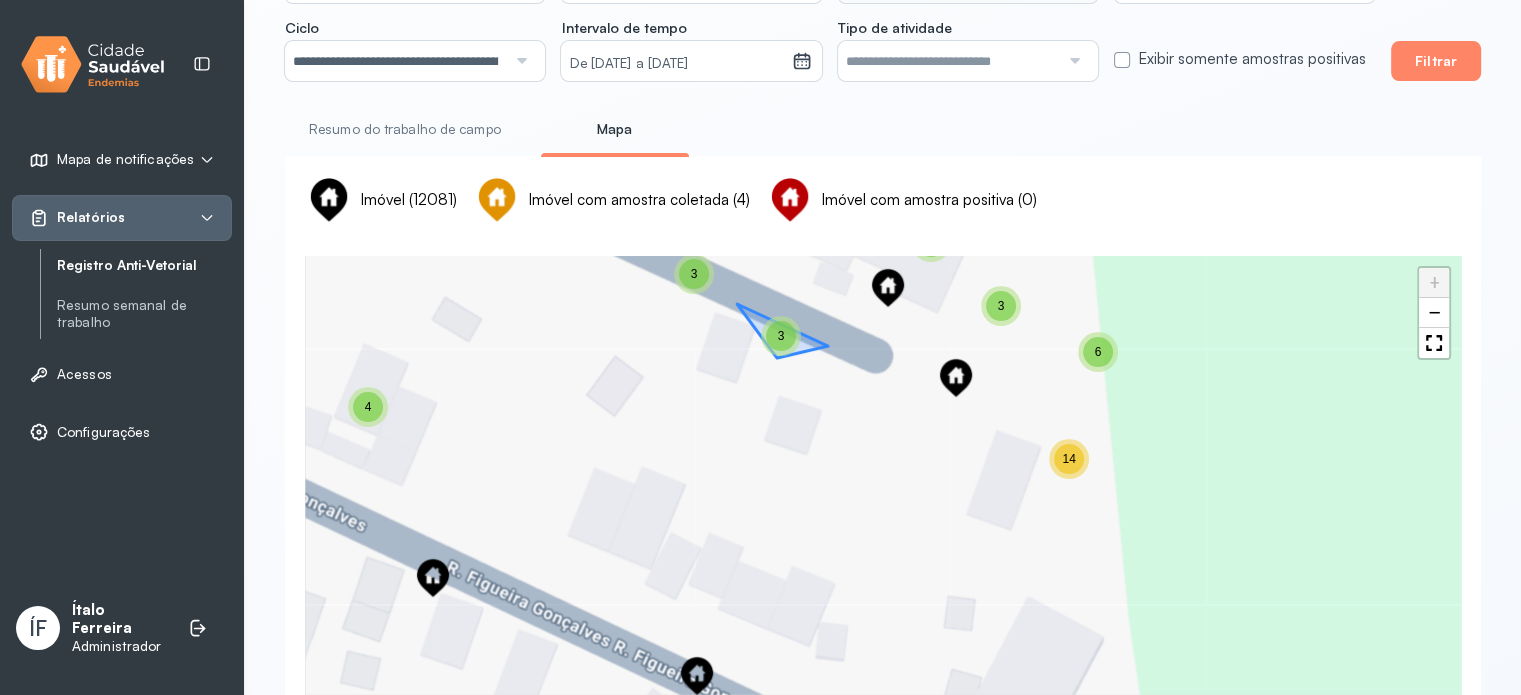 click on "3" at bounding box center [781, 336] 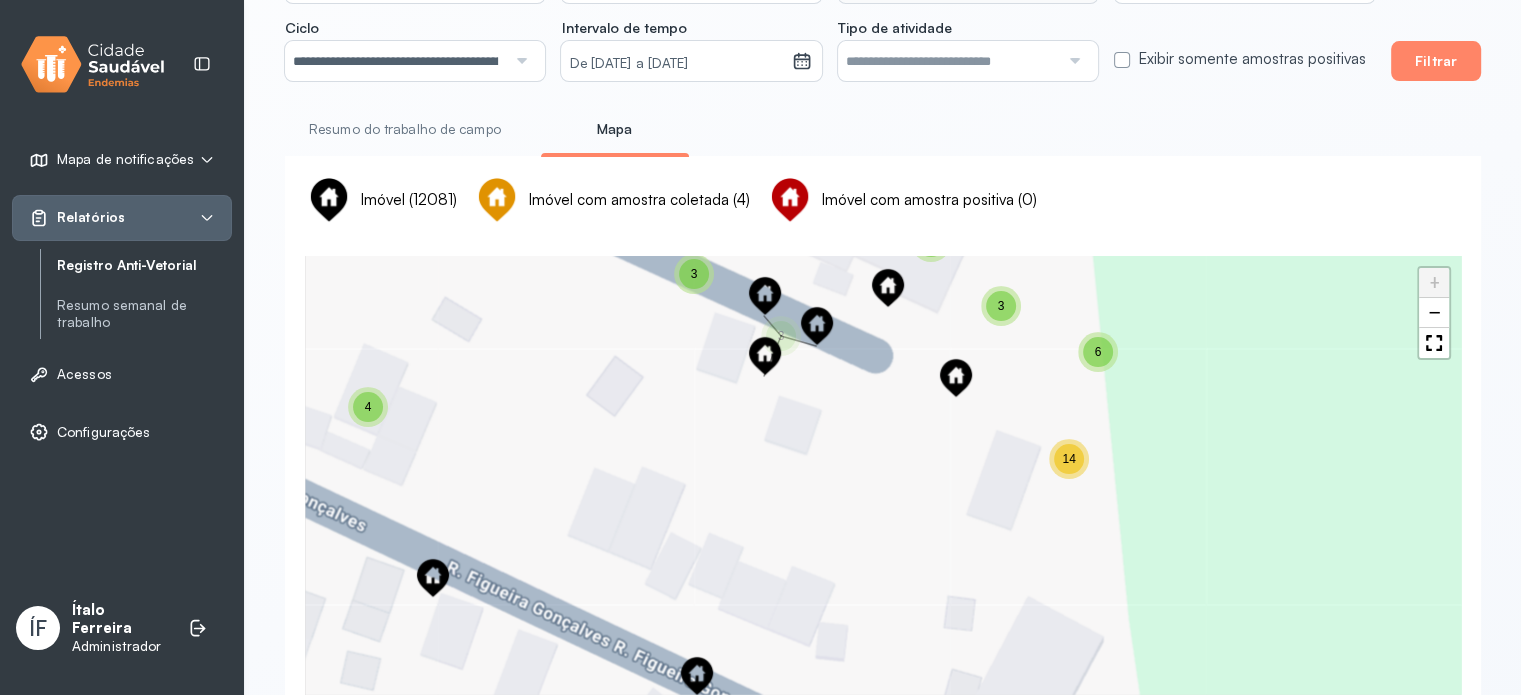 click on "3" at bounding box center [1001, 306] 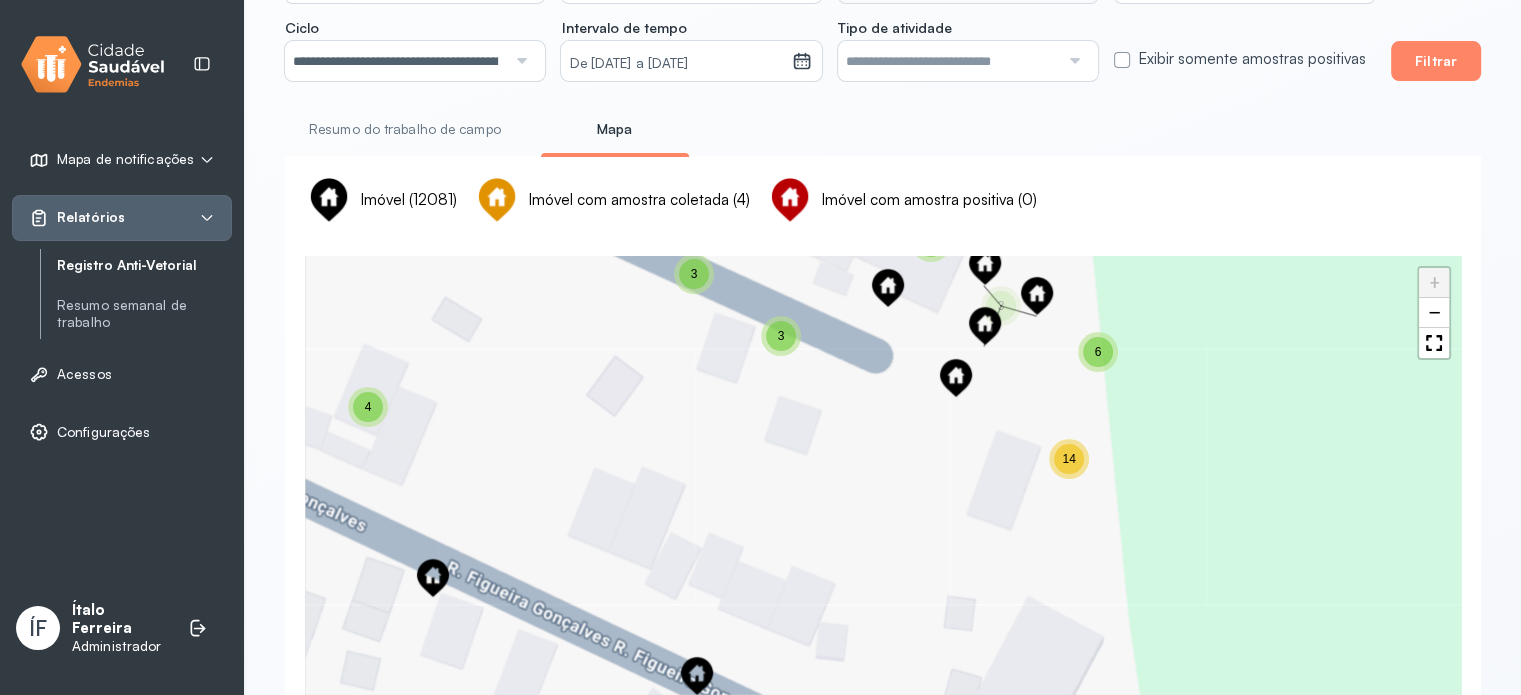 click on "6" at bounding box center (1098, 352) 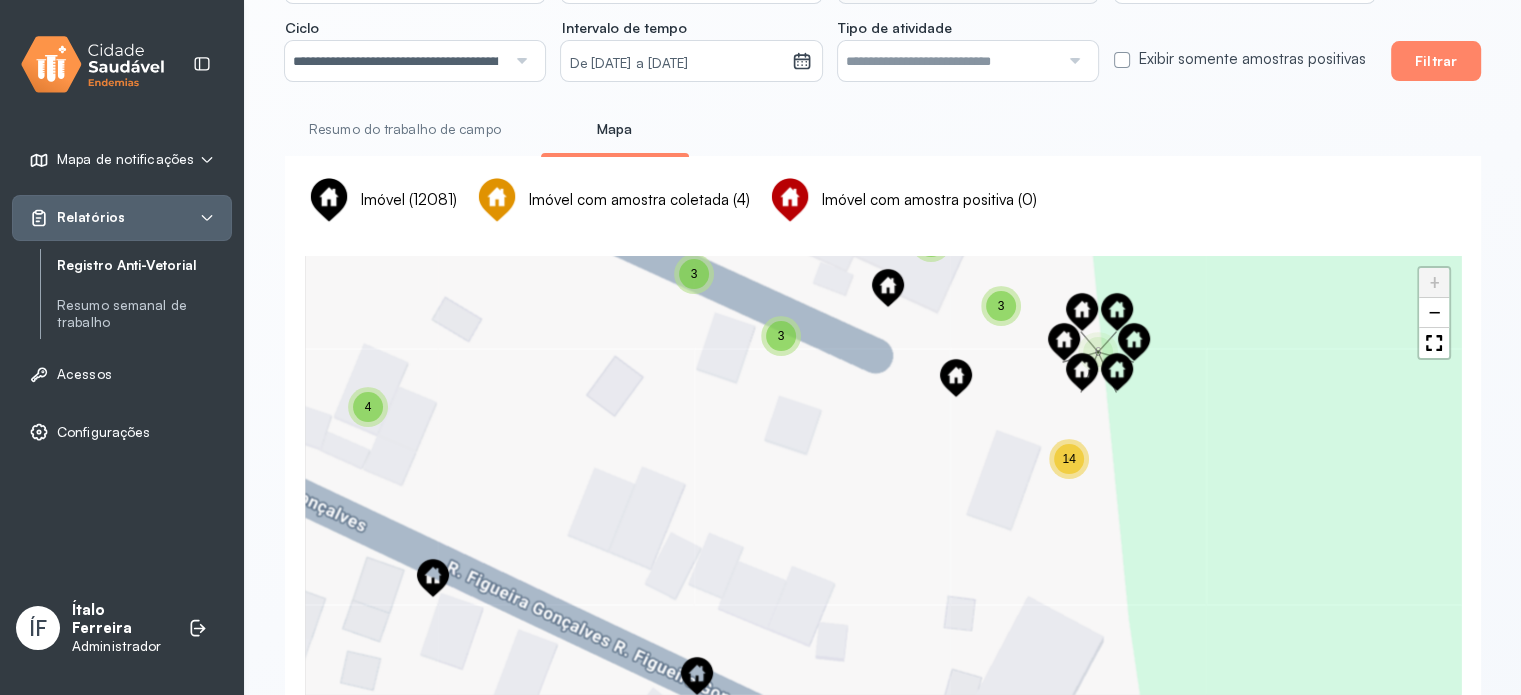 click on "14" at bounding box center [1069, 459] 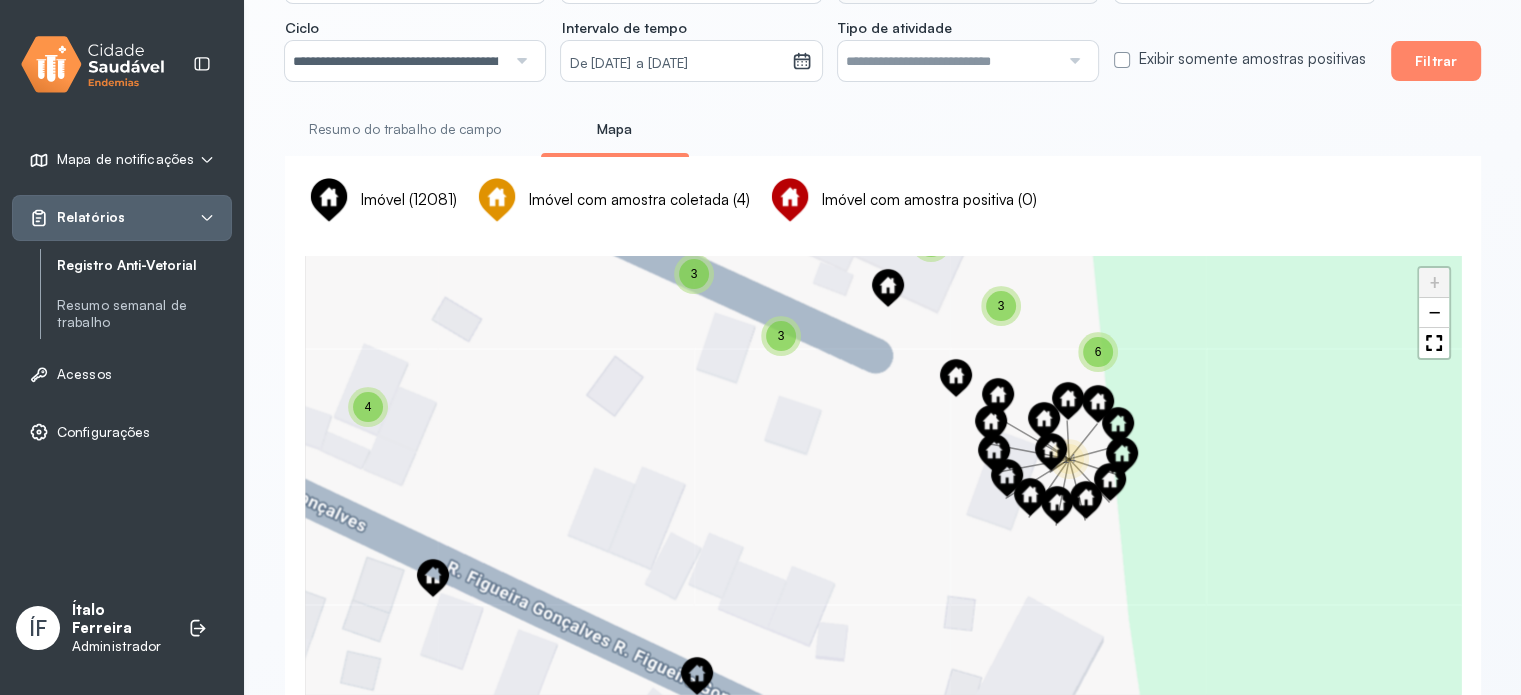 click on "3 2 3 4 4 6 6 3 14 2 19 6 2 18 4 3 5 7 2 3 6 6 3 3 4 8 8 2 5 4 + −" at bounding box center (883, 485) 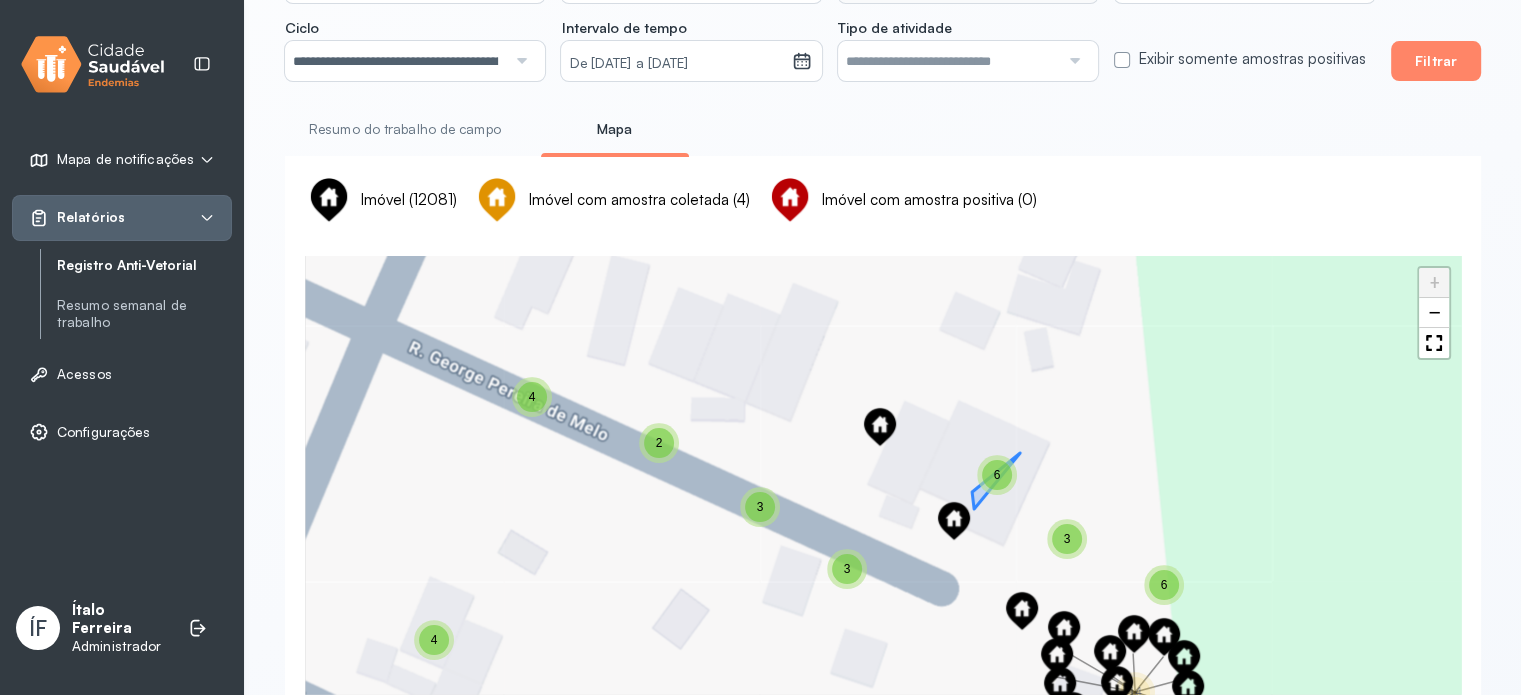 click on "6" at bounding box center (997, 475) 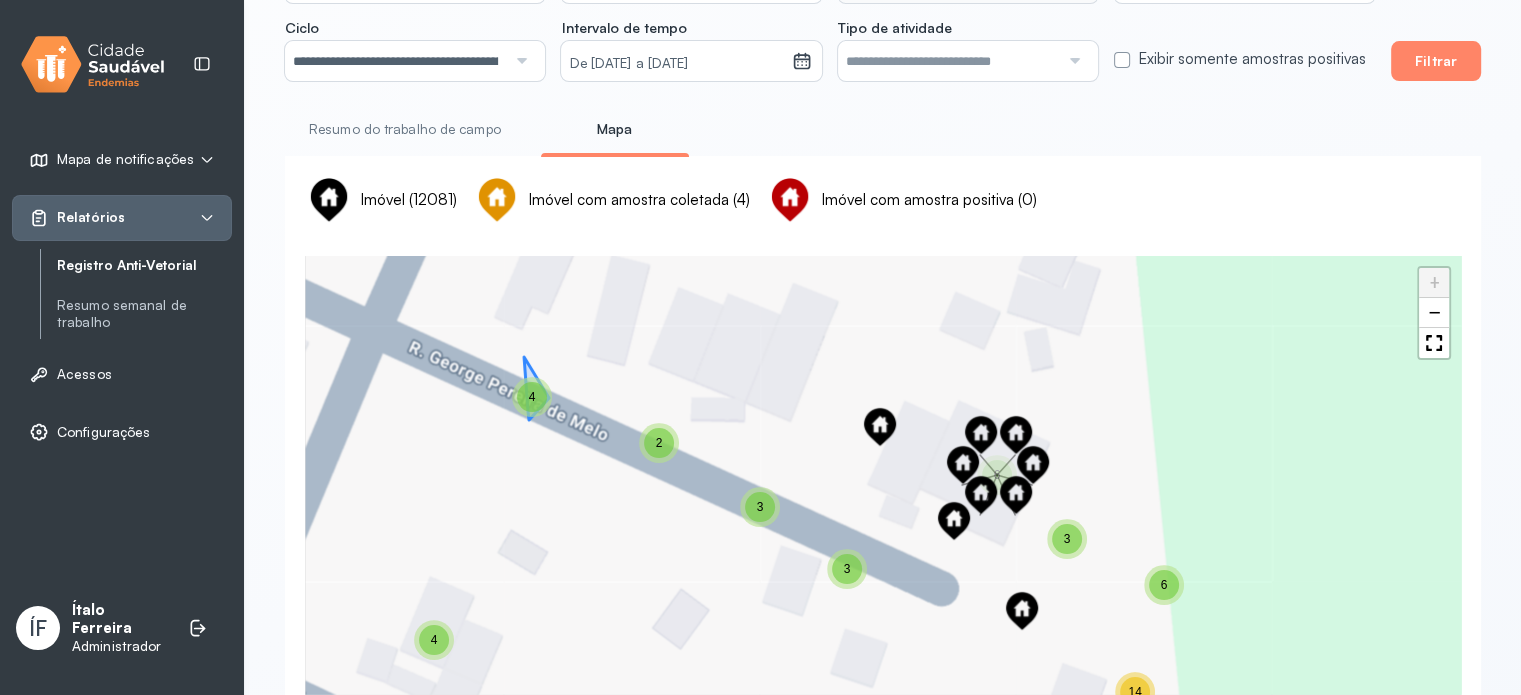 click on "4" at bounding box center [532, 397] 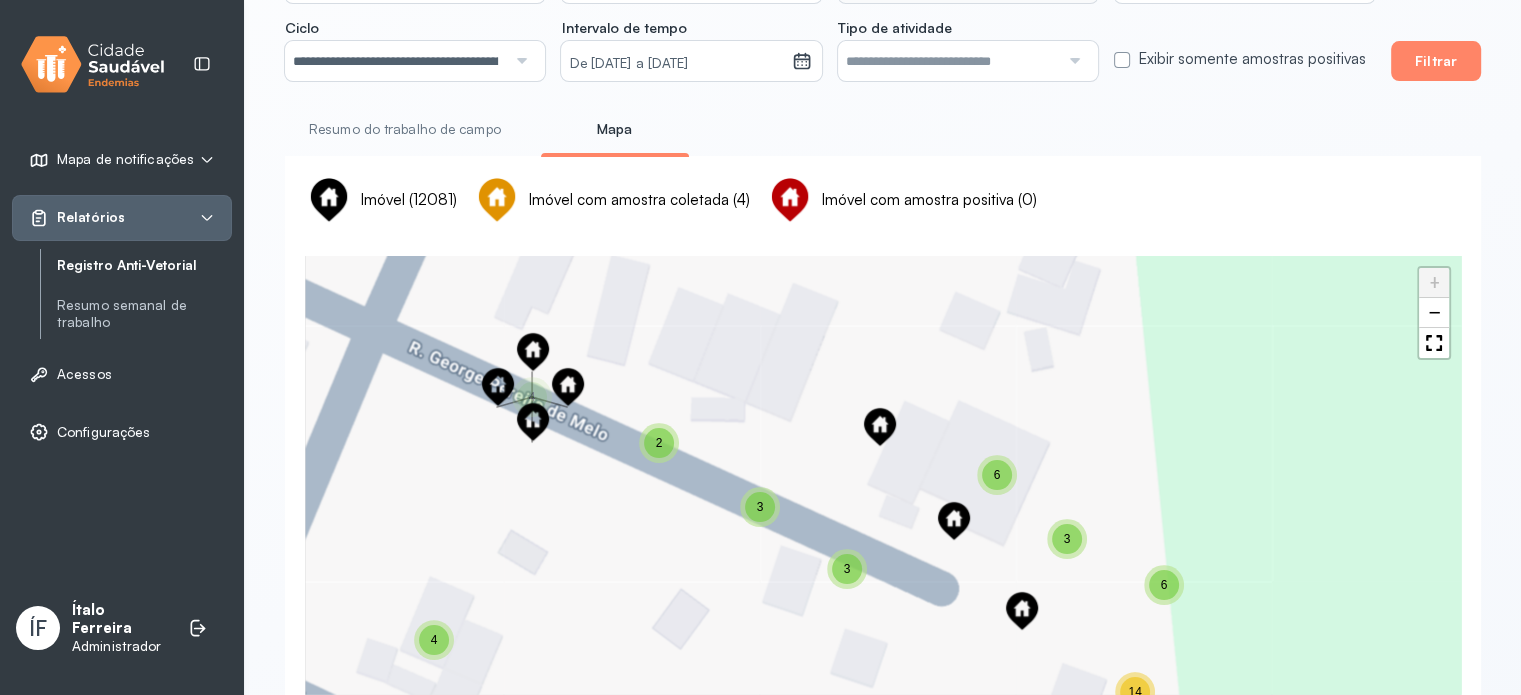 drag, startPoint x: 664, startPoint y: 439, endPoint x: 864, endPoint y: 432, distance: 200.12247 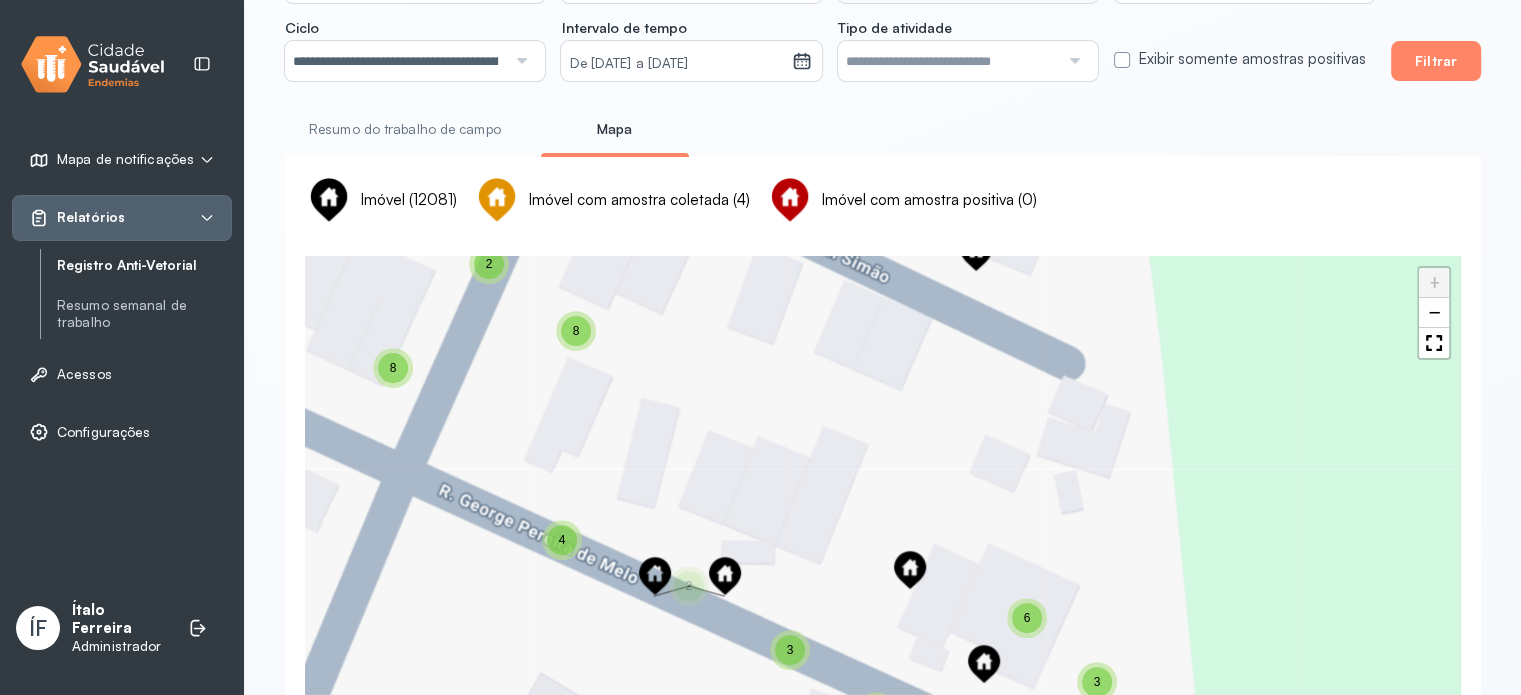 drag, startPoint x: 966, startPoint y: 480, endPoint x: 1000, endPoint y: 583, distance: 108.46658 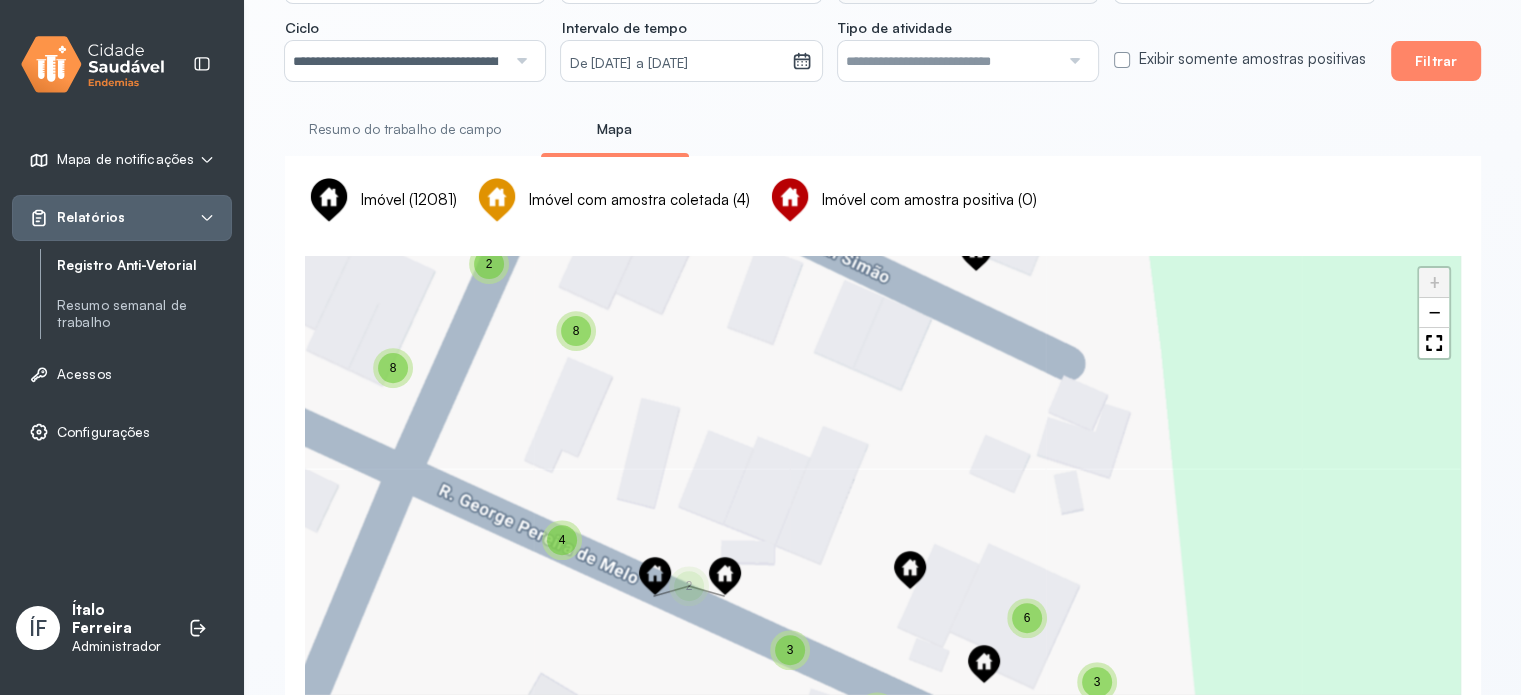 click on "3 2 3 4 4 6 6 3 14 19 6 2 18 4 3 5 2 3 6 6 3 3 4 8 8 2 5 4 3 4 3 3 3 2 + −" at bounding box center [883, 485] 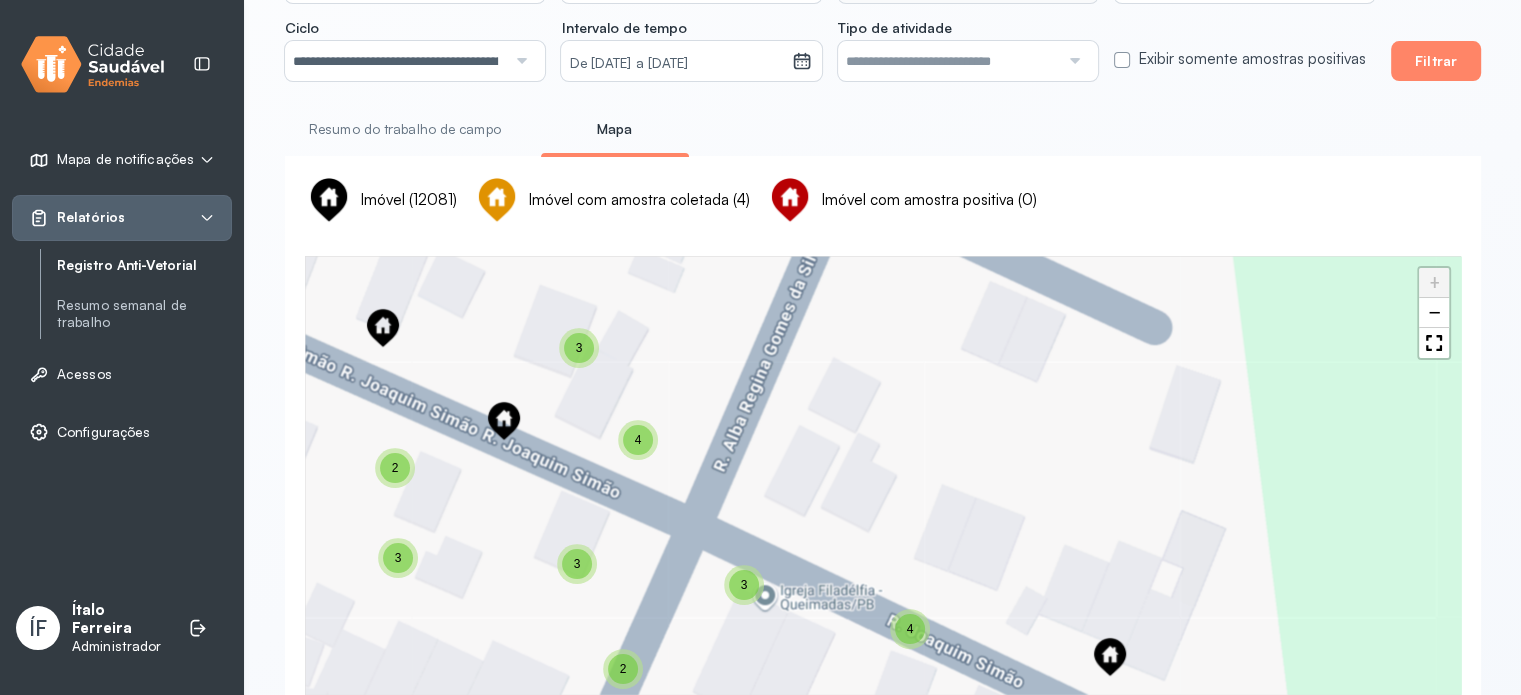 click on "4" at bounding box center [638, 440] 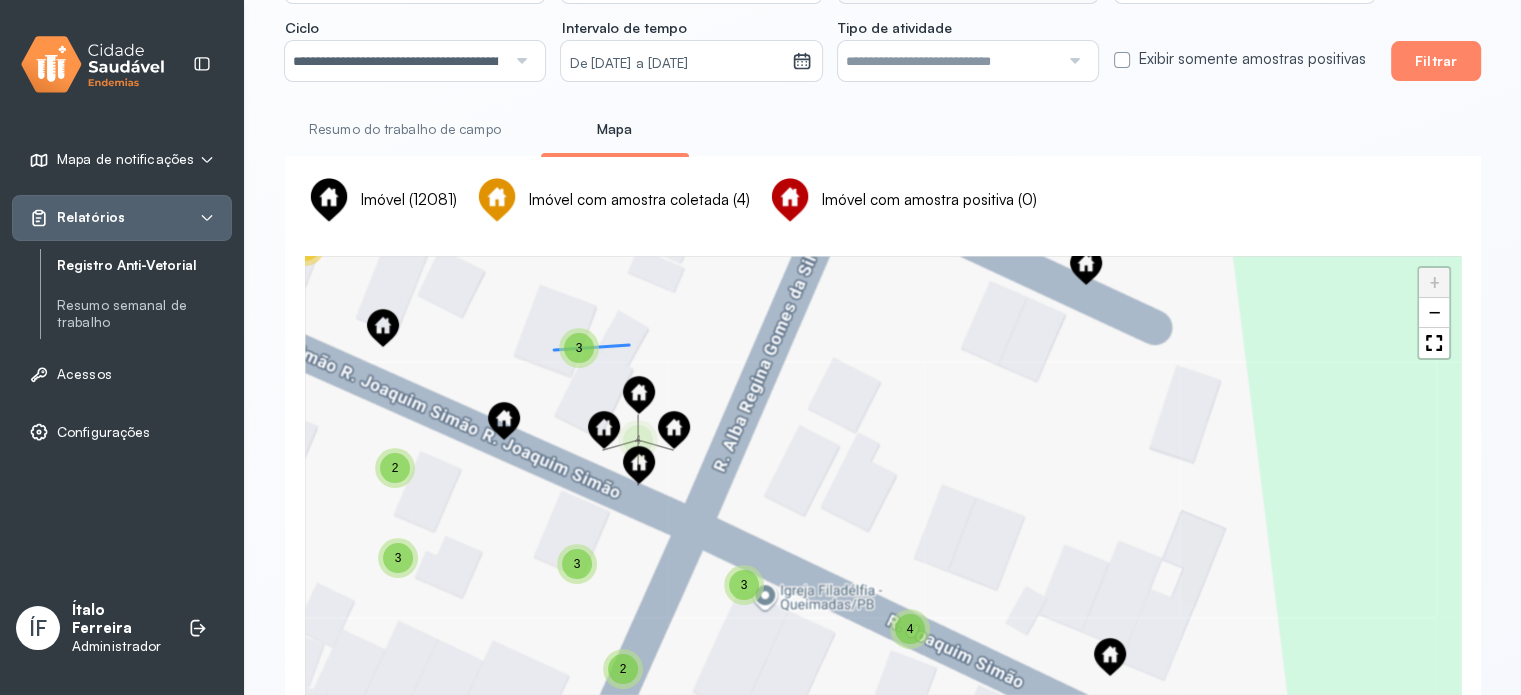 click on "3" at bounding box center [579, 348] 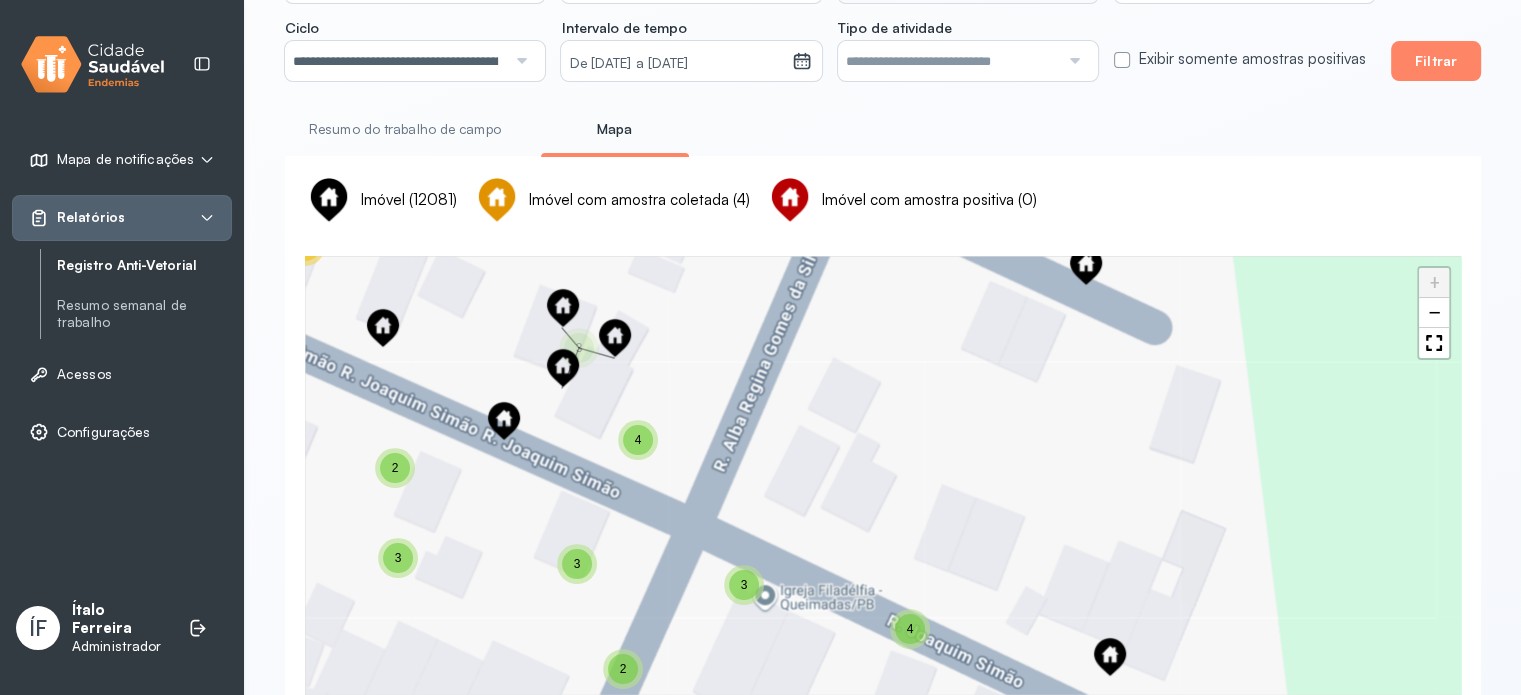 click on "2" at bounding box center [395, 468] 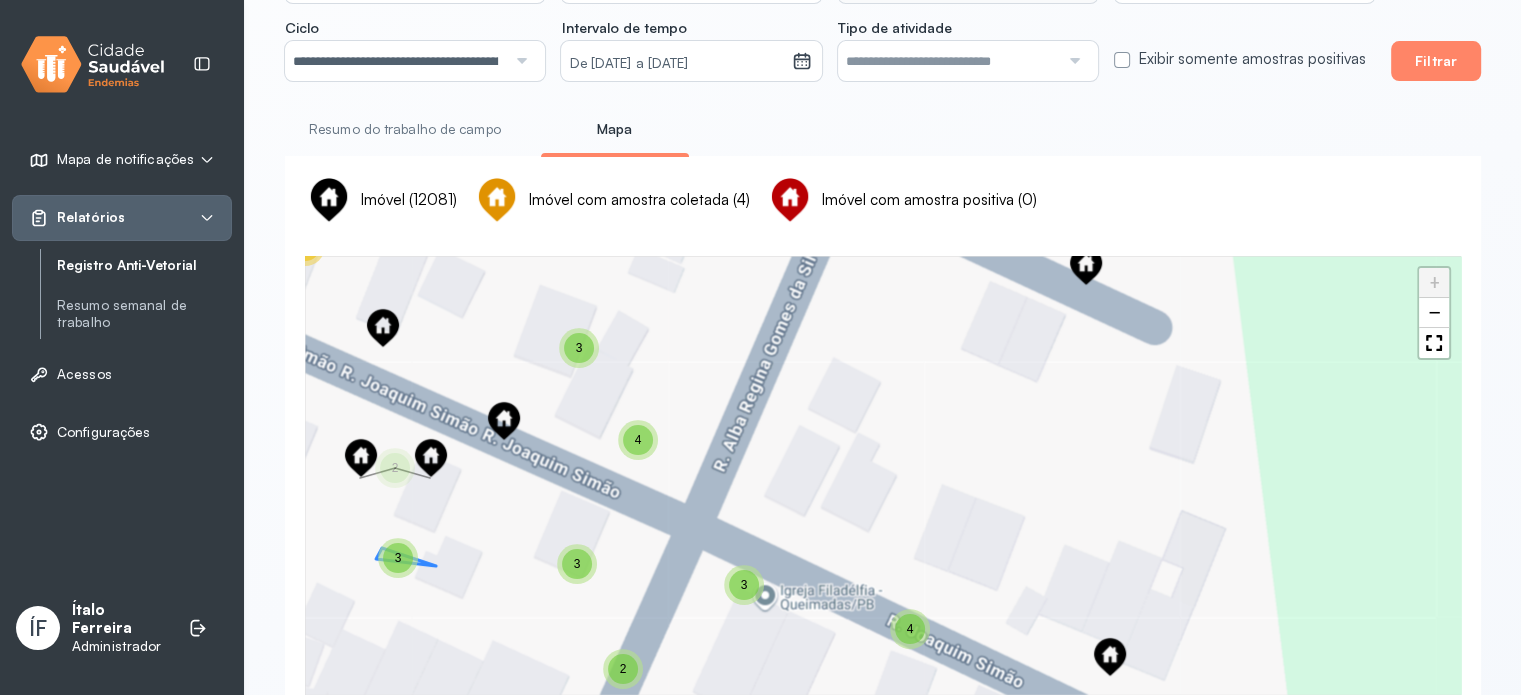 click on "3" at bounding box center (398, 558) 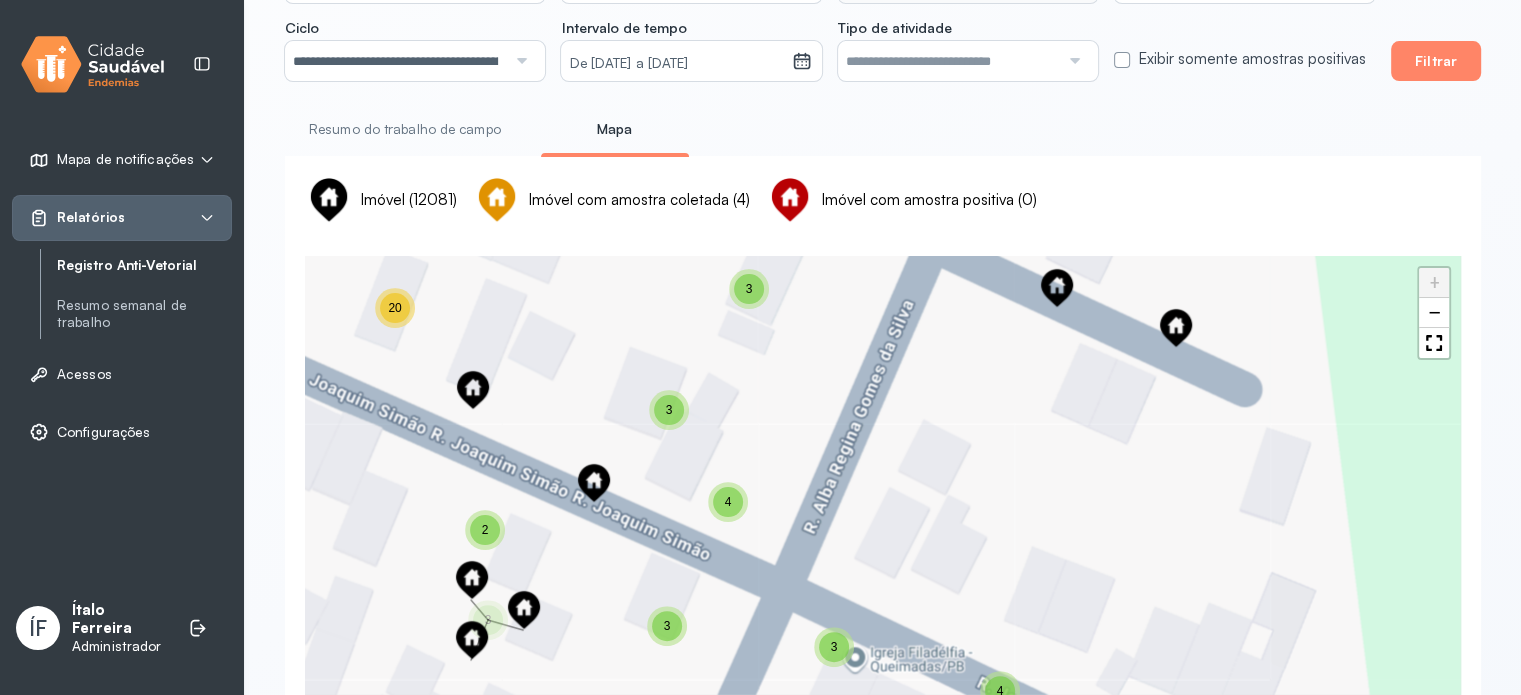 drag, startPoint x: 496, startPoint y: 420, endPoint x: 669, endPoint y: 546, distance: 214.02103 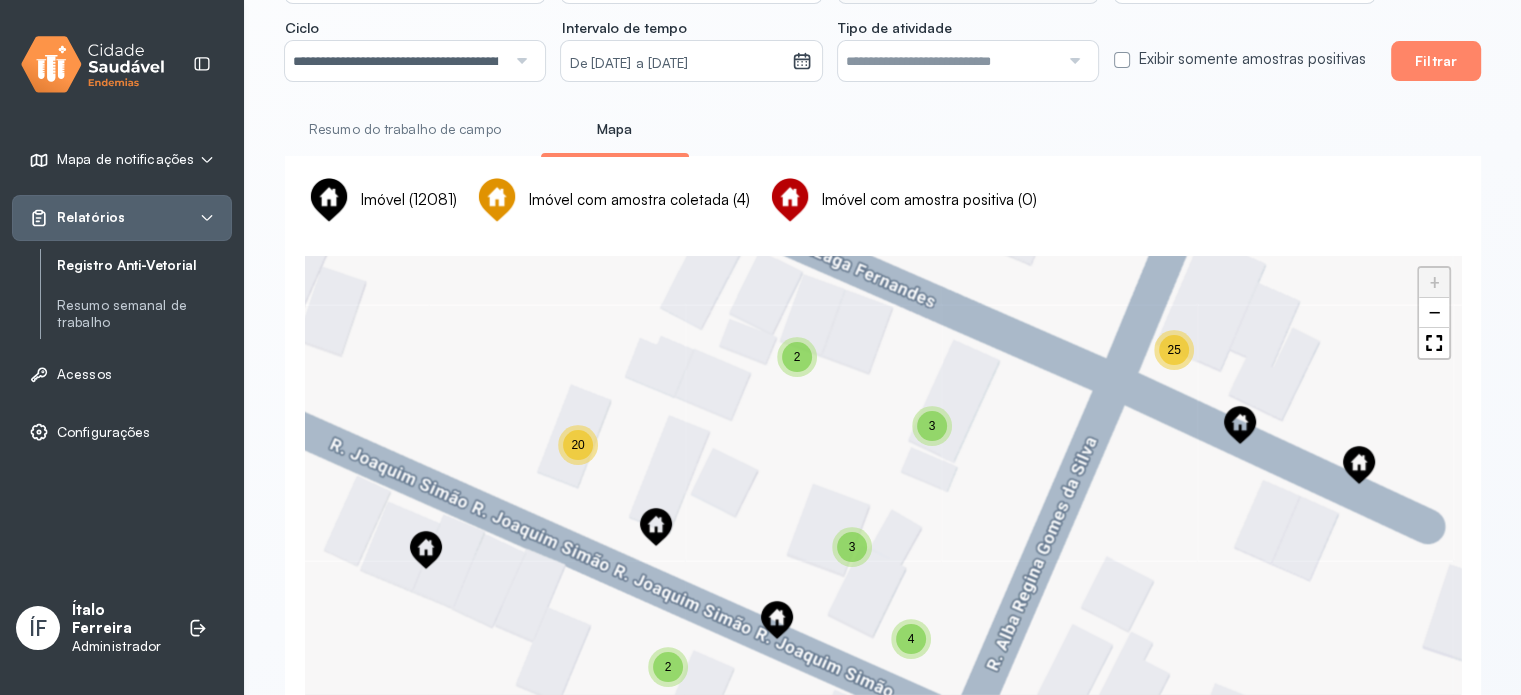 click on "20" at bounding box center [577, 445] 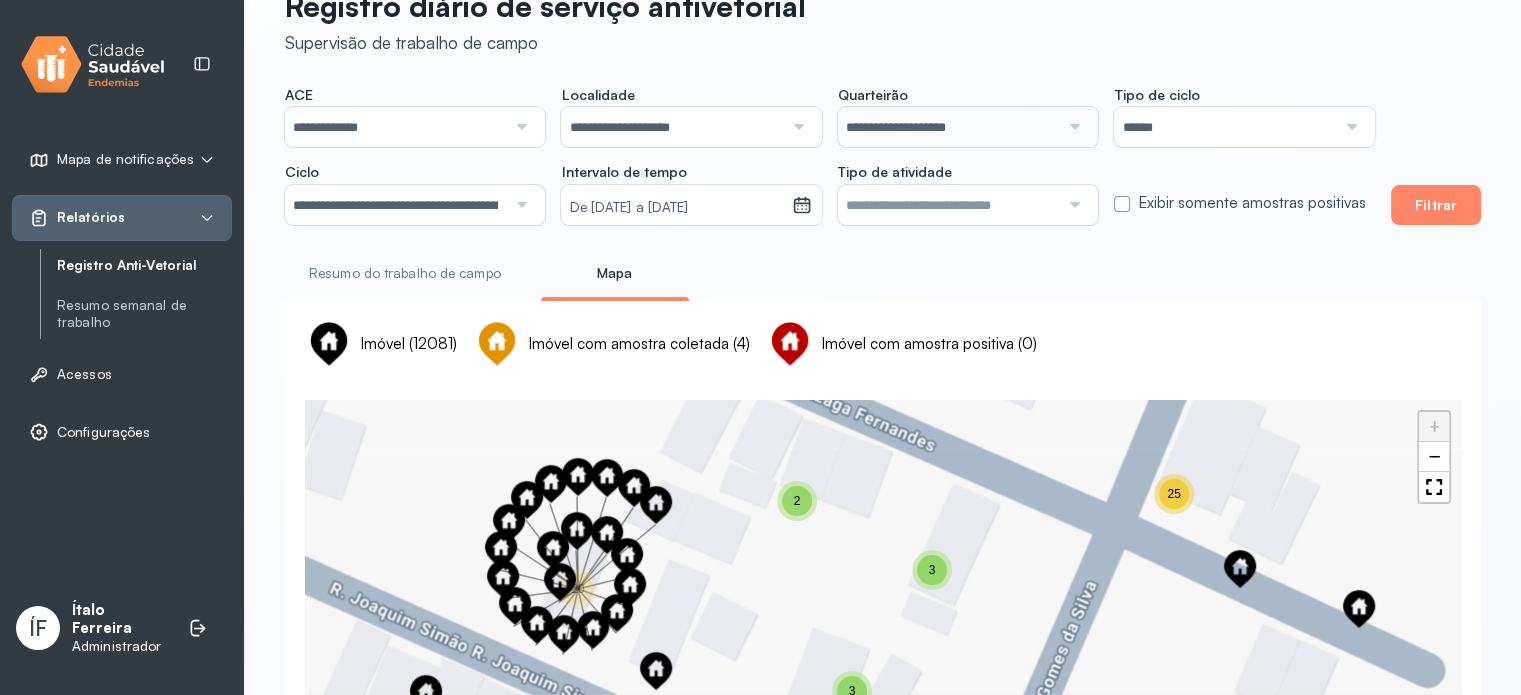 scroll, scrollTop: 0, scrollLeft: 0, axis: both 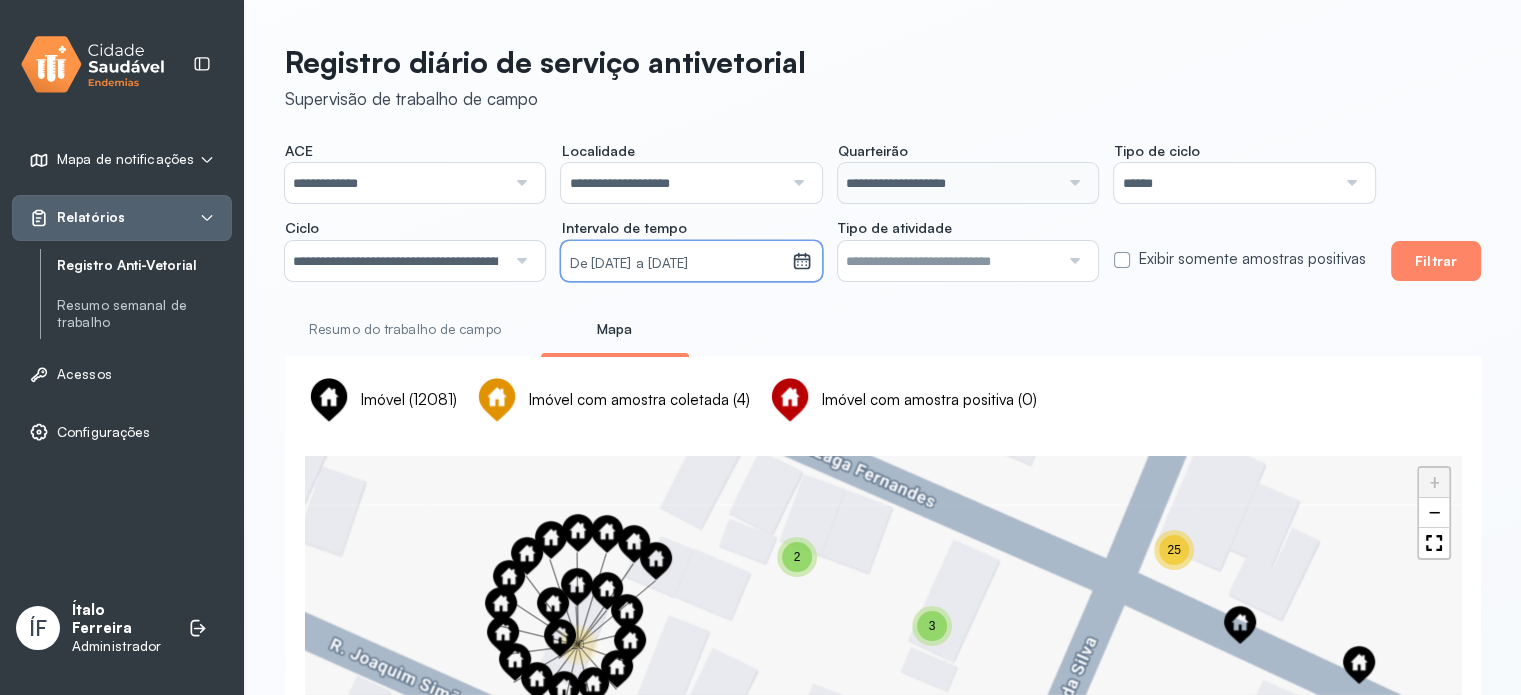click on "De 09/06/2025 a 08/08/2025" at bounding box center (676, 264) 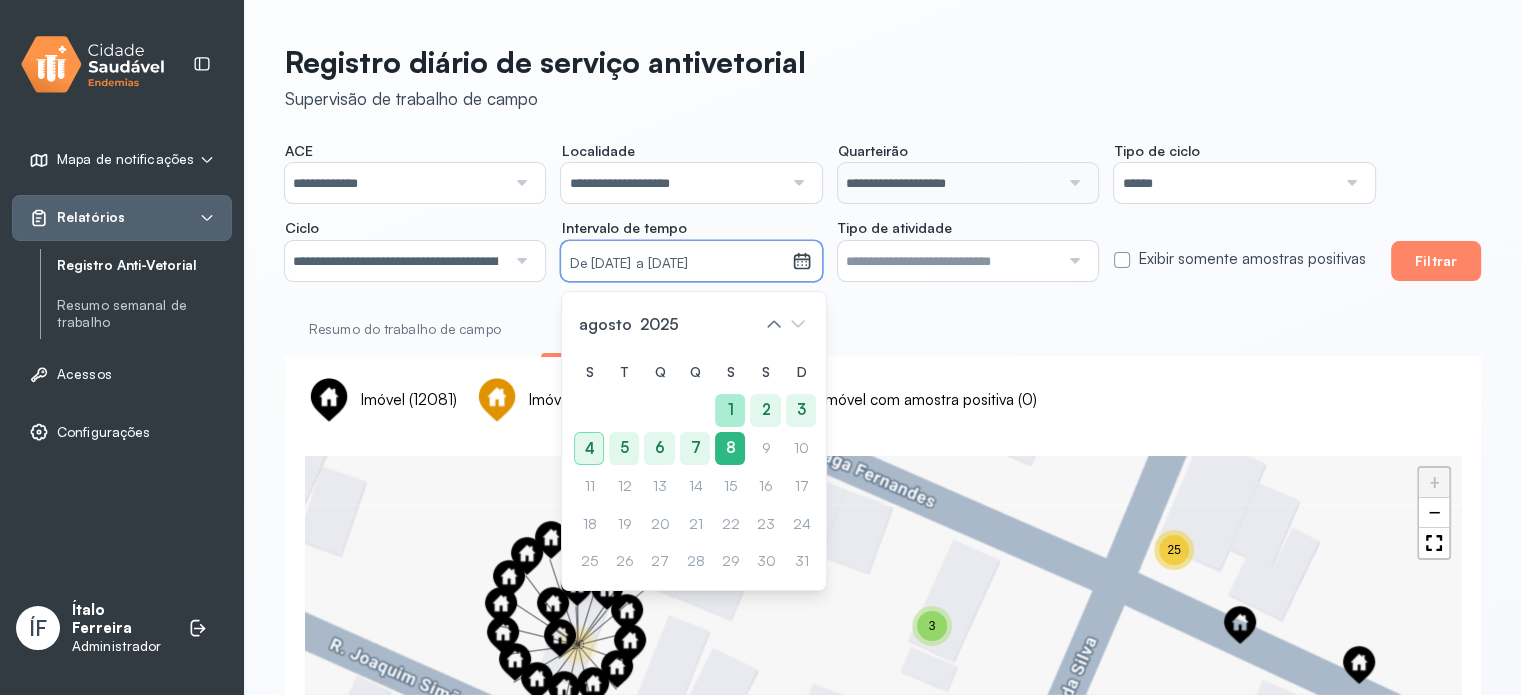 click on "1" 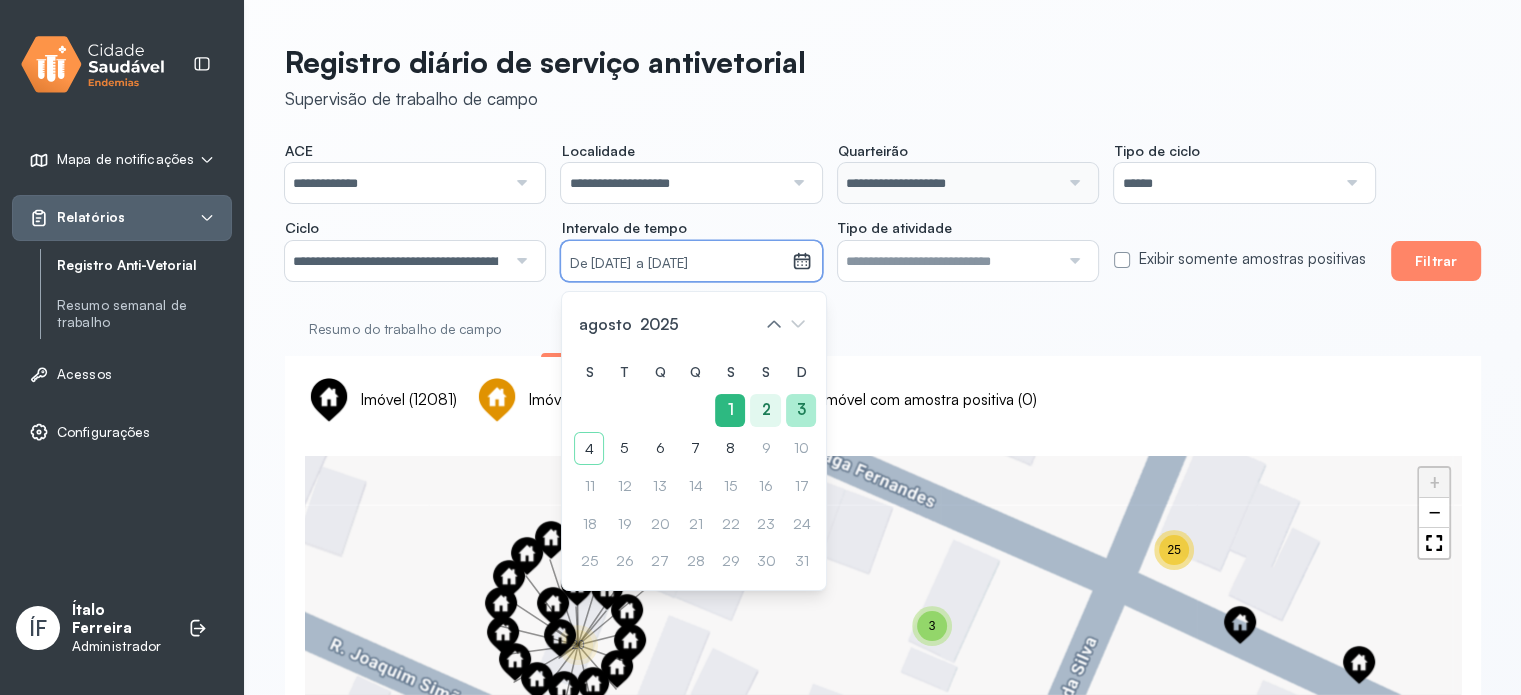 click on "3" 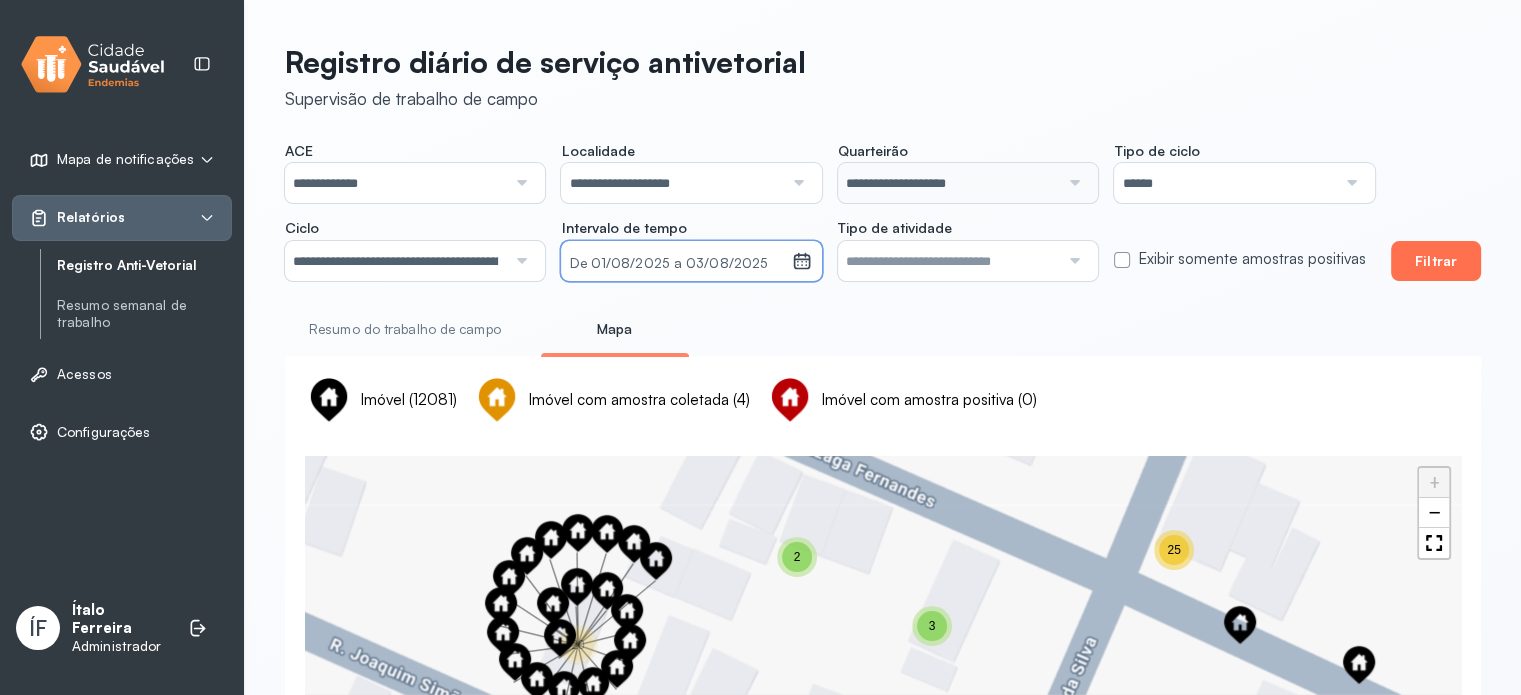 click on "Filtrar" at bounding box center (1436, 261) 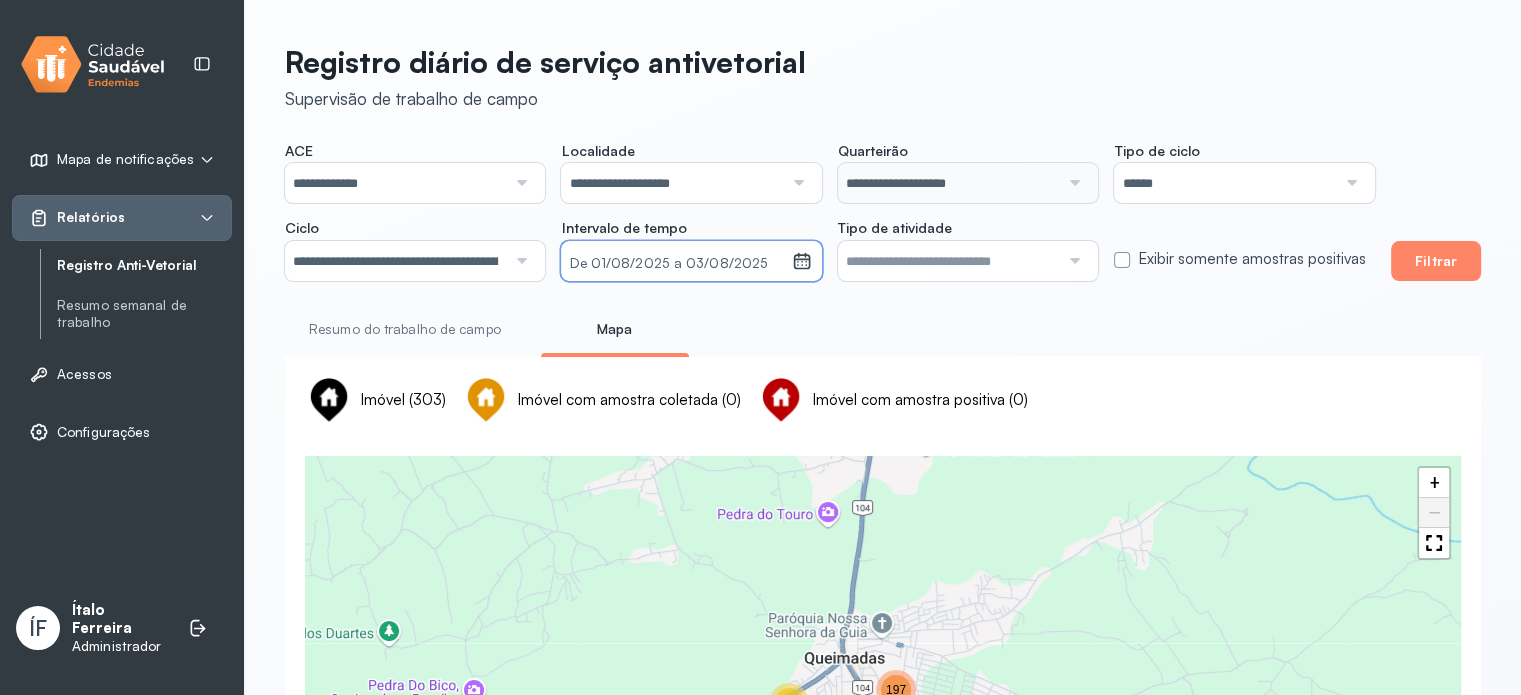click on "De 01/08/2025 a 03/08/2025" at bounding box center (676, 264) 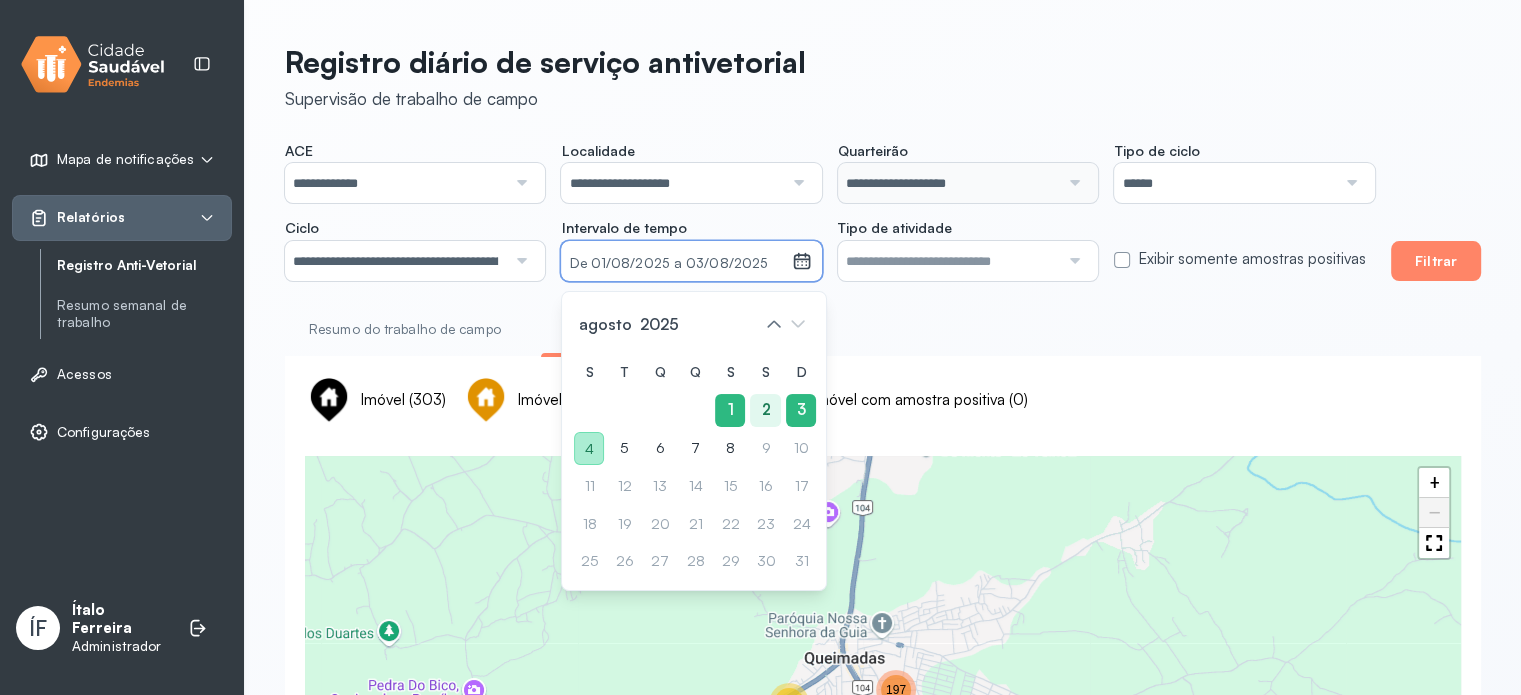 click on "4" 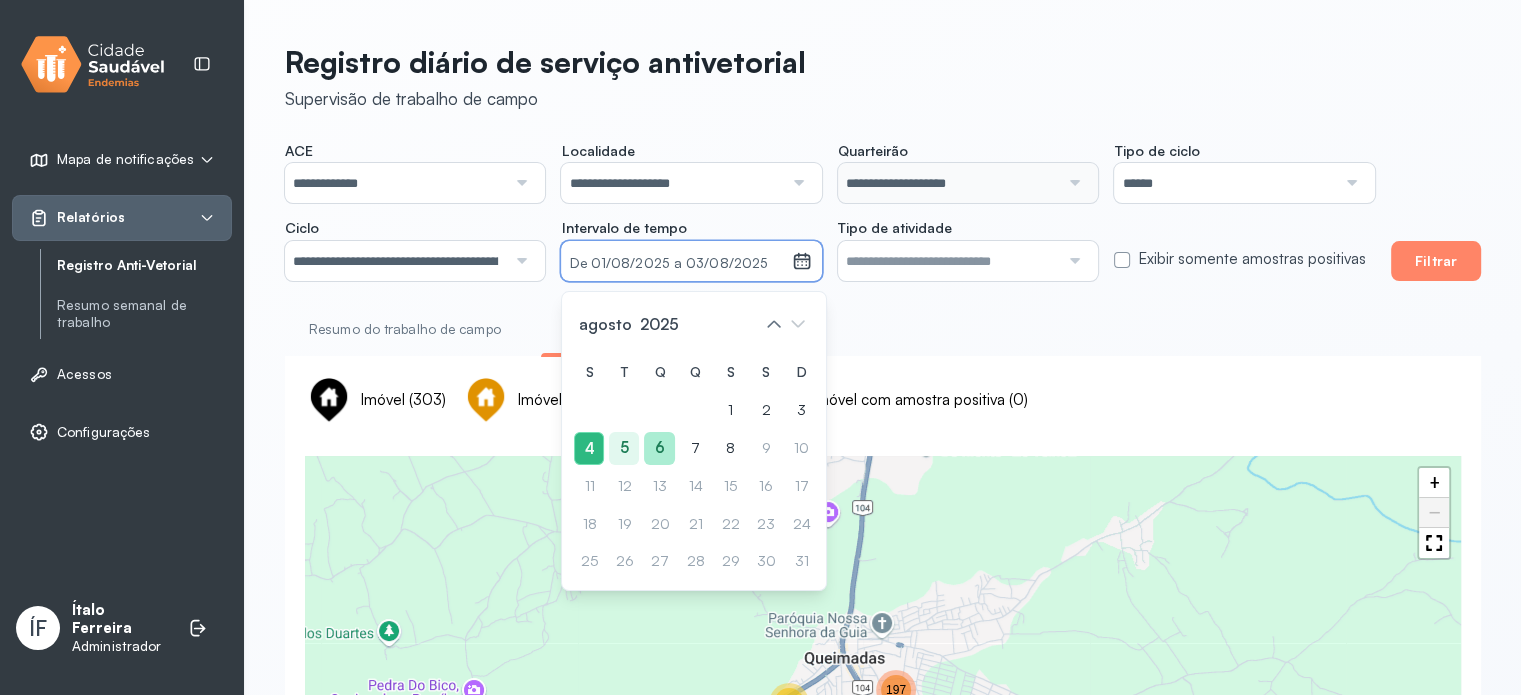 click on "6" 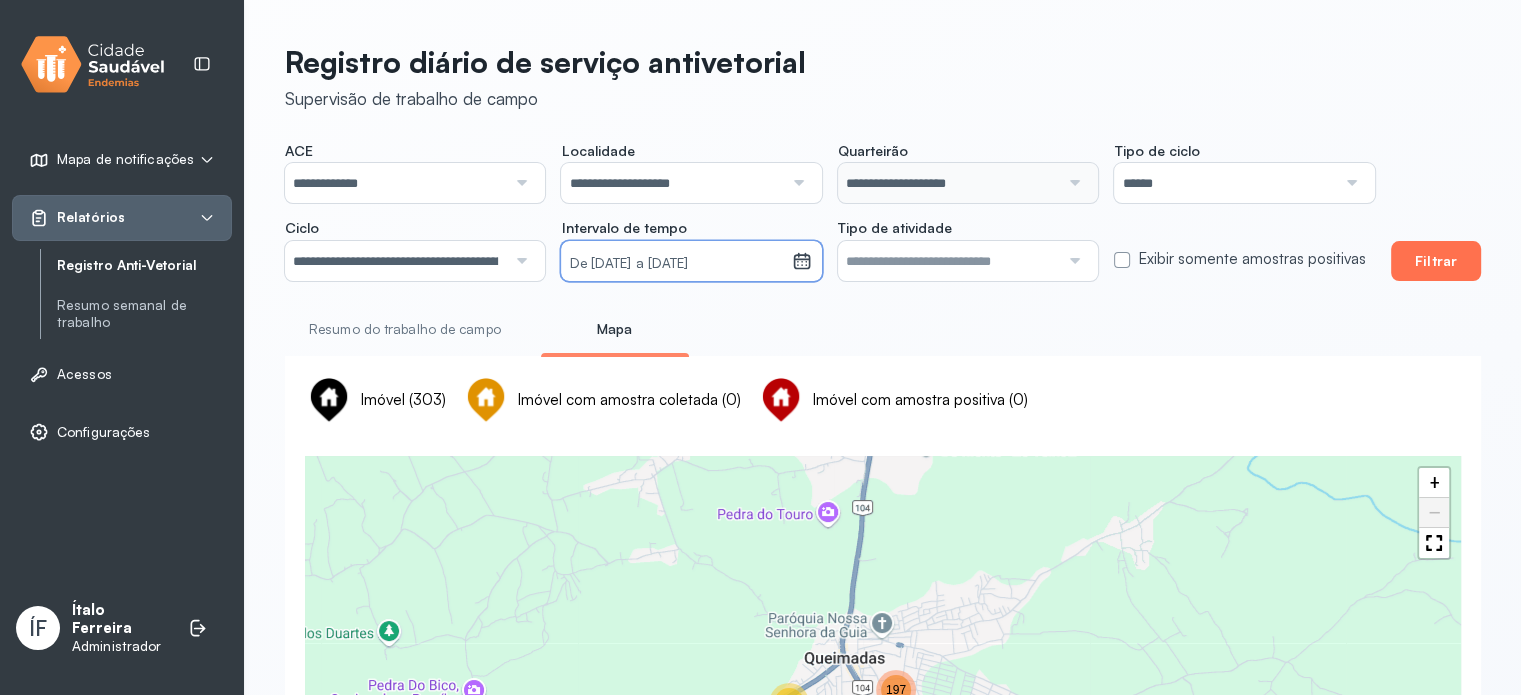 click on "Filtrar" at bounding box center (1436, 261) 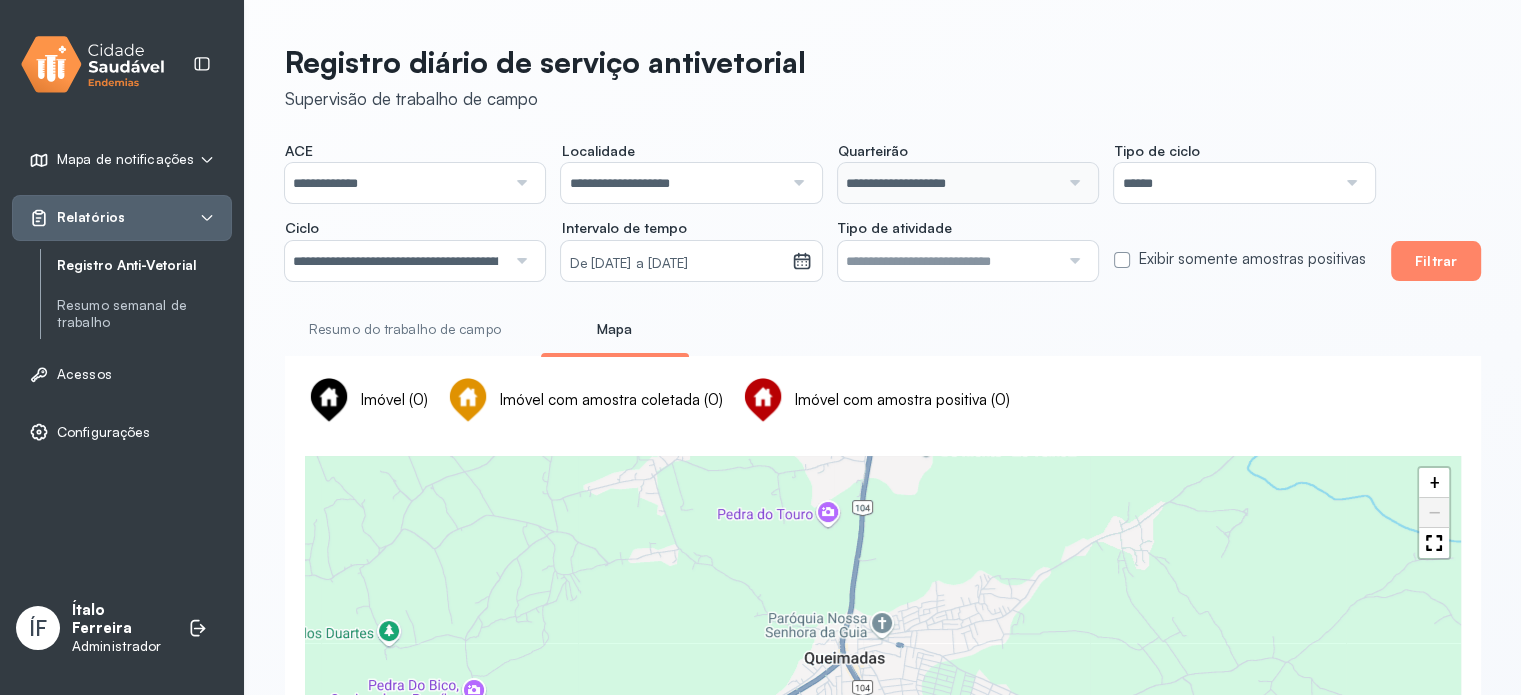 click on "De 04/08/2025 a 06/08/2025" at bounding box center (676, 264) 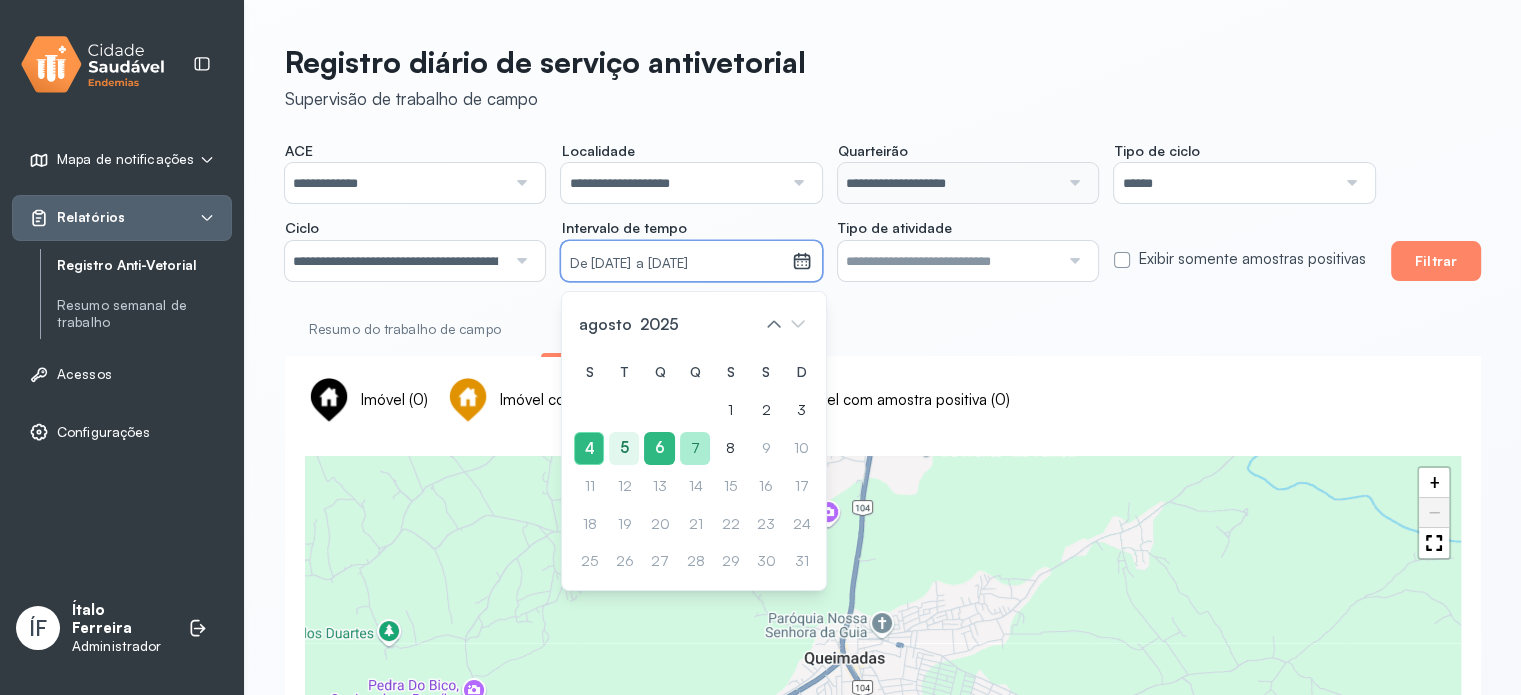 click on "7" 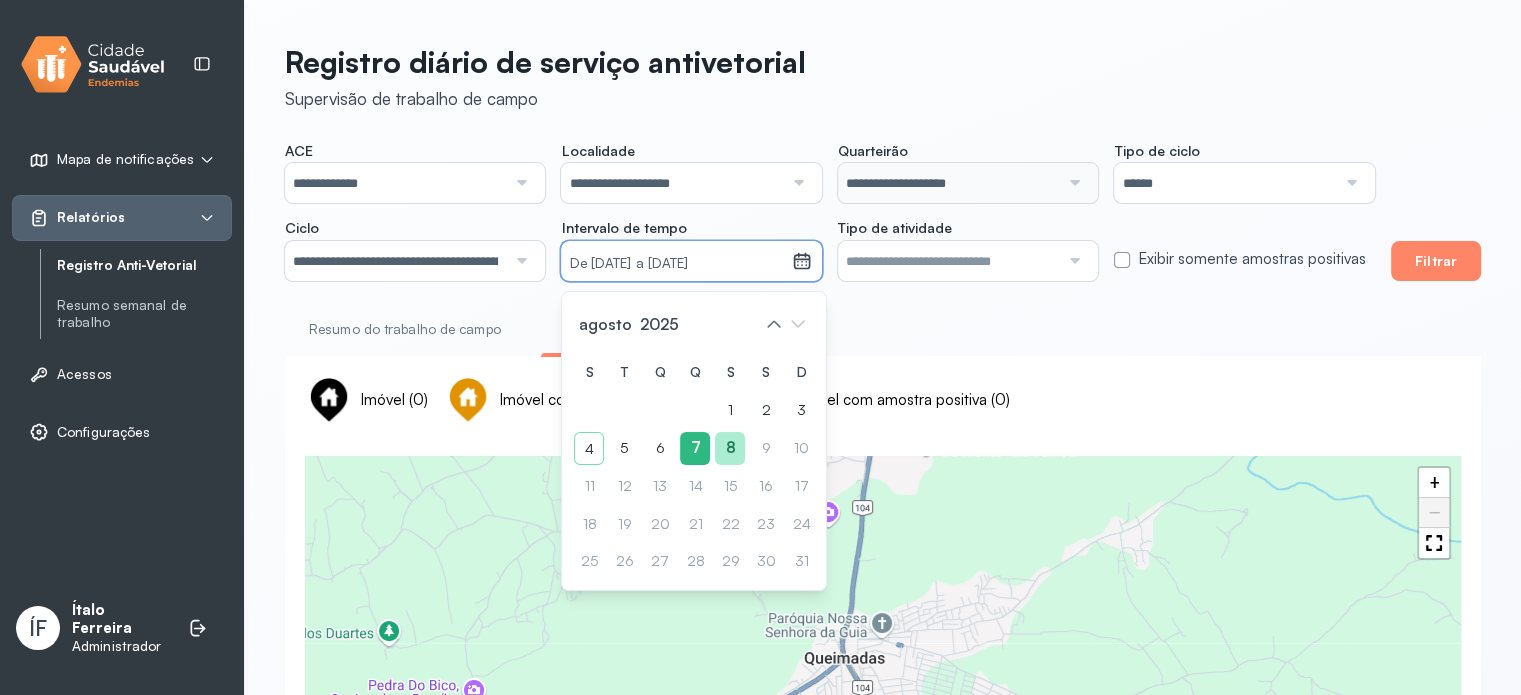 click on "8" 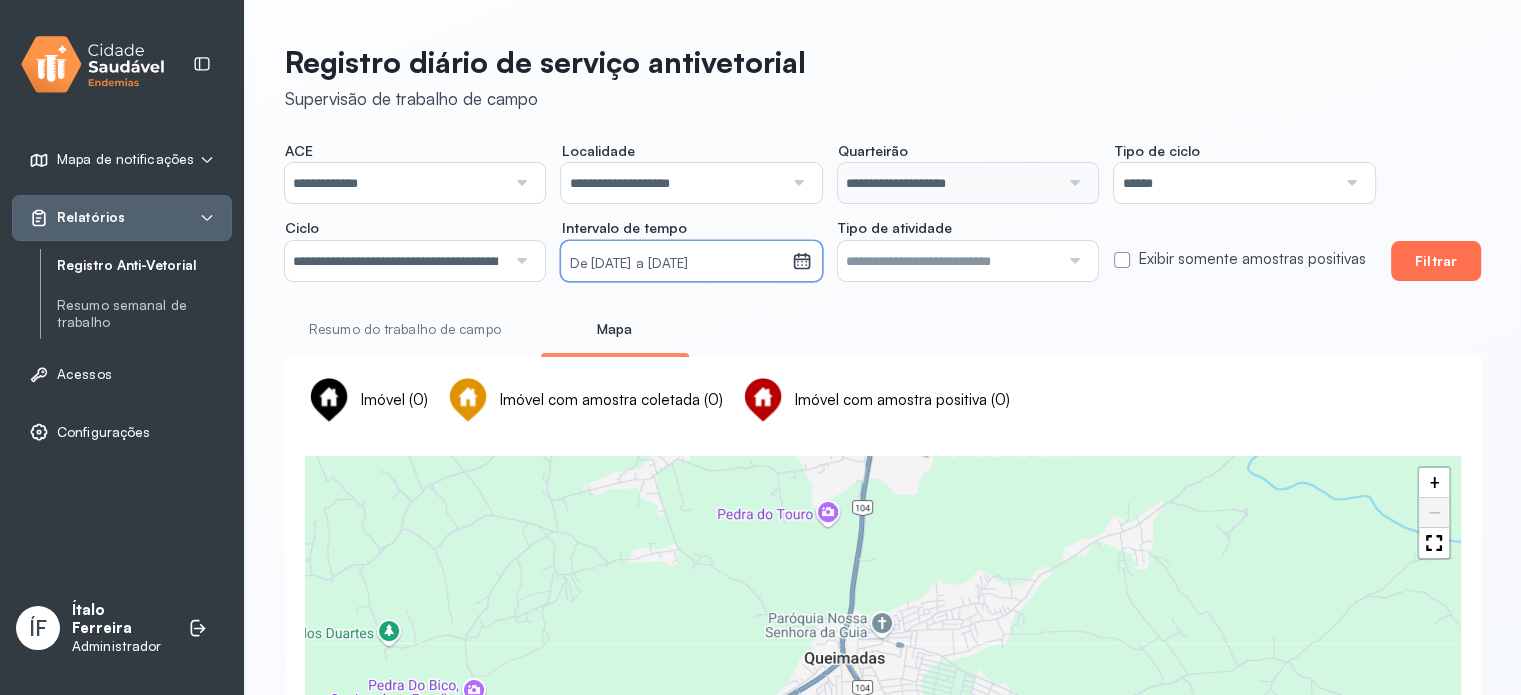 click on "Filtrar" at bounding box center (1436, 261) 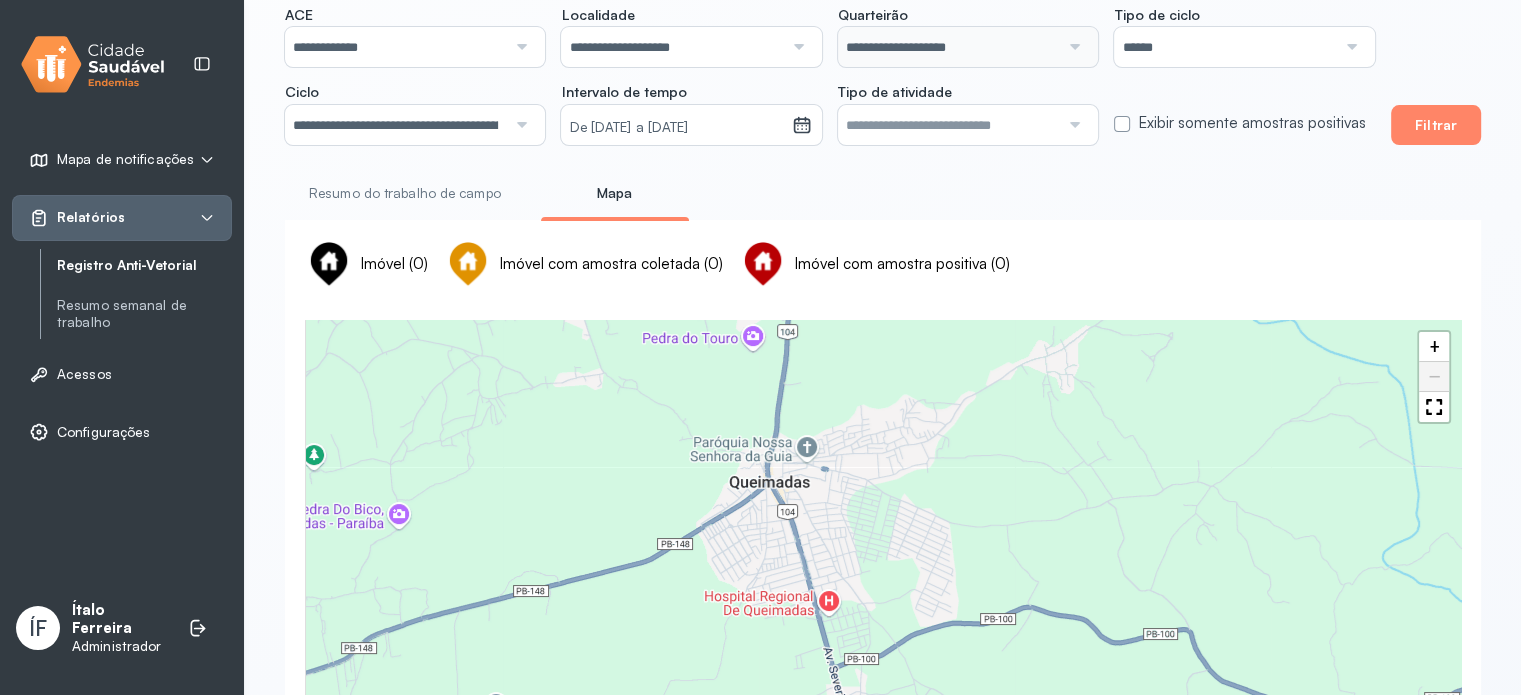scroll, scrollTop: 76, scrollLeft: 0, axis: vertical 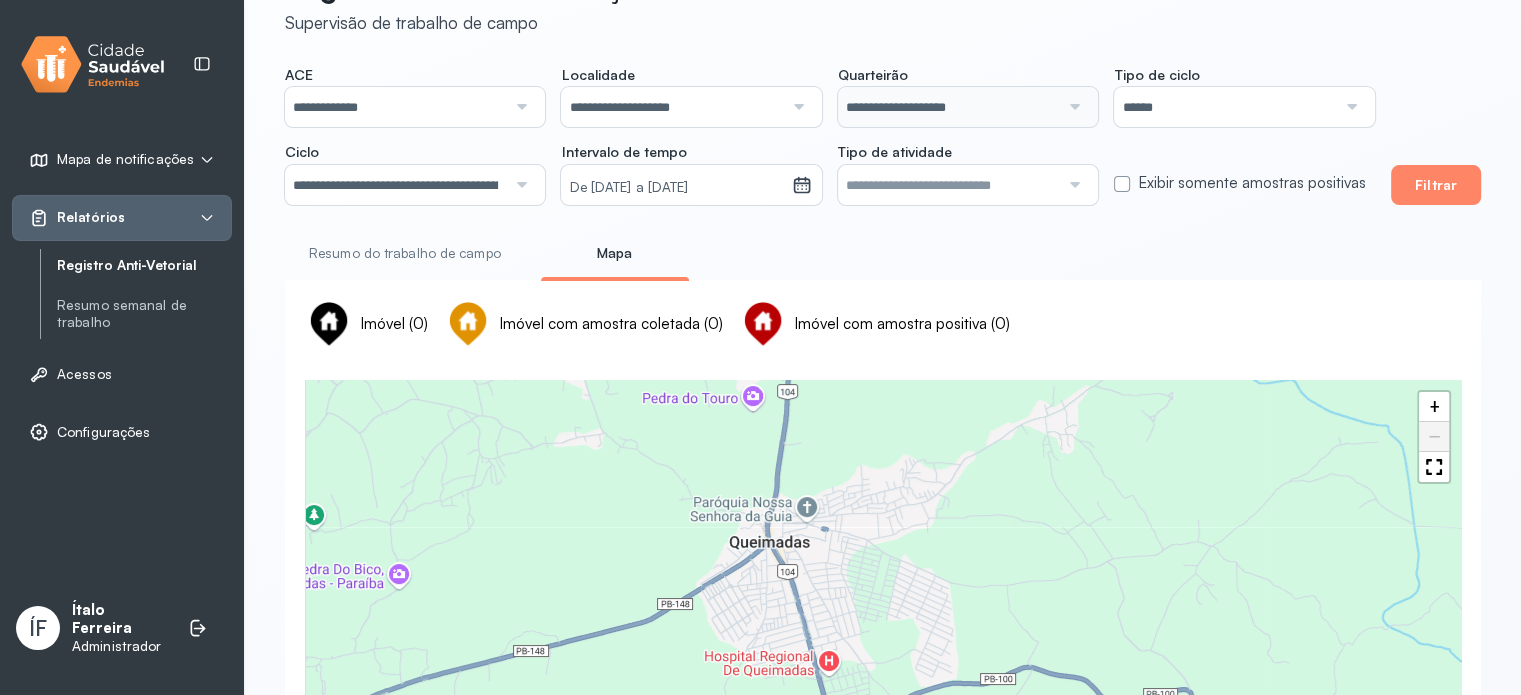 click on "**********" at bounding box center (395, 185) 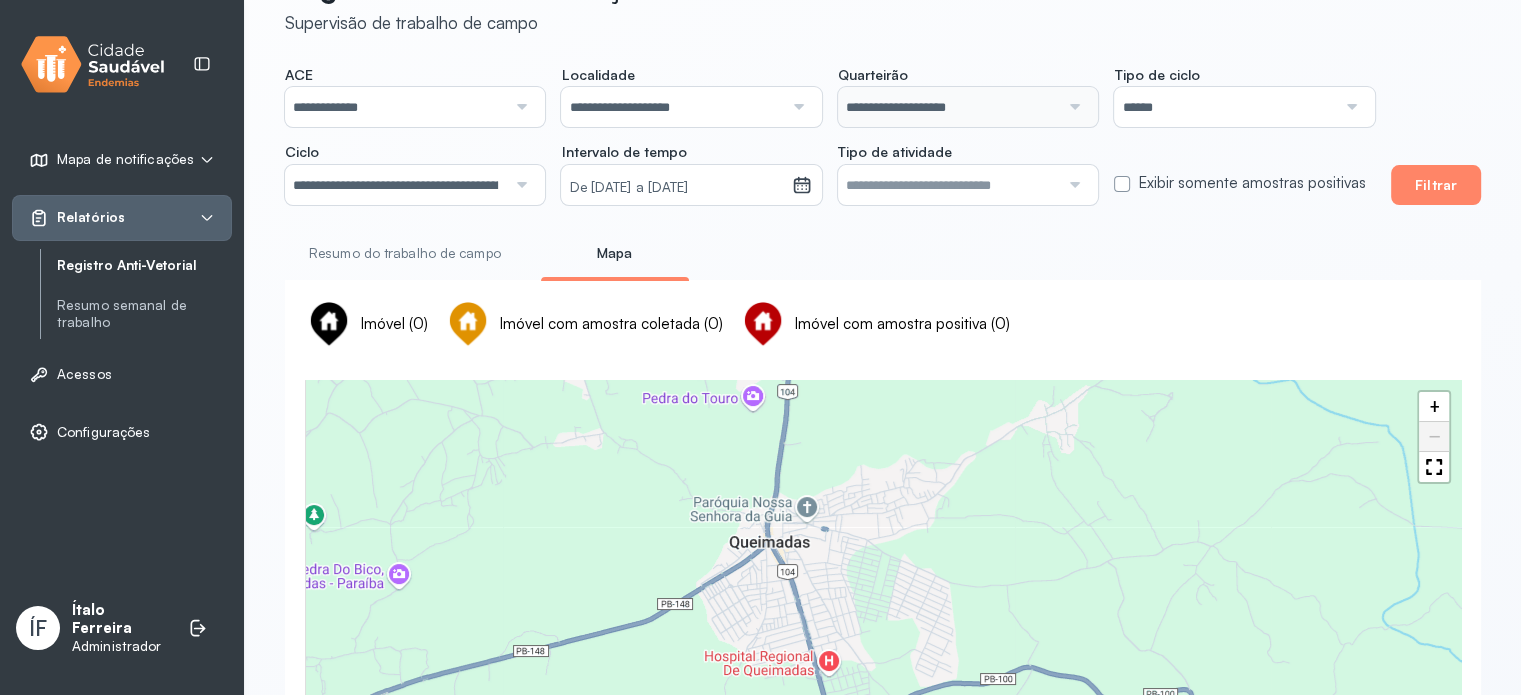 click on "**********" 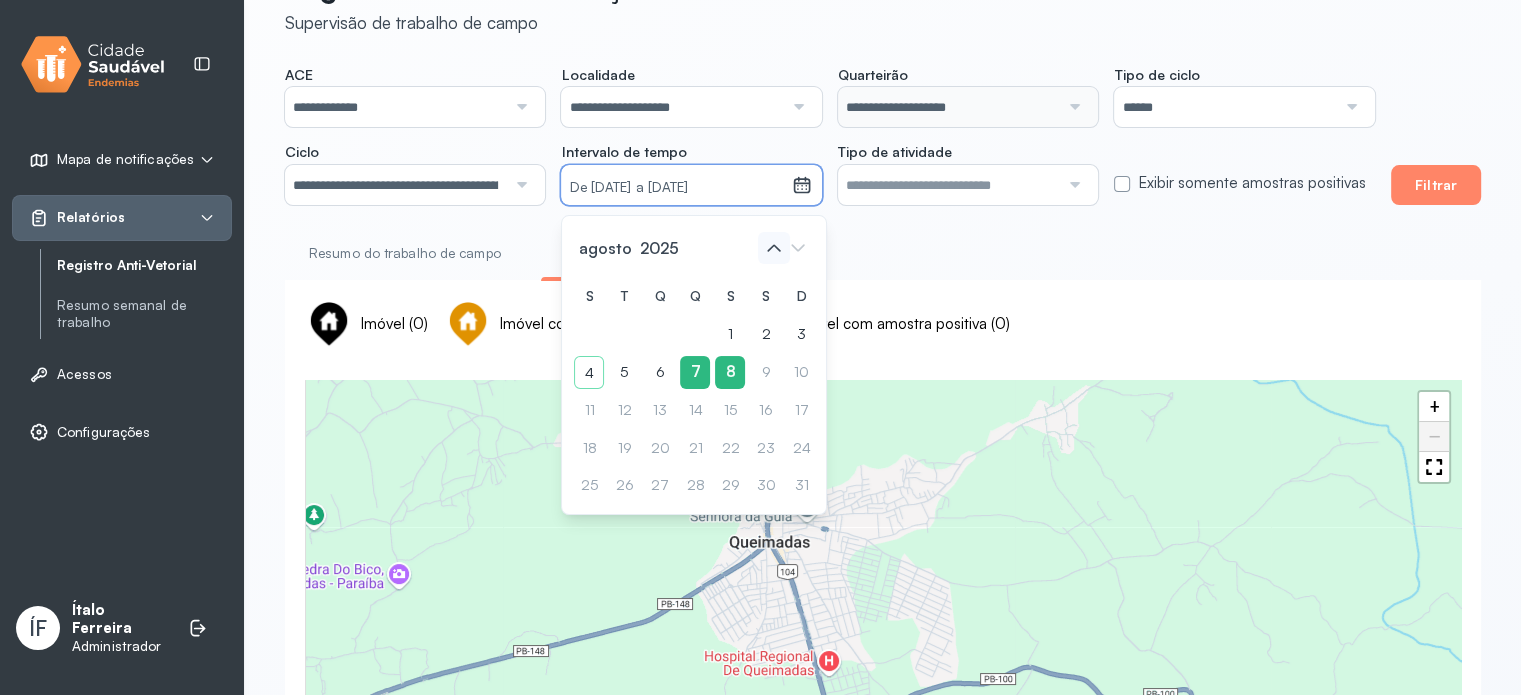 click 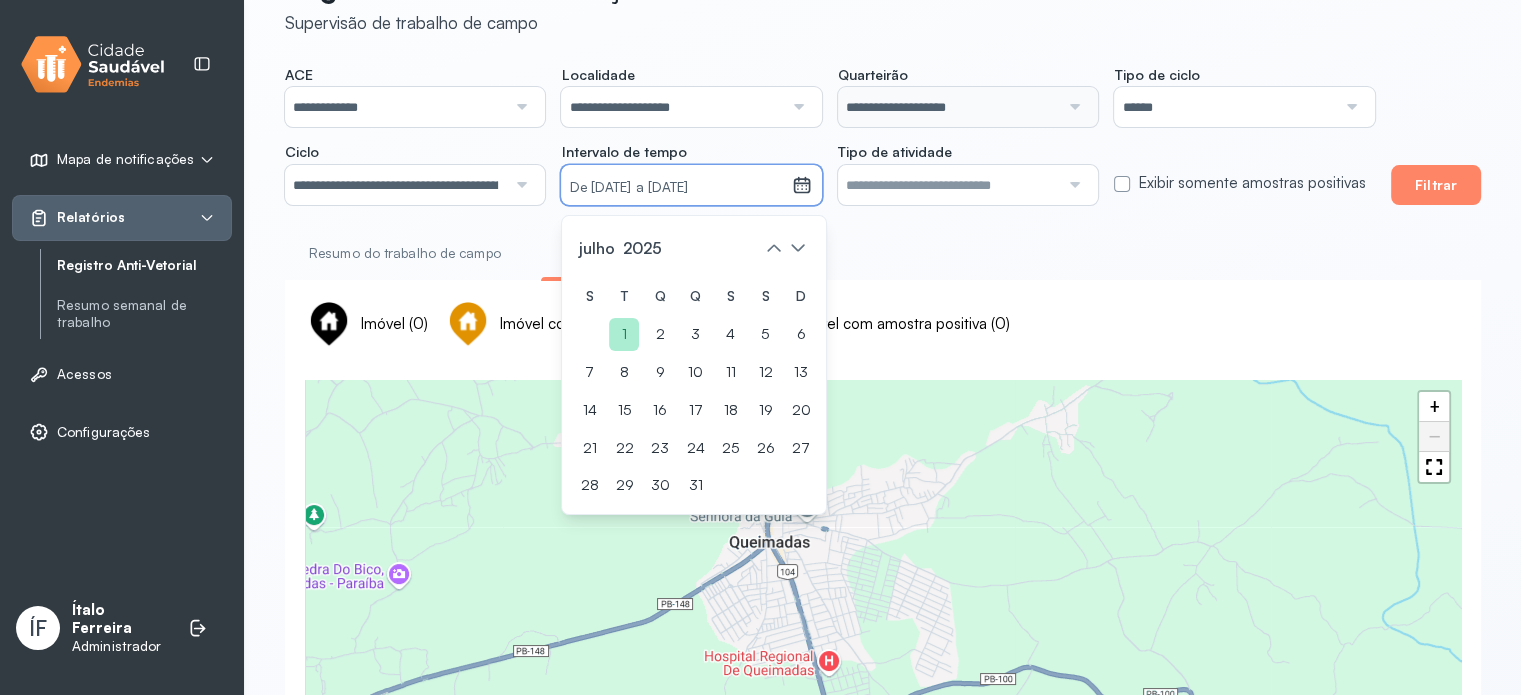 click on "1" 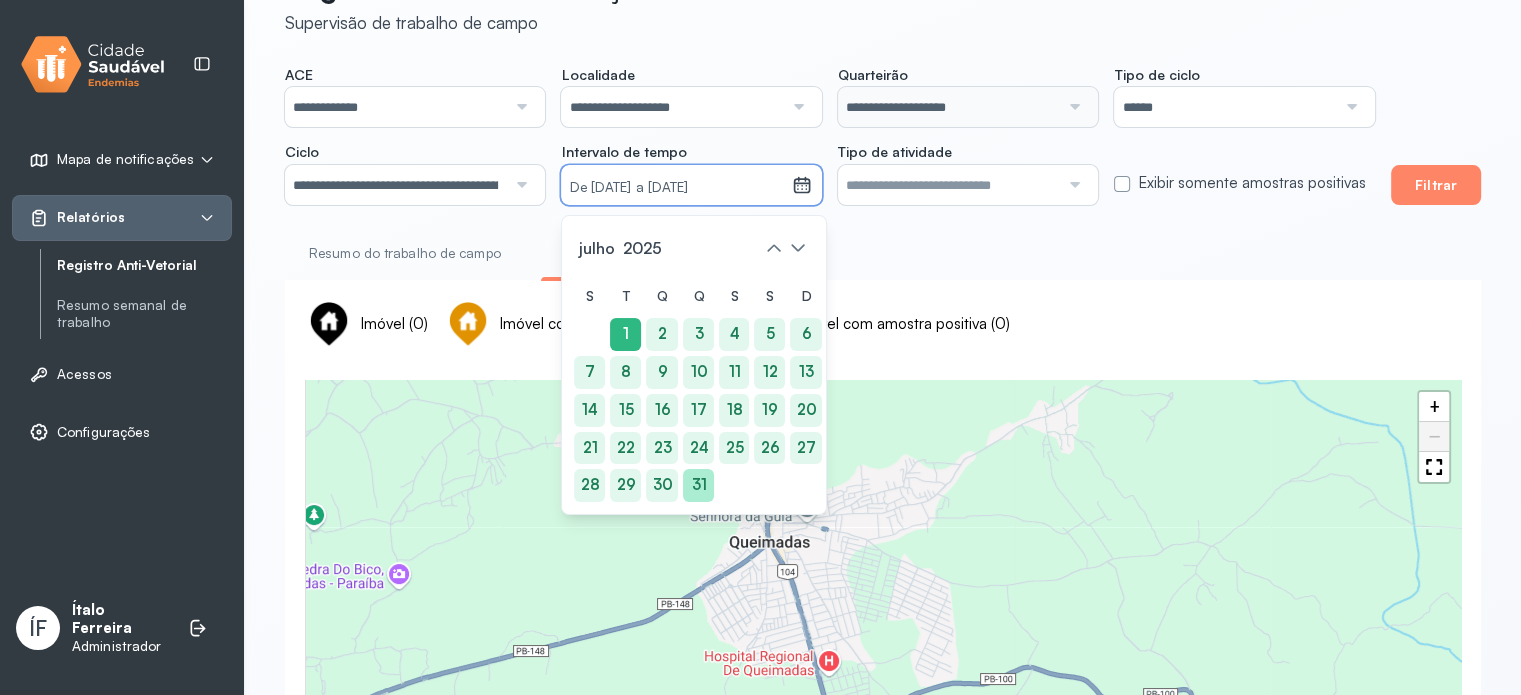 click on "31" 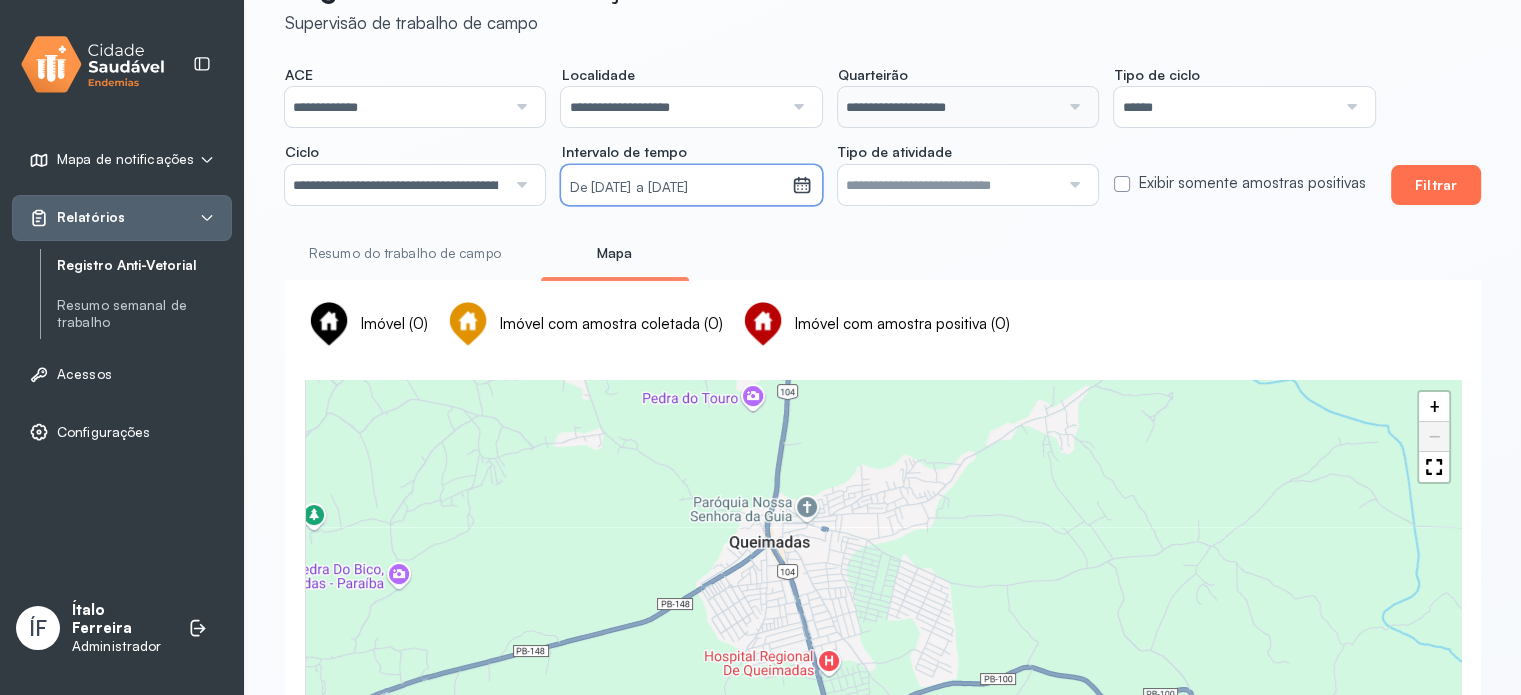 click on "Filtrar" at bounding box center [1436, 185] 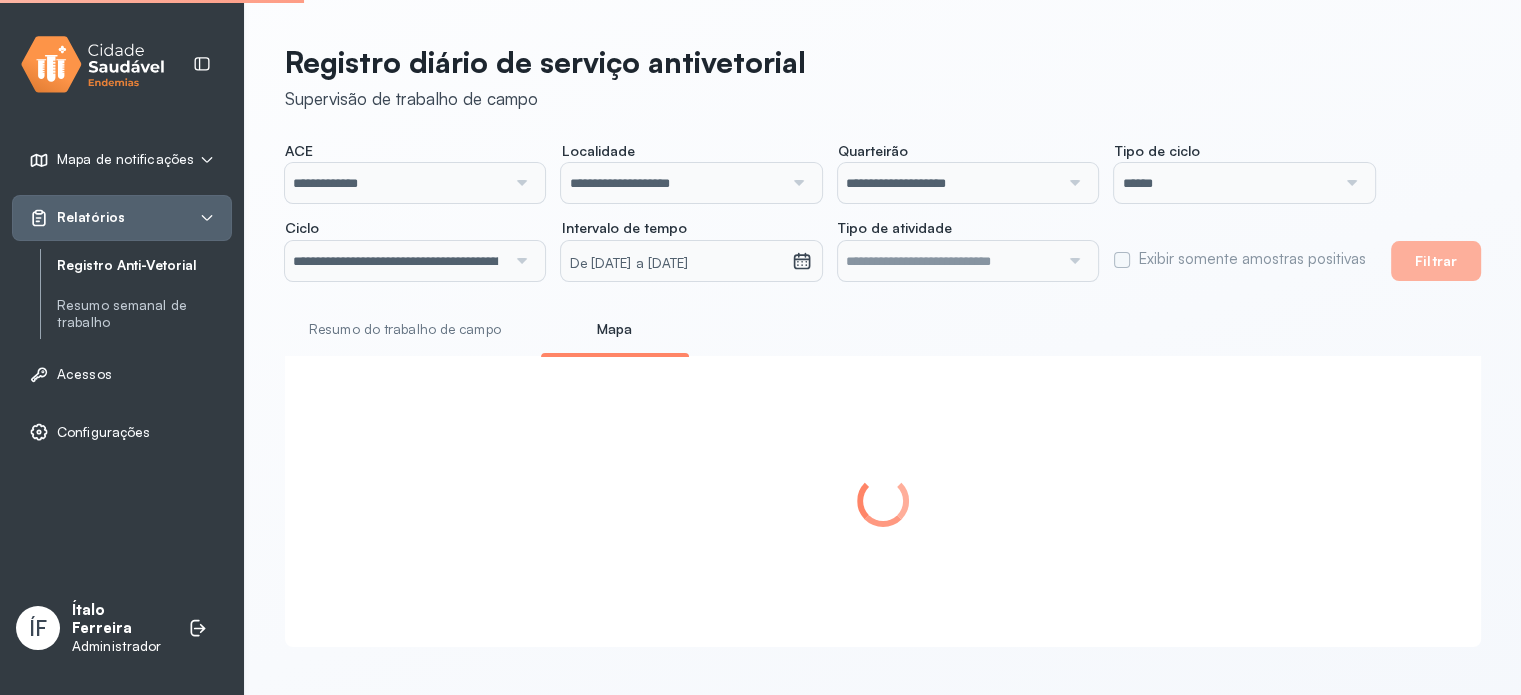 scroll, scrollTop: 0, scrollLeft: 0, axis: both 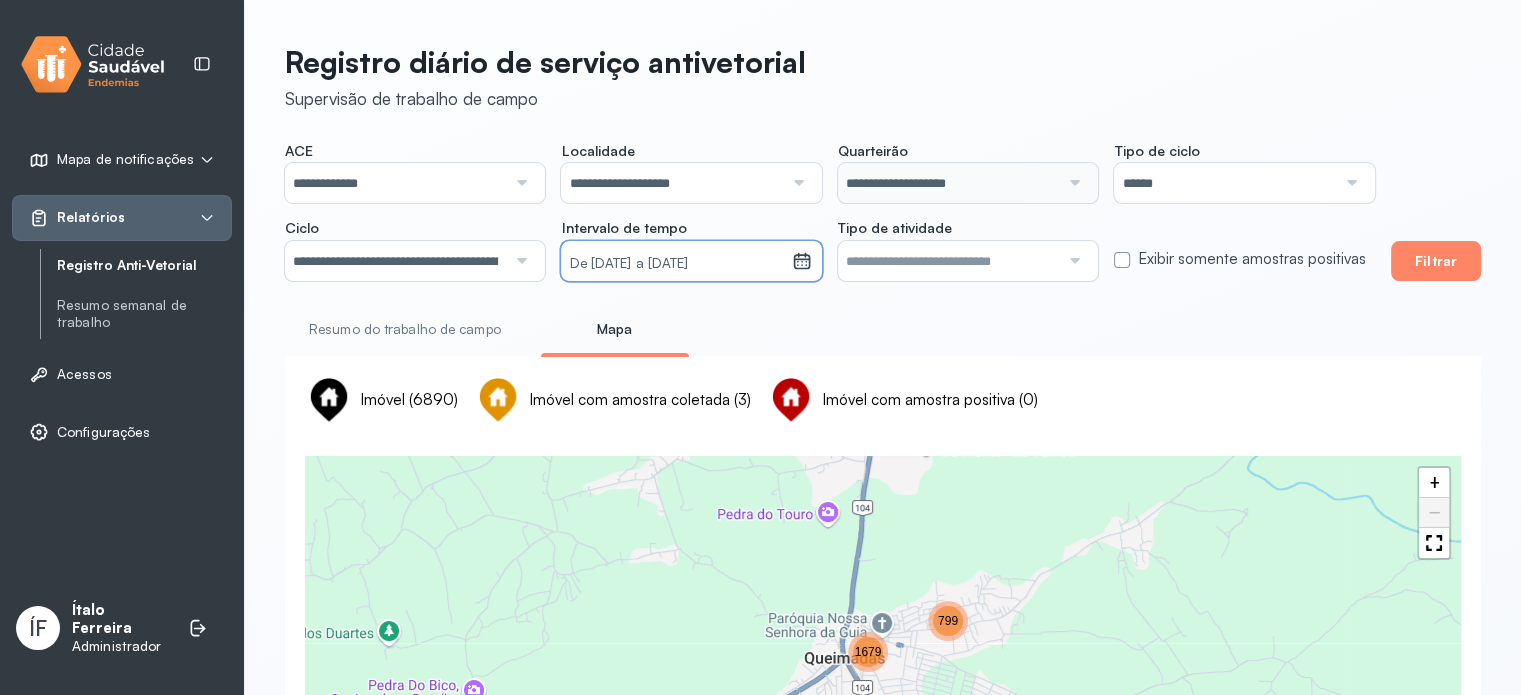 click on "De 01/07/2025 a 31/07/2025" at bounding box center [676, 264] 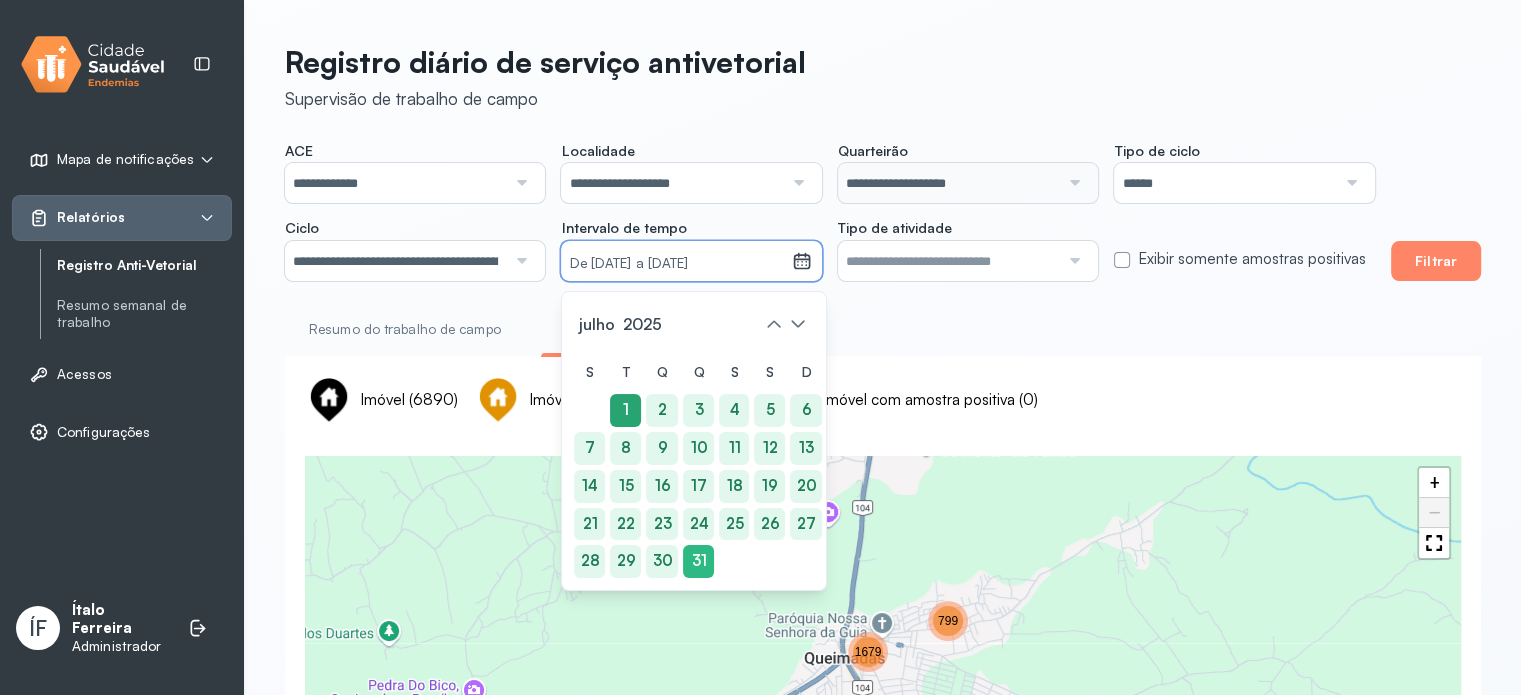click on "1" 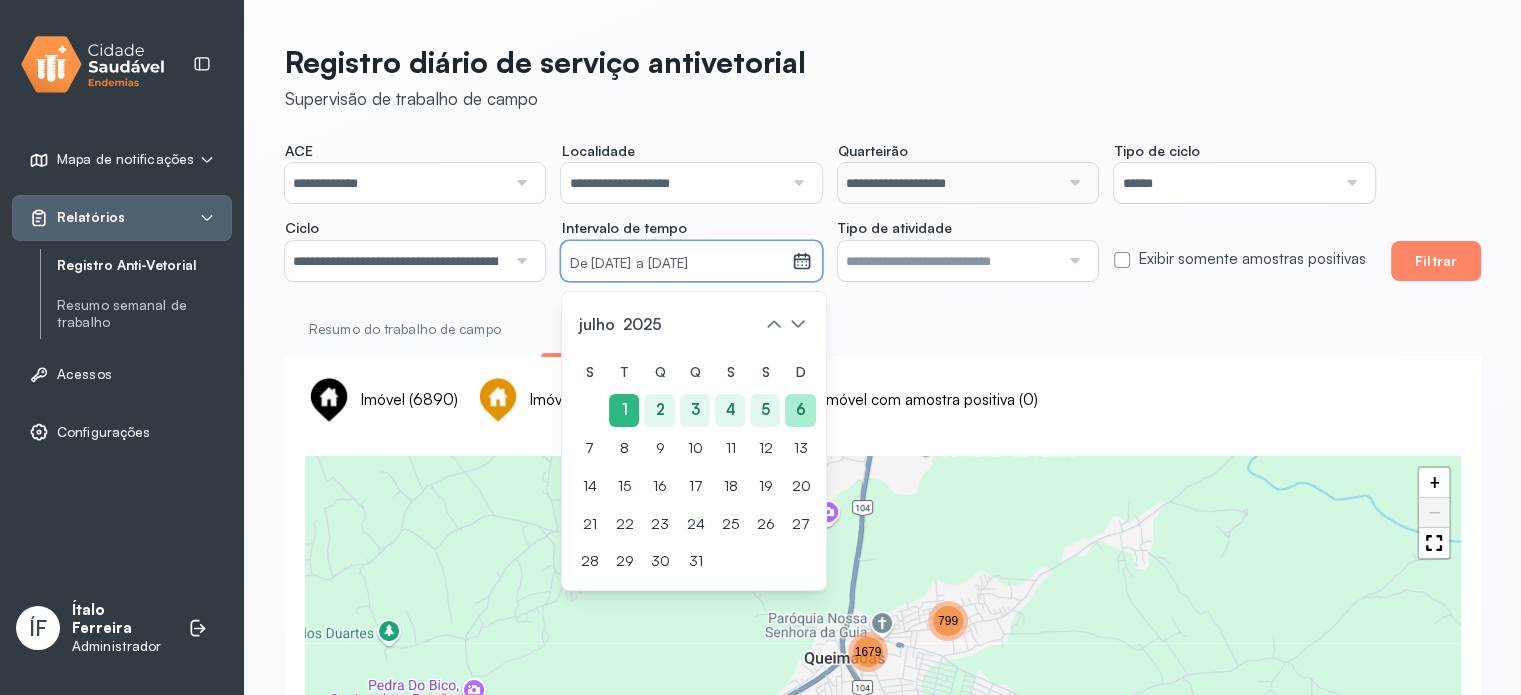 click on "6" 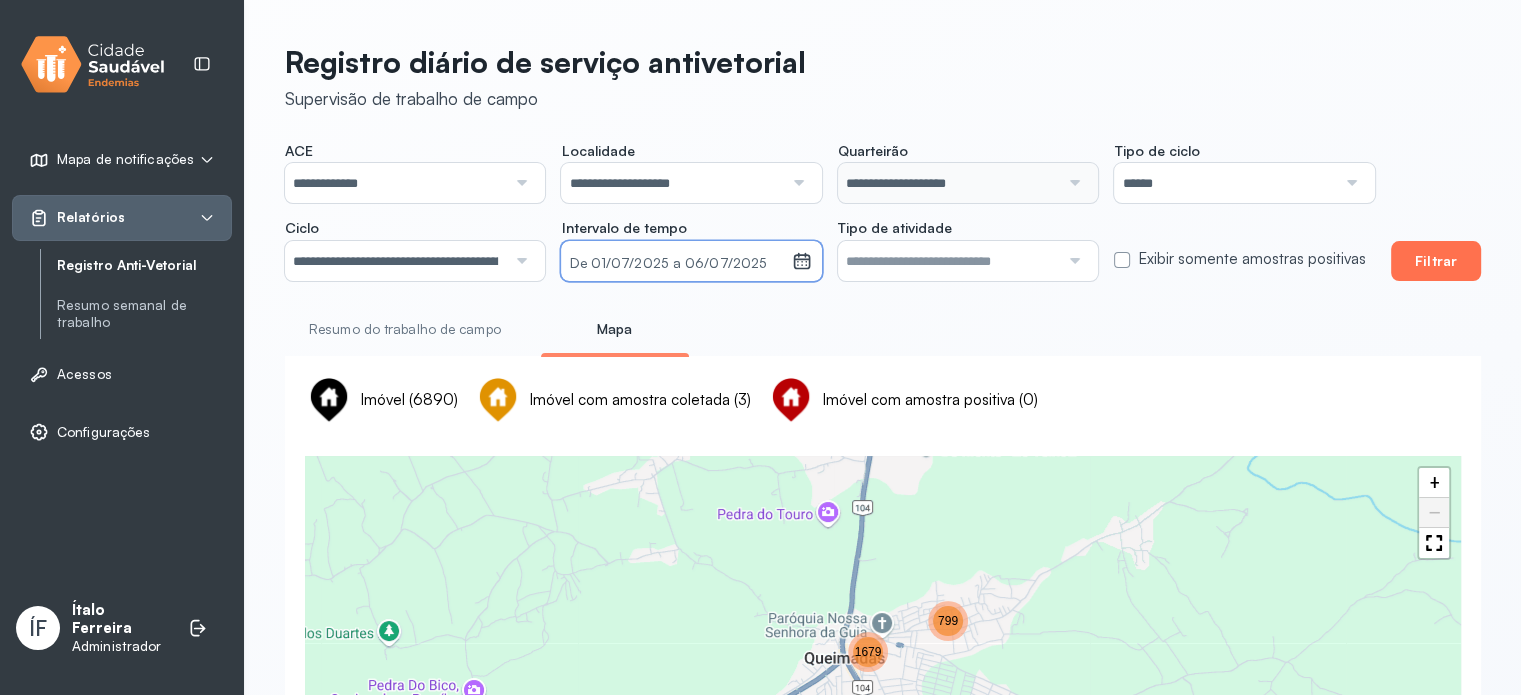 click on "Filtrar" at bounding box center [1436, 261] 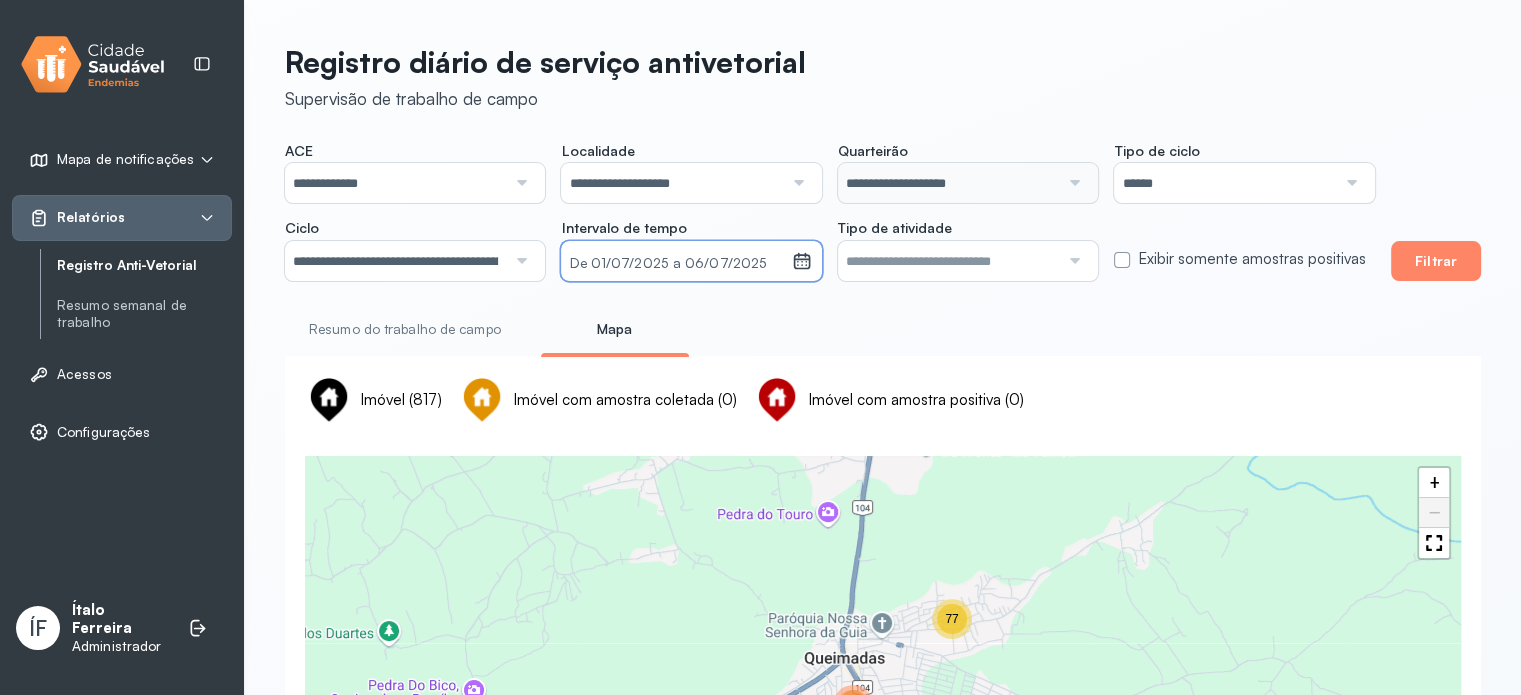 click on "De 01/07/2025 a 06/07/2025" at bounding box center (676, 261) 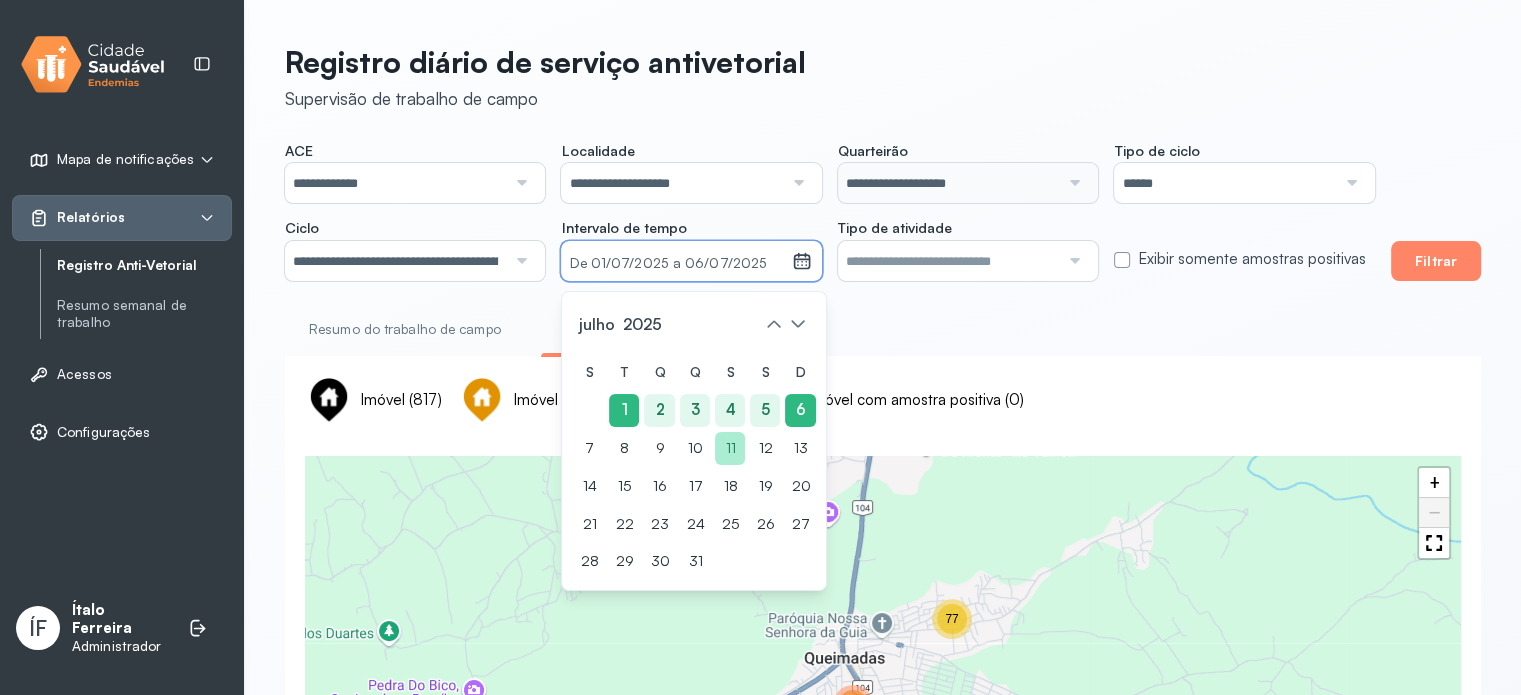 drag, startPoint x: 595, startPoint y: 439, endPoint x: 719, endPoint y: 440, distance: 124.004036 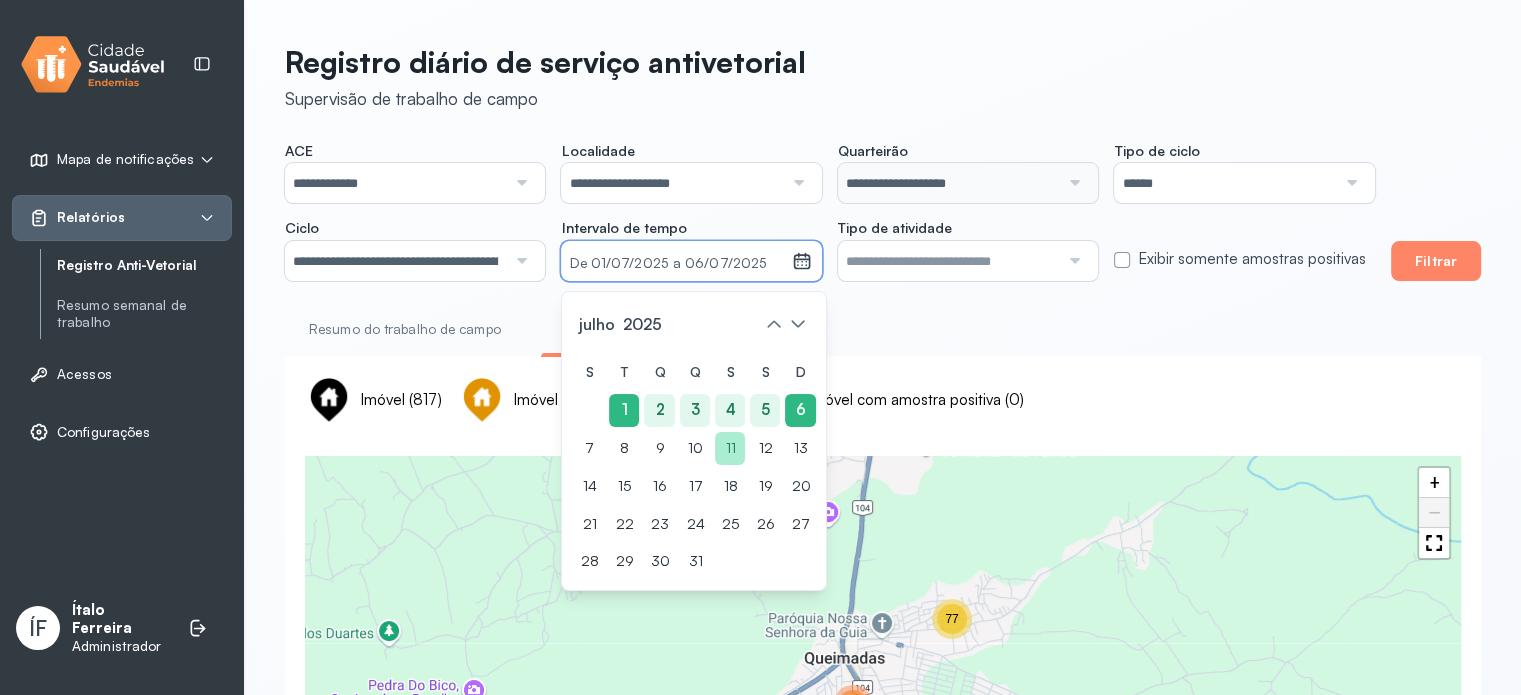 click on "7" 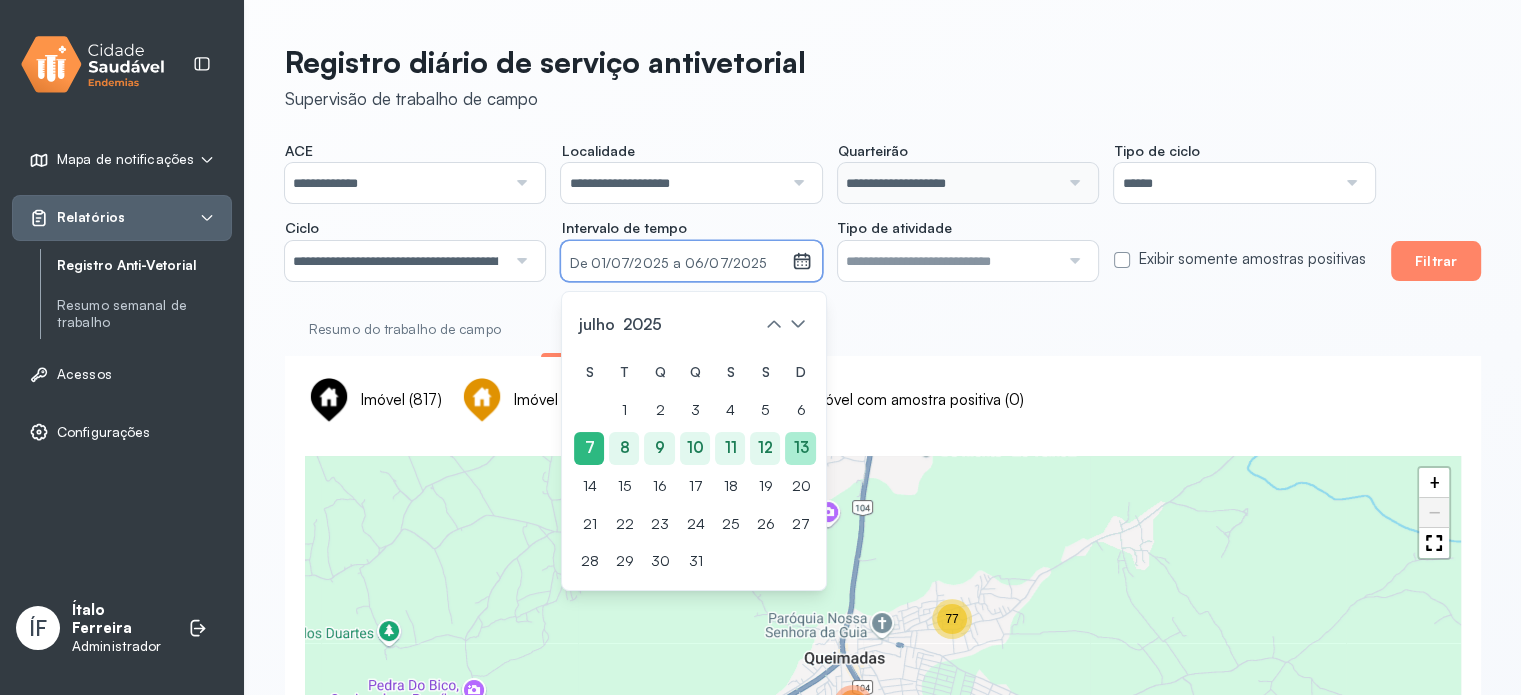 click on "13" 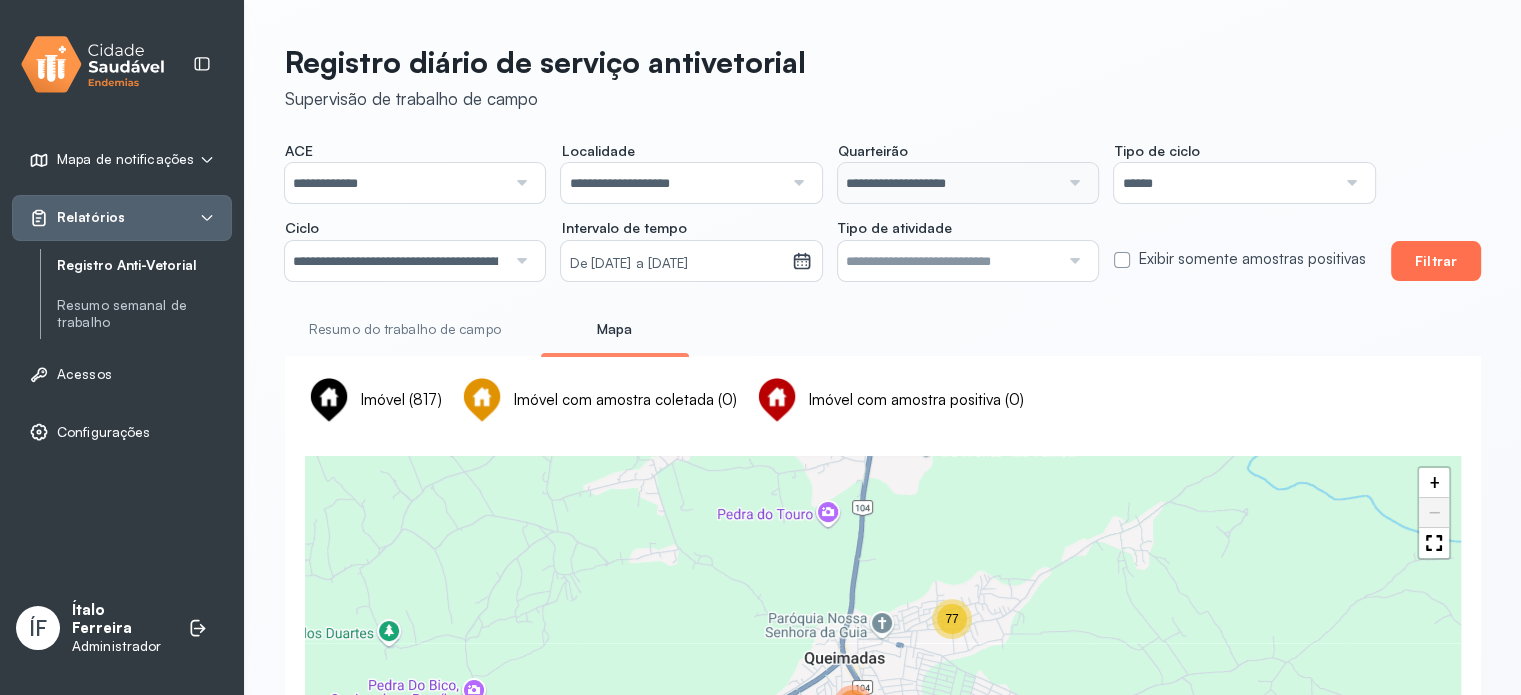 click on "Filtrar" at bounding box center [1436, 261] 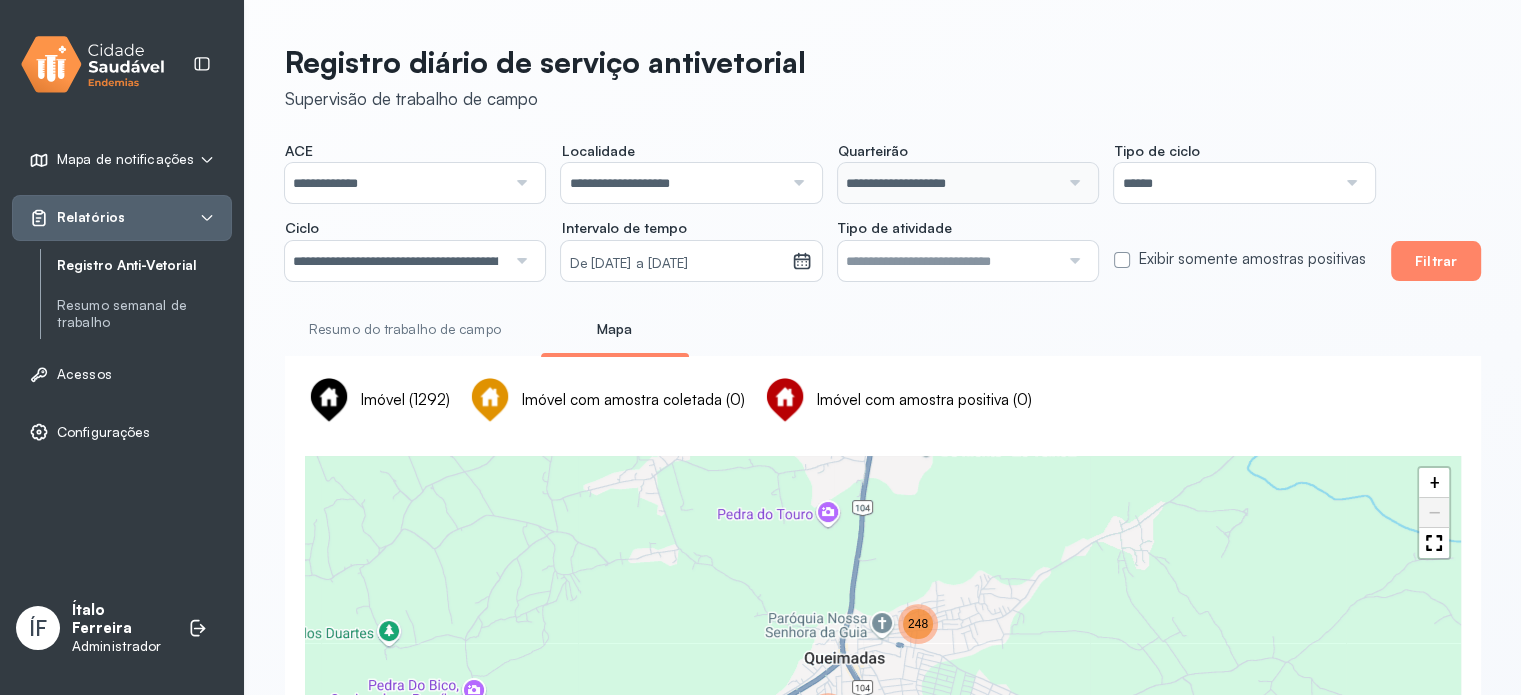 click on "De 07/07/2025 a 13/07/2025" at bounding box center (676, 264) 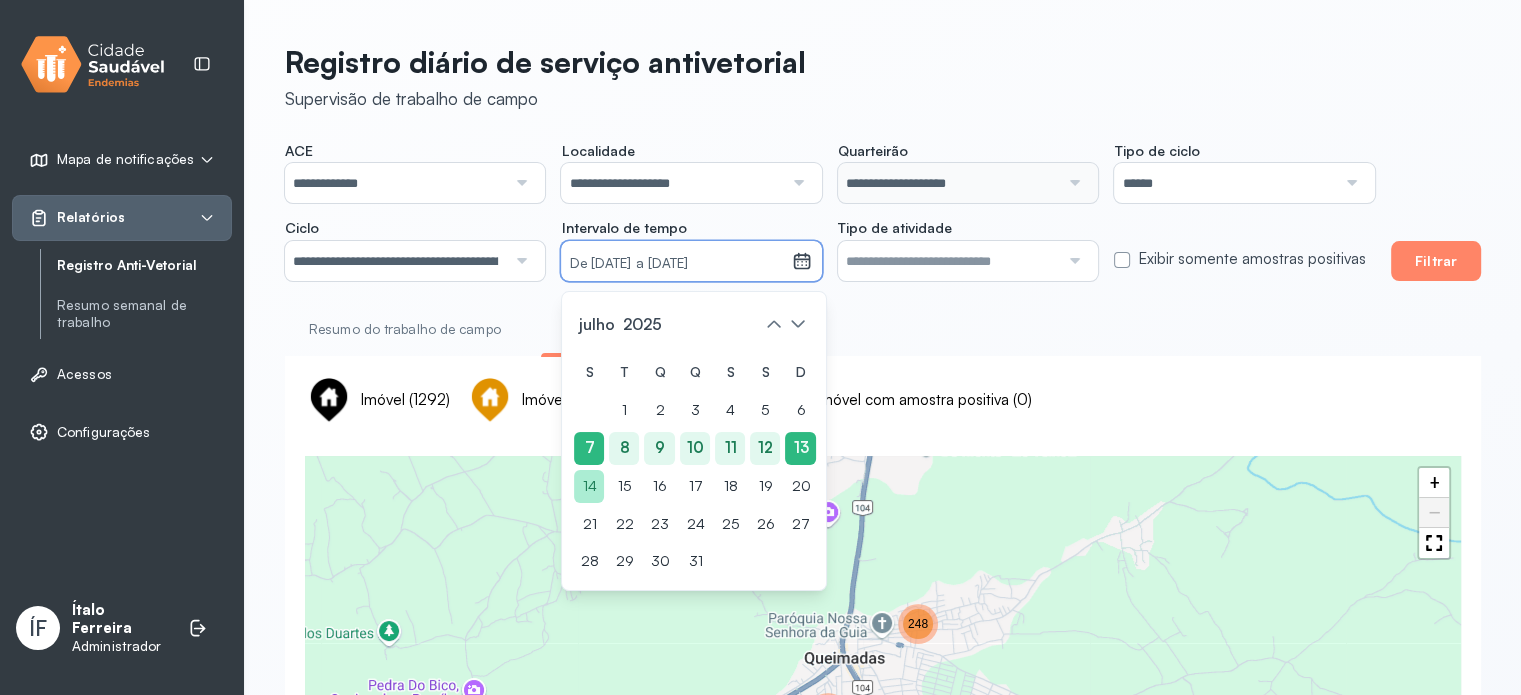 click on "14" 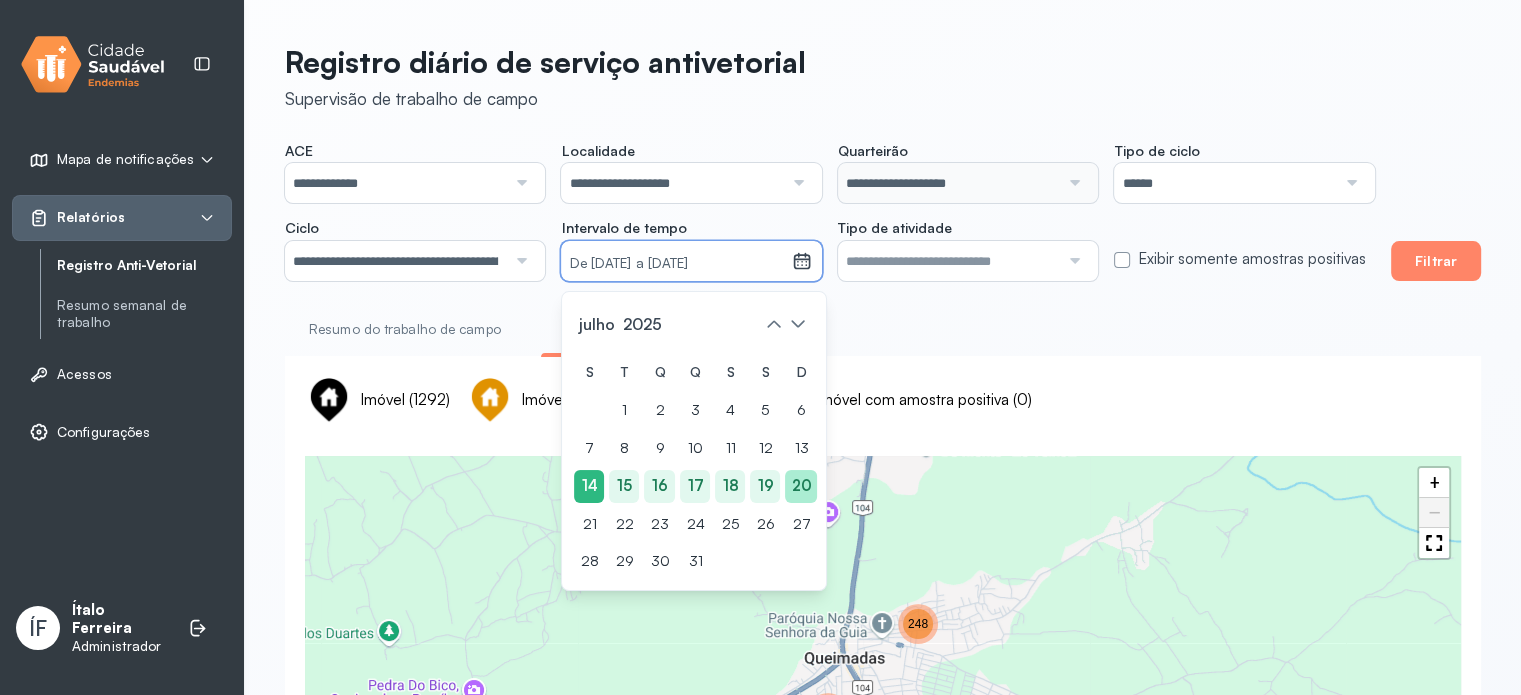 click on "20" 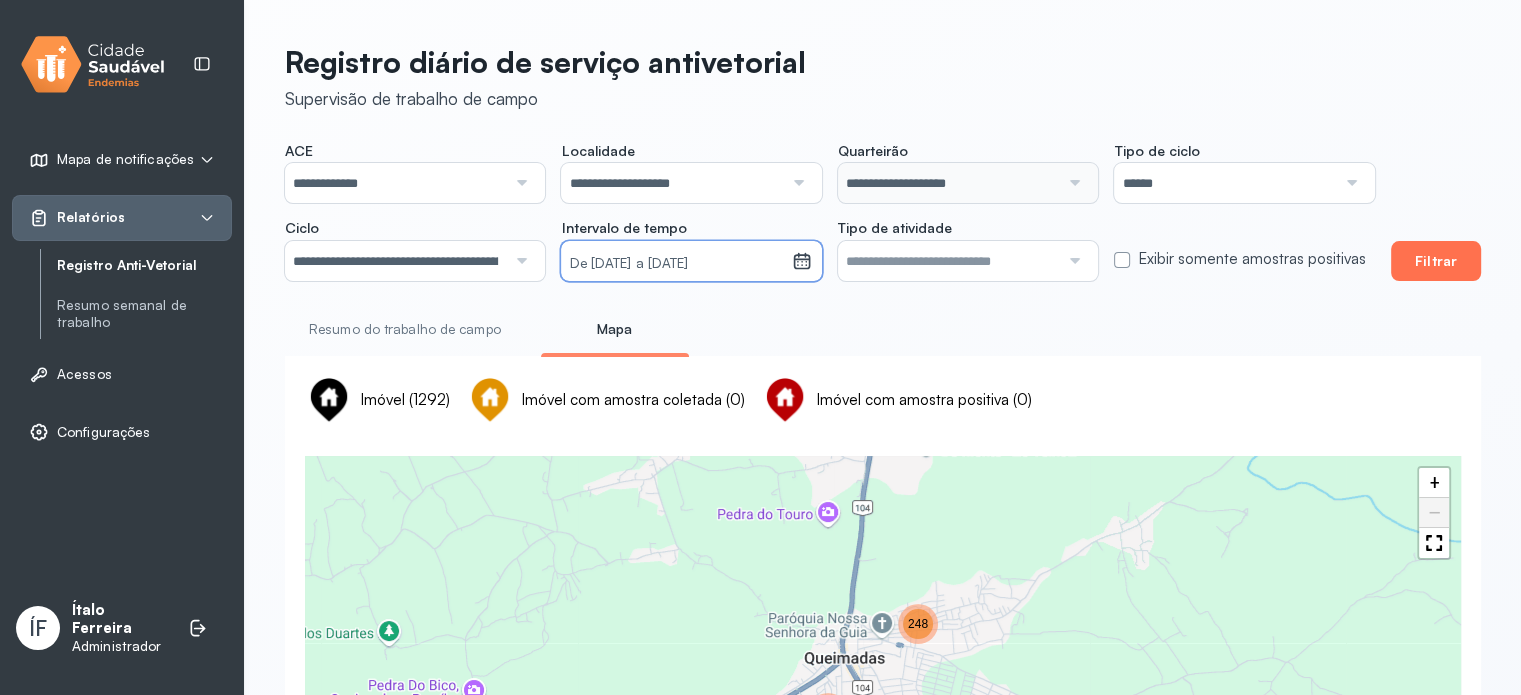 click on "Filtrar" at bounding box center [1436, 261] 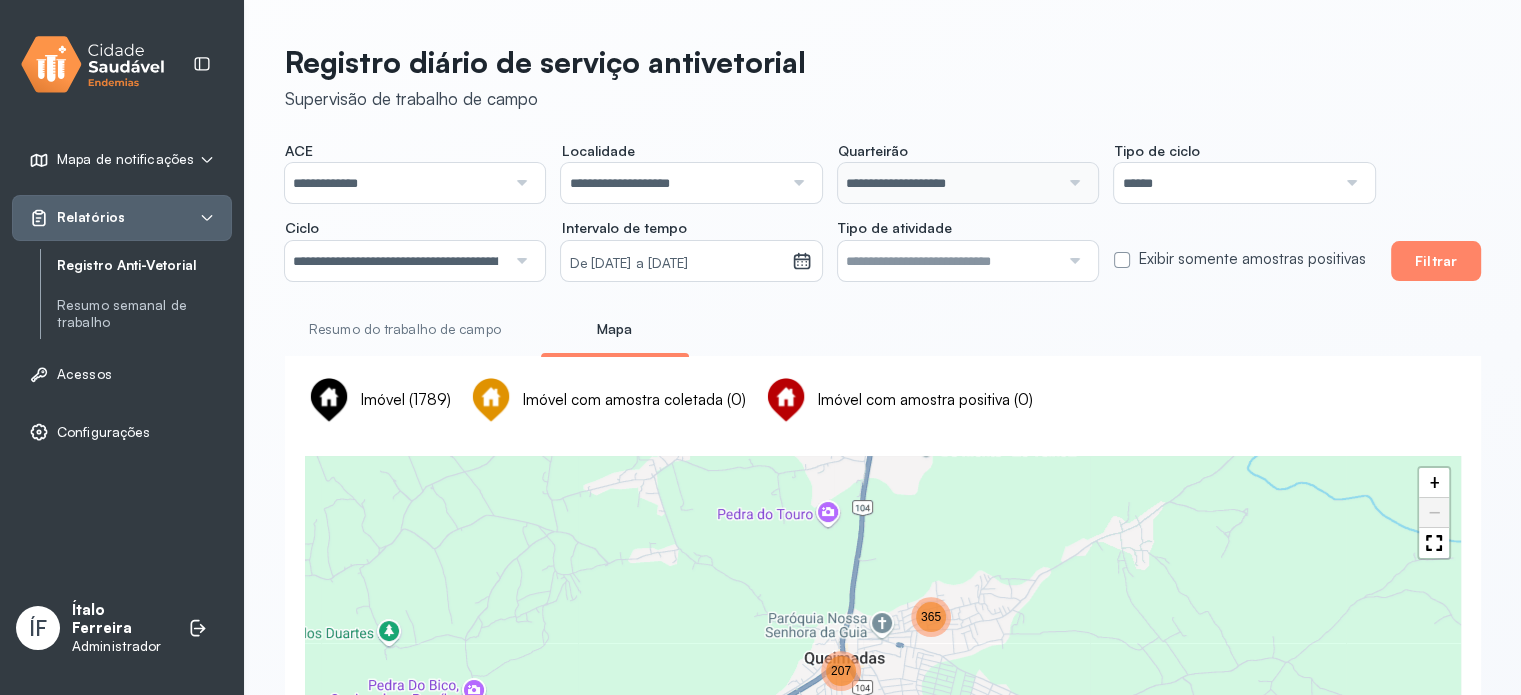 click on "De 14/07/2025 a 20/07/2025" at bounding box center [676, 264] 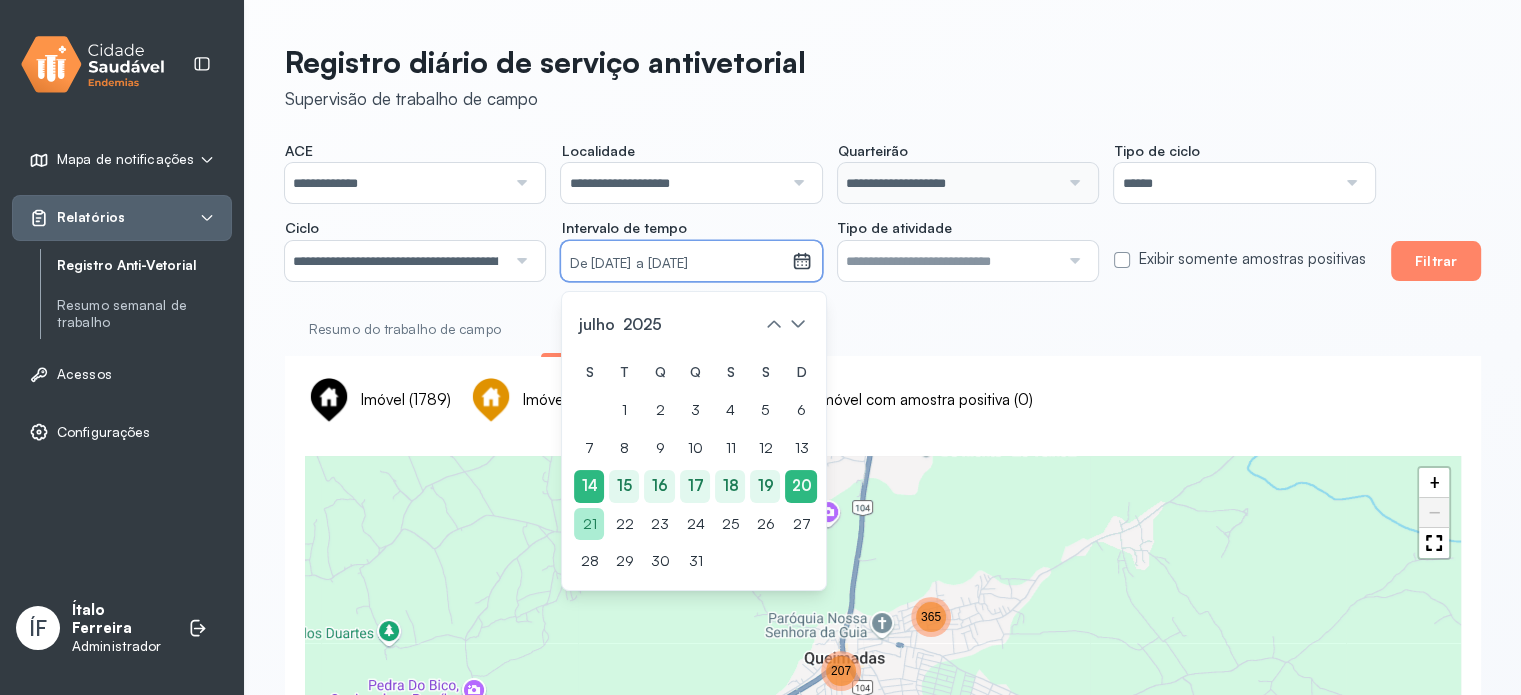 click on "21" 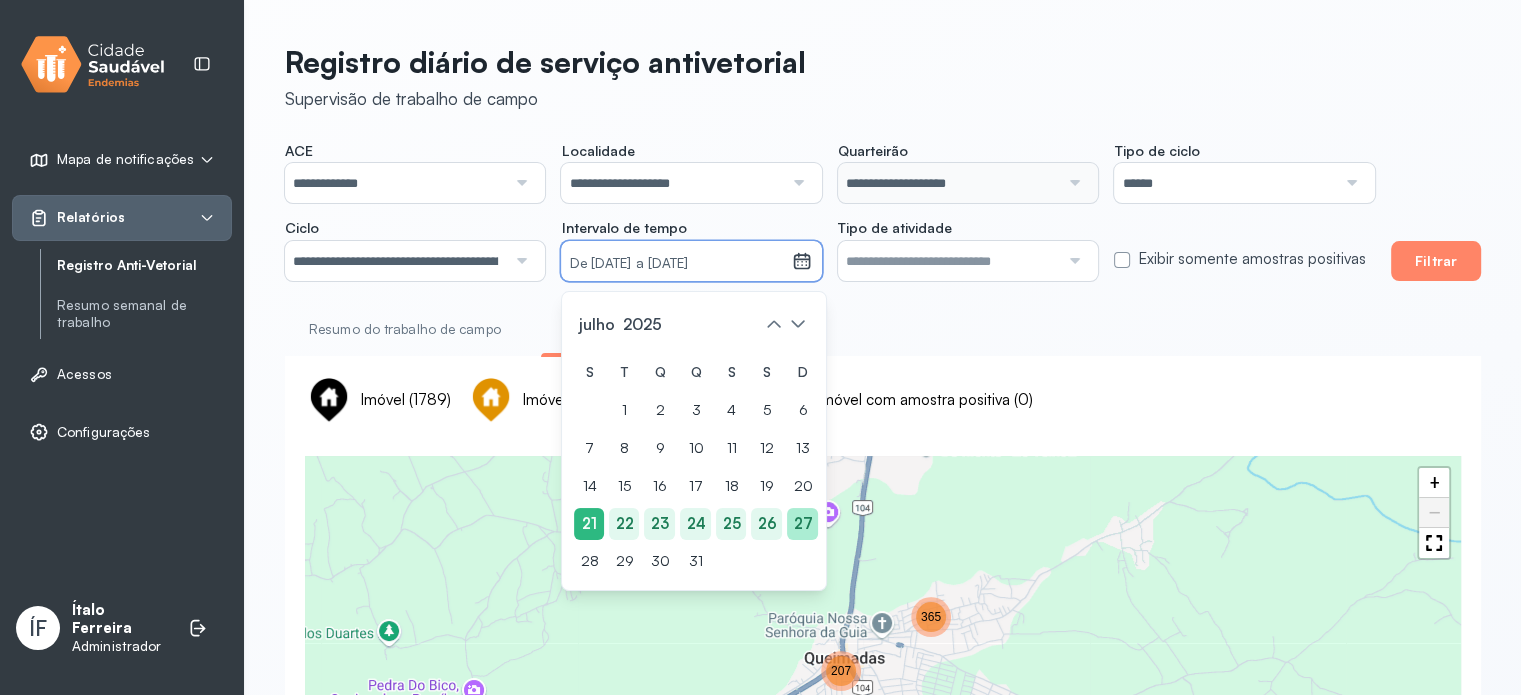 click on "27" 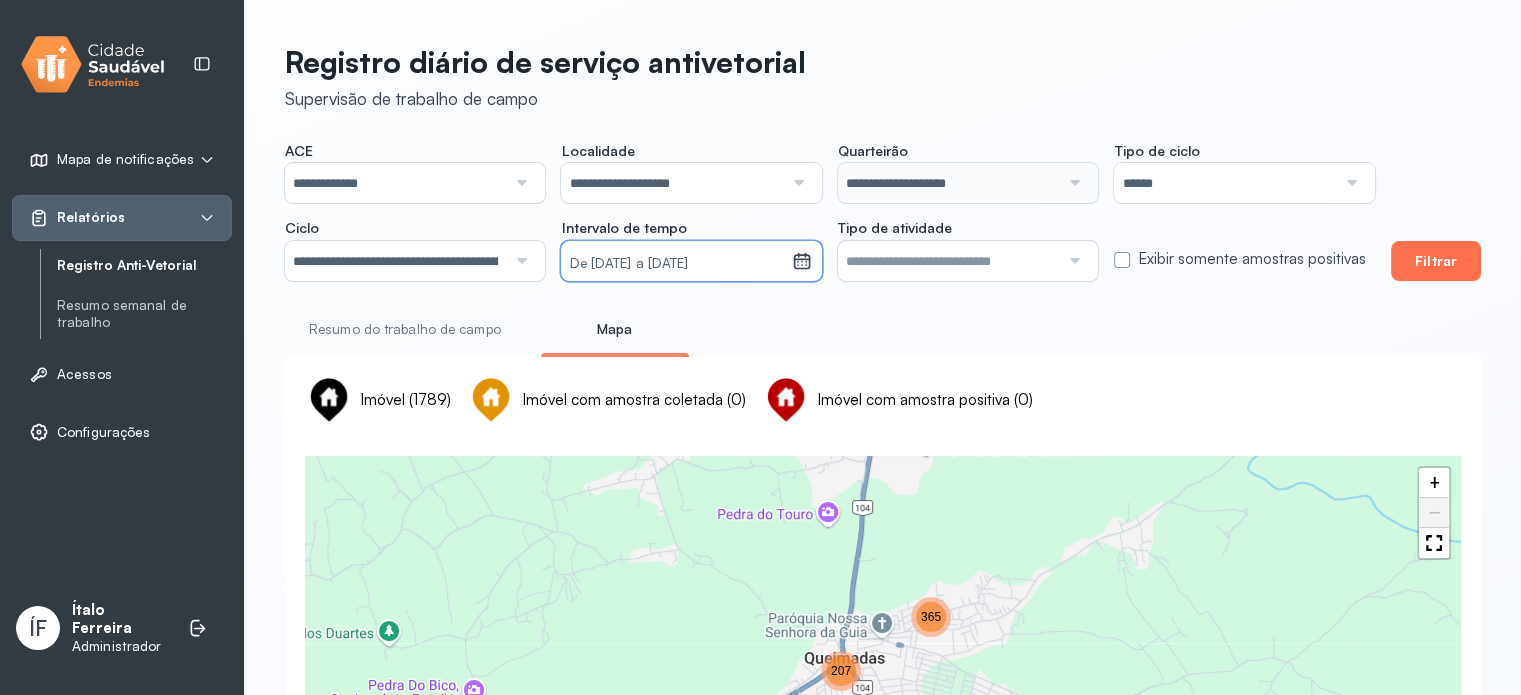 click on "Filtrar" at bounding box center [1436, 261] 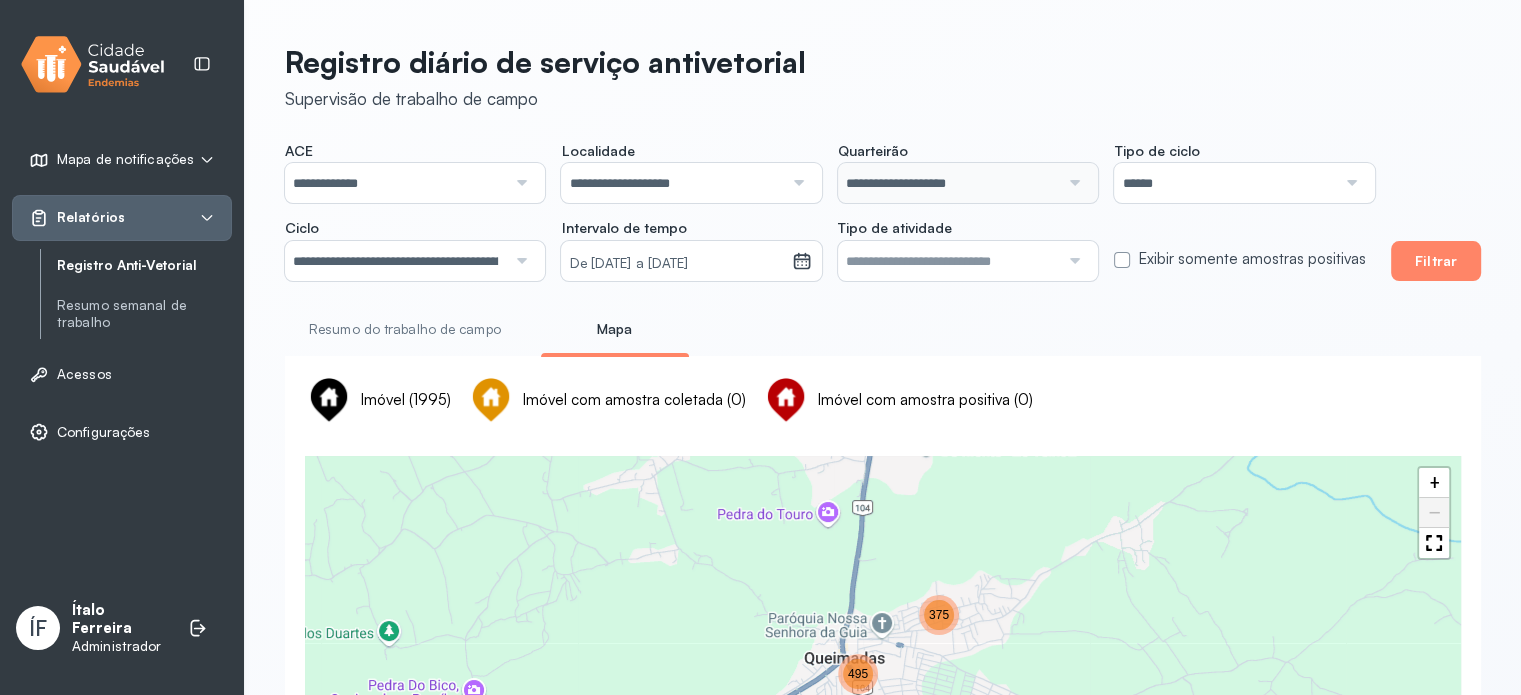 click on "De 21/07/2025 a 27/07/2025" at bounding box center [676, 264] 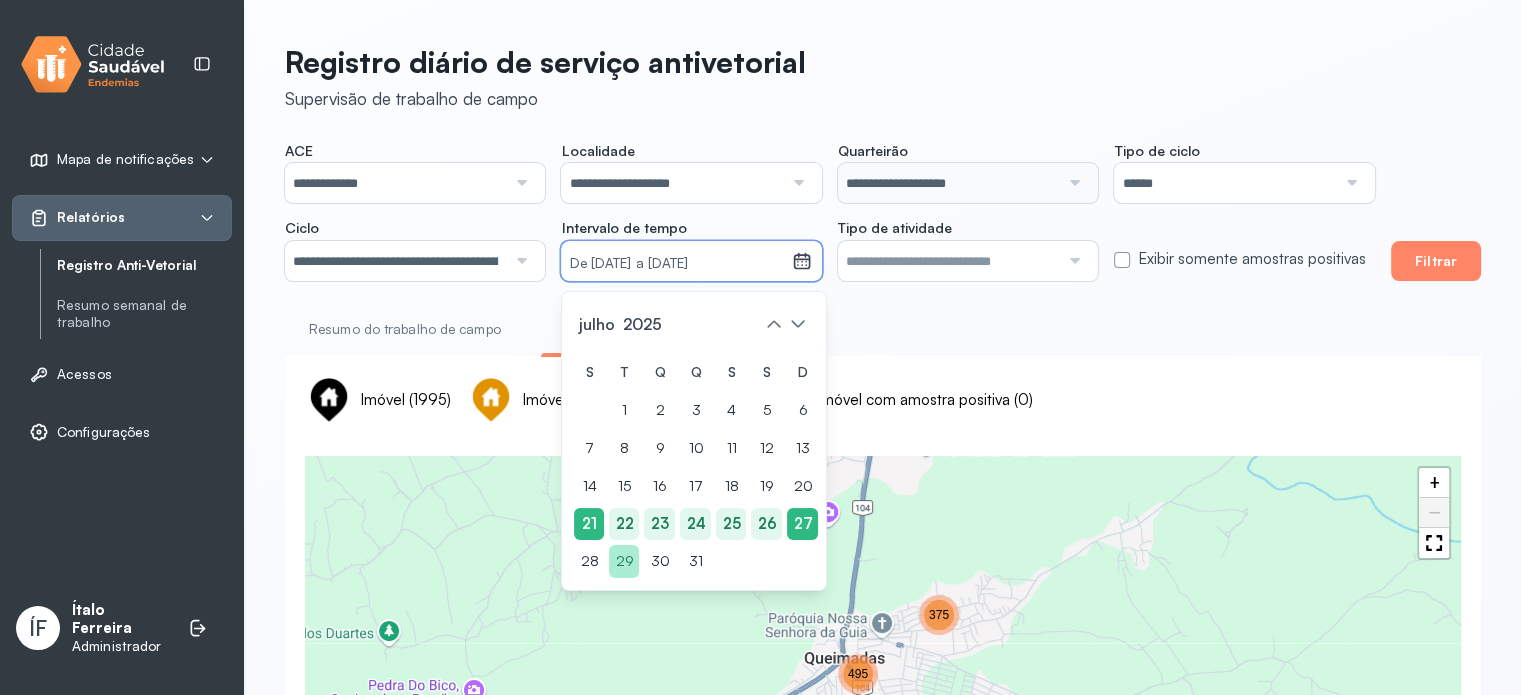 drag, startPoint x: 594, startPoint y: 549, endPoint x: 636, endPoint y: 563, distance: 44.27189 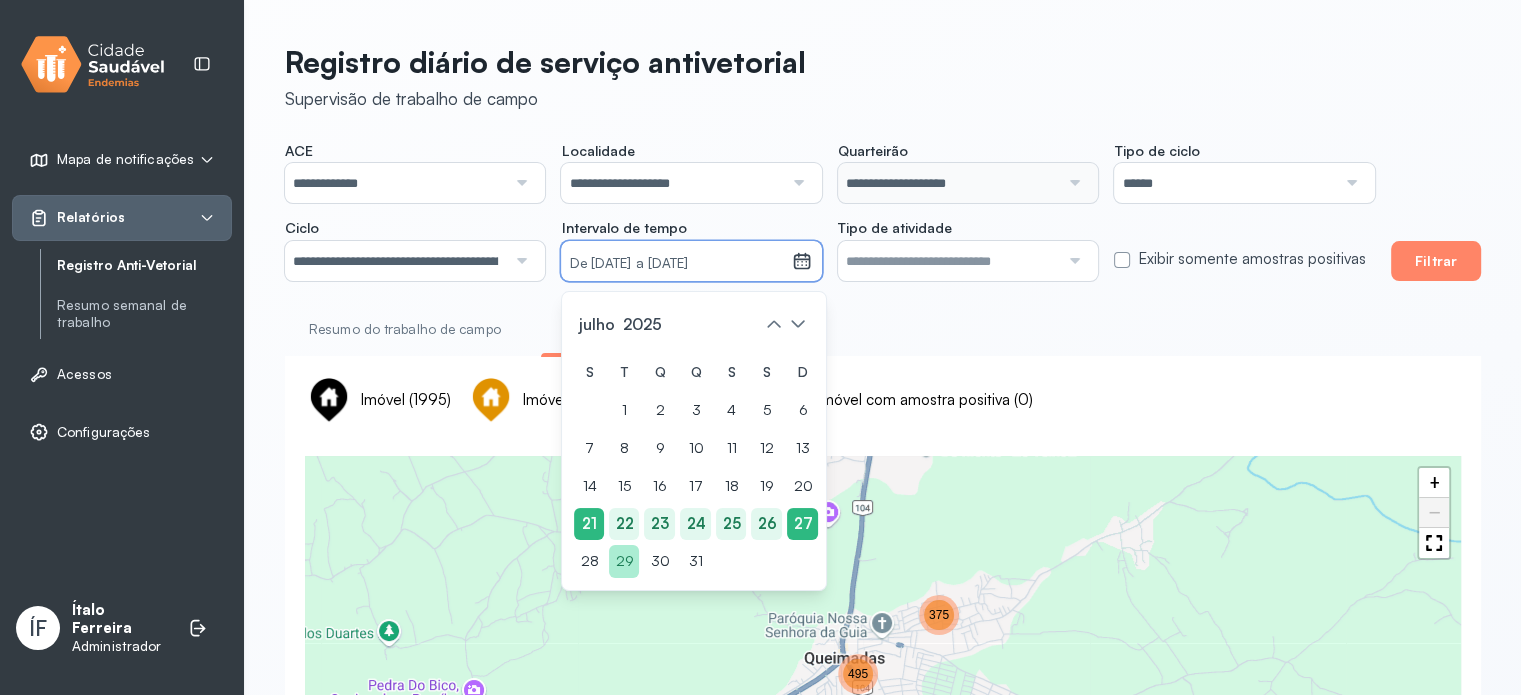 click on "28" 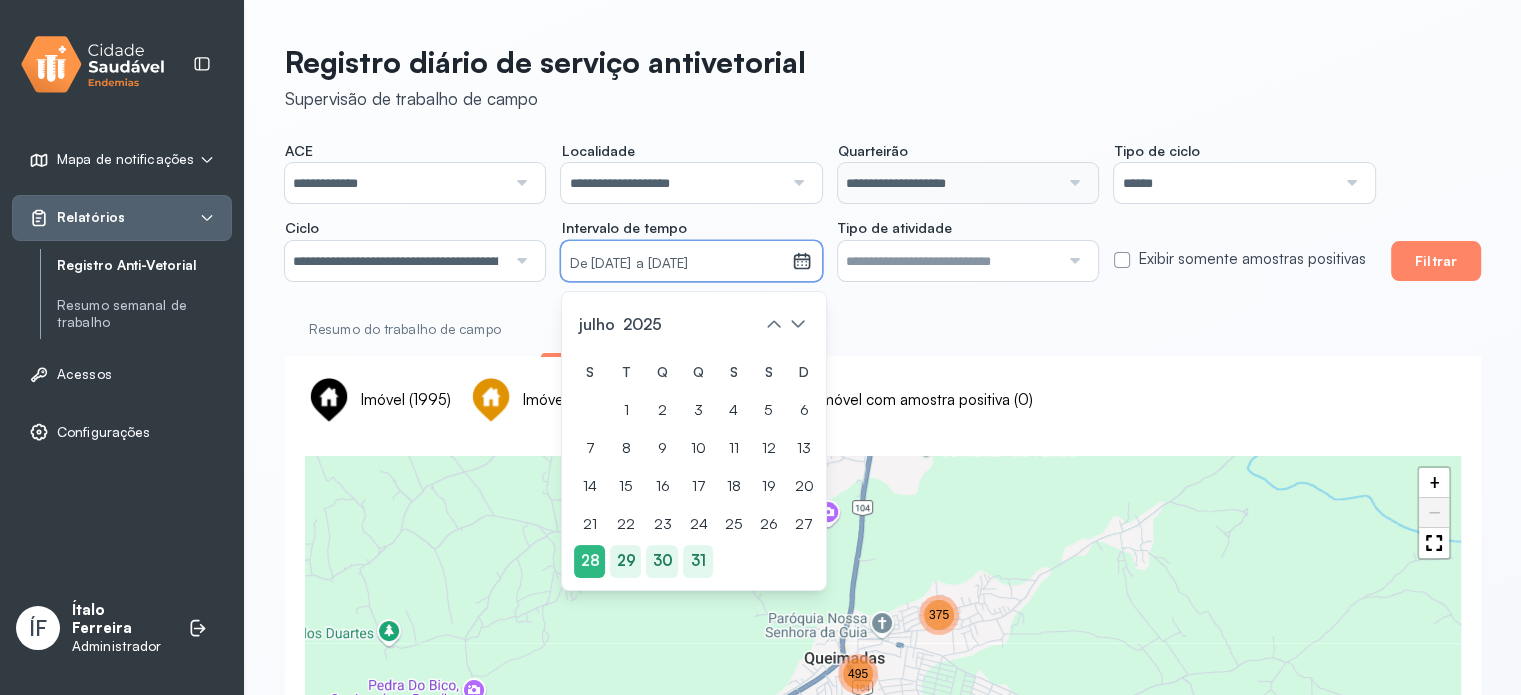 drag, startPoint x: 704, startPoint y: 556, endPoint x: 741, endPoint y: 535, distance: 42.544094 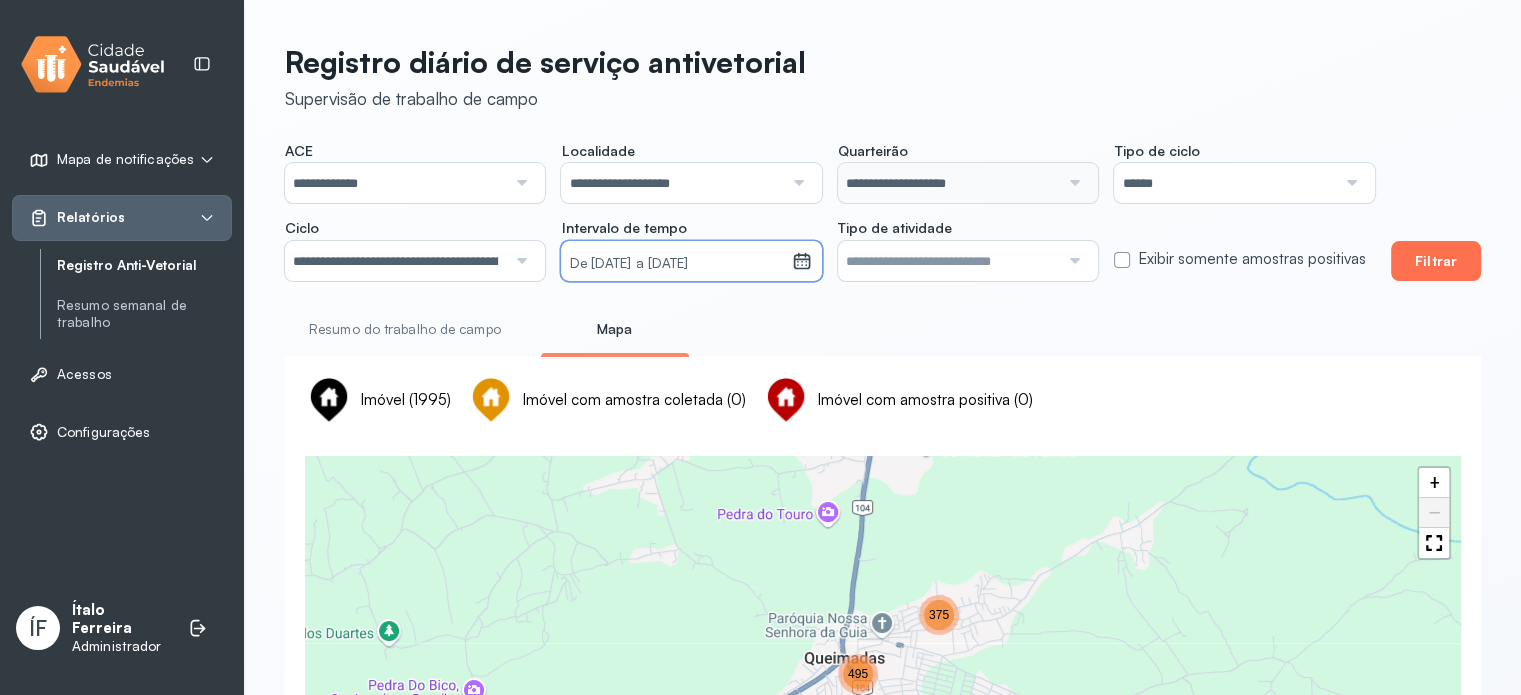 click on "Filtrar" at bounding box center [1436, 261] 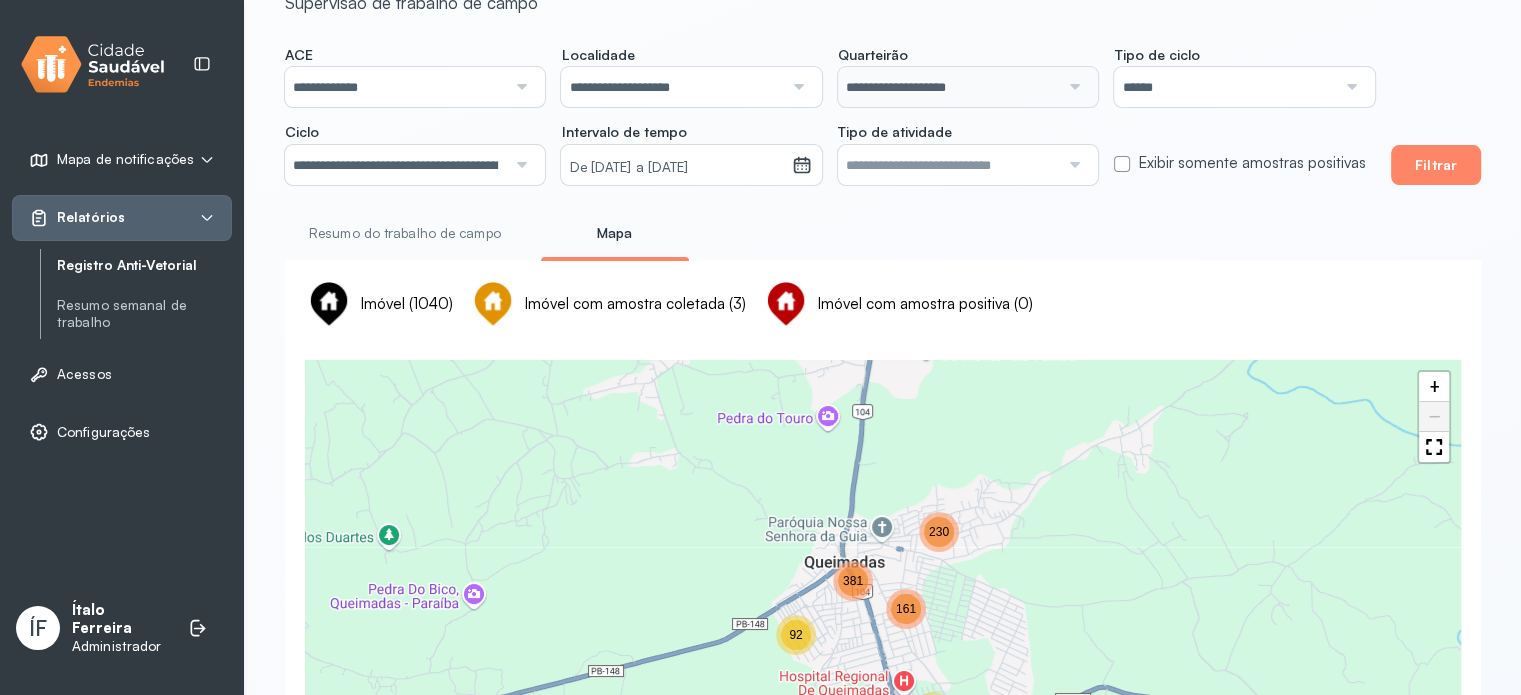 scroll, scrollTop: 200, scrollLeft: 0, axis: vertical 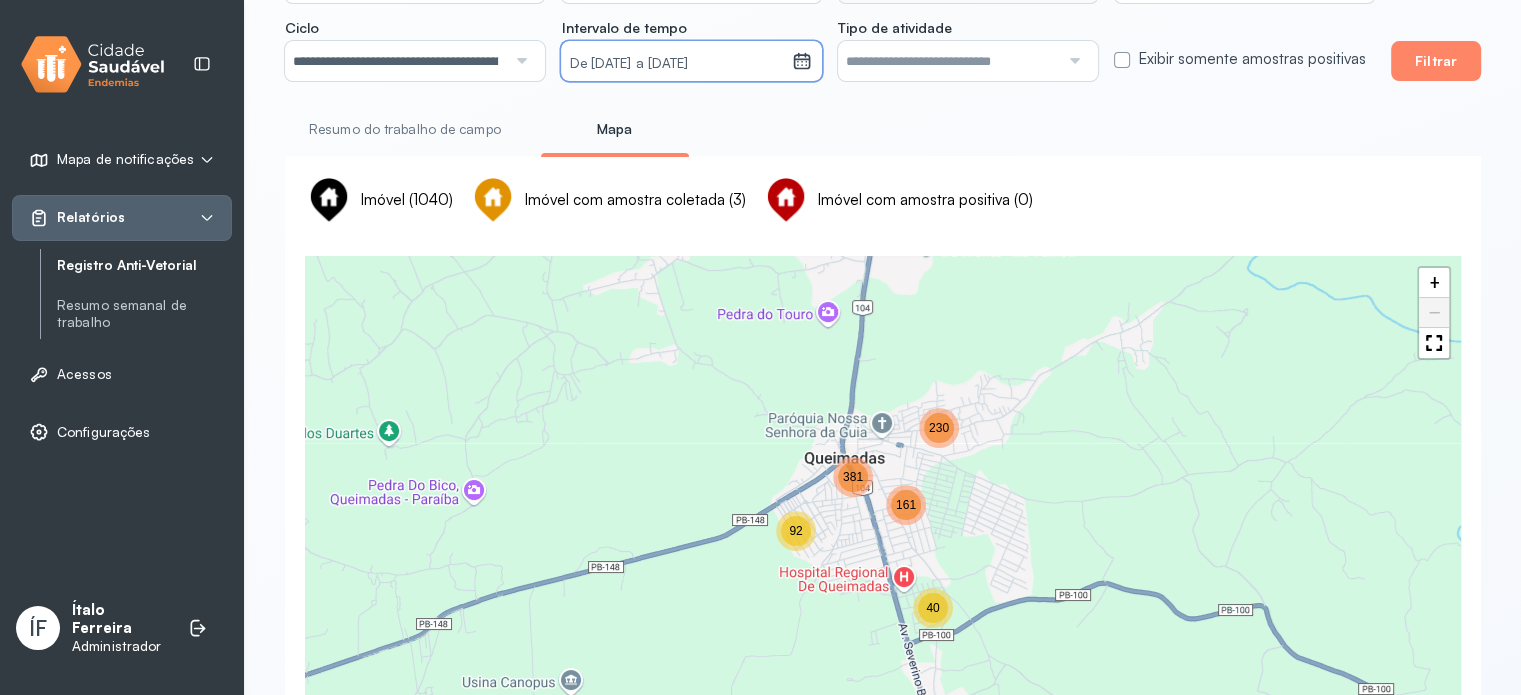 click on "De 28/07/2025 a 31/07/2025" at bounding box center [676, 64] 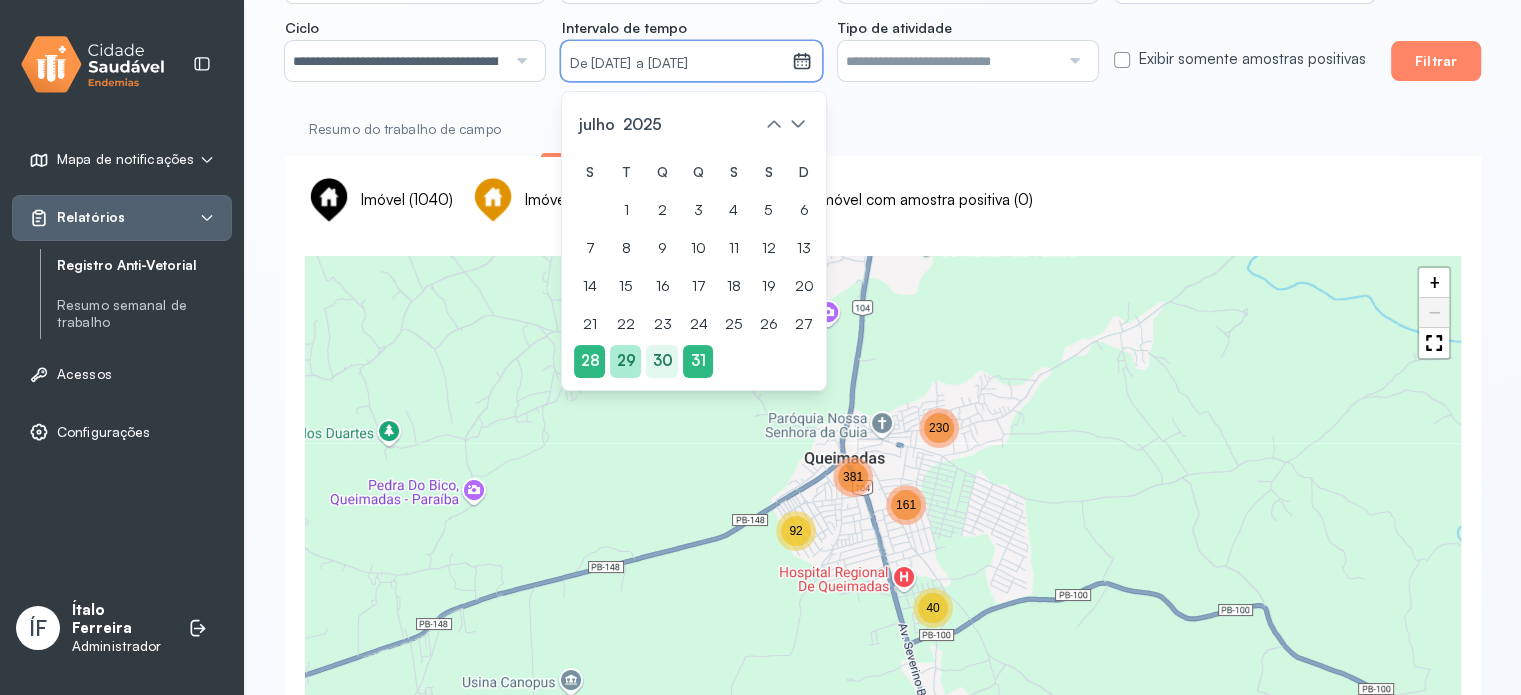 click on "29" 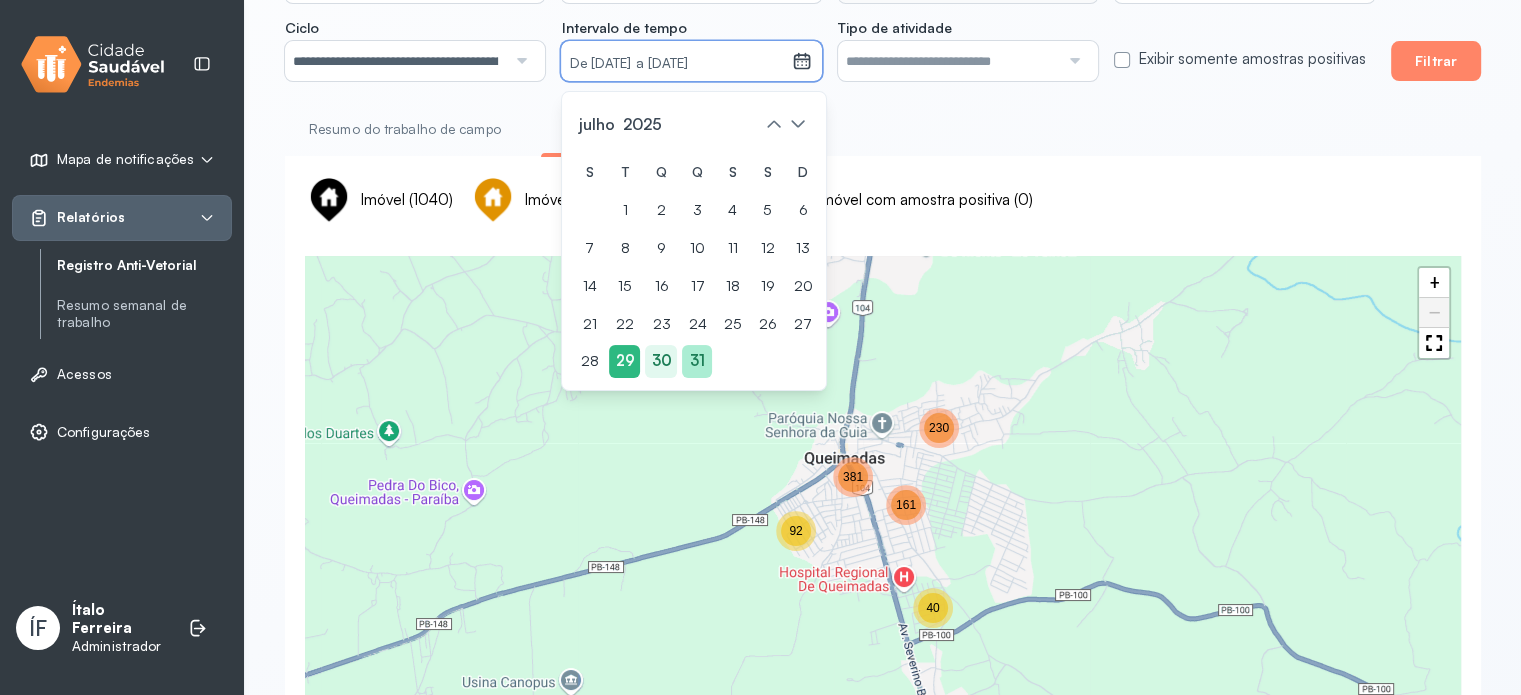 click on "31" 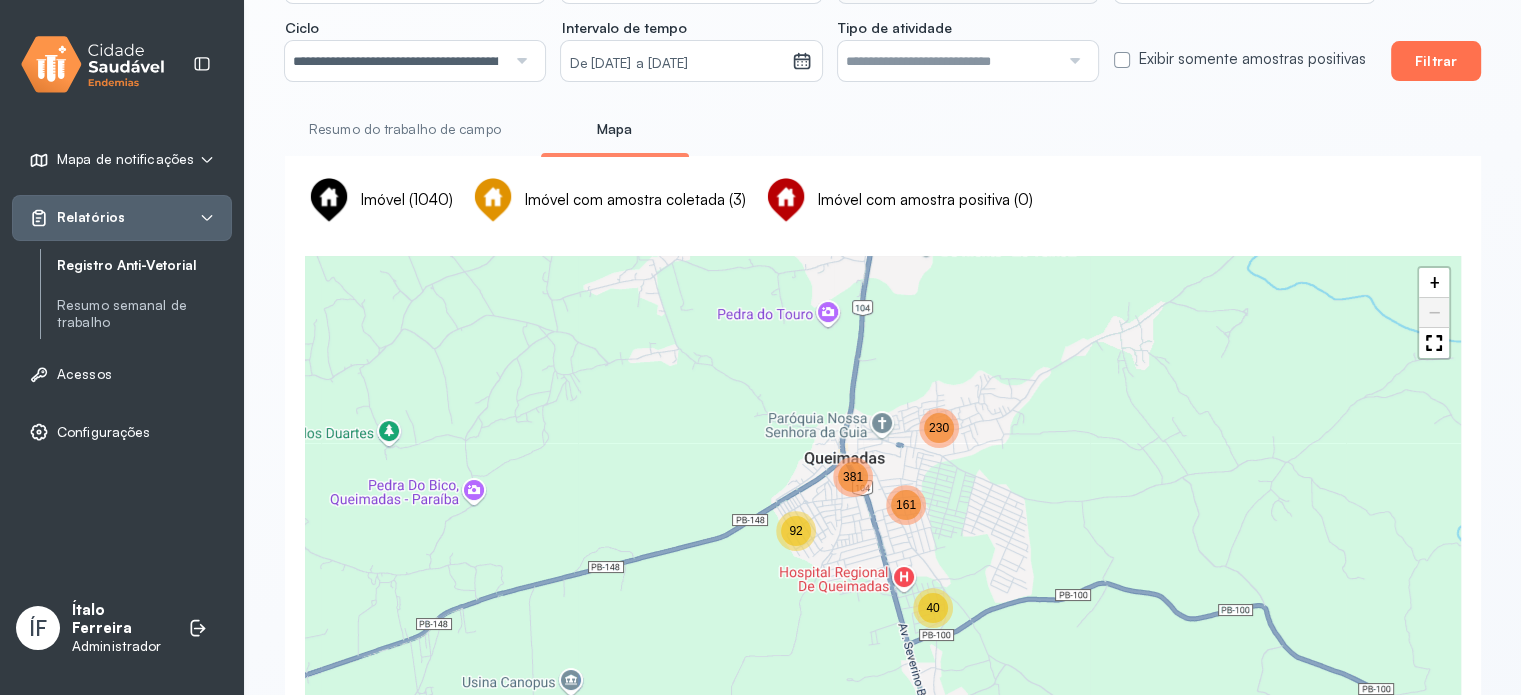 click on "Filtrar" at bounding box center [1436, 61] 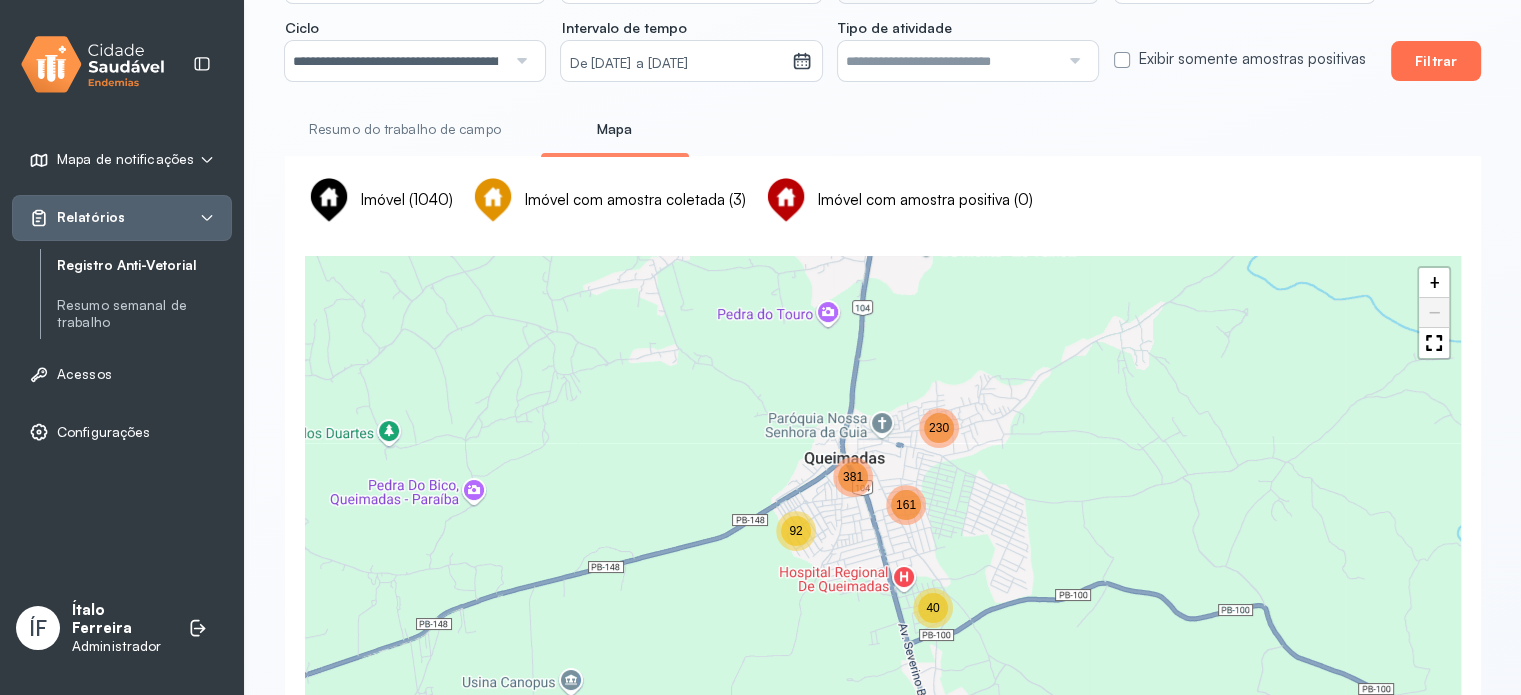 scroll, scrollTop: 0, scrollLeft: 0, axis: both 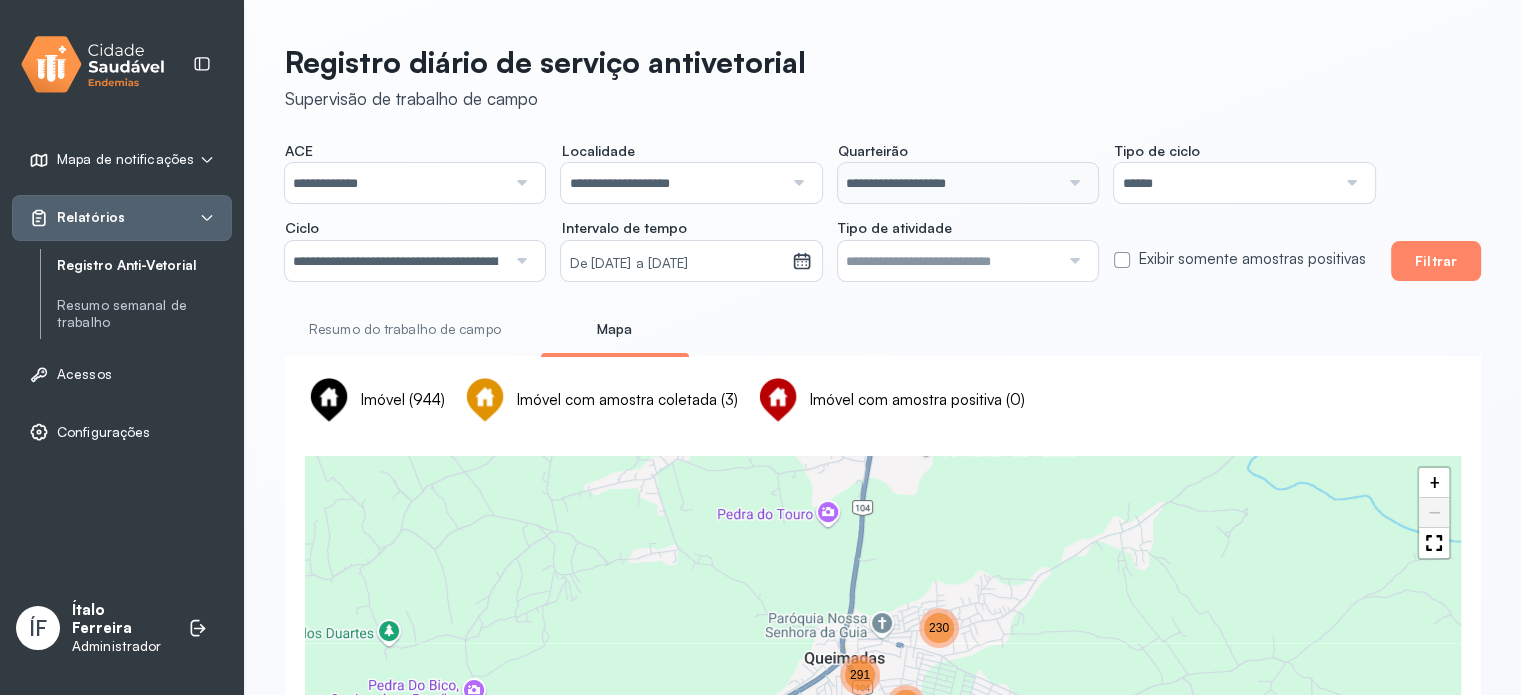 click on "De 29/07/2025 a 31/07/2025" at bounding box center [676, 264] 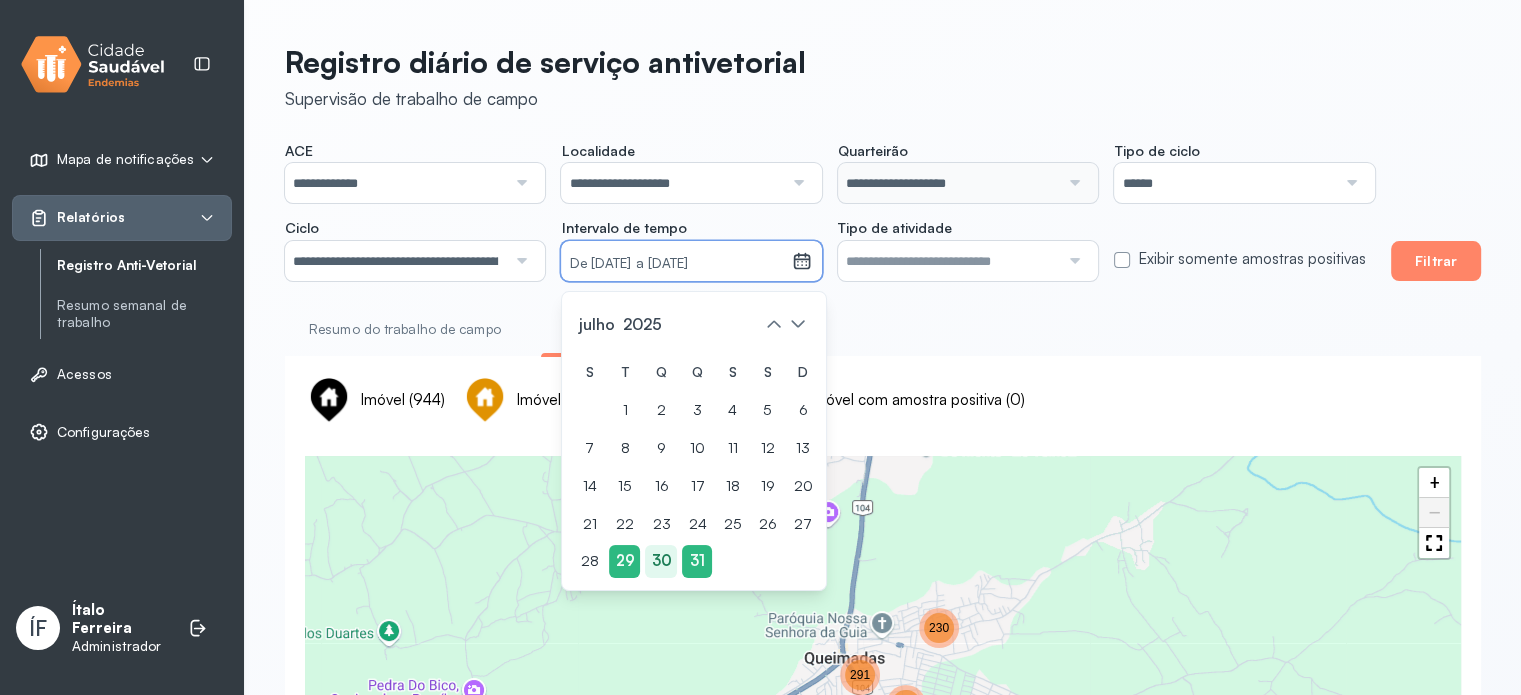 click on "S T Q Q S S D 1 2 3 4 5 6 7 8 9 10 11 12 13 14 15 16 17 18 19 20 21 22 23 24 25 26 27 28 29 30 31" at bounding box center [694, 467] 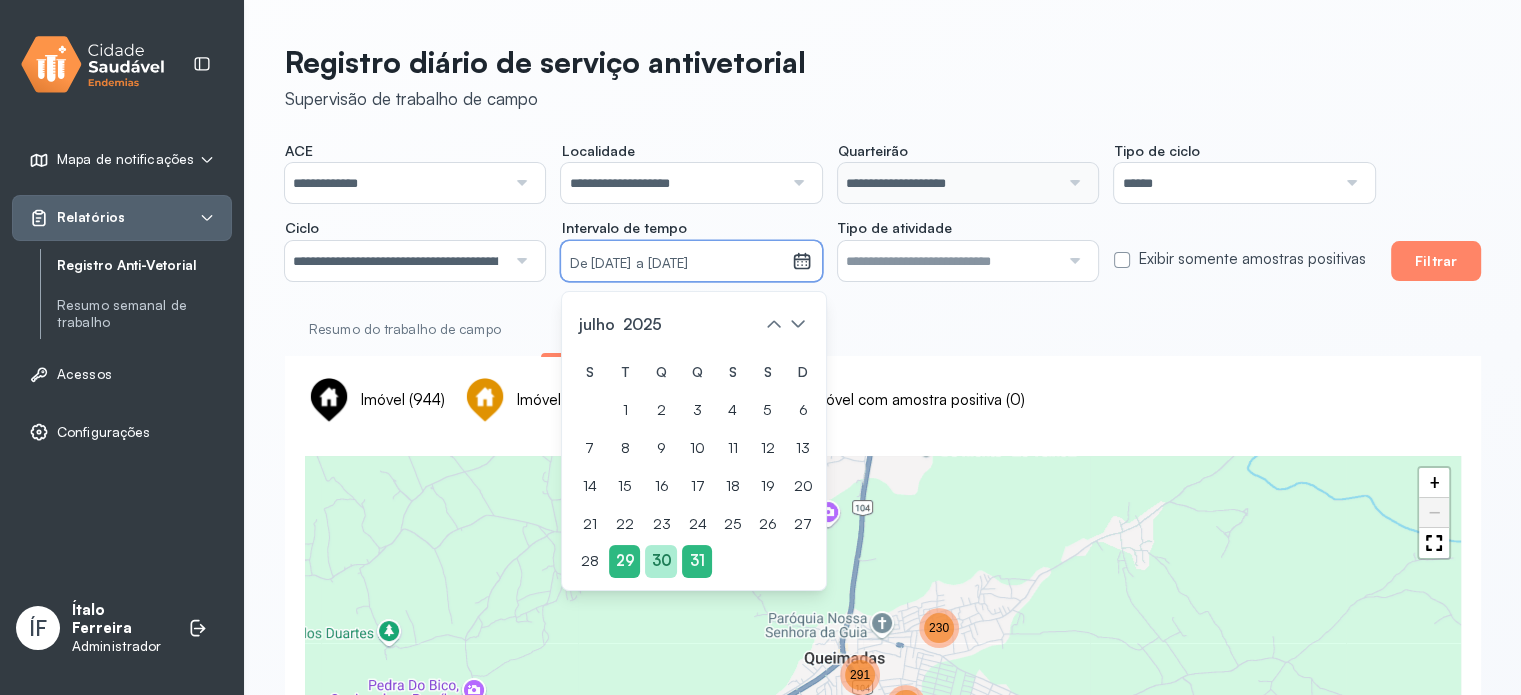 click on "30" 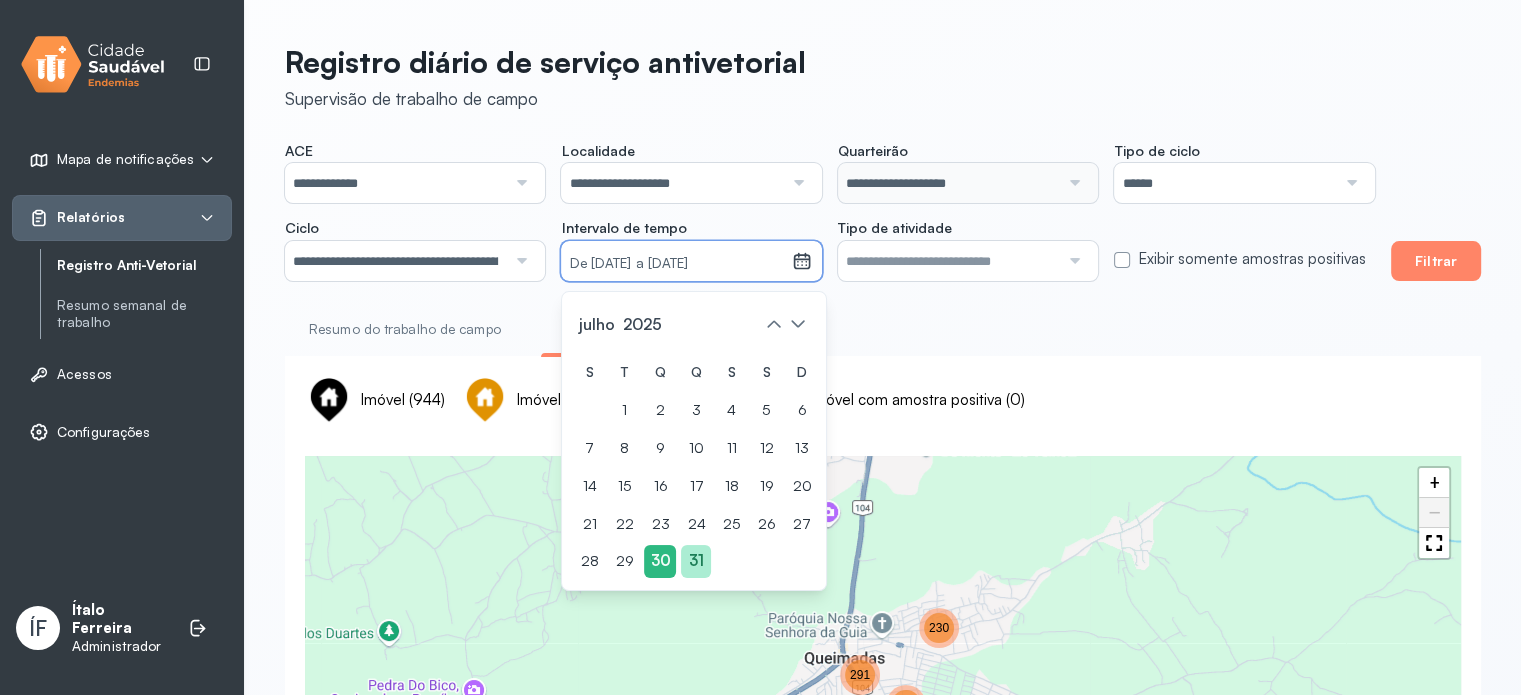 click on "31" 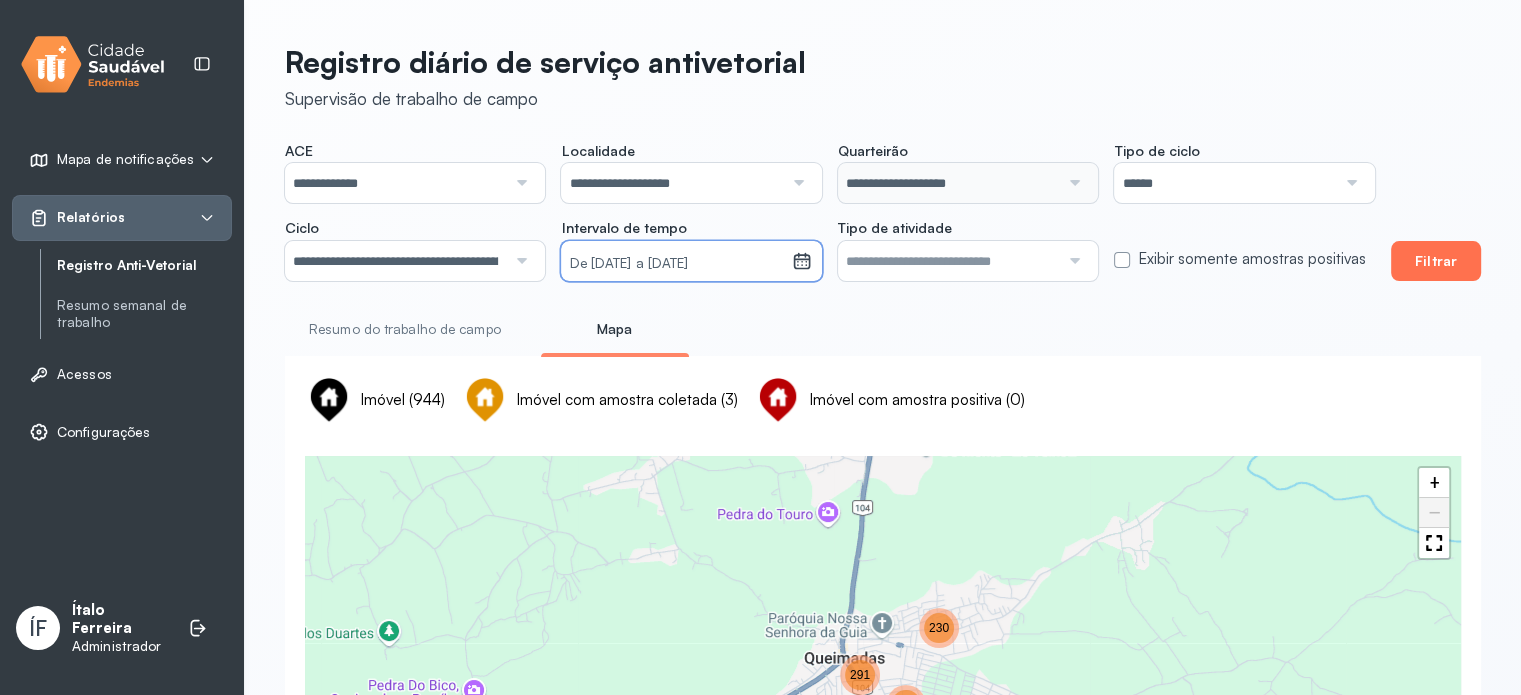 click on "Filtrar" at bounding box center [1436, 261] 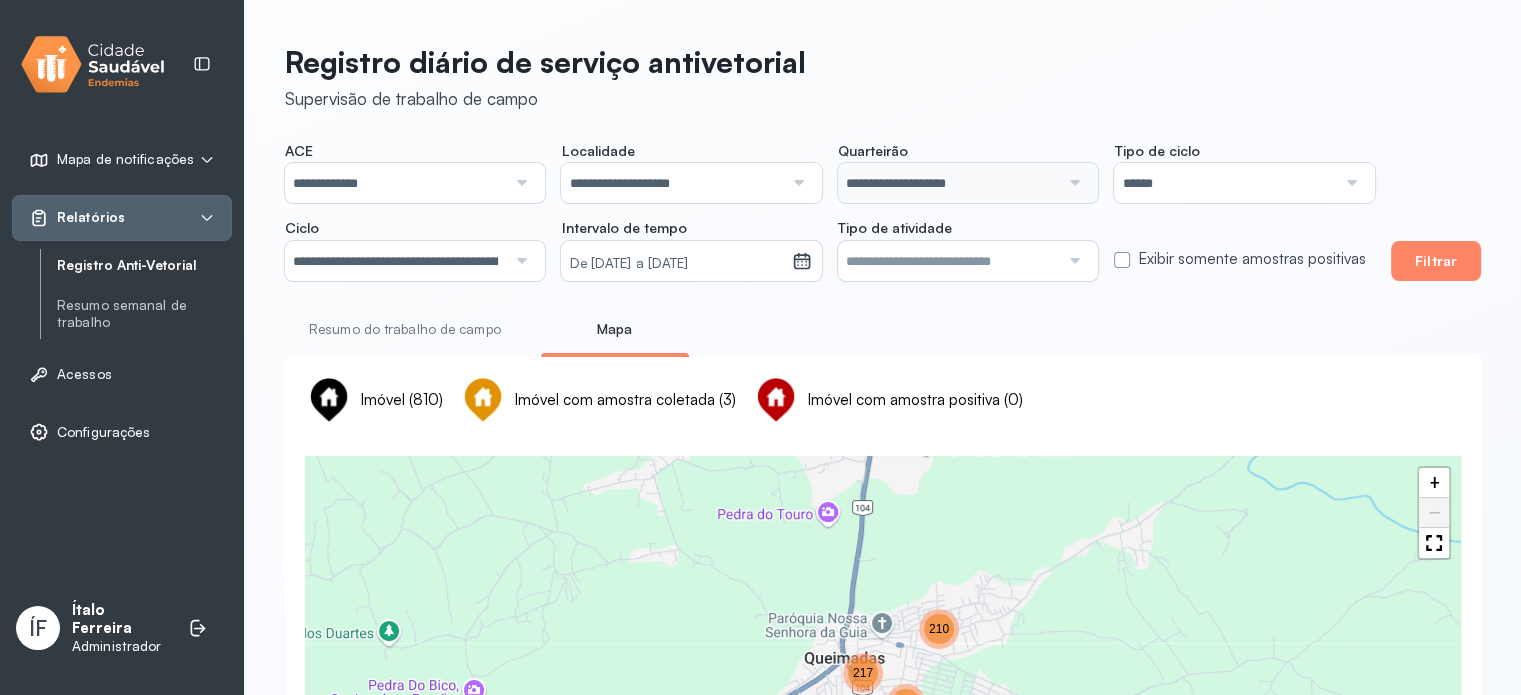 click on "Mapa" at bounding box center (615, 329) 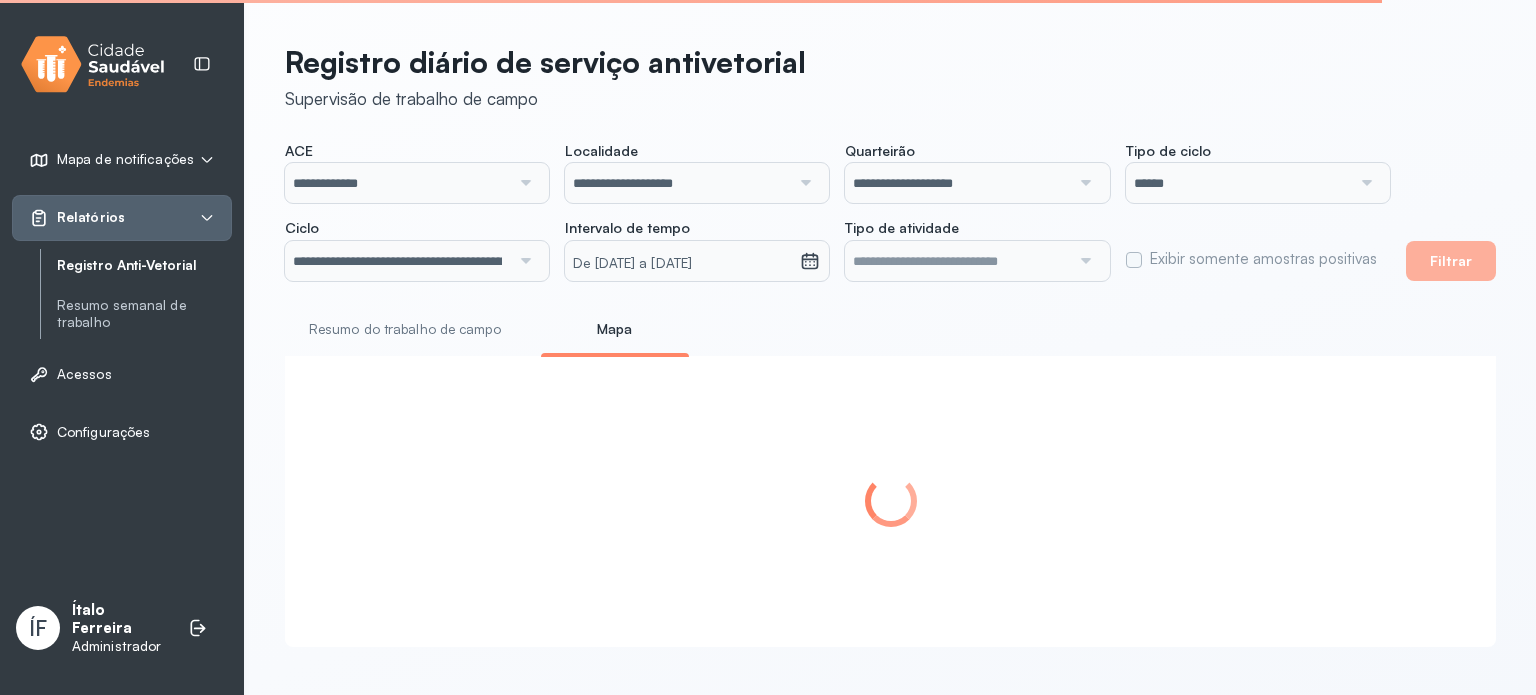click on "De 30/07/2025 a 31/07/2025" at bounding box center (682, 264) 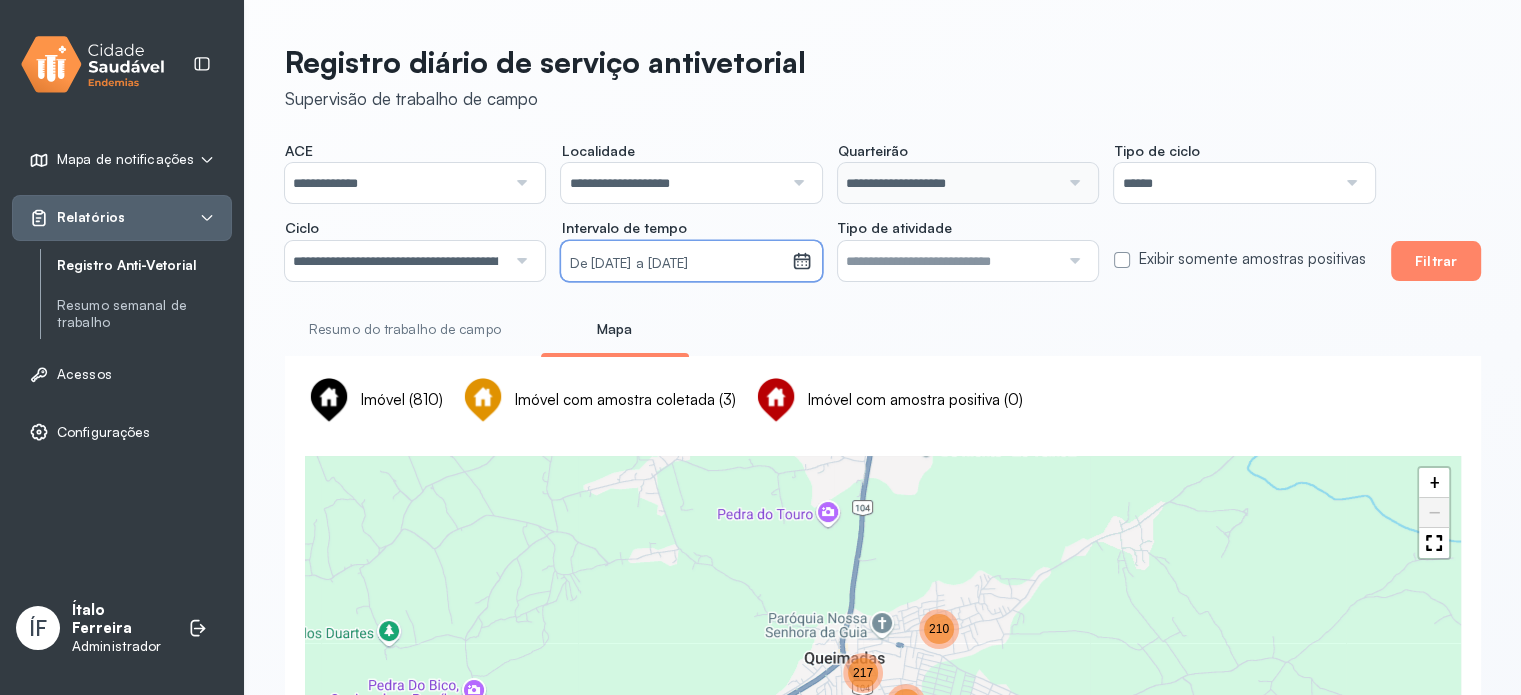 click on "De 30/07/2025 a 31/07/2025" at bounding box center (676, 264) 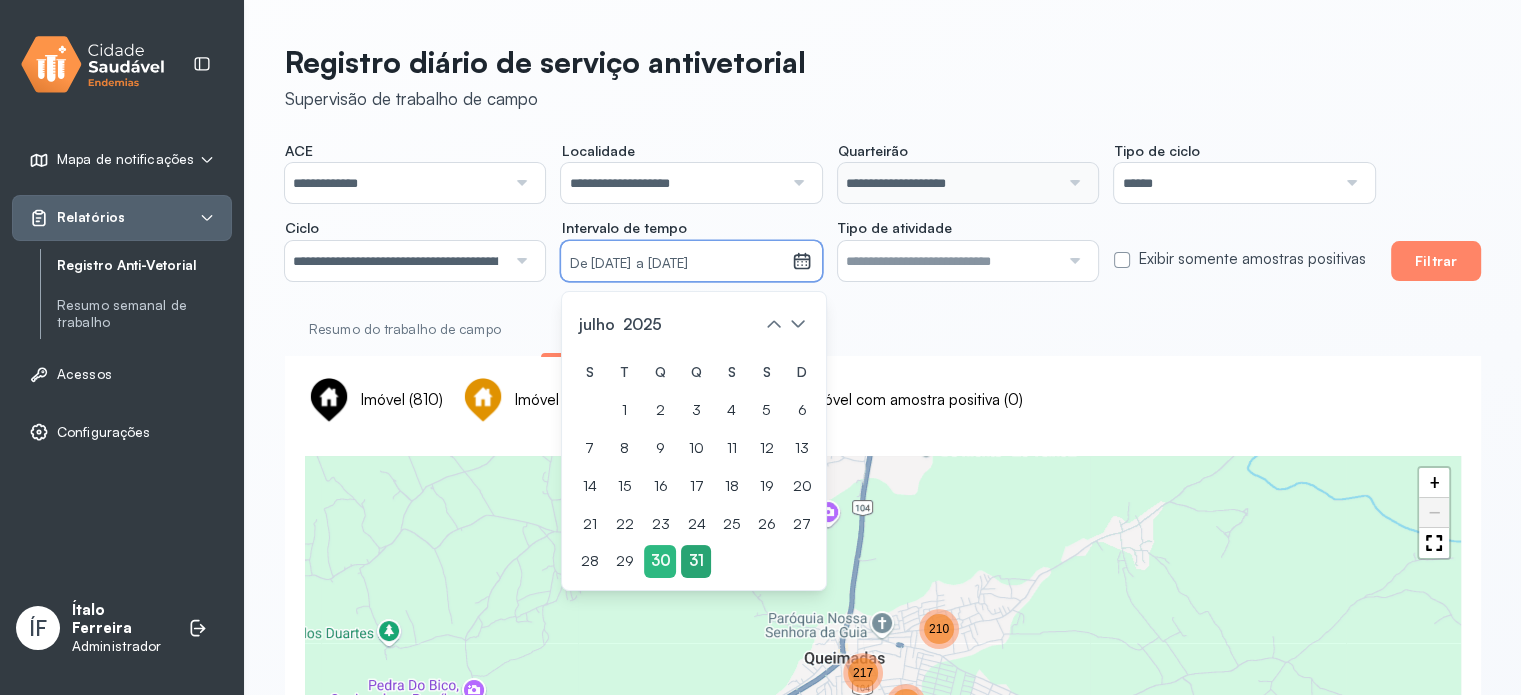click on "31" 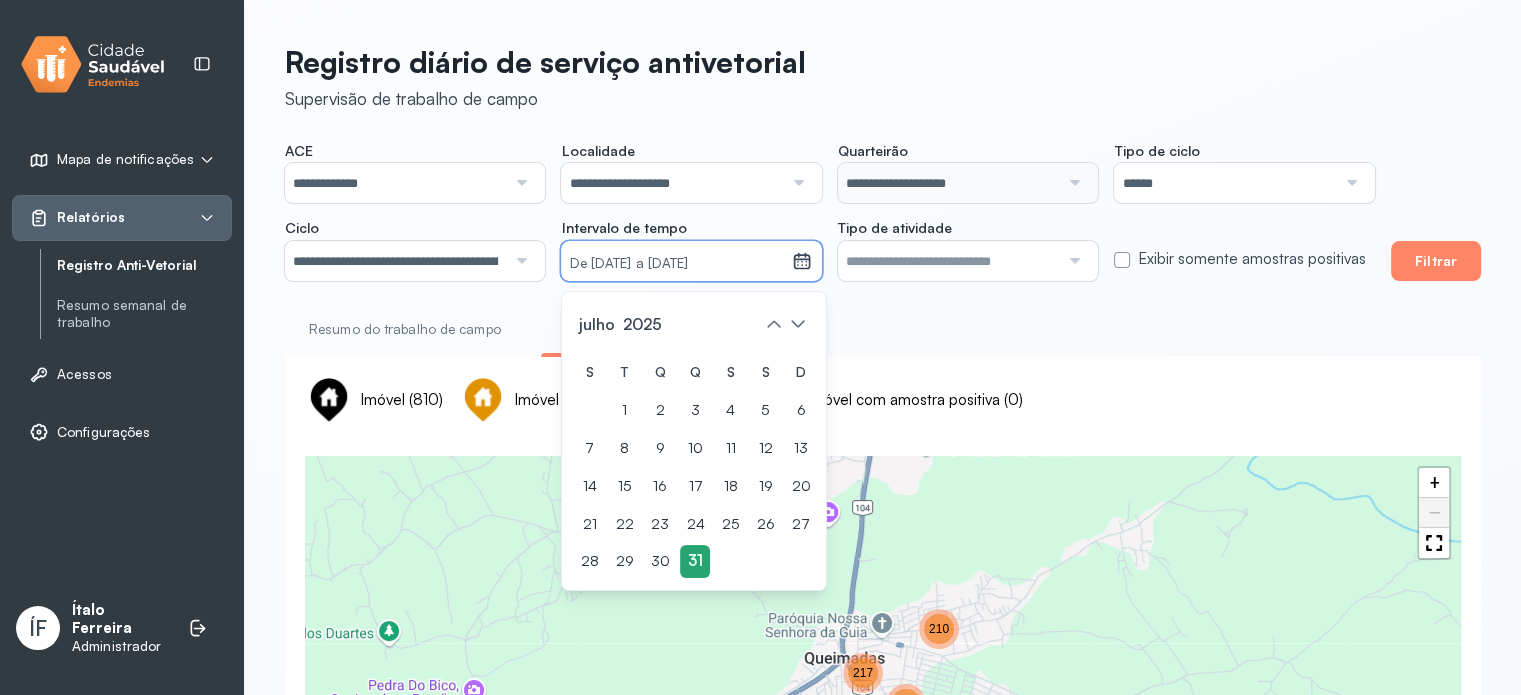 click on "31" 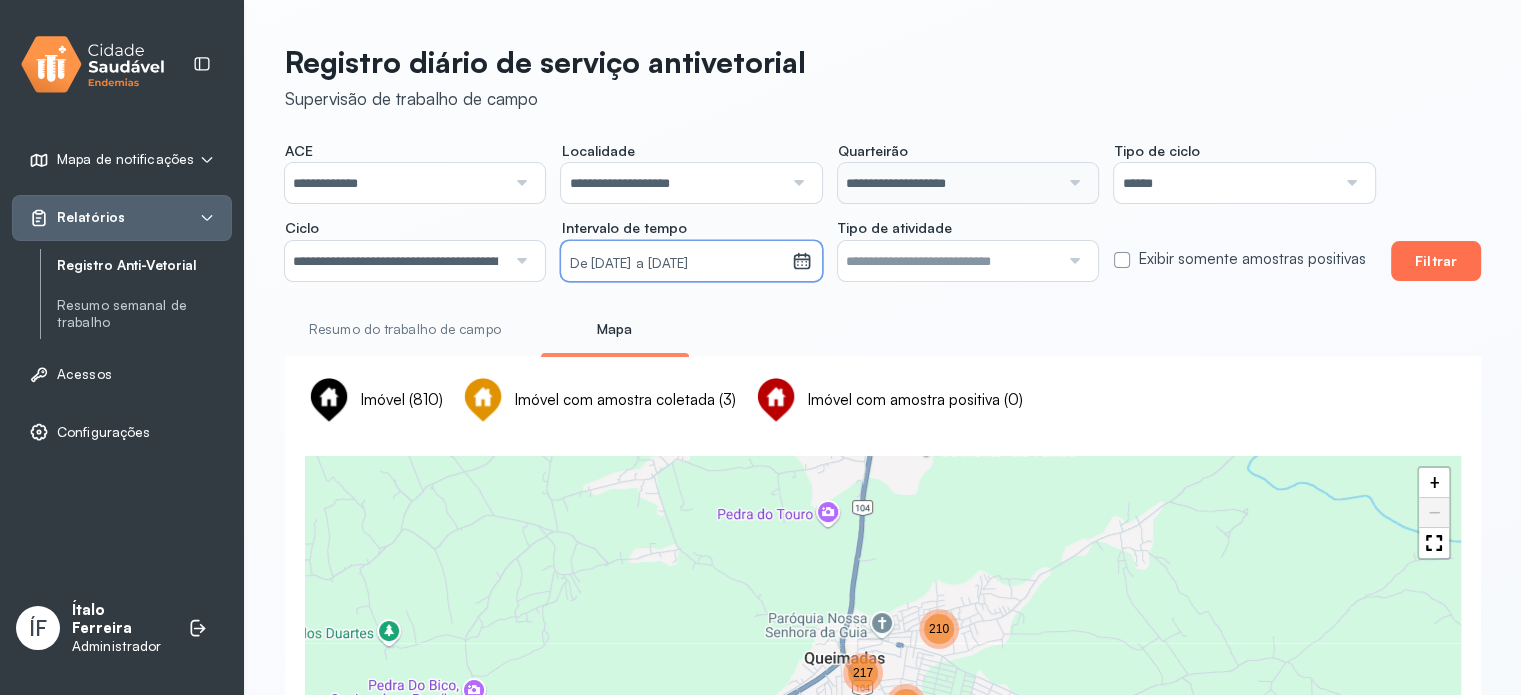click on "Filtrar" at bounding box center [1436, 261] 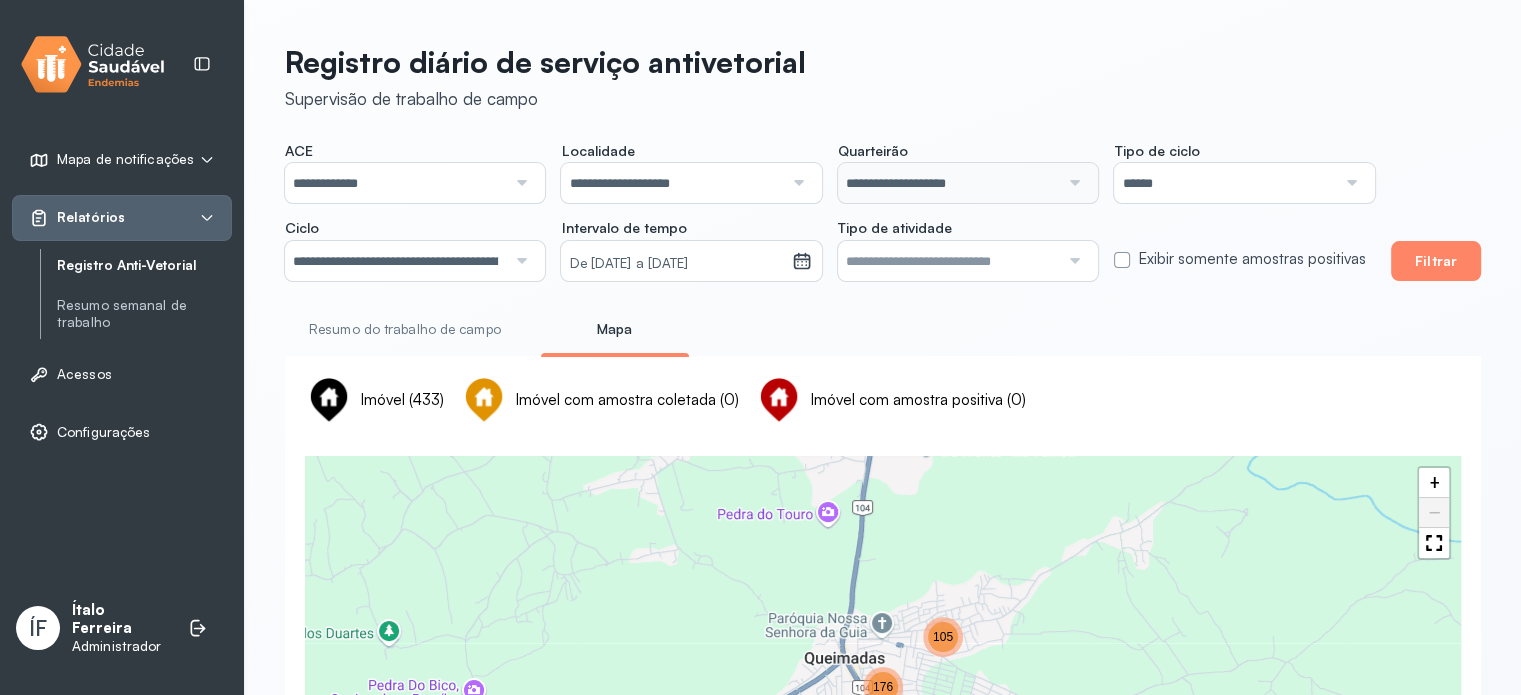 click on "De 31/07/2025 a 31/07/2025" at bounding box center (676, 264) 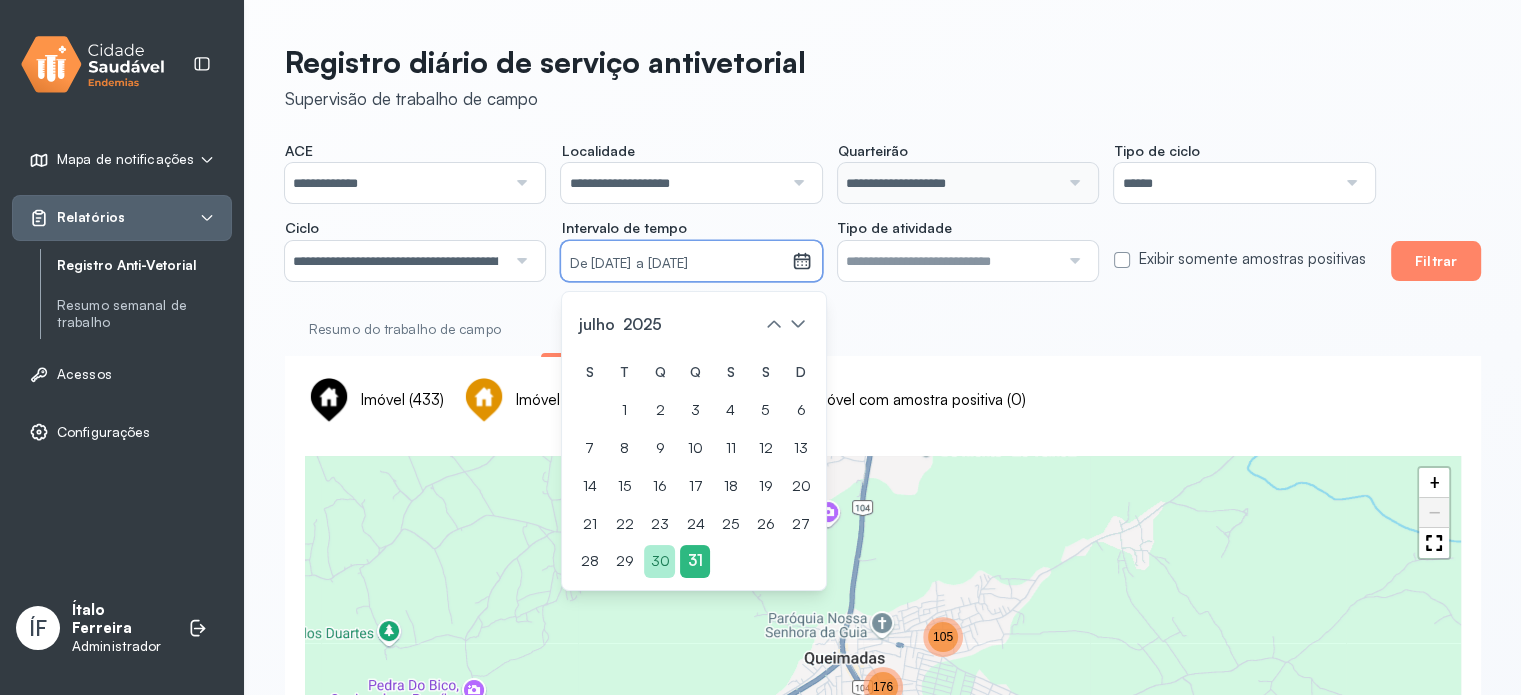 click on "30" 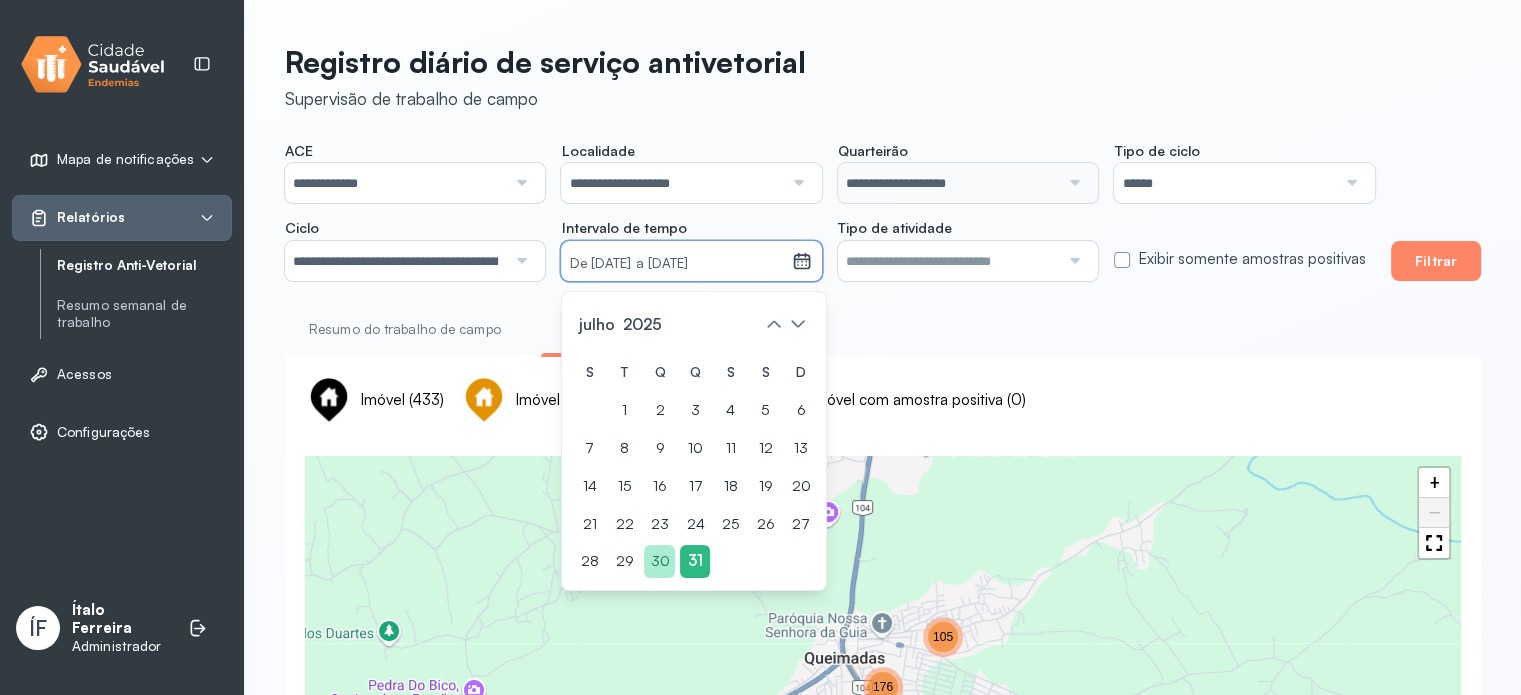 click on "30" 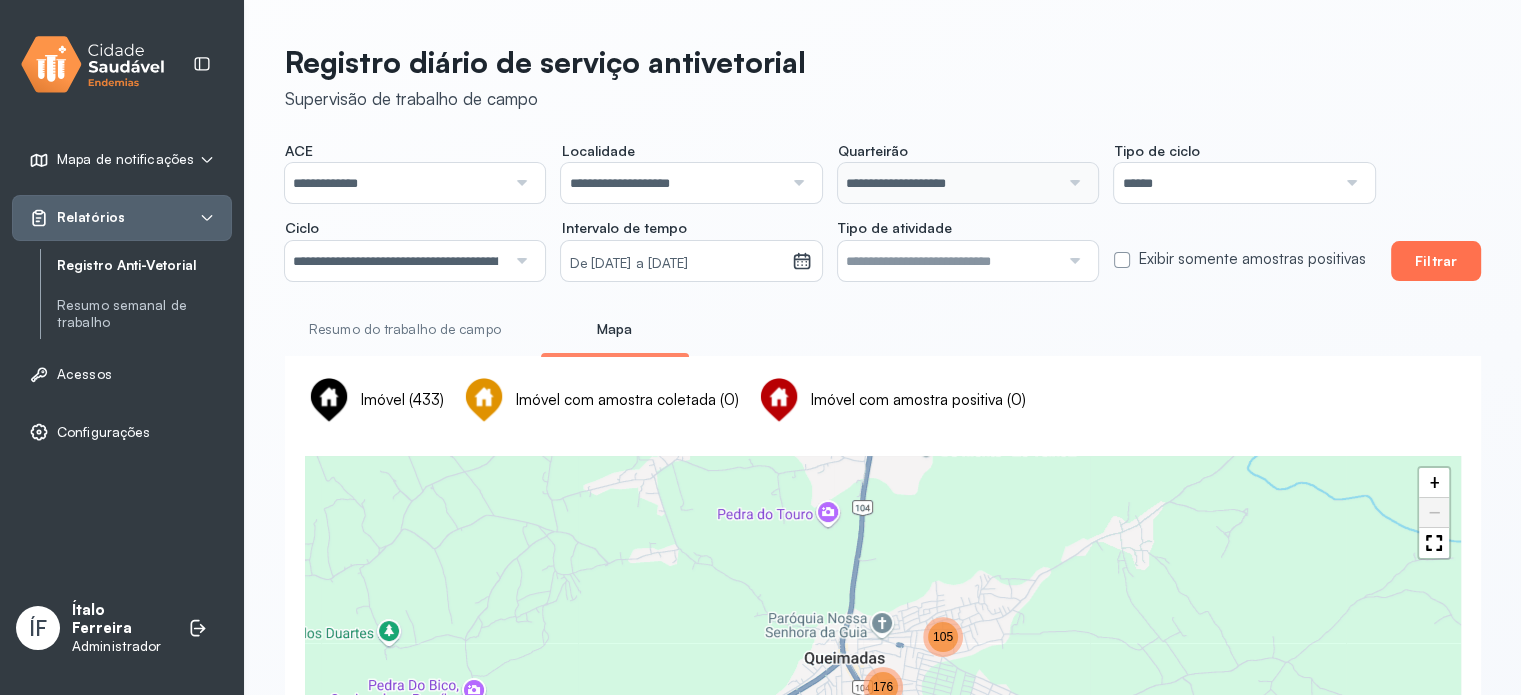 click on "Filtrar" at bounding box center [1436, 261] 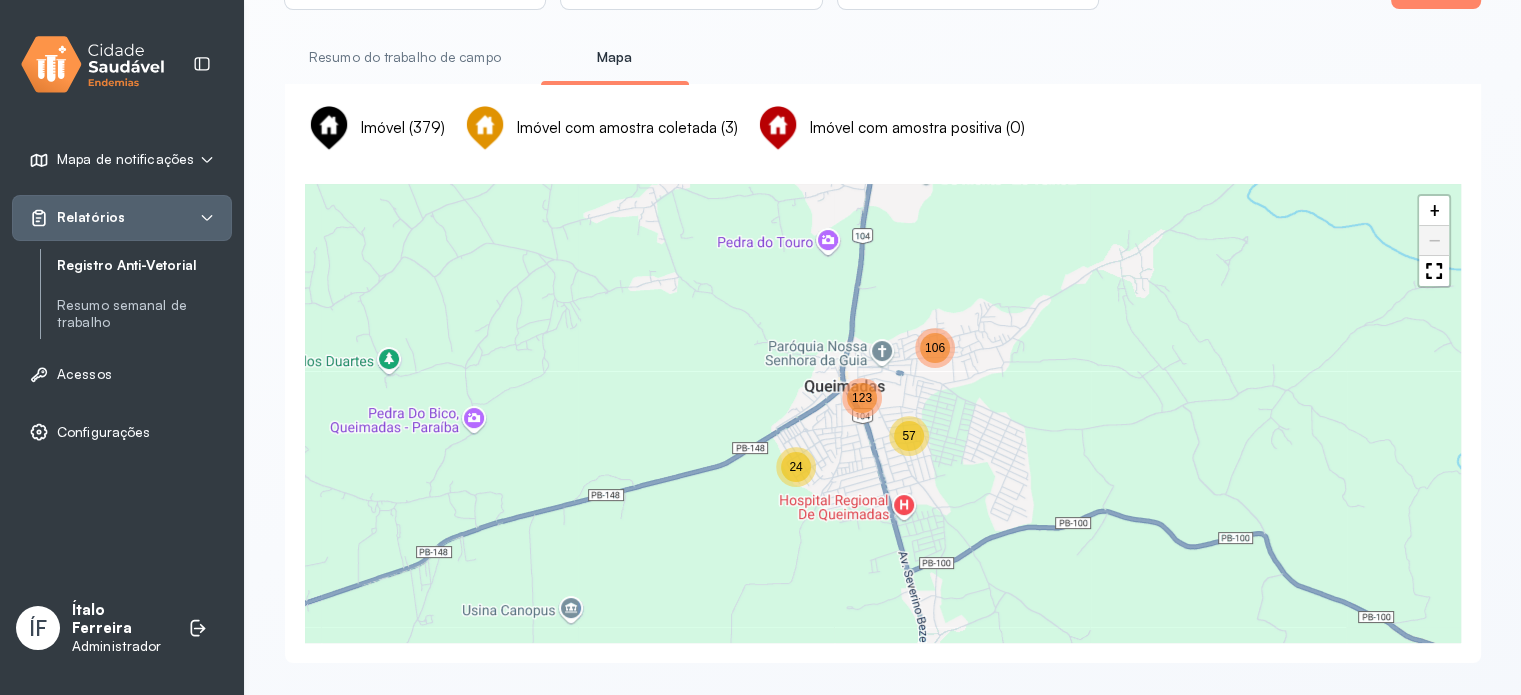 scroll, scrollTop: 276, scrollLeft: 0, axis: vertical 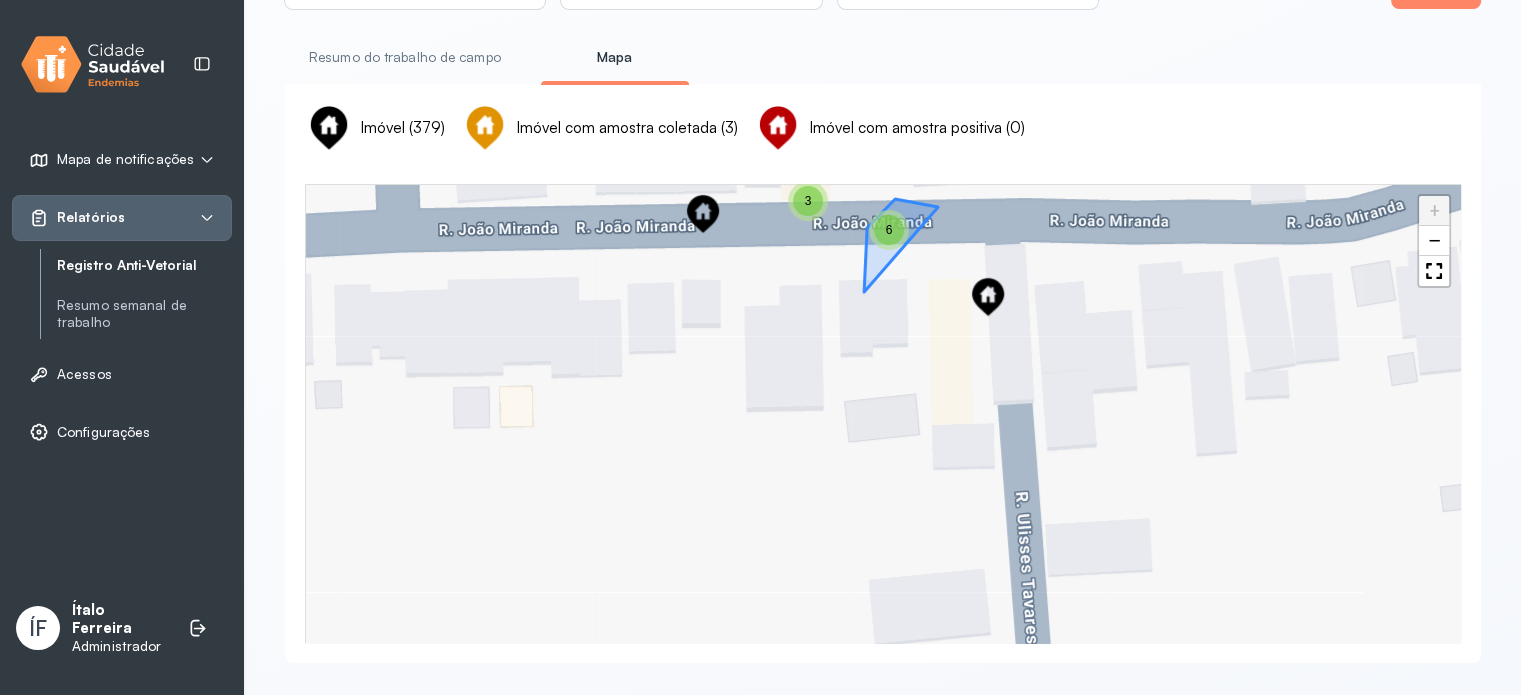 click on "6" at bounding box center [889, 230] 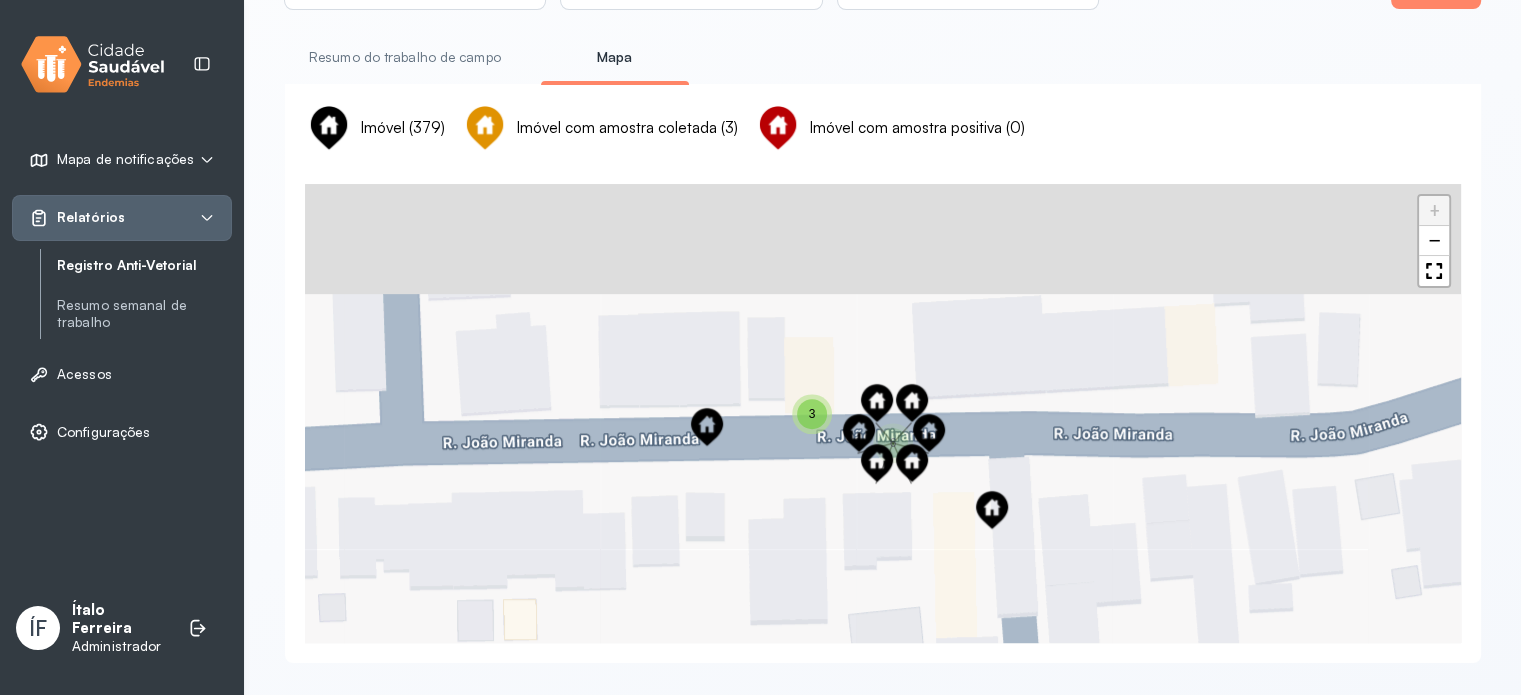 drag, startPoint x: 756, startPoint y: 273, endPoint x: 764, endPoint y: 436, distance: 163.1962 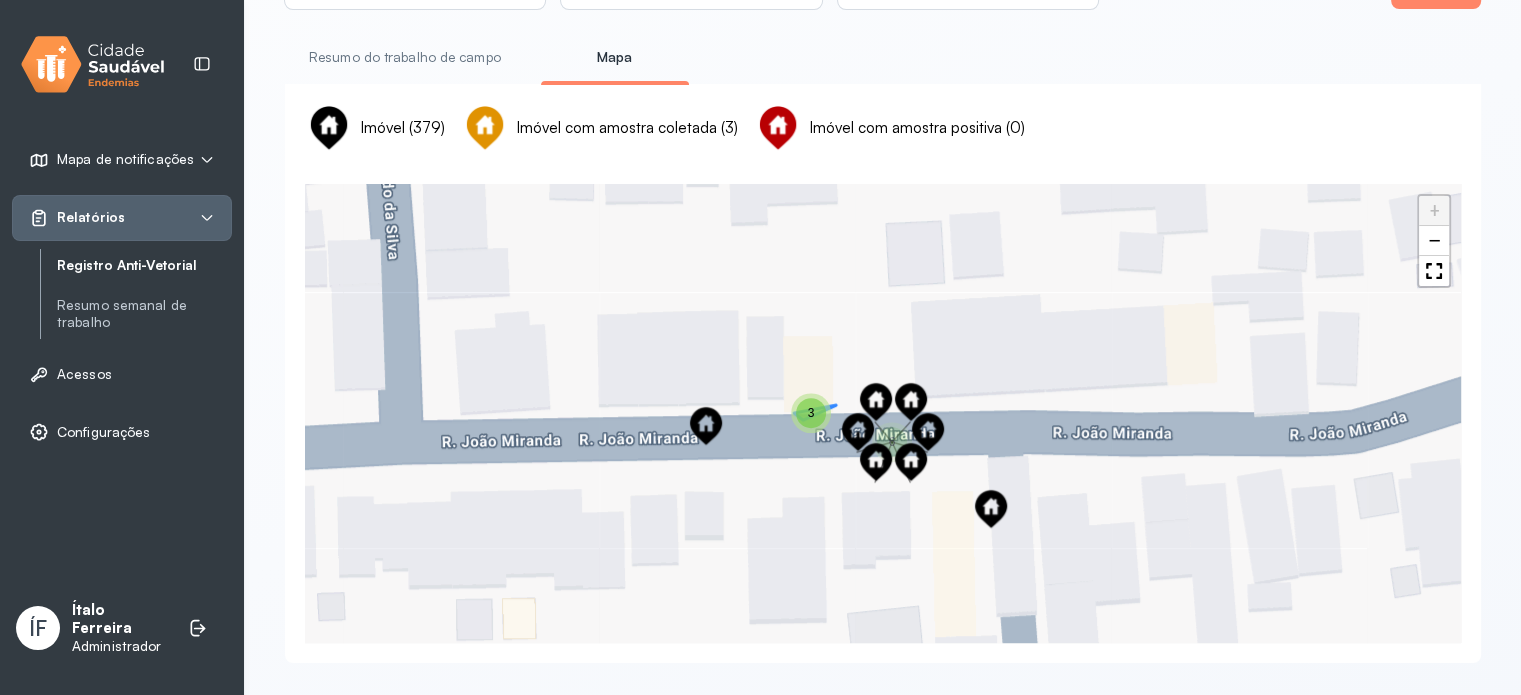 click on "3" at bounding box center (811, 413) 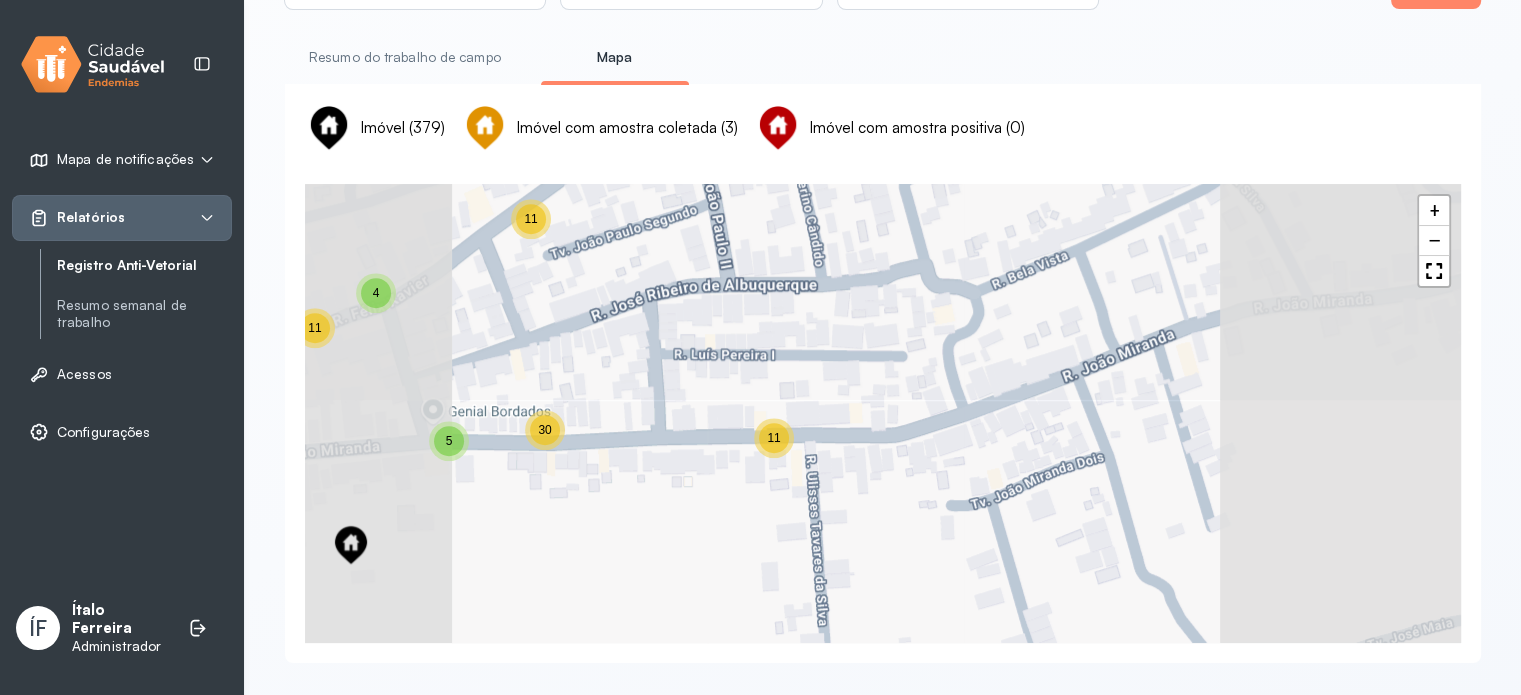 drag, startPoint x: 736, startPoint y: 302, endPoint x: 744, endPoint y: 536, distance: 234.13672 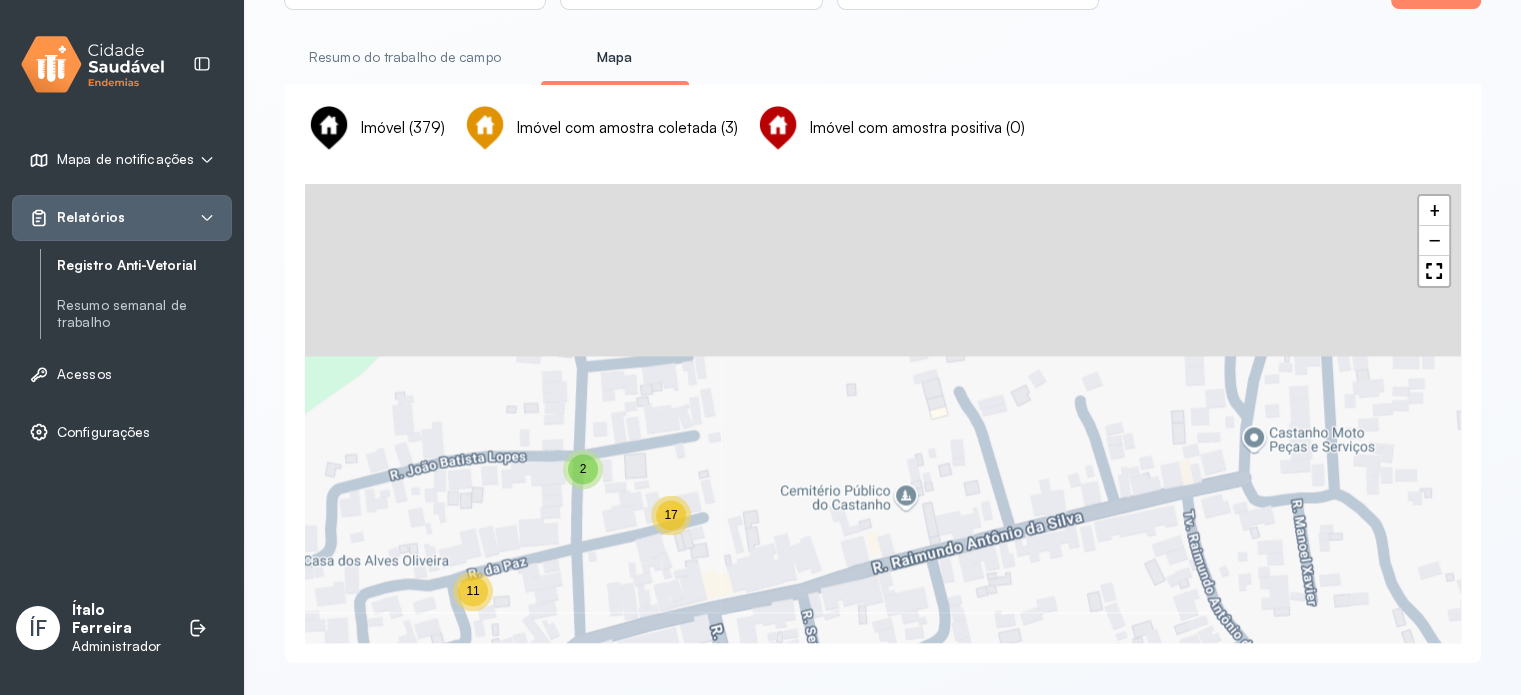 drag, startPoint x: 737, startPoint y: 563, endPoint x: 720, endPoint y: 586, distance: 28.600698 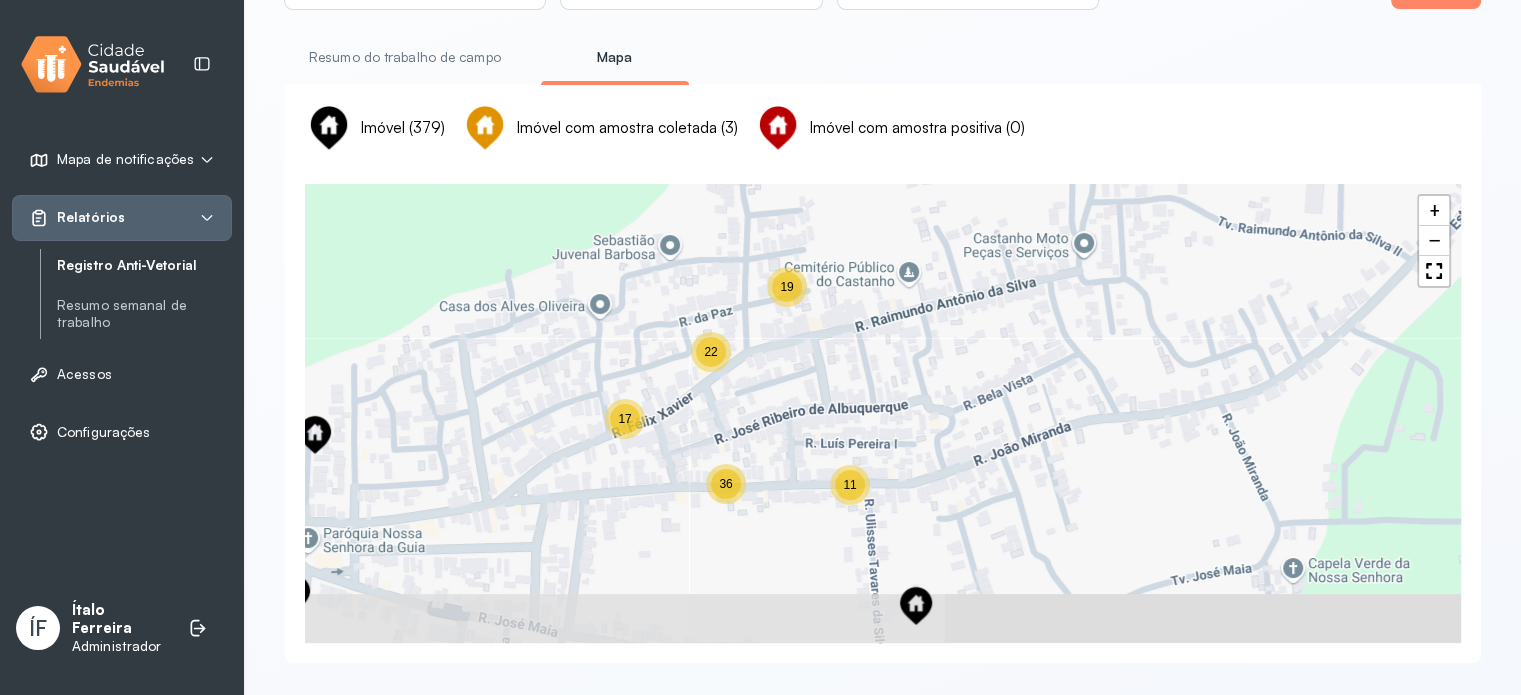 drag, startPoint x: 754, startPoint y: 496, endPoint x: 848, endPoint y: 300, distance: 217.37524 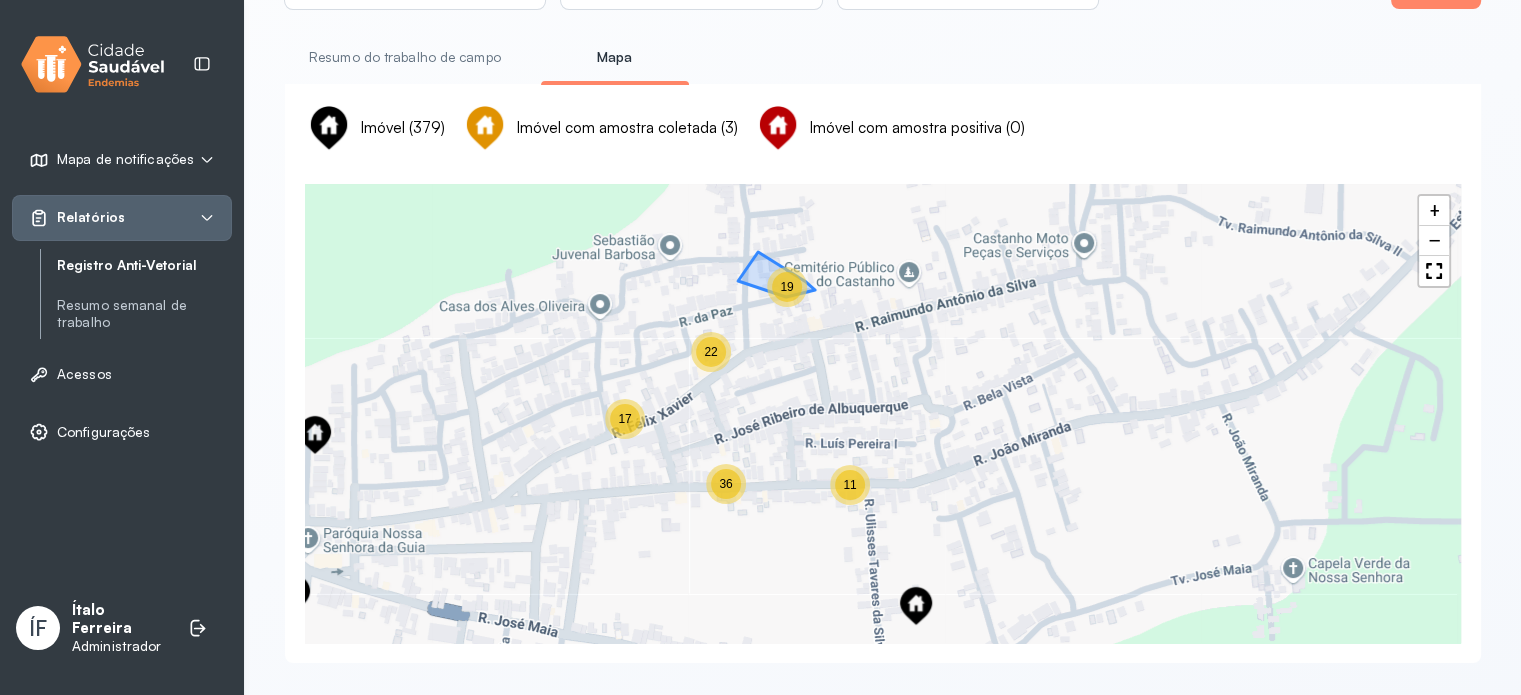 click on "19" at bounding box center (786, 287) 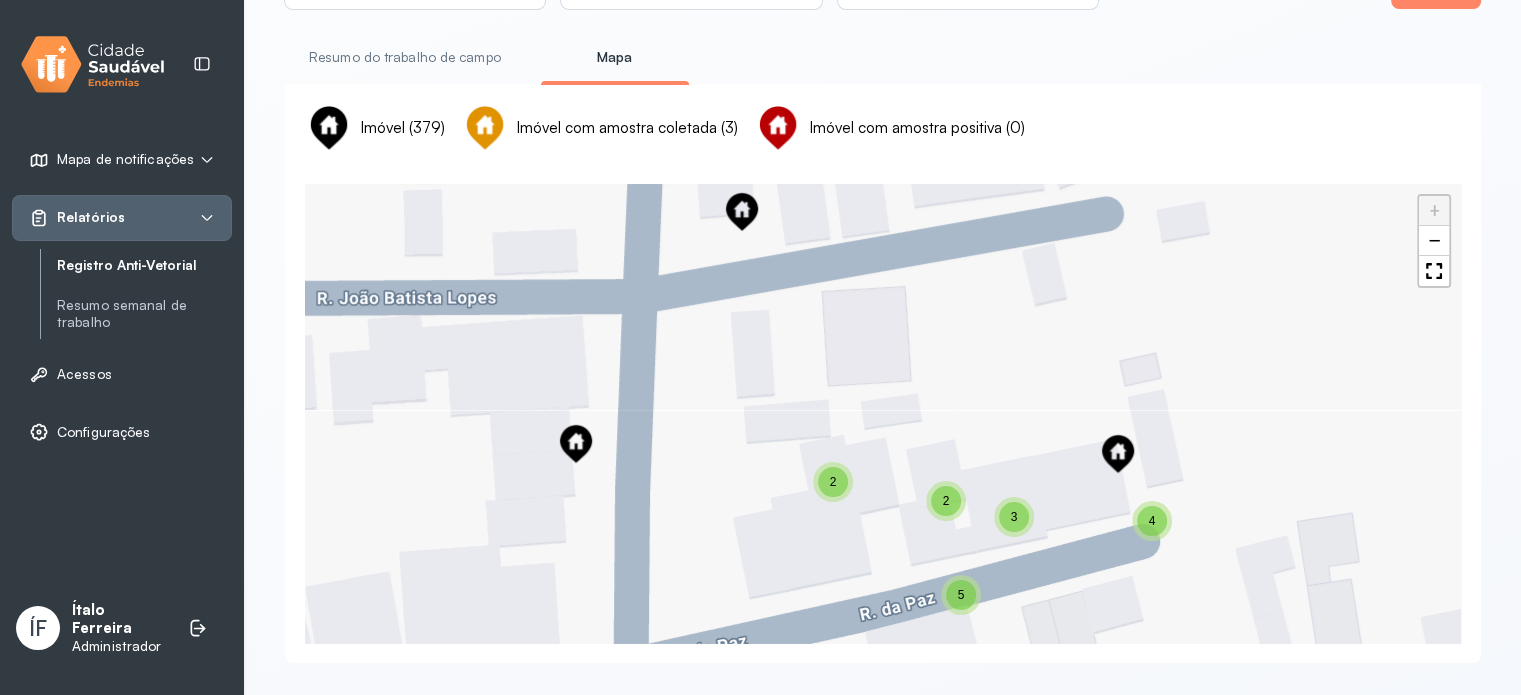 click on "2" at bounding box center (946, 501) 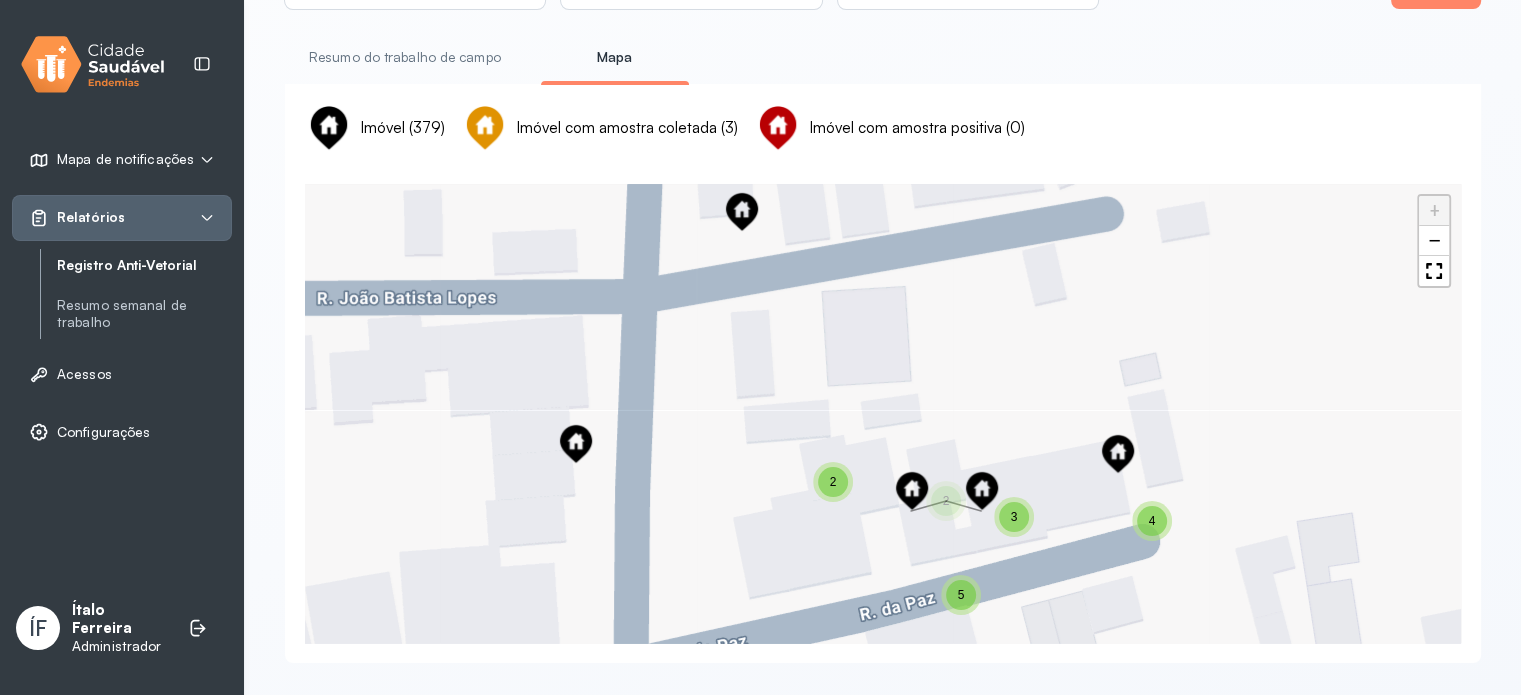 click on "2" at bounding box center [833, 482] 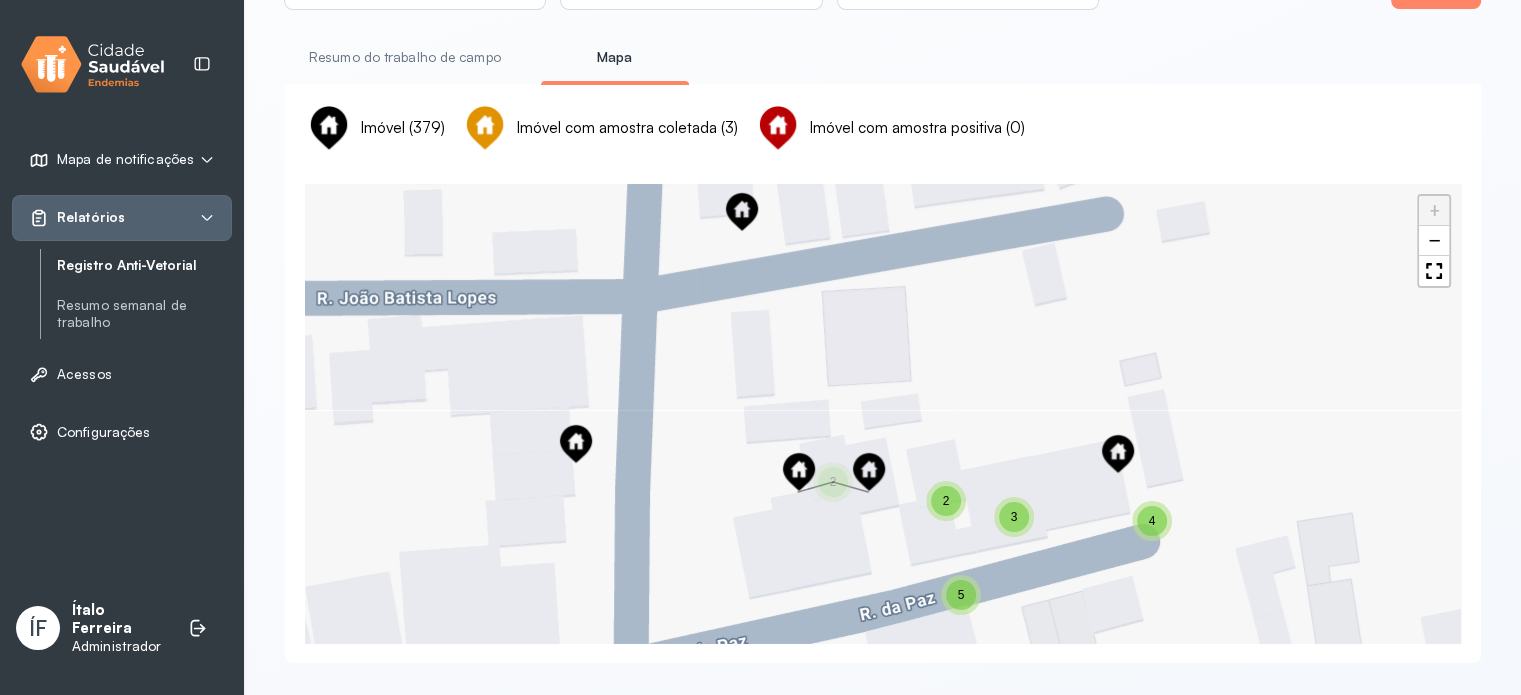 click on "5" at bounding box center (961, 595) 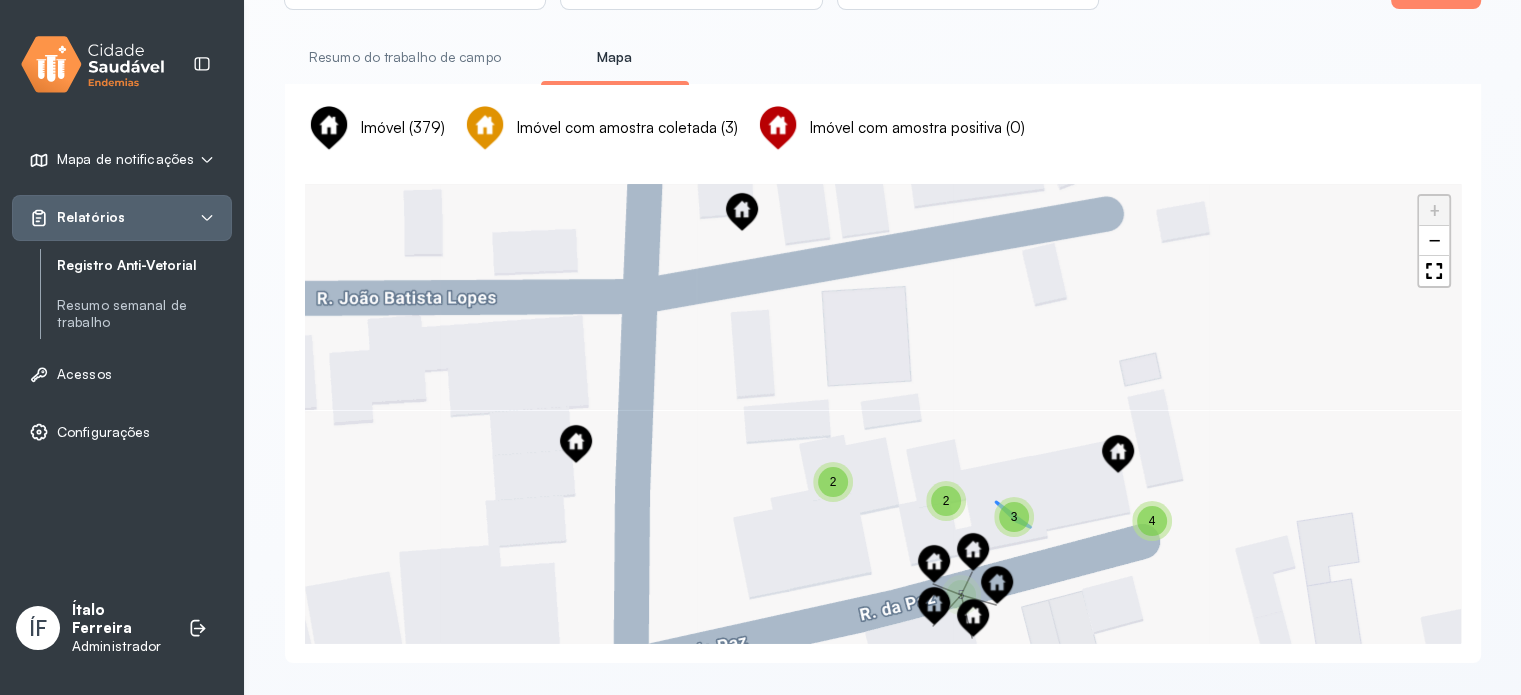 click on "3" at bounding box center (1014, 517) 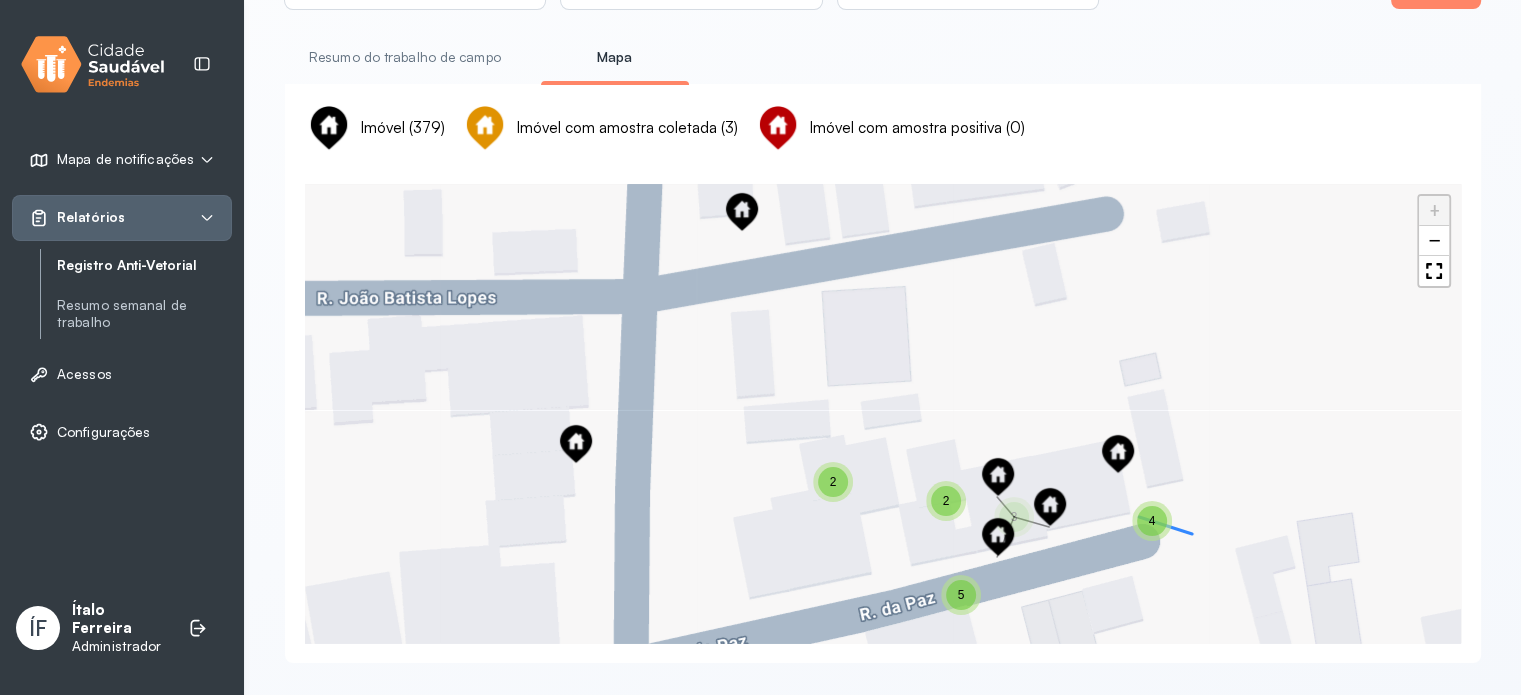 click on "4" at bounding box center [1152, 521] 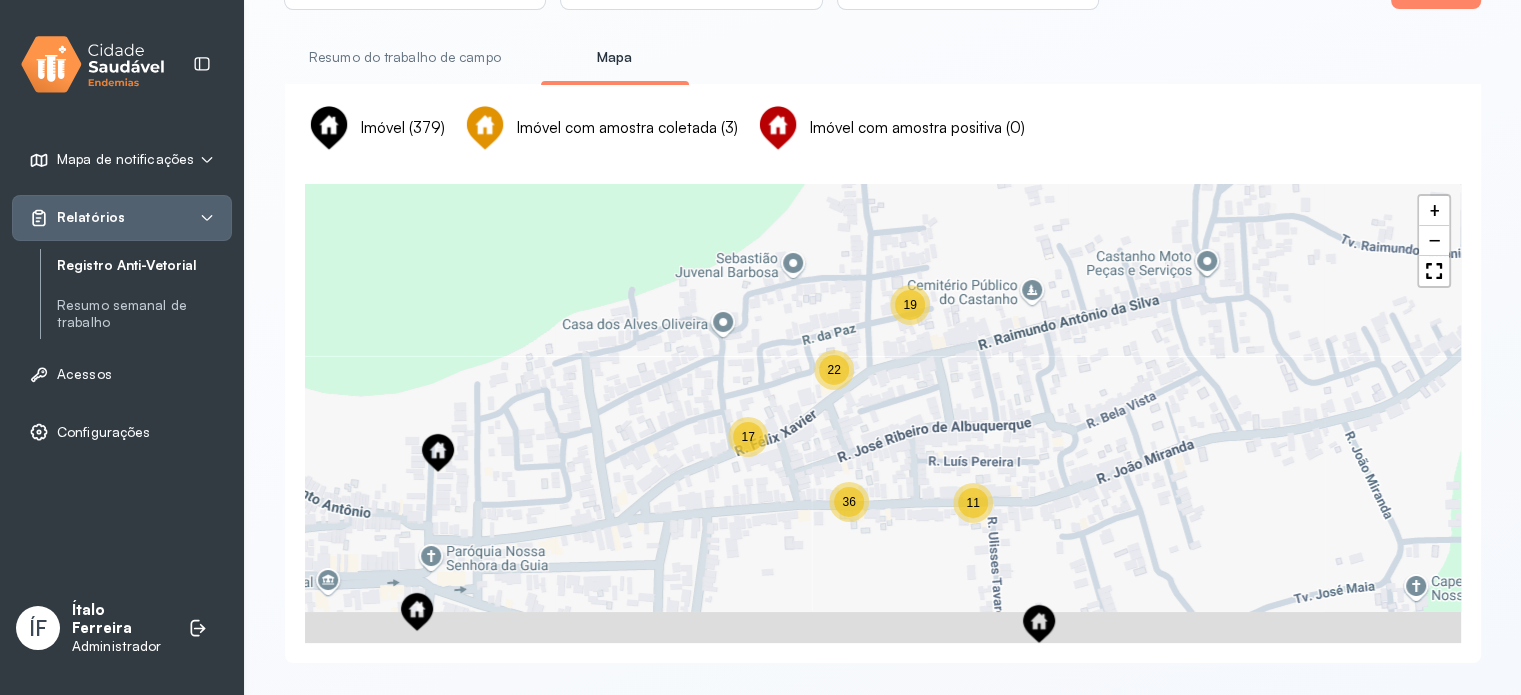 drag, startPoint x: 699, startPoint y: 499, endPoint x: 843, endPoint y: 357, distance: 202.23749 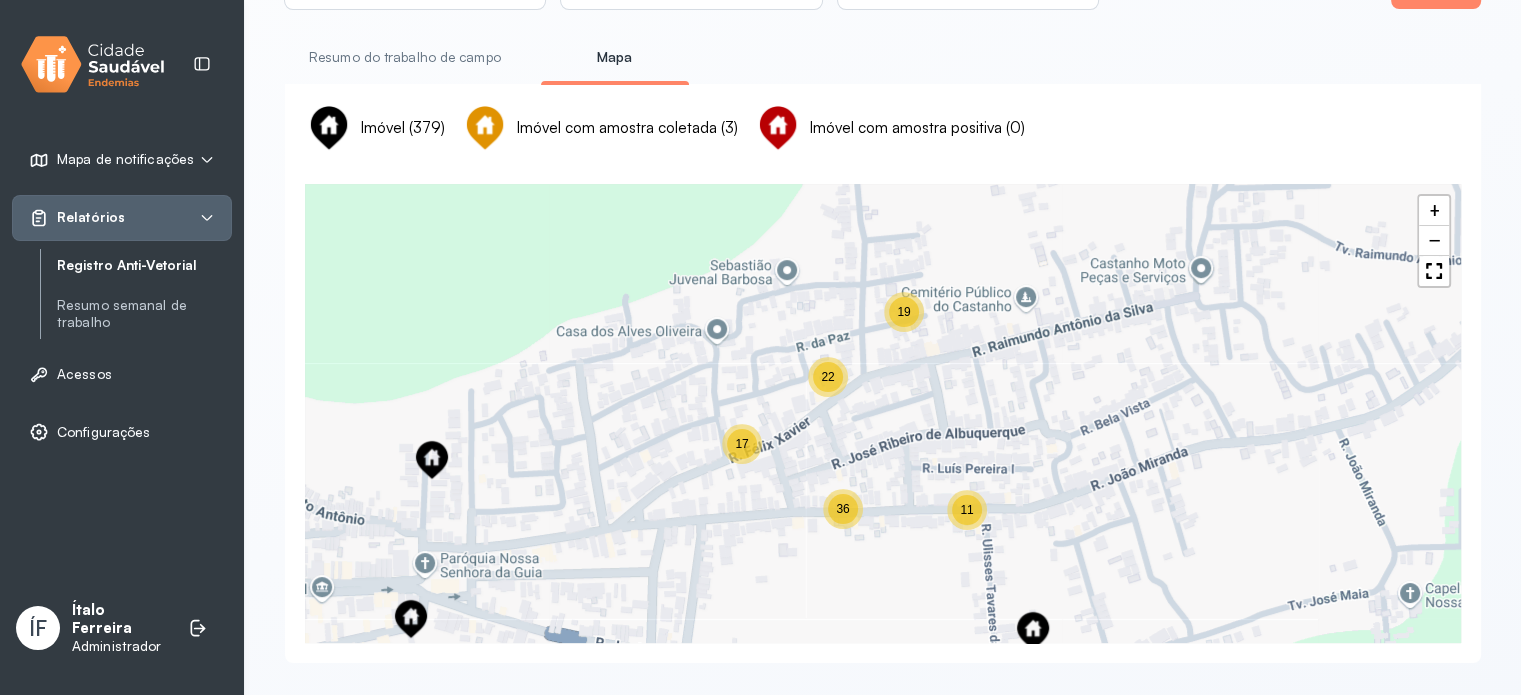 click on "11 17 36 22 19 9 17 33 24 3 32 21 + −" at bounding box center [883, 413] 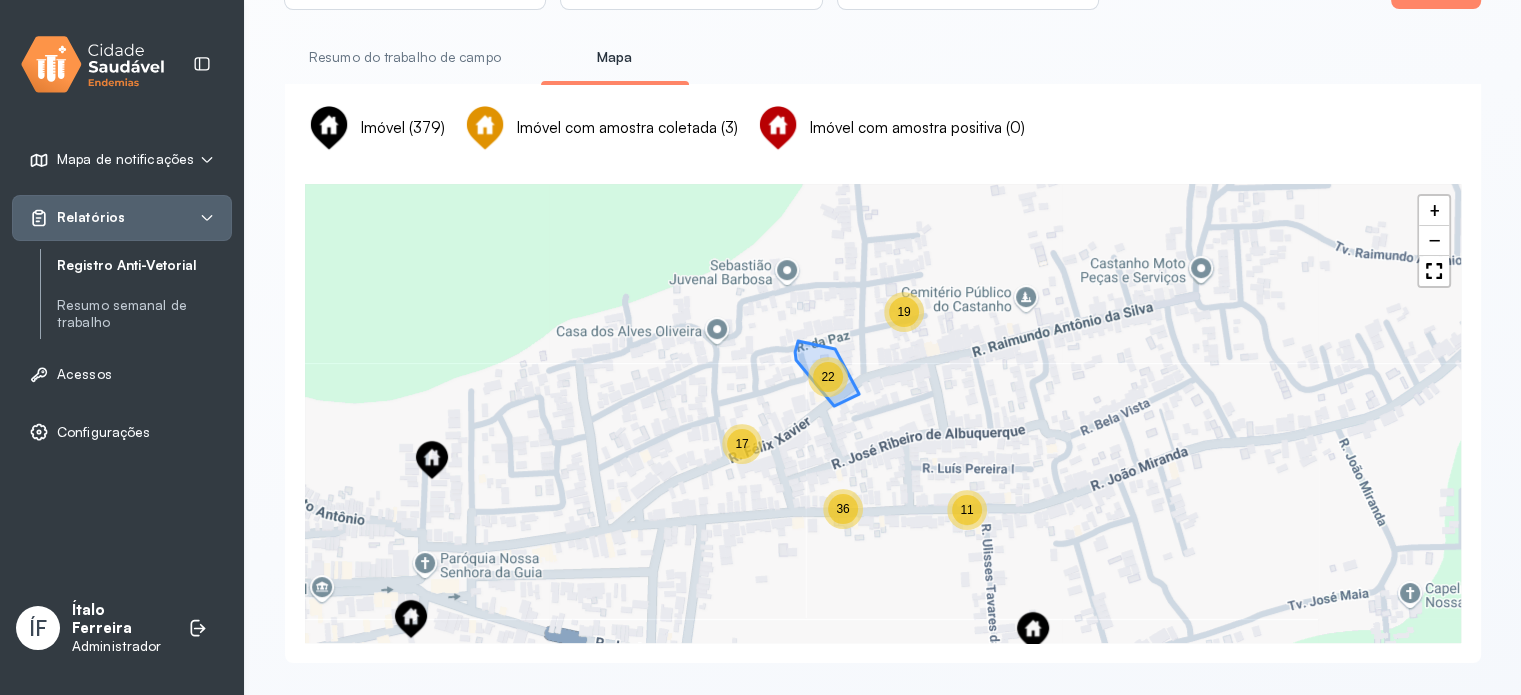 click on "22" at bounding box center (827, 377) 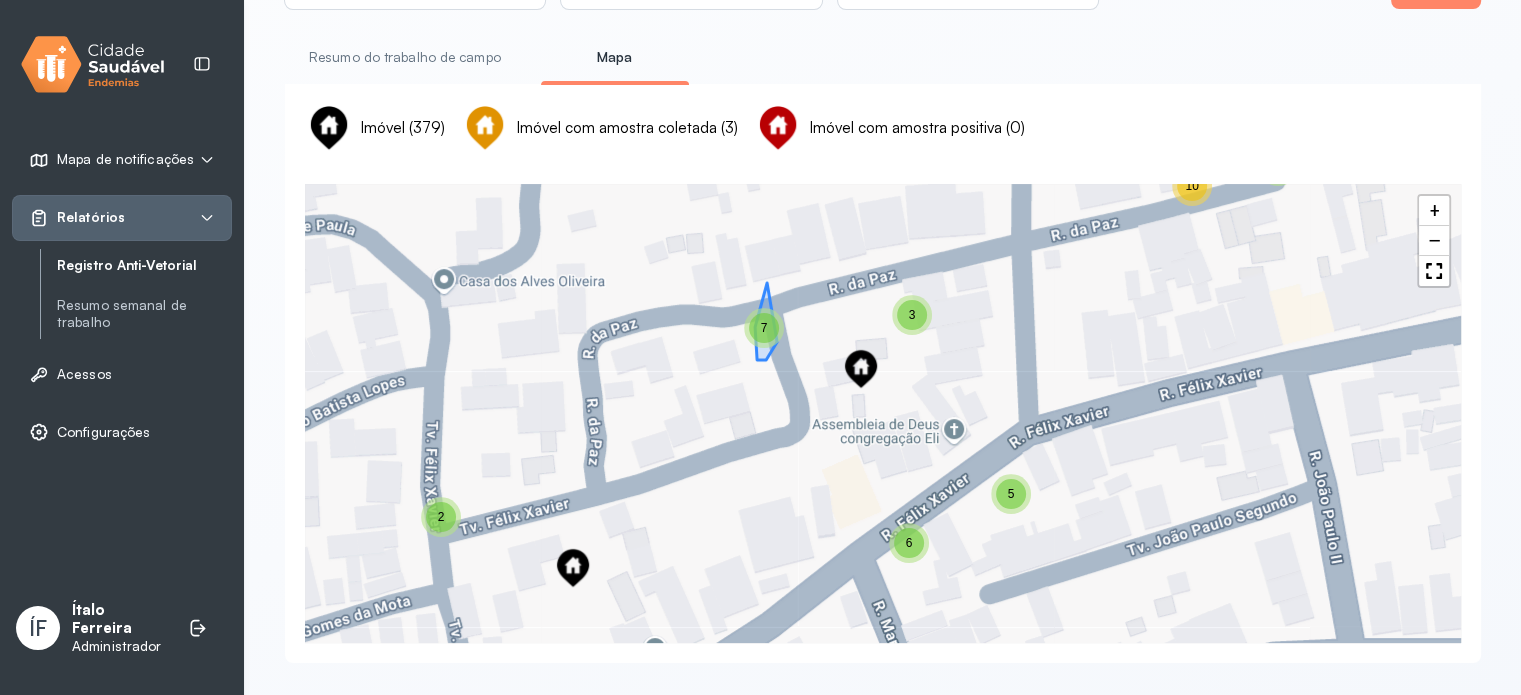 click on "7" at bounding box center (764, 328) 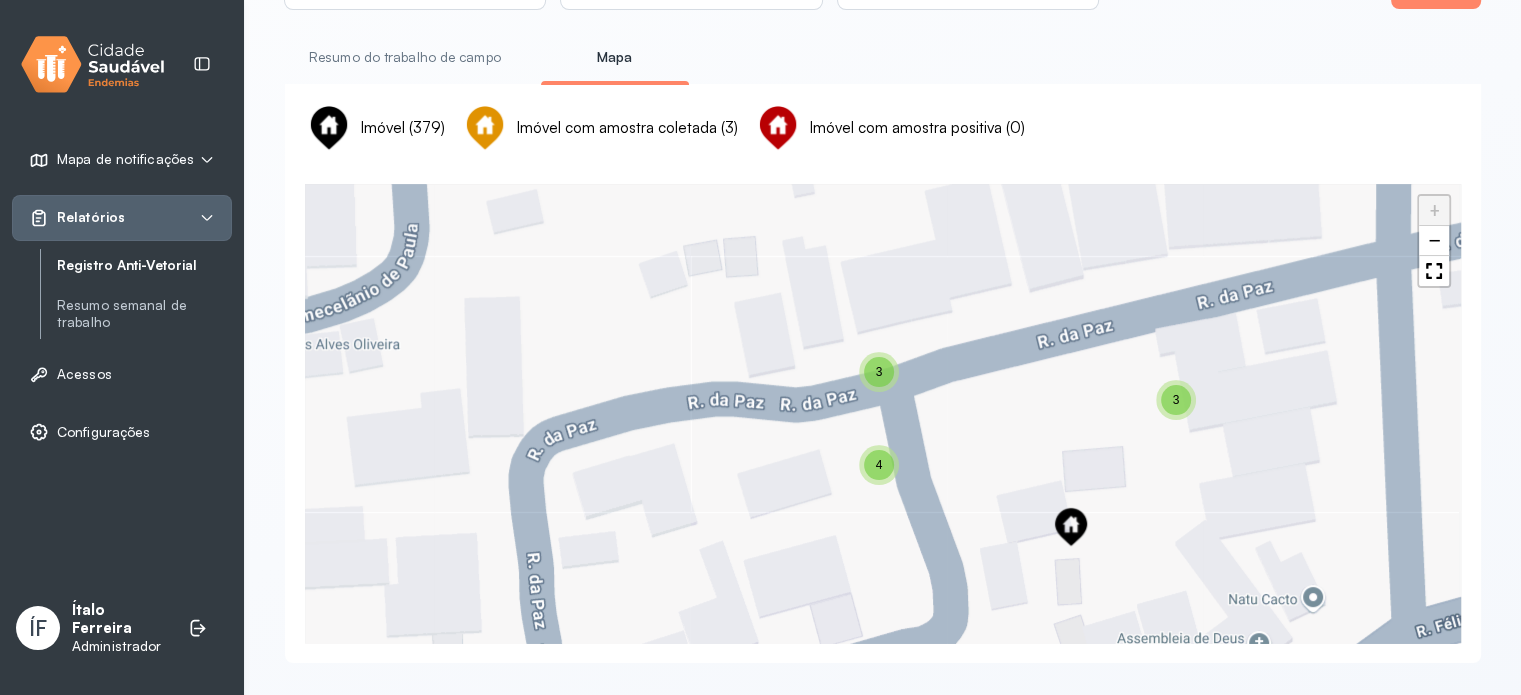click on "3" at bounding box center [1176, 400] 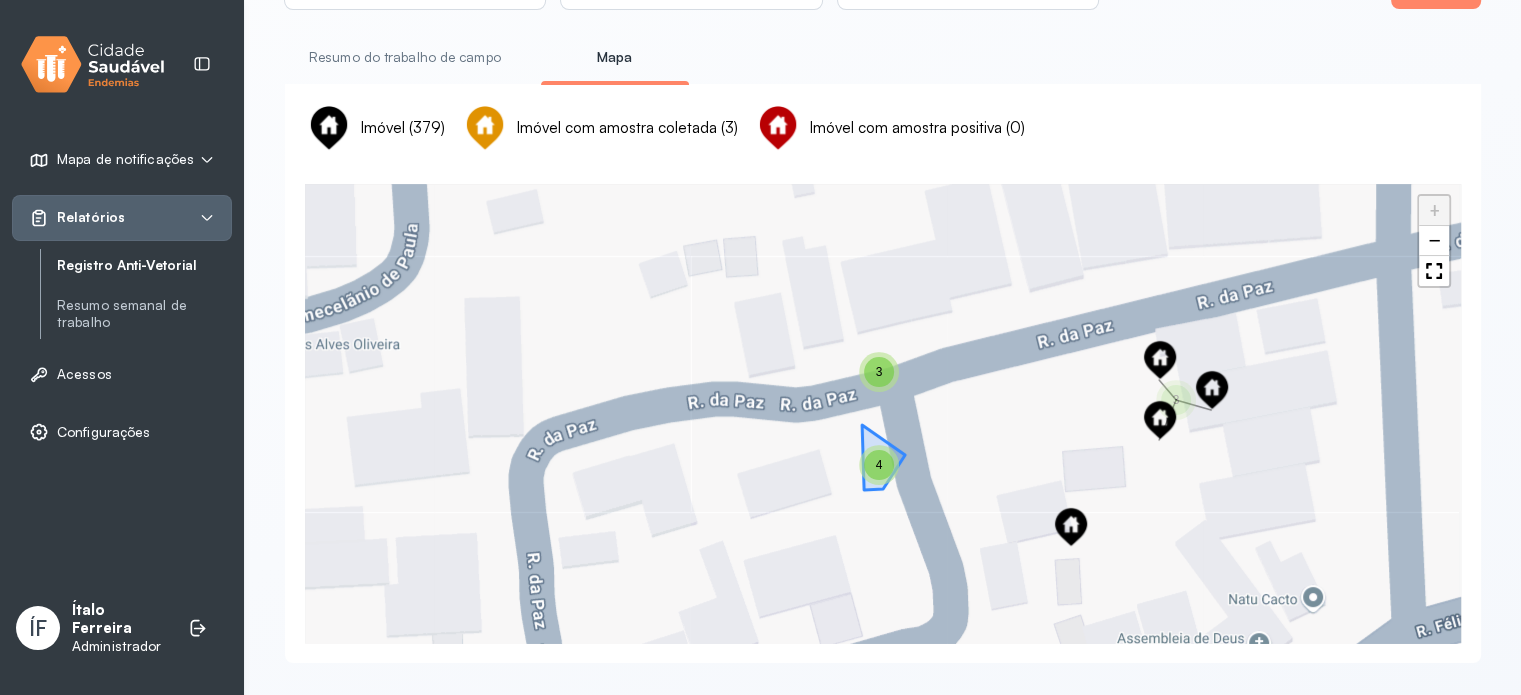 click on "4" at bounding box center (879, 465) 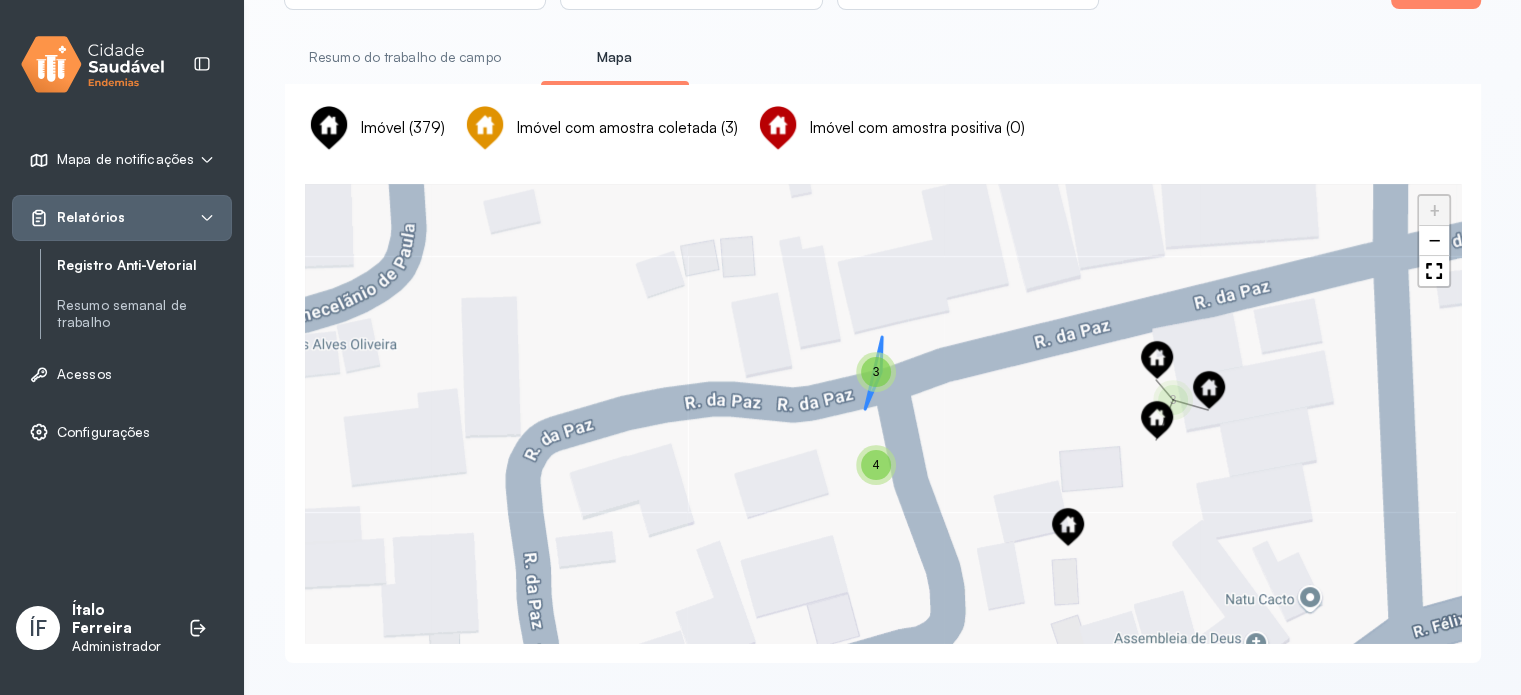 click on "3" at bounding box center [876, 372] 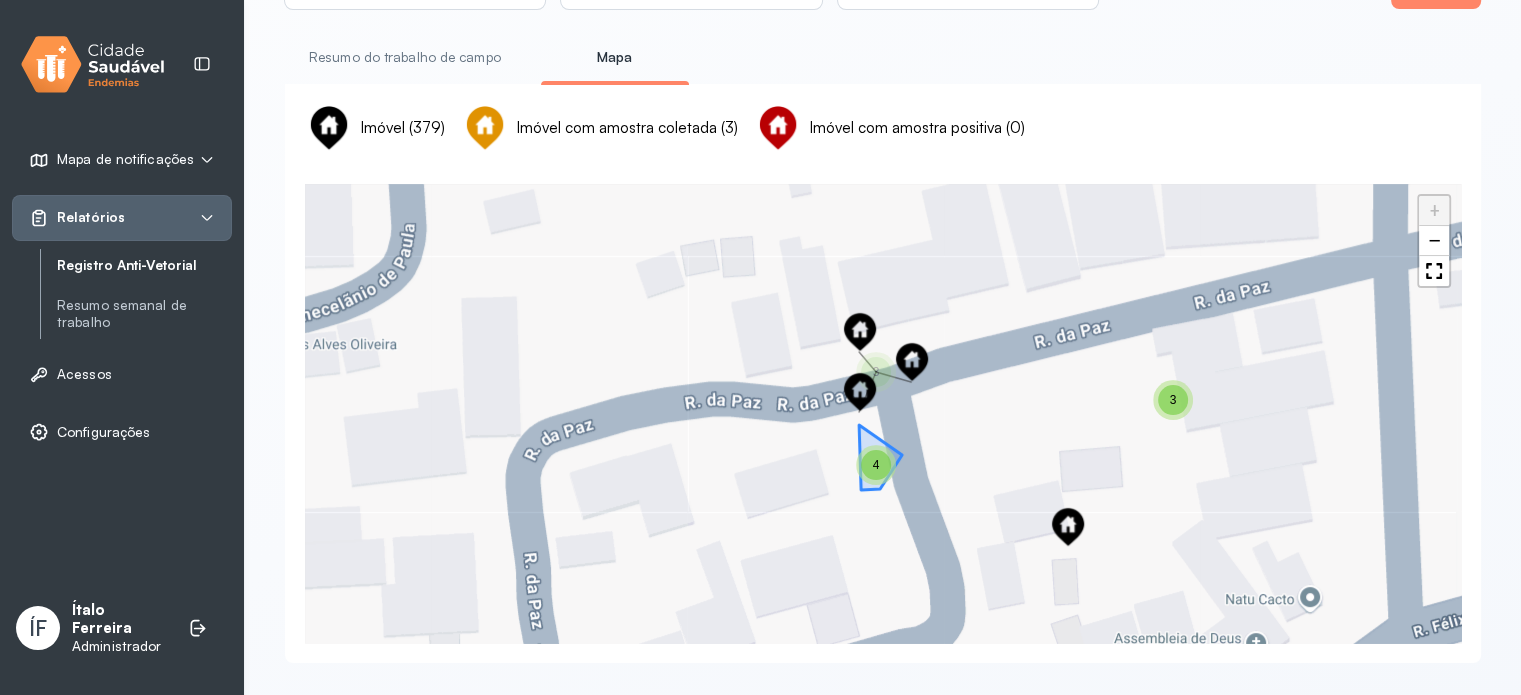 click on "4" at bounding box center (876, 465) 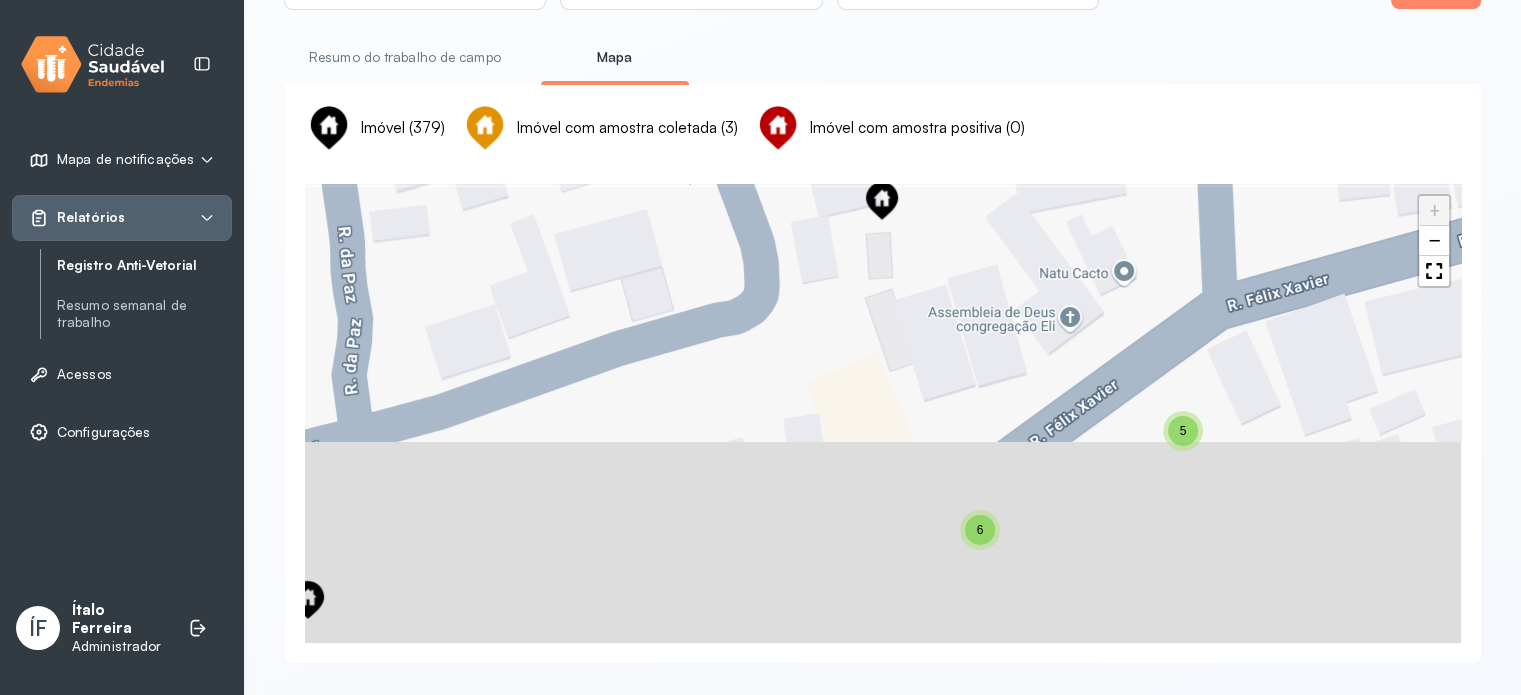 drag, startPoint x: 1198, startPoint y: 551, endPoint x: 1012, endPoint y: 225, distance: 375.3292 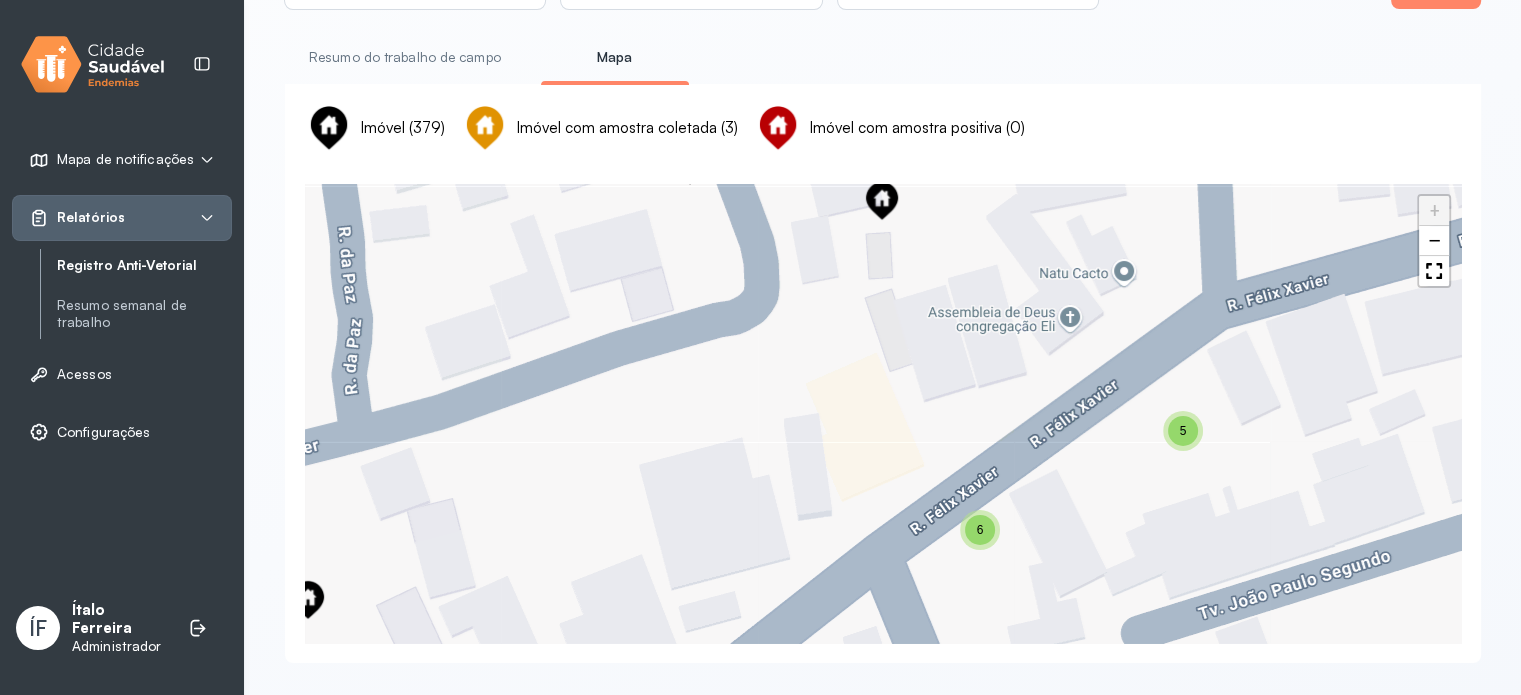 click on "5" at bounding box center (1183, 431) 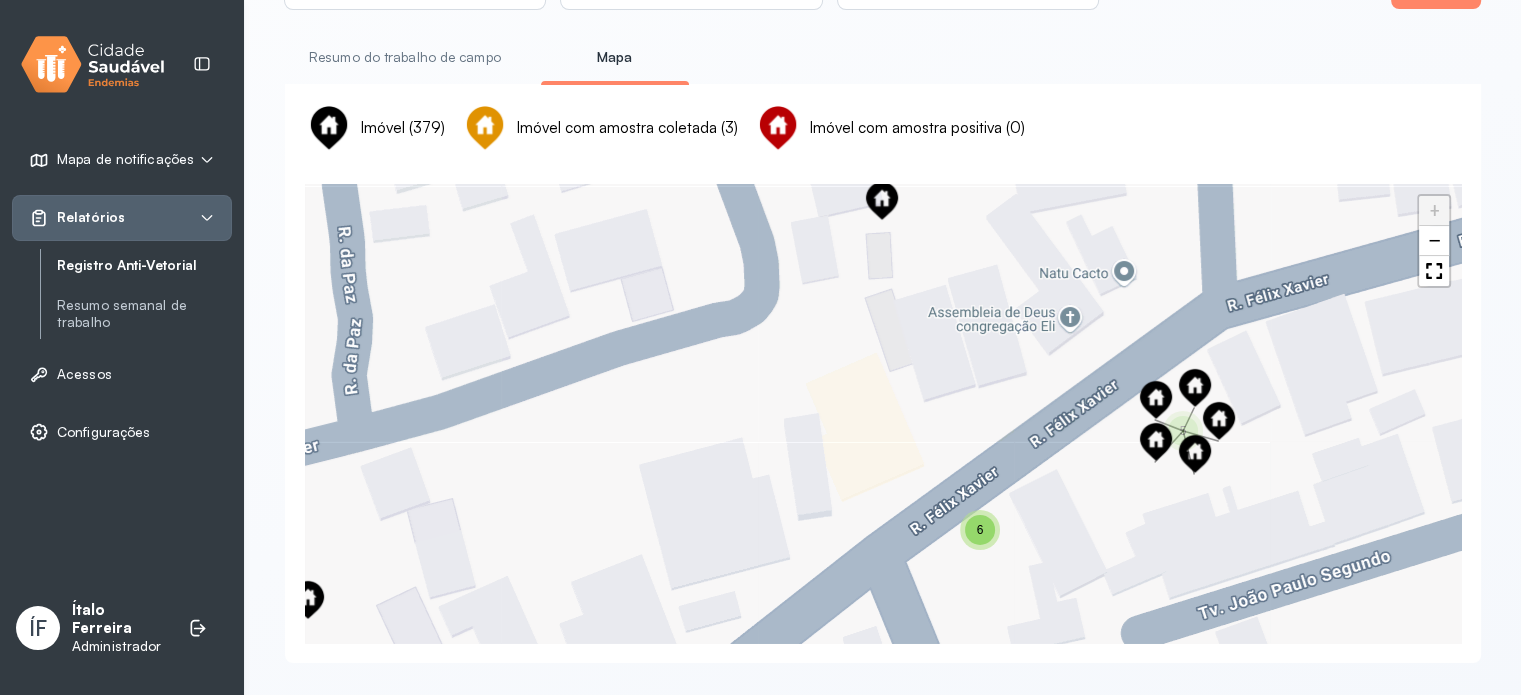 click on "6" at bounding box center (980, 530) 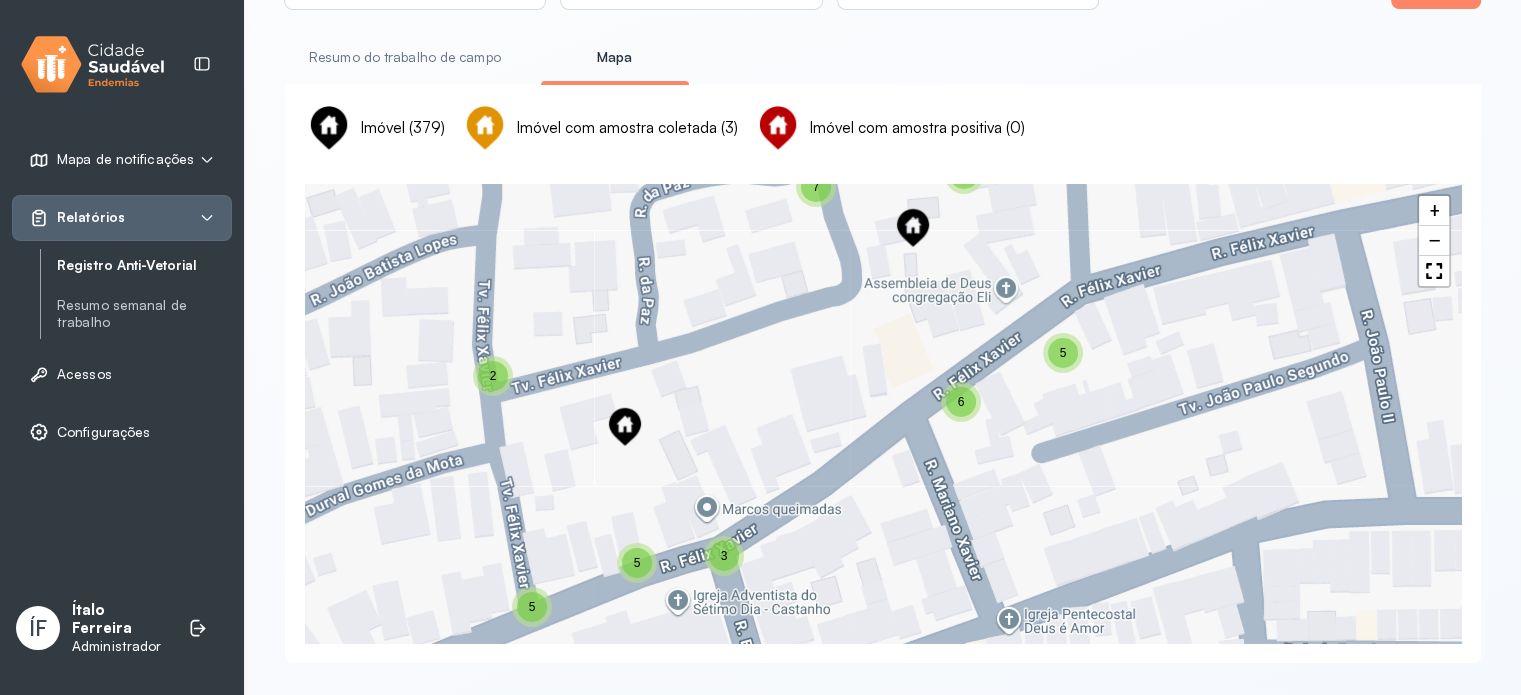 drag, startPoint x: 1023, startPoint y: 514, endPoint x: 885, endPoint y: 267, distance: 282.9364 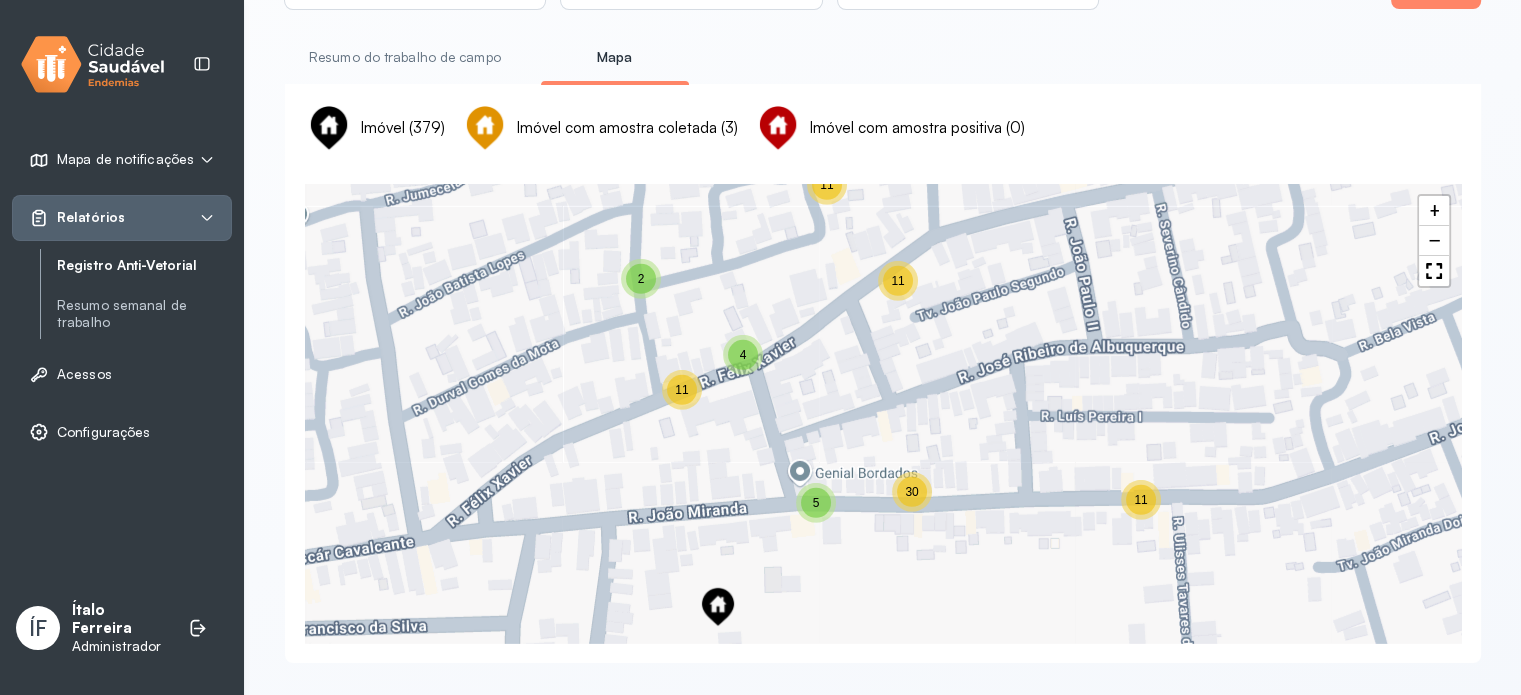 click on "5" at bounding box center (816, 503) 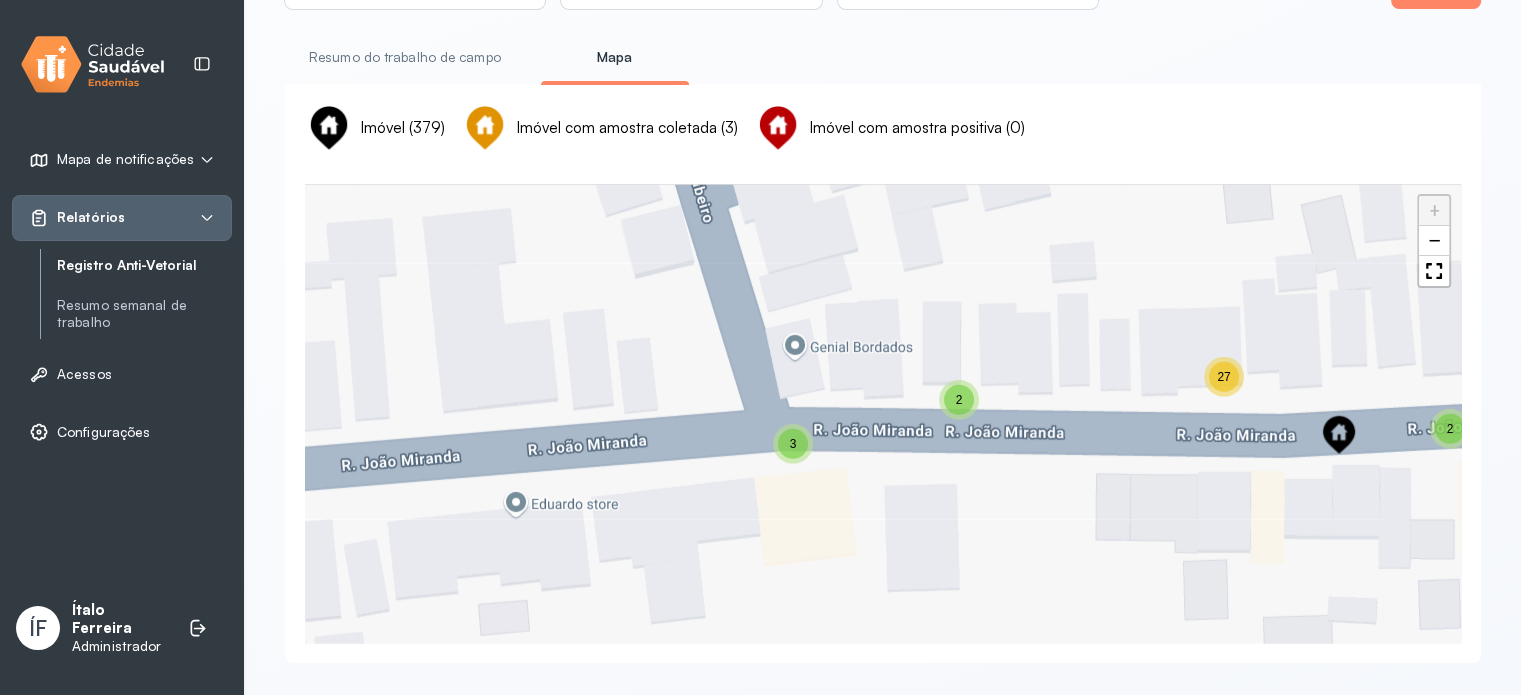 click on "2" at bounding box center (959, 400) 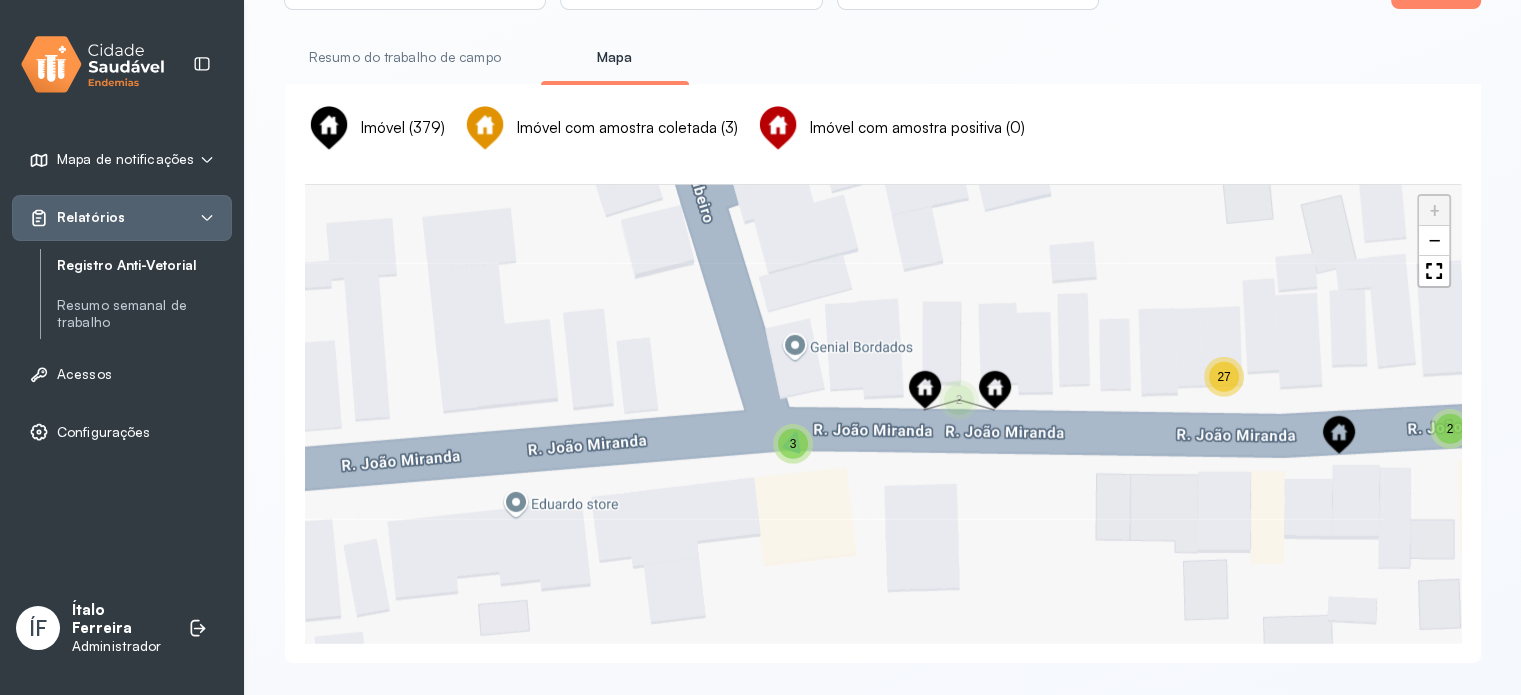 click on "3" at bounding box center [793, 444] 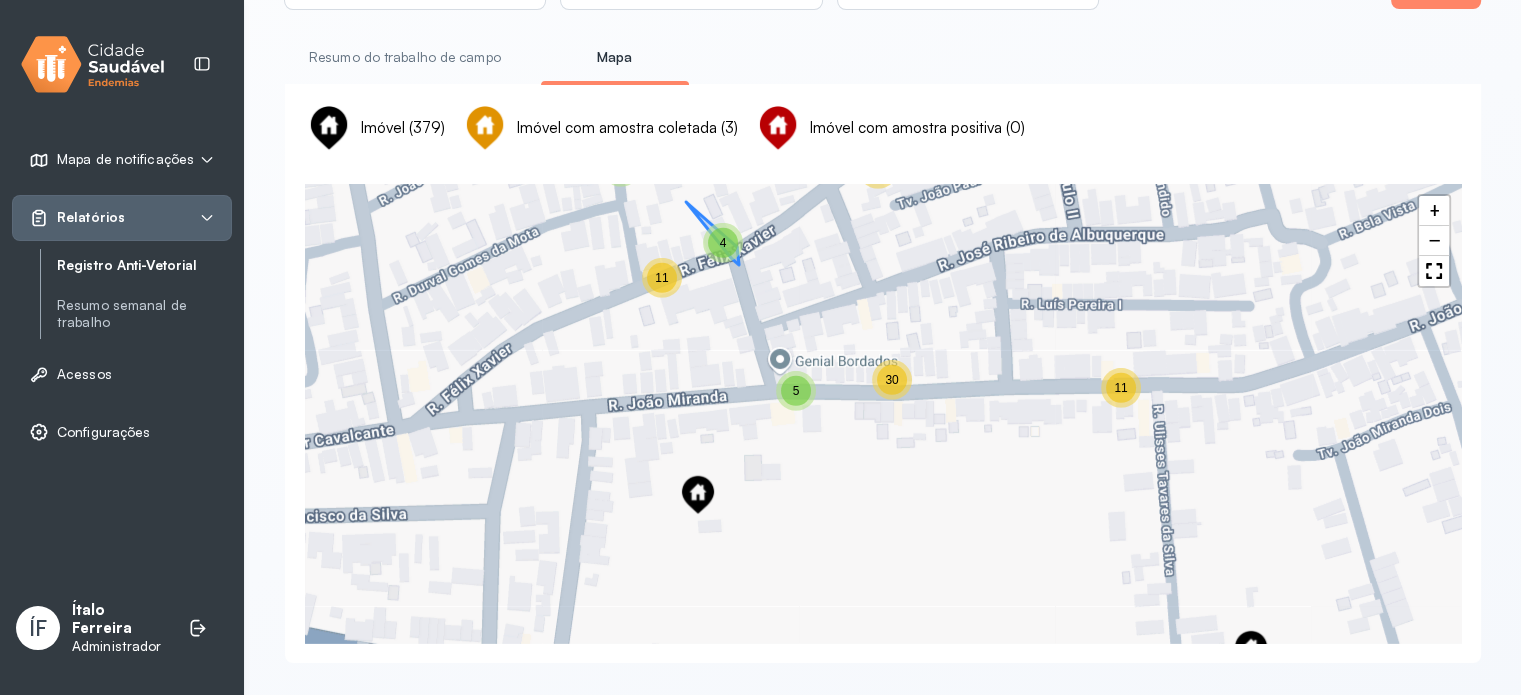 click on "4" at bounding box center (723, 243) 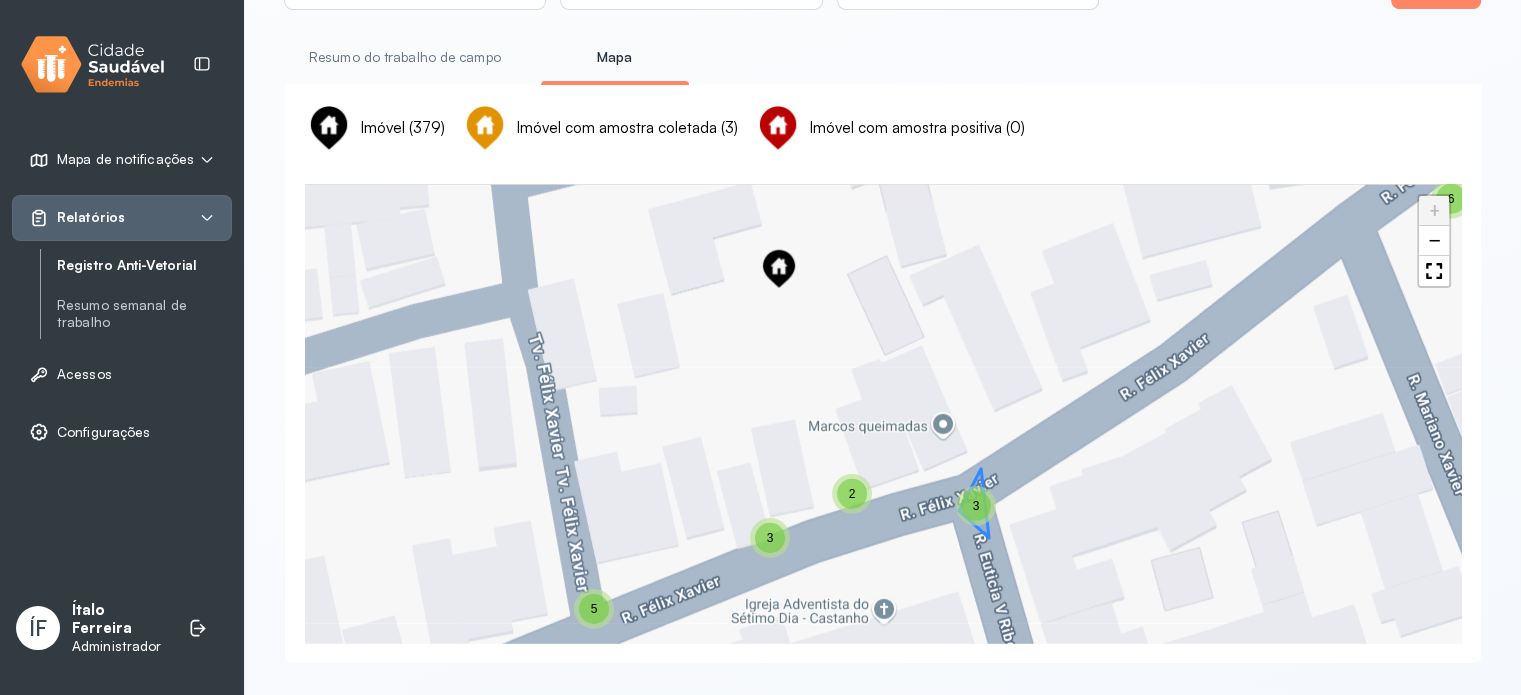click on "3" at bounding box center (976, 506) 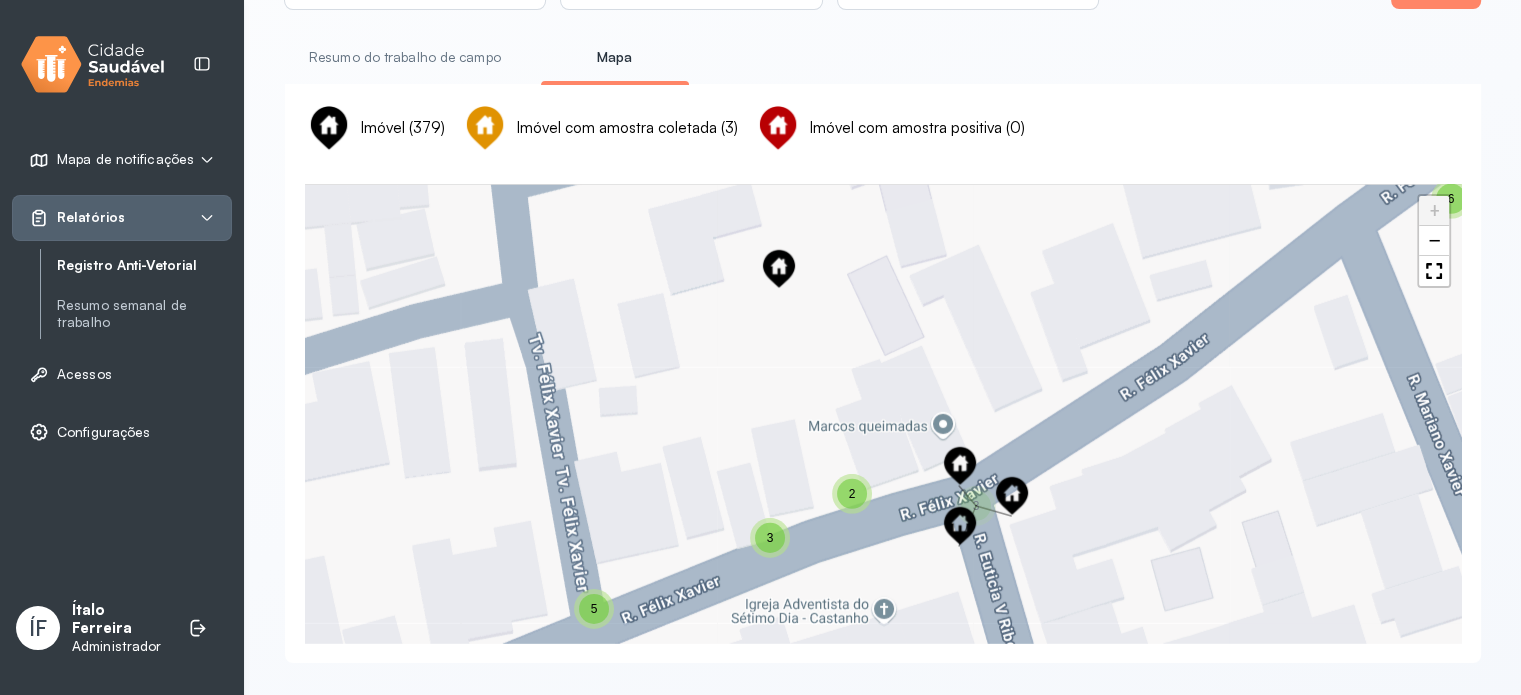 click on "2" at bounding box center [852, 494] 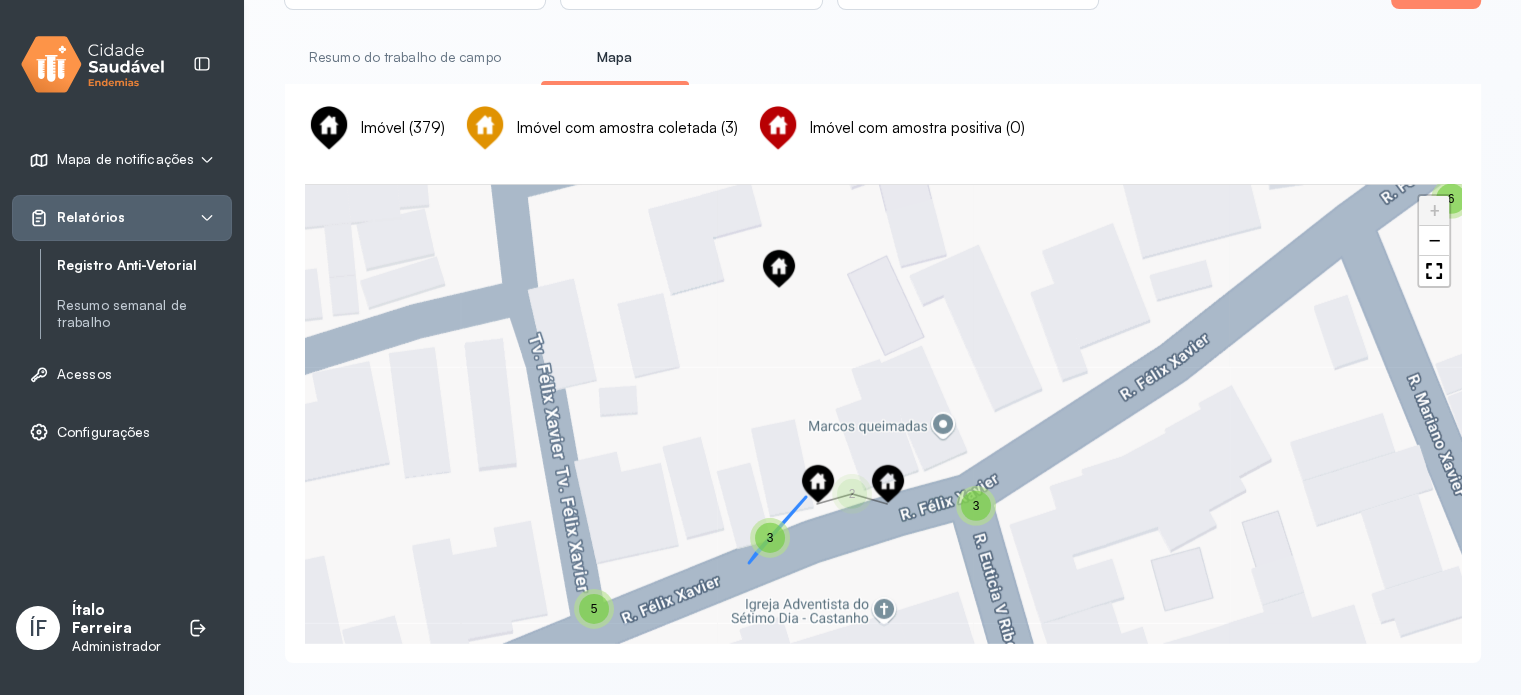 click on "3" at bounding box center (770, 538) 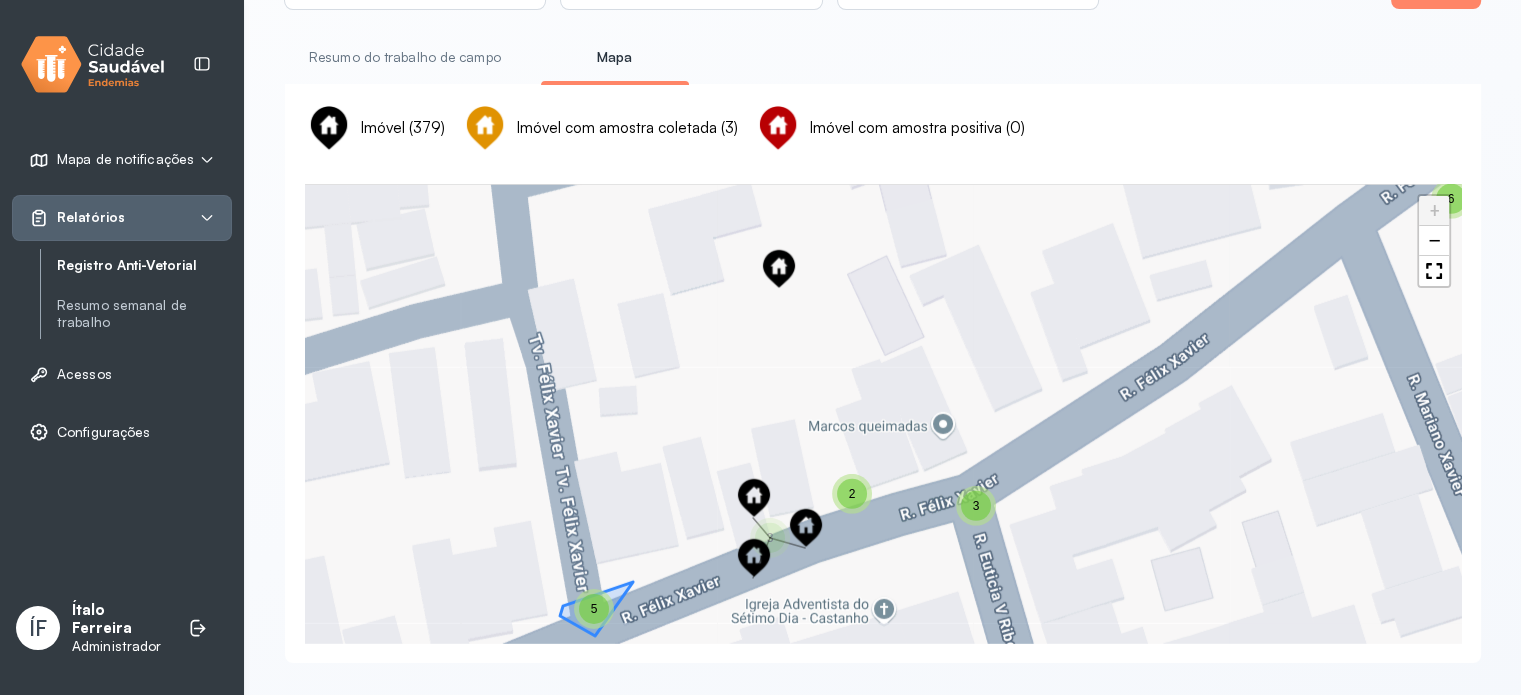 click on "5" at bounding box center [594, 609] 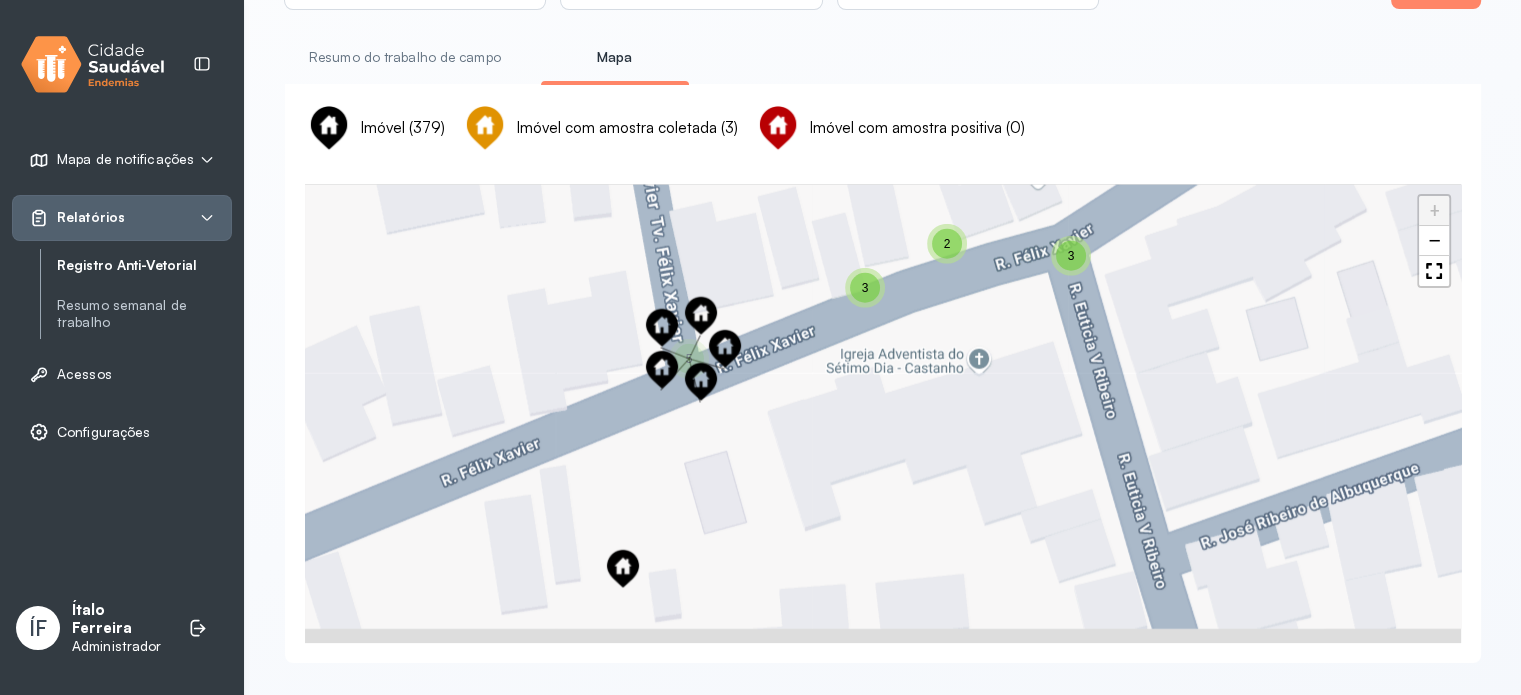 drag, startPoint x: 676, startPoint y: 452, endPoint x: 757, endPoint y: 278, distance: 191.92967 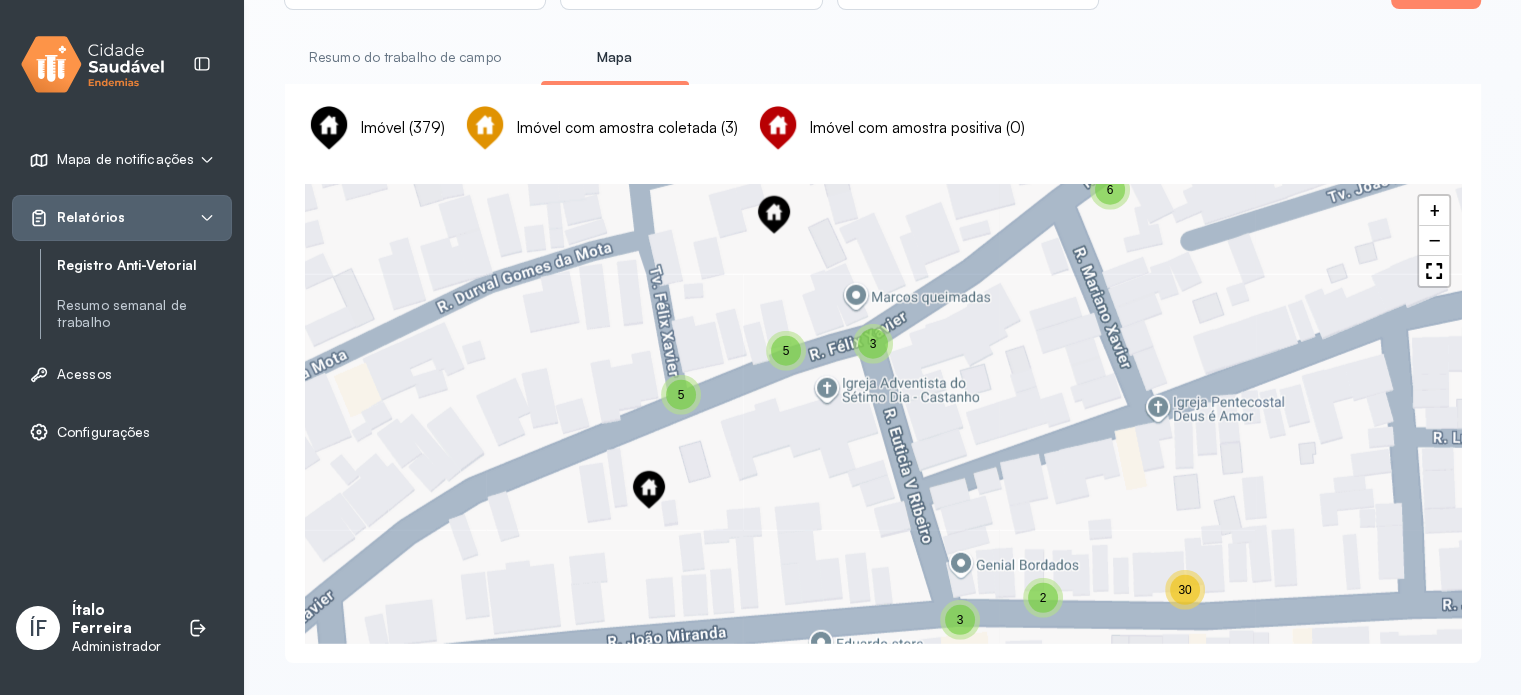 drag, startPoint x: 750, startPoint y: 519, endPoint x: 836, endPoint y: 206, distance: 324.59976 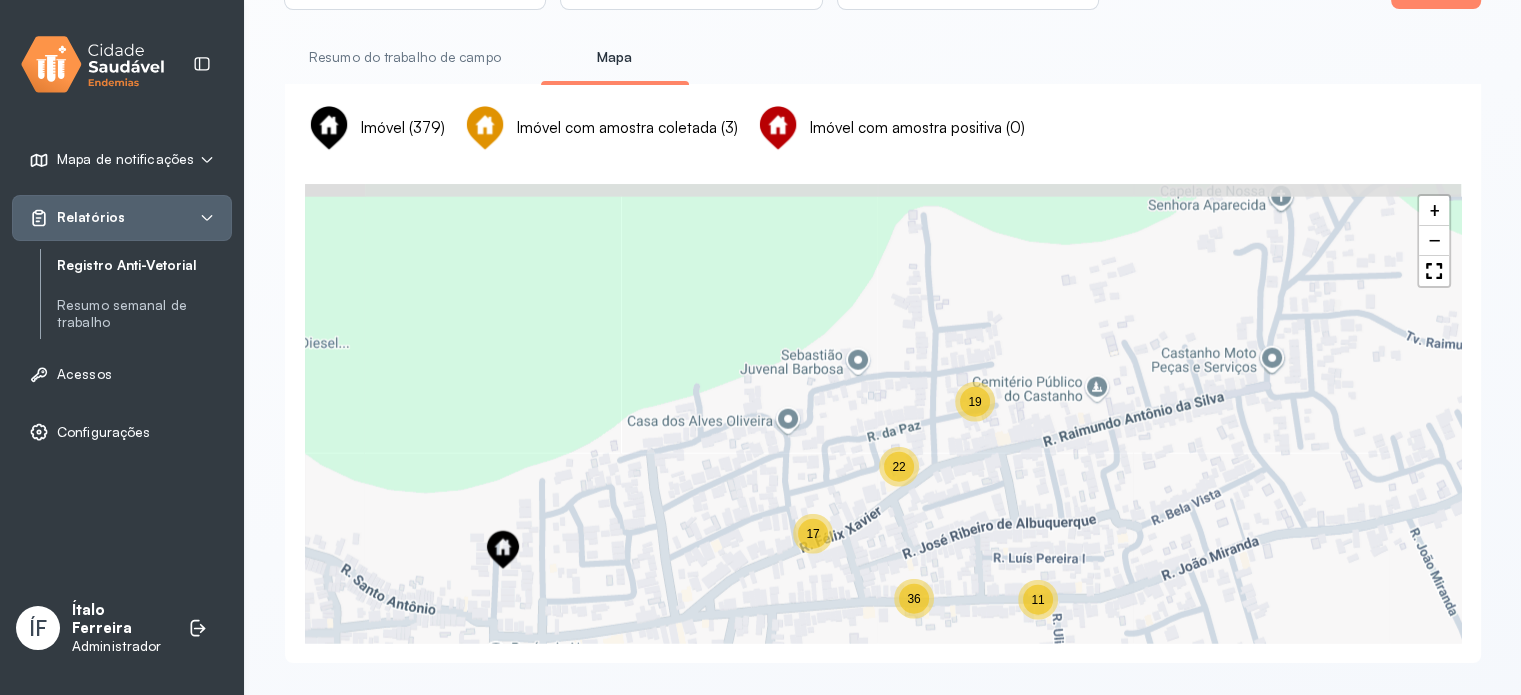 drag, startPoint x: 808, startPoint y: 428, endPoint x: 768, endPoint y: 583, distance: 160.07811 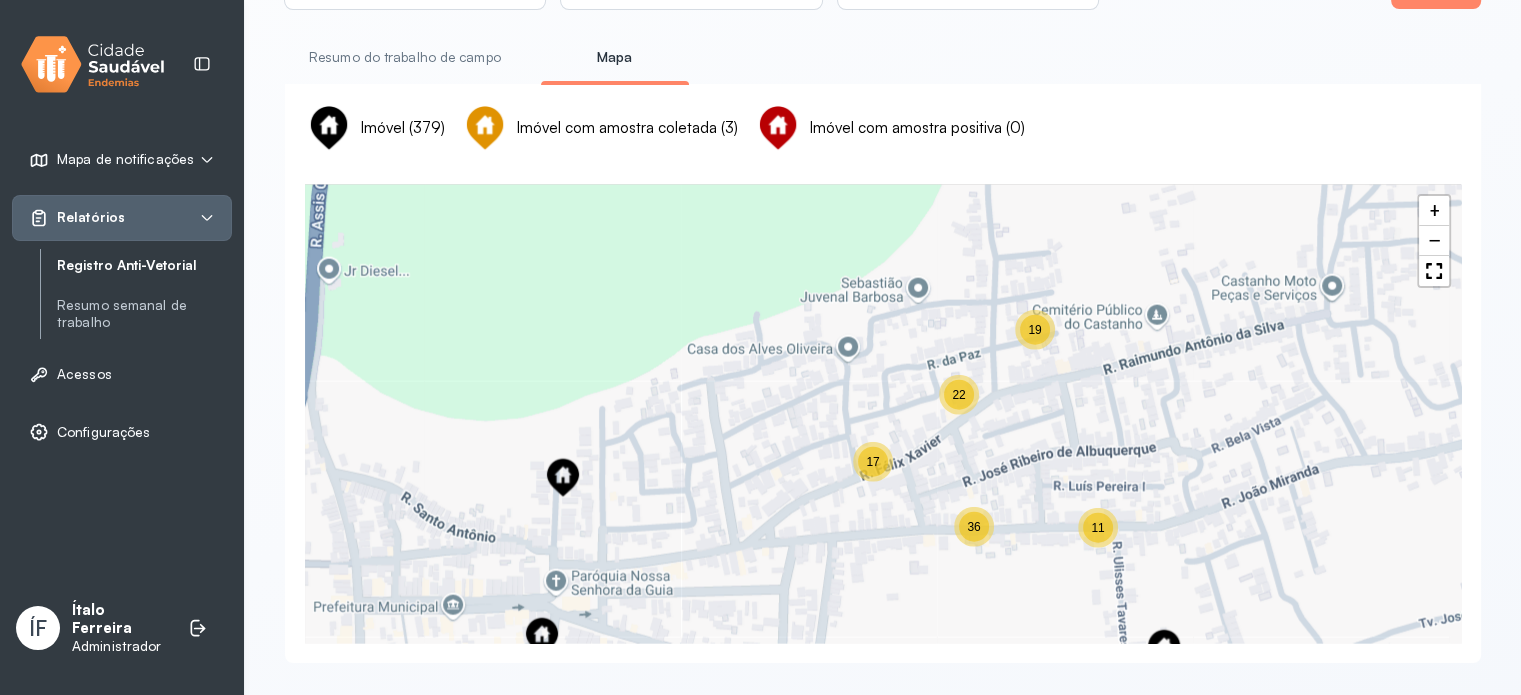 drag, startPoint x: 604, startPoint y: 427, endPoint x: 704, endPoint y: 371, distance: 114.61239 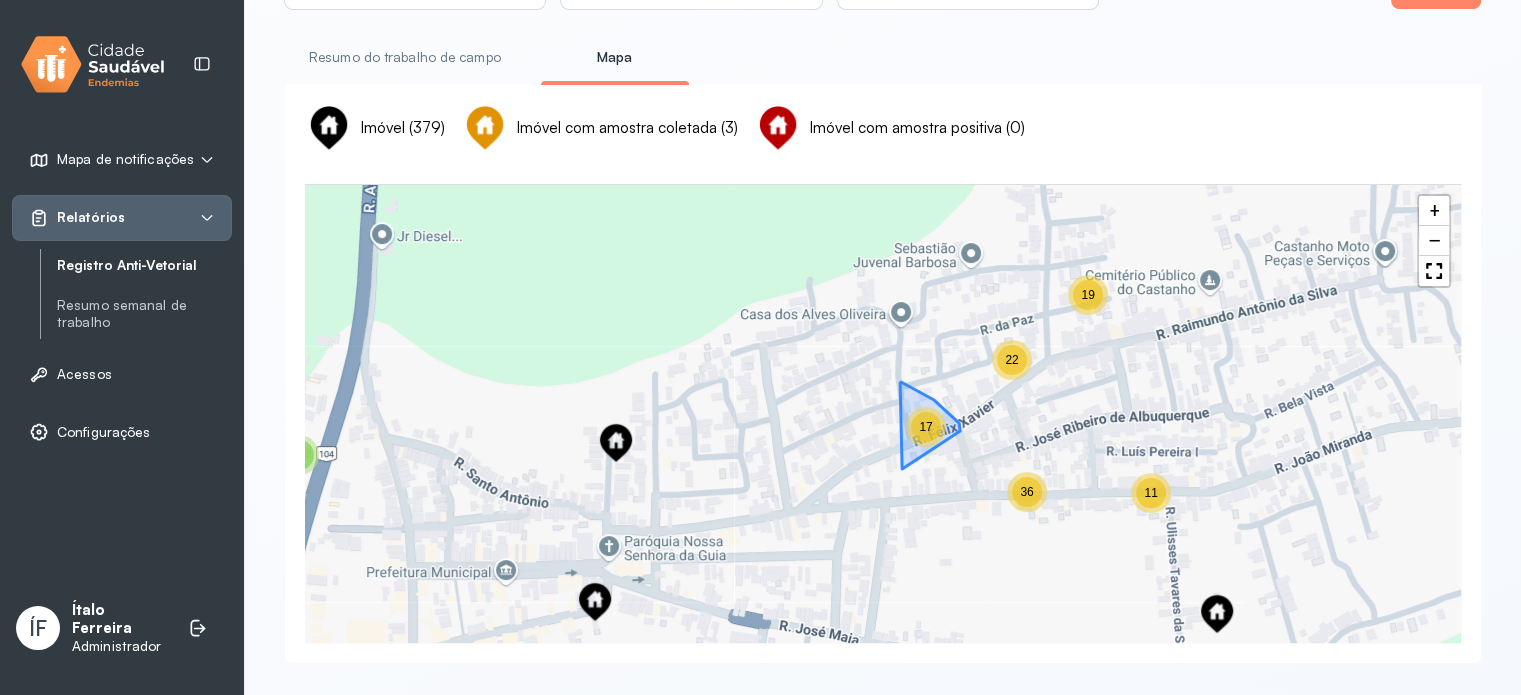 click on "17" at bounding box center [925, 427] 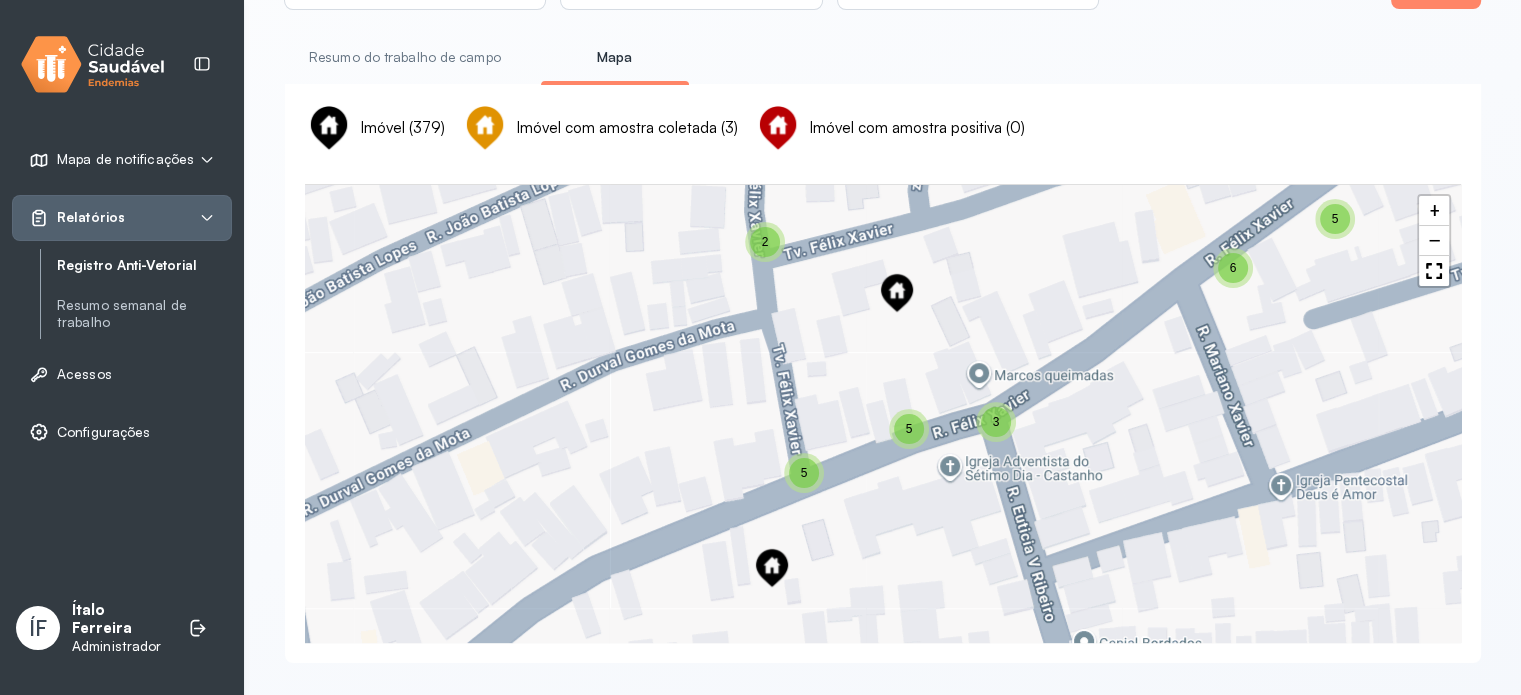 drag, startPoint x: 904, startPoint y: 430, endPoint x: 864, endPoint y: 454, distance: 46.647614 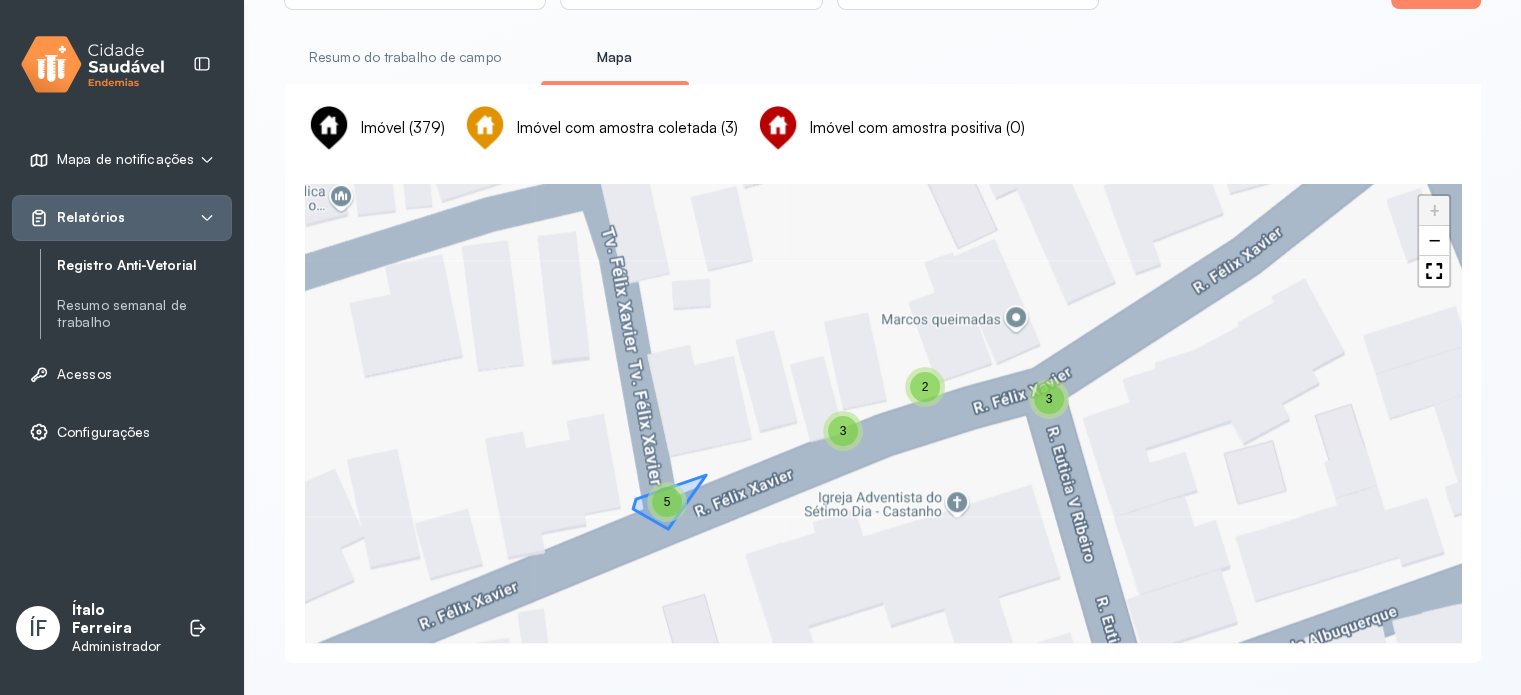 click on "5" at bounding box center [667, 502] 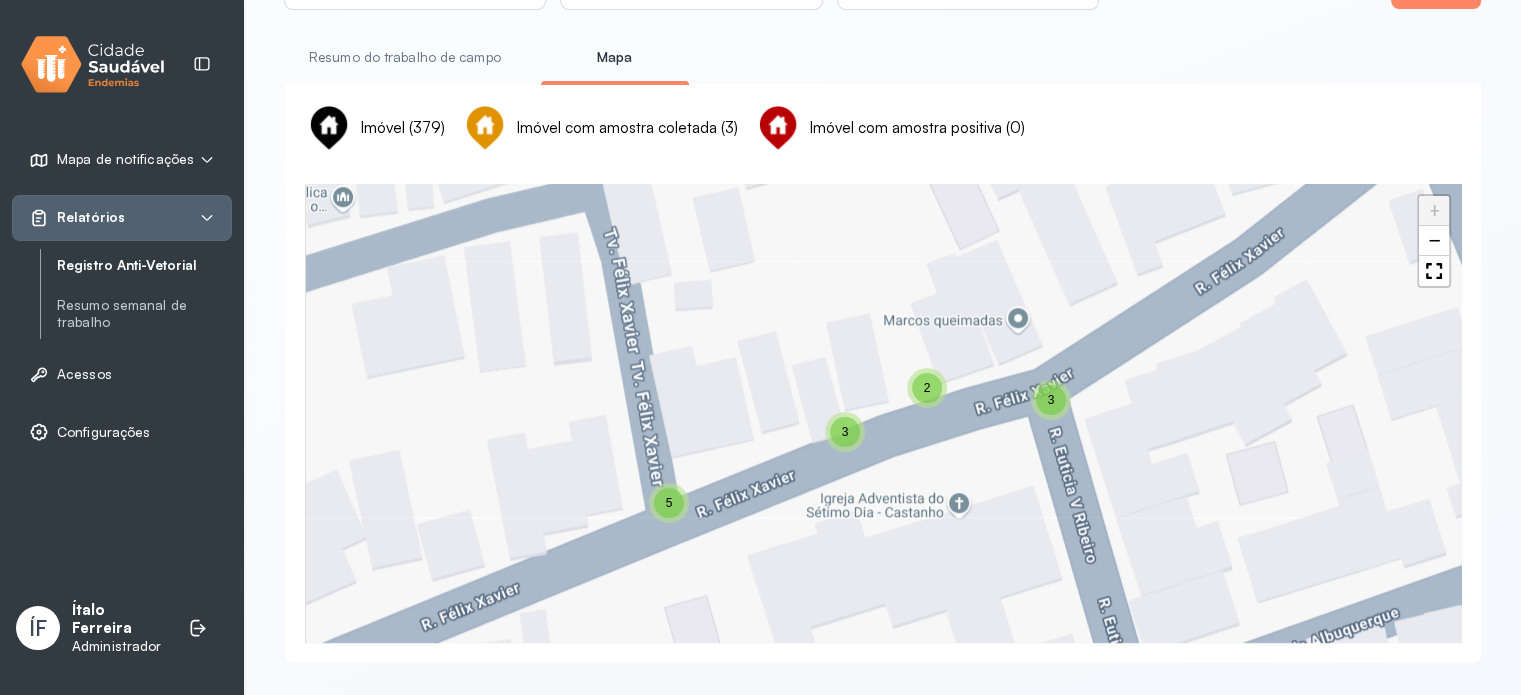 click on "3 3 2 3 5 2 2 27 2 3 6 5 6 4 + −" at bounding box center [883, 413] 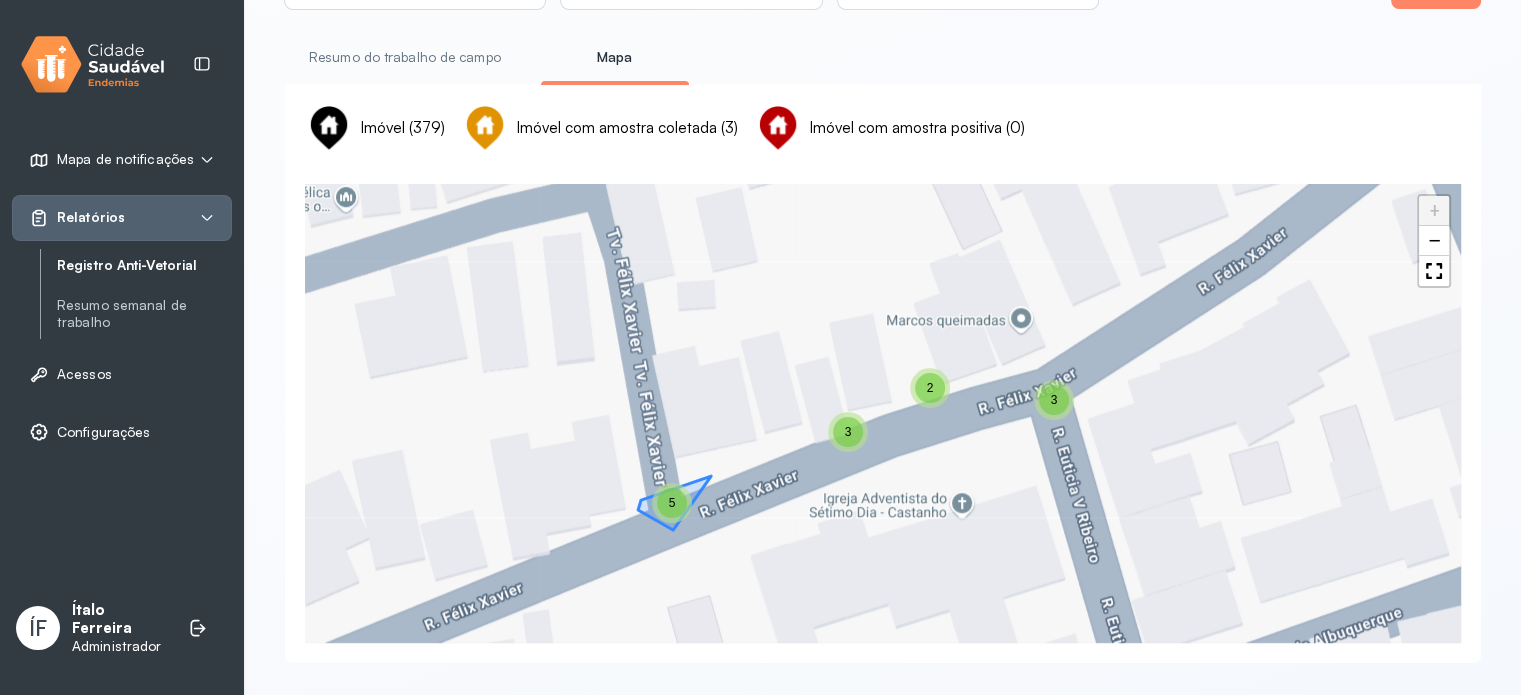 click on "5" at bounding box center (672, 503) 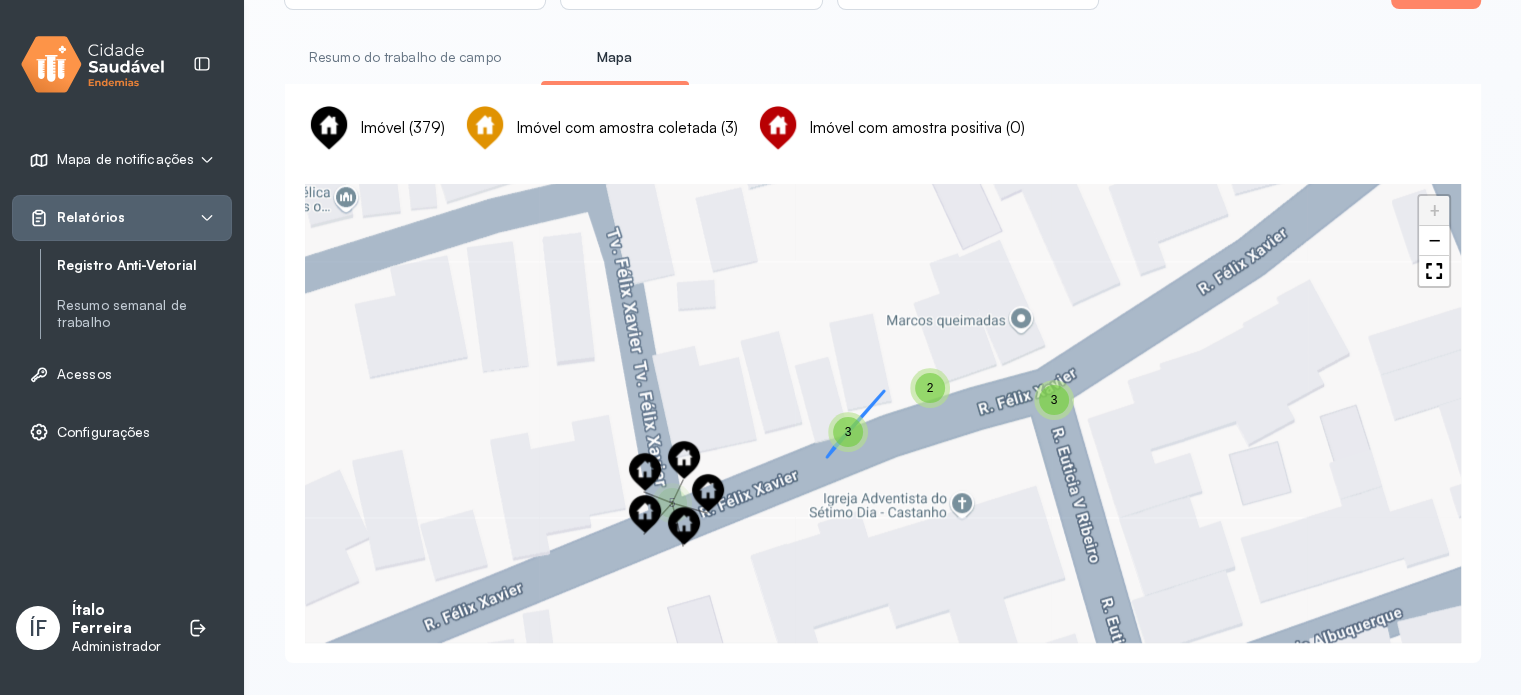 drag, startPoint x: 841, startPoint y: 437, endPoint x: 896, endPoint y: 389, distance: 73 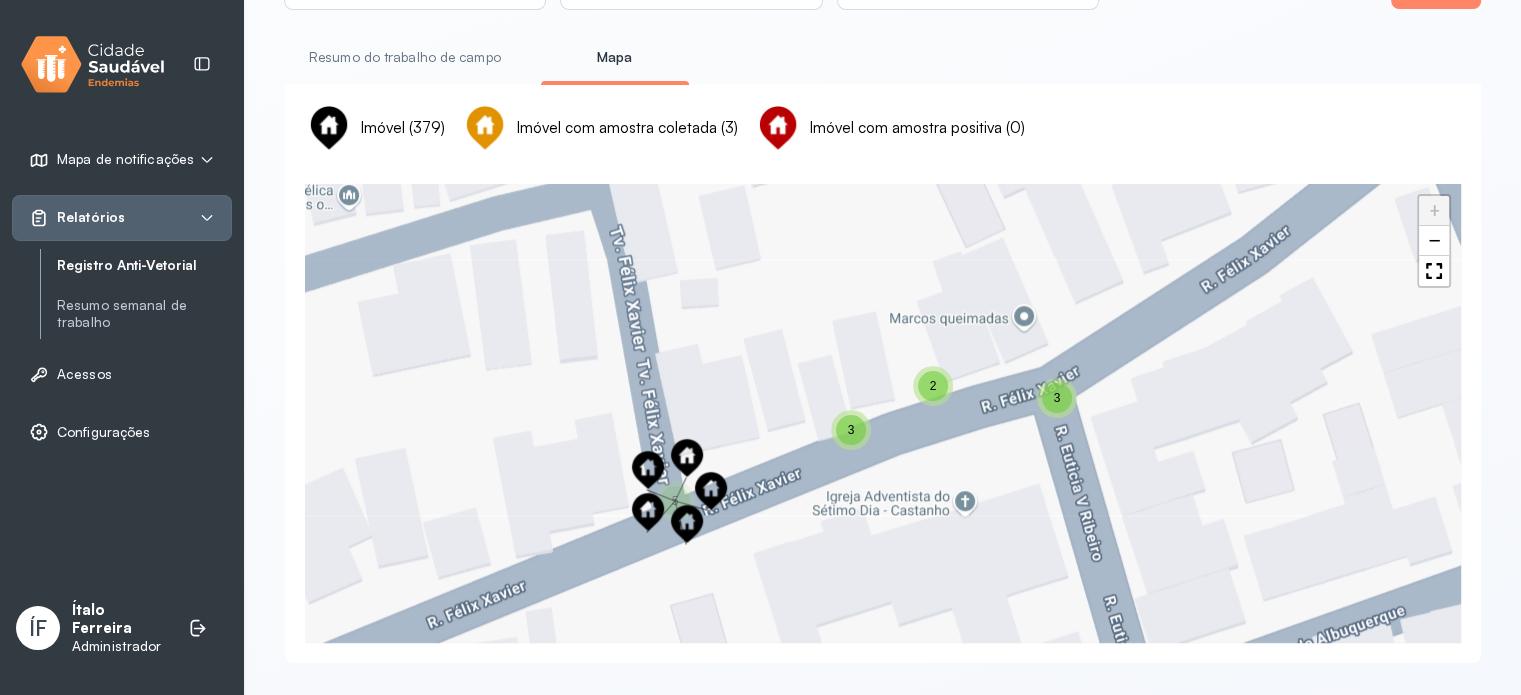 click on "2" at bounding box center [933, 386] 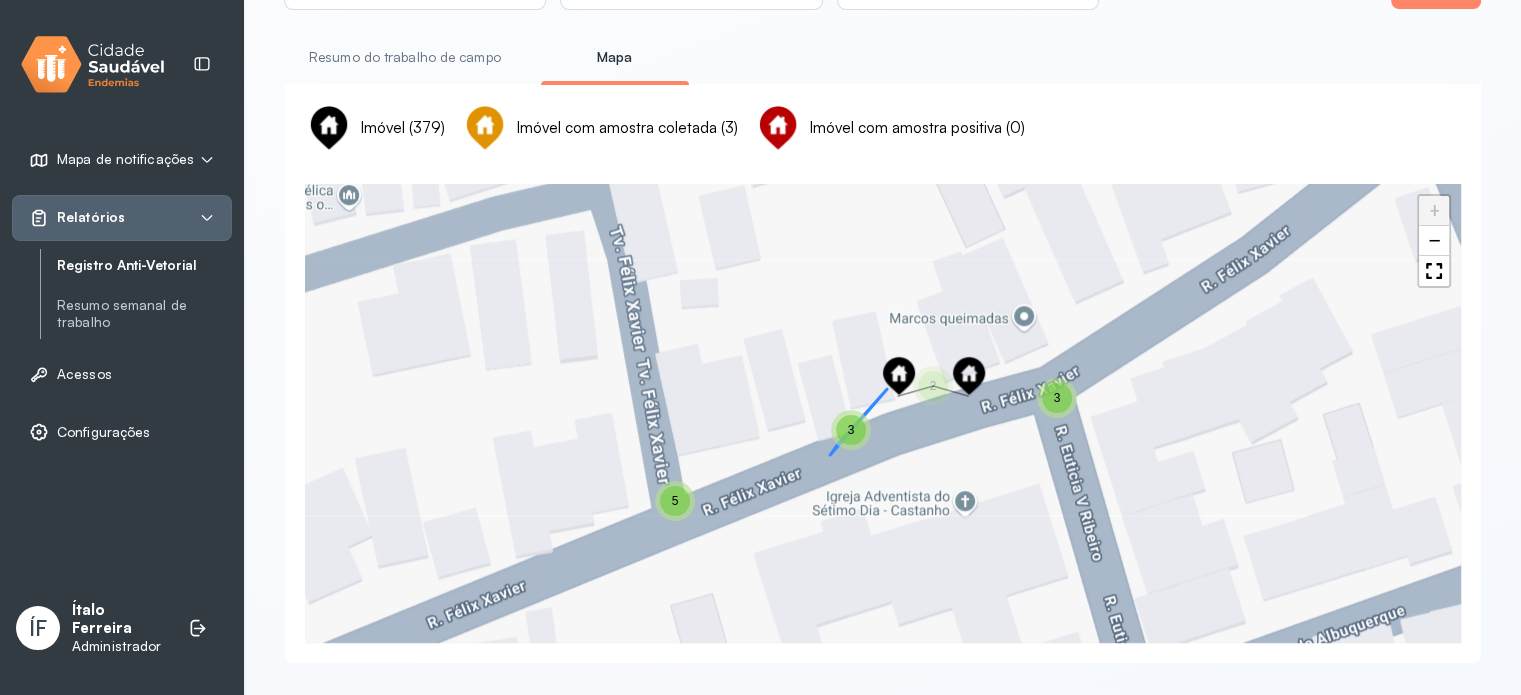 click on "3" at bounding box center [851, 430] 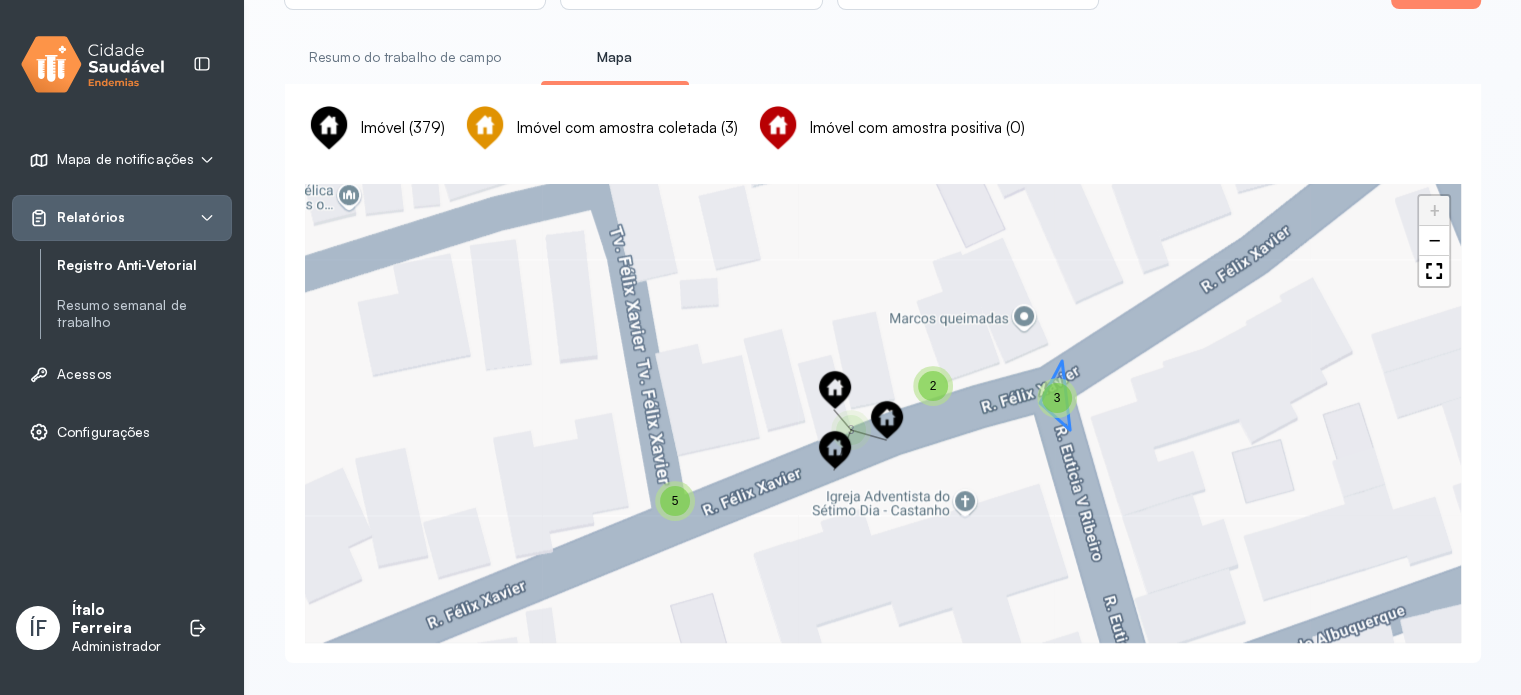 click on "3" at bounding box center (1057, 398) 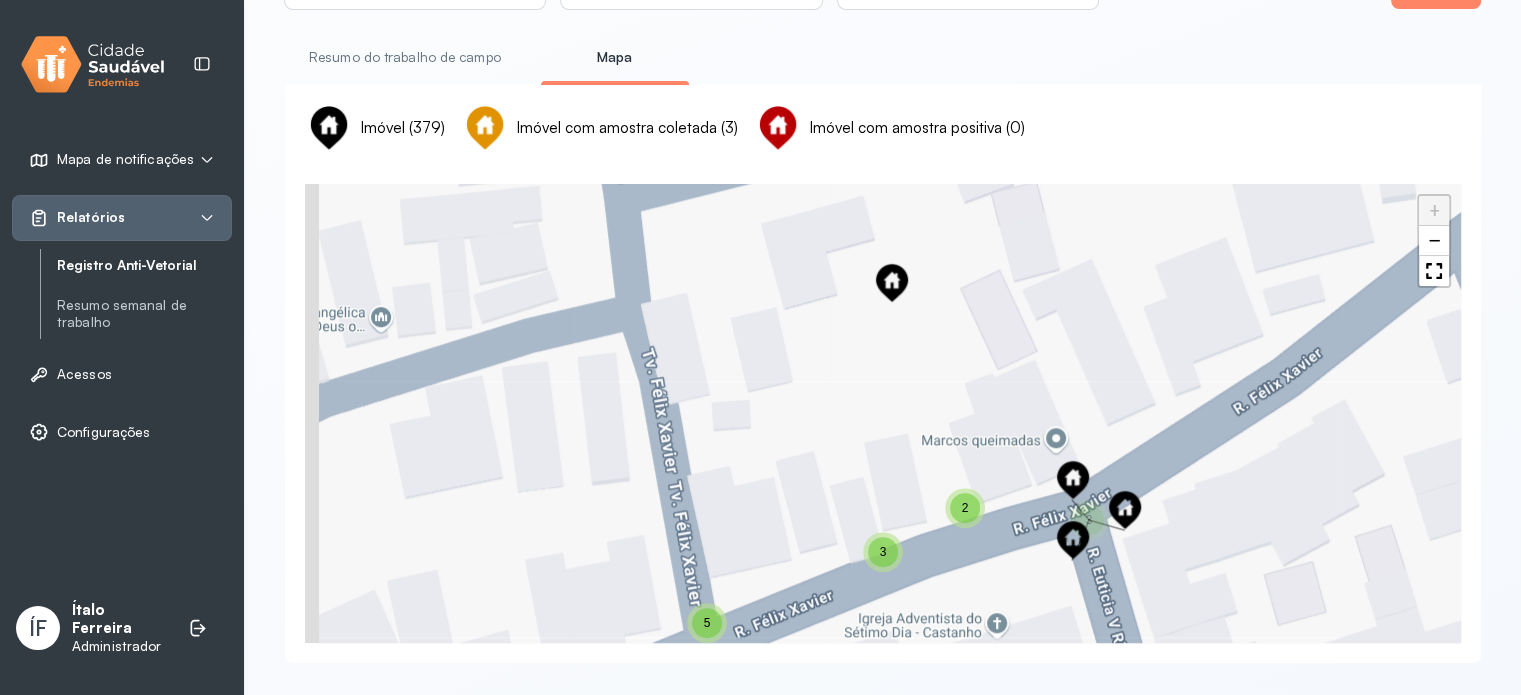 drag, startPoint x: 852, startPoint y: 332, endPoint x: 870, endPoint y: 457, distance: 126.28935 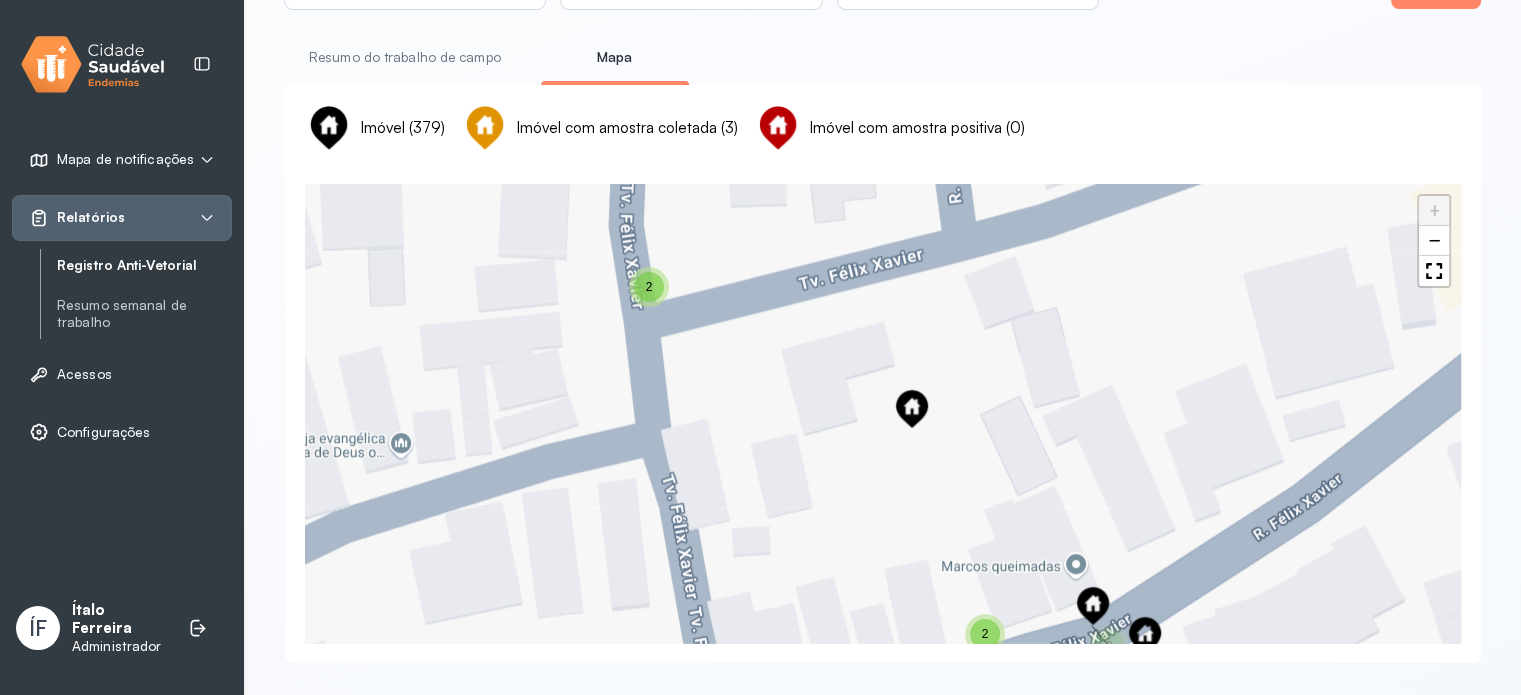 click on "2" at bounding box center (649, 287) 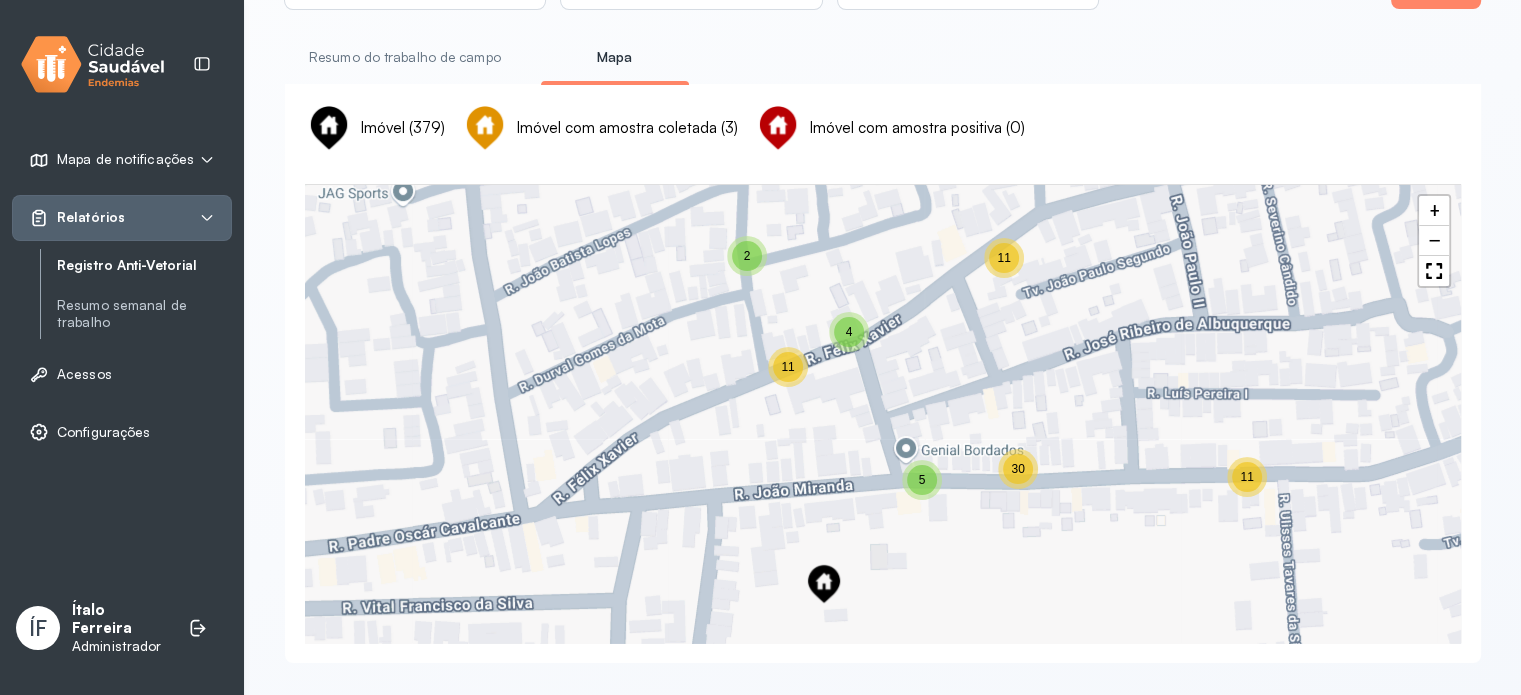 drag, startPoint x: 616, startPoint y: 475, endPoint x: 775, endPoint y: 303, distance: 234.23279 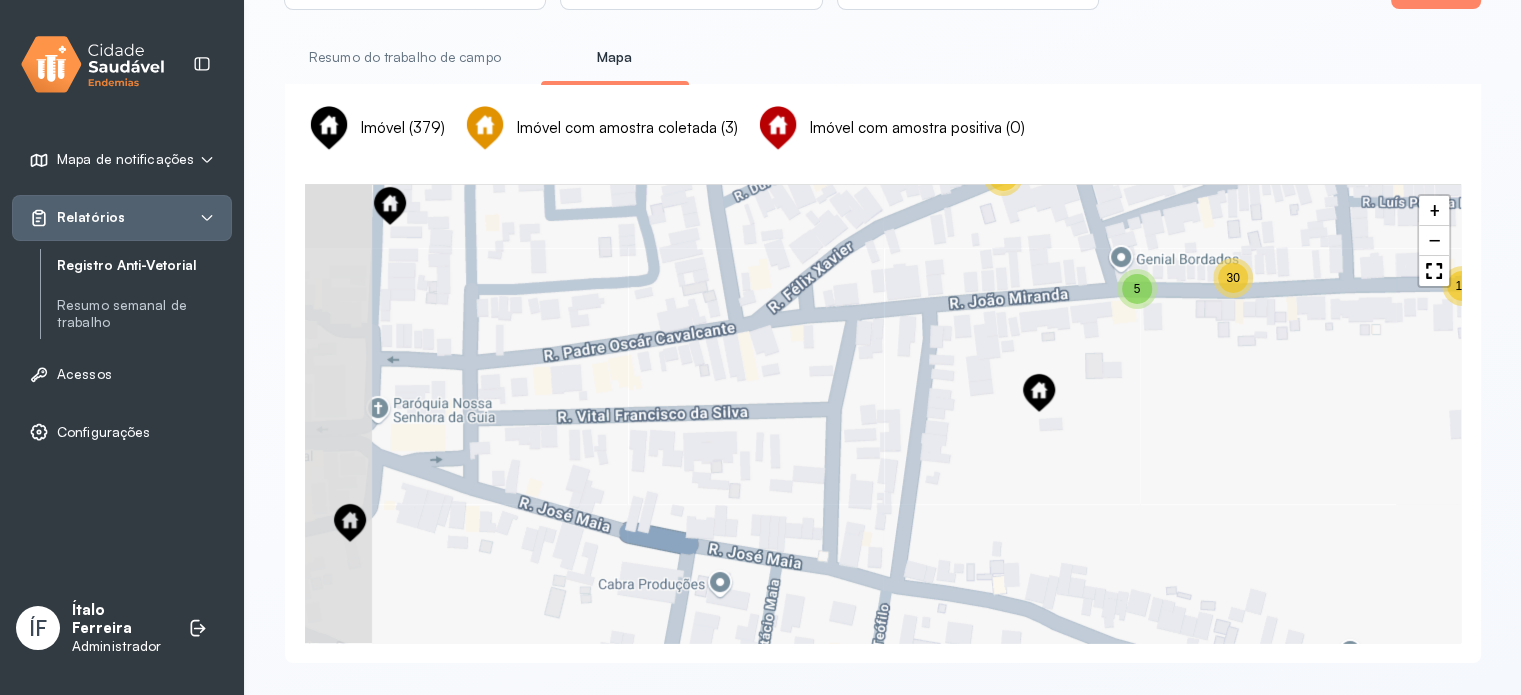 drag, startPoint x: 767, startPoint y: 506, endPoint x: 926, endPoint y: 373, distance: 207.29207 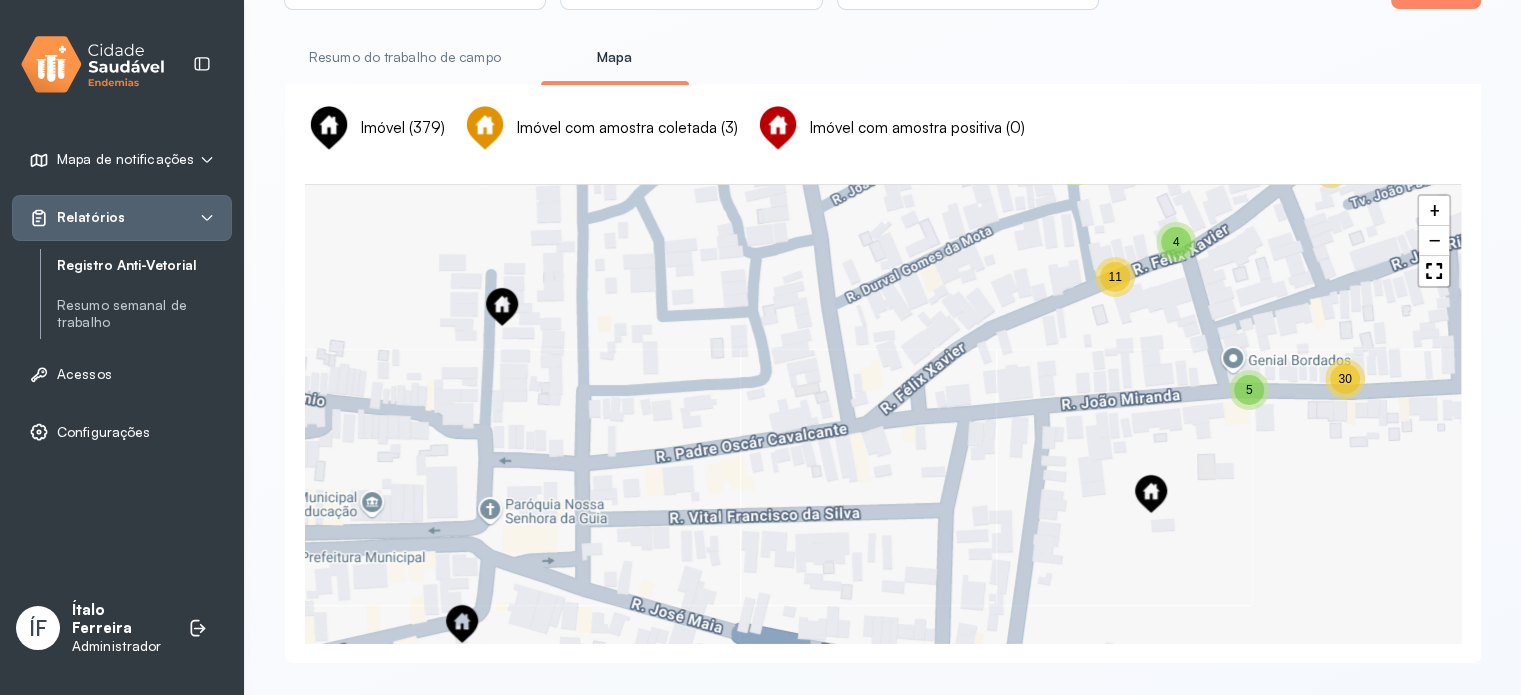 drag, startPoint x: 608, startPoint y: 413, endPoint x: 947, endPoint y: 632, distance: 403.58643 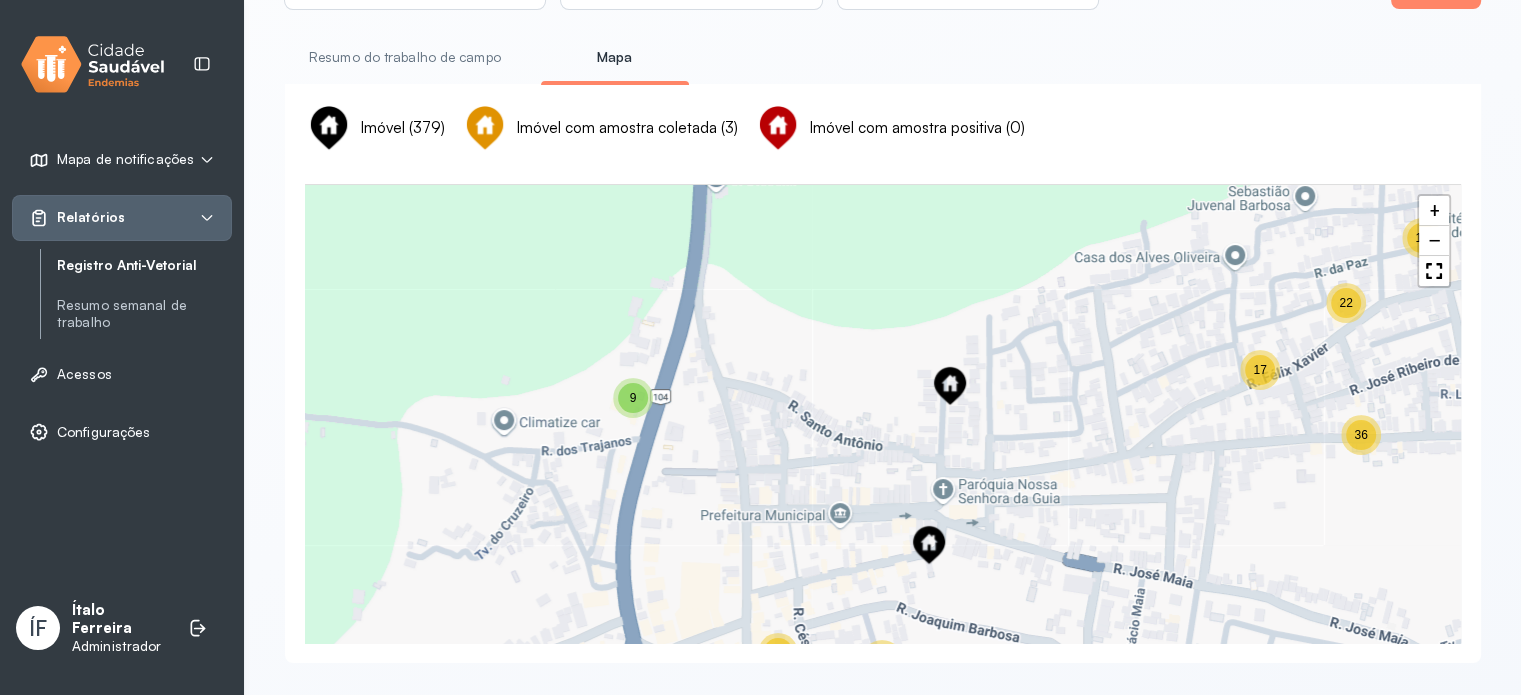 drag, startPoint x: 900, startPoint y: 528, endPoint x: 590, endPoint y: 367, distance: 349.31503 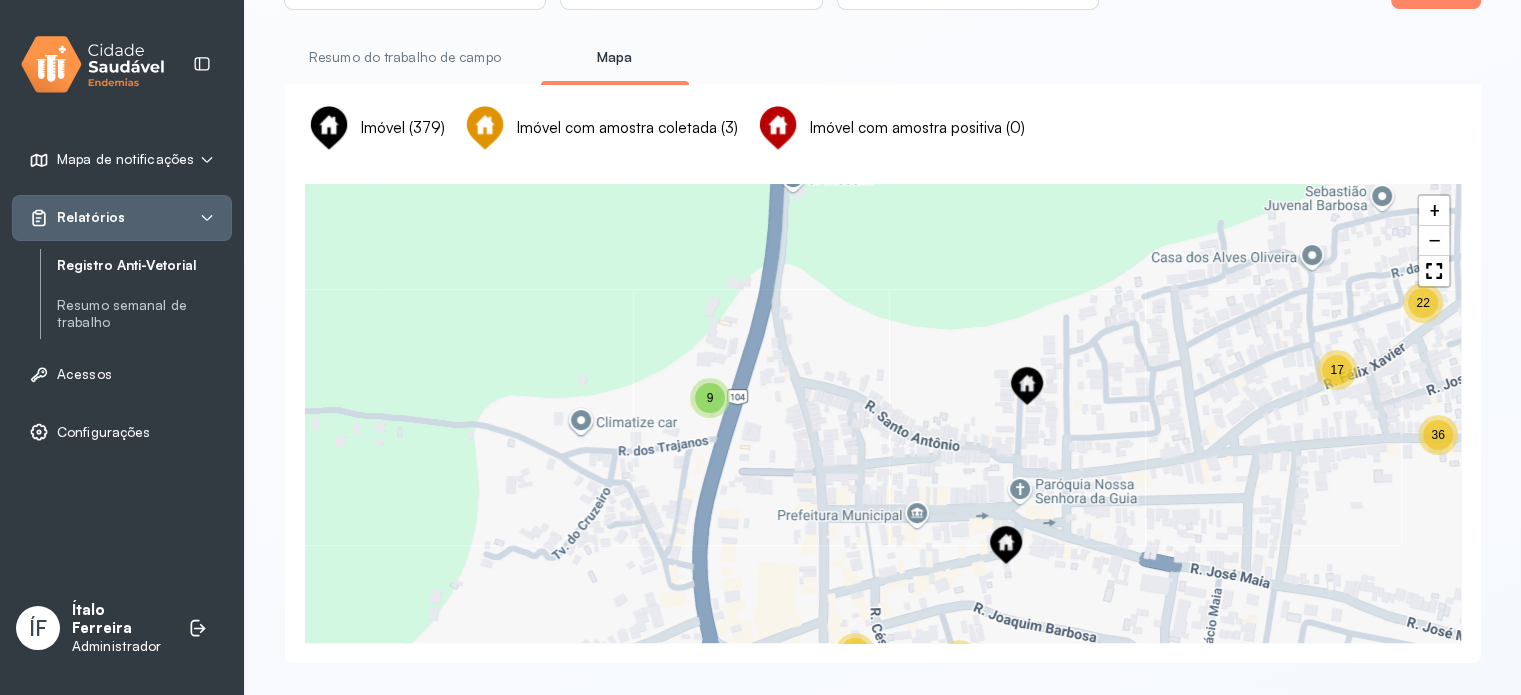 click on "9" at bounding box center (710, 398) 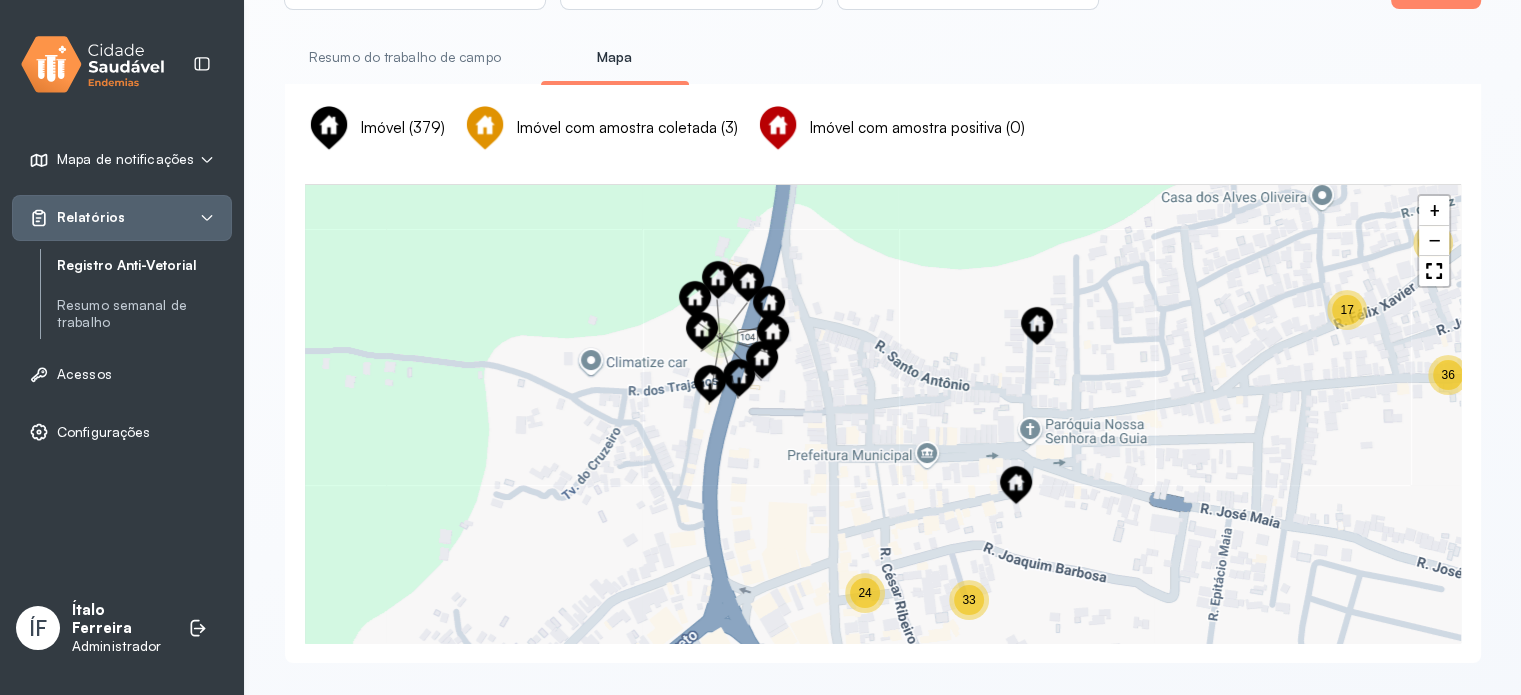 drag, startPoint x: 846, startPoint y: 440, endPoint x: 811, endPoint y: 223, distance: 219.80446 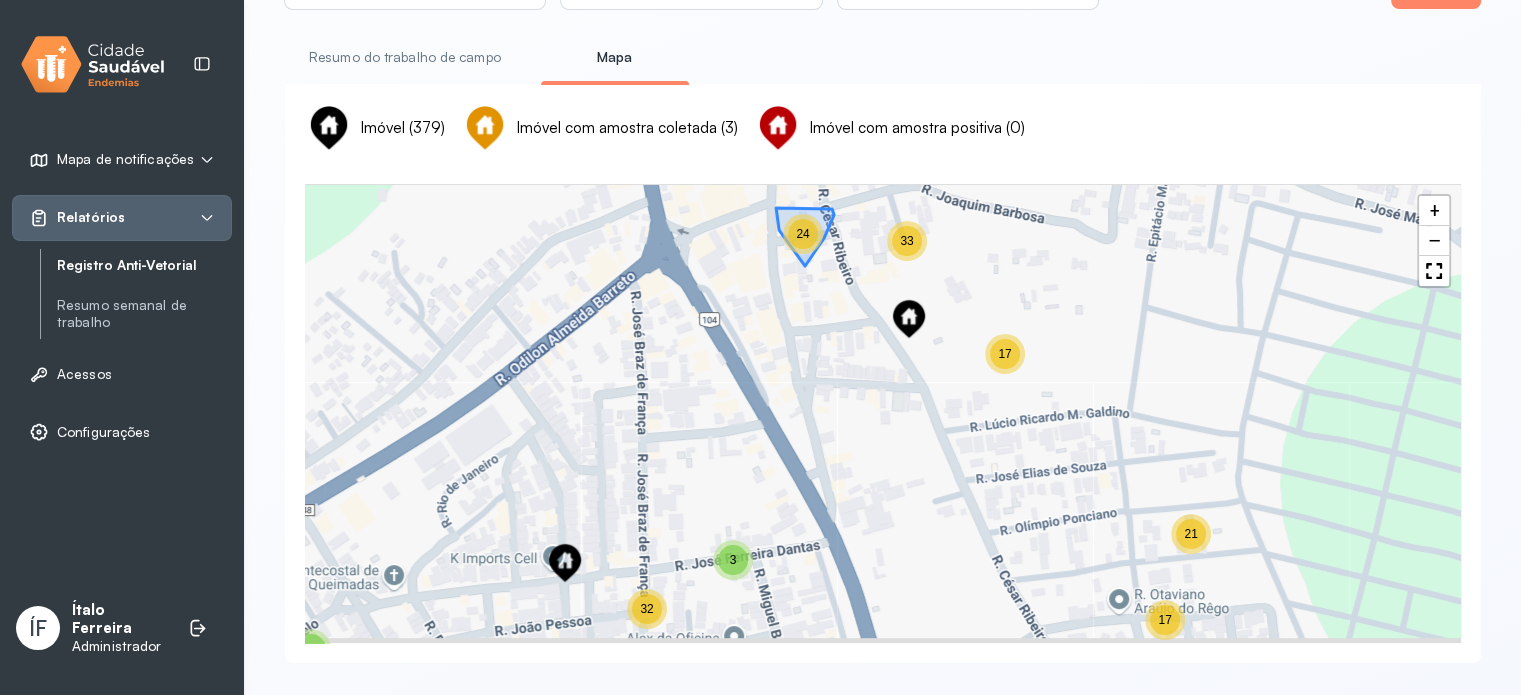 click on "24" at bounding box center [803, 234] 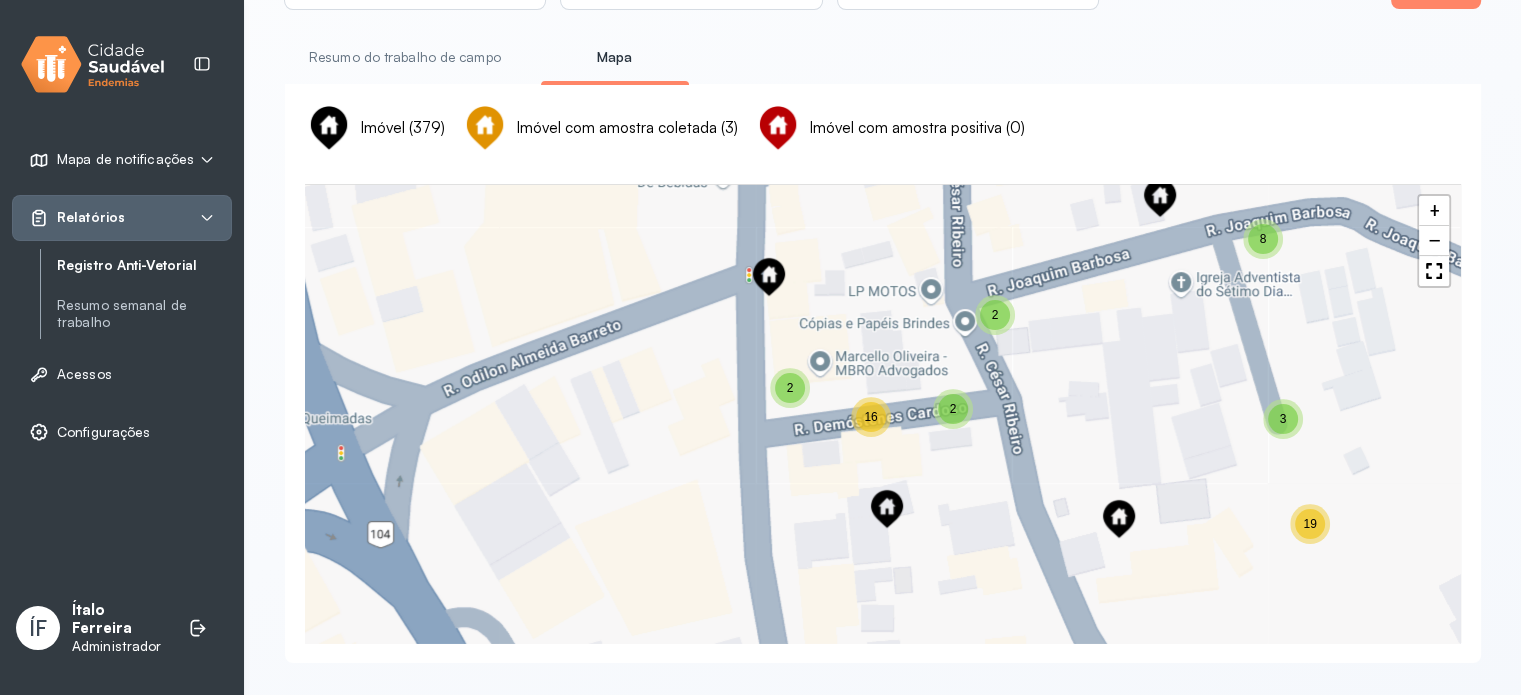 click on "2" at bounding box center [790, 388] 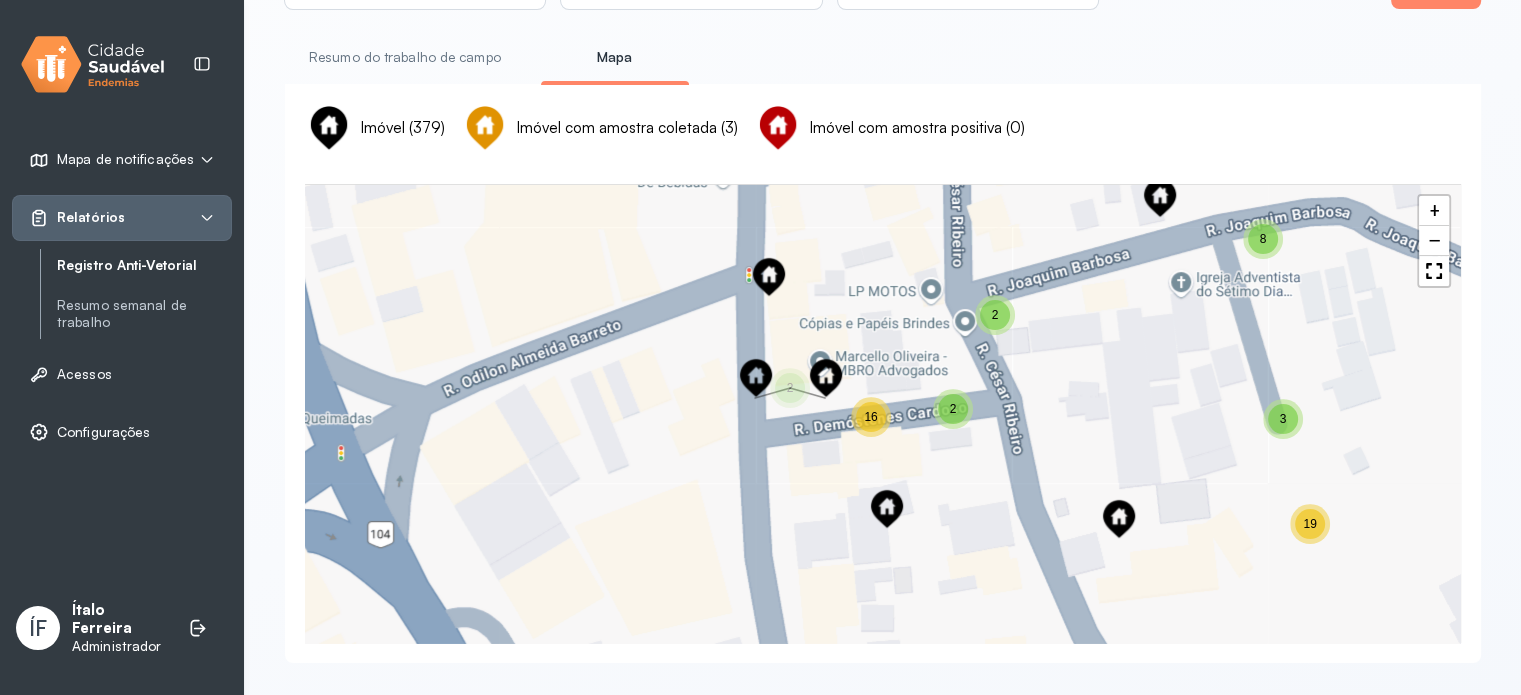 click on "14 3 19 8 3 2 2 2 16 + −" at bounding box center [883, 413] 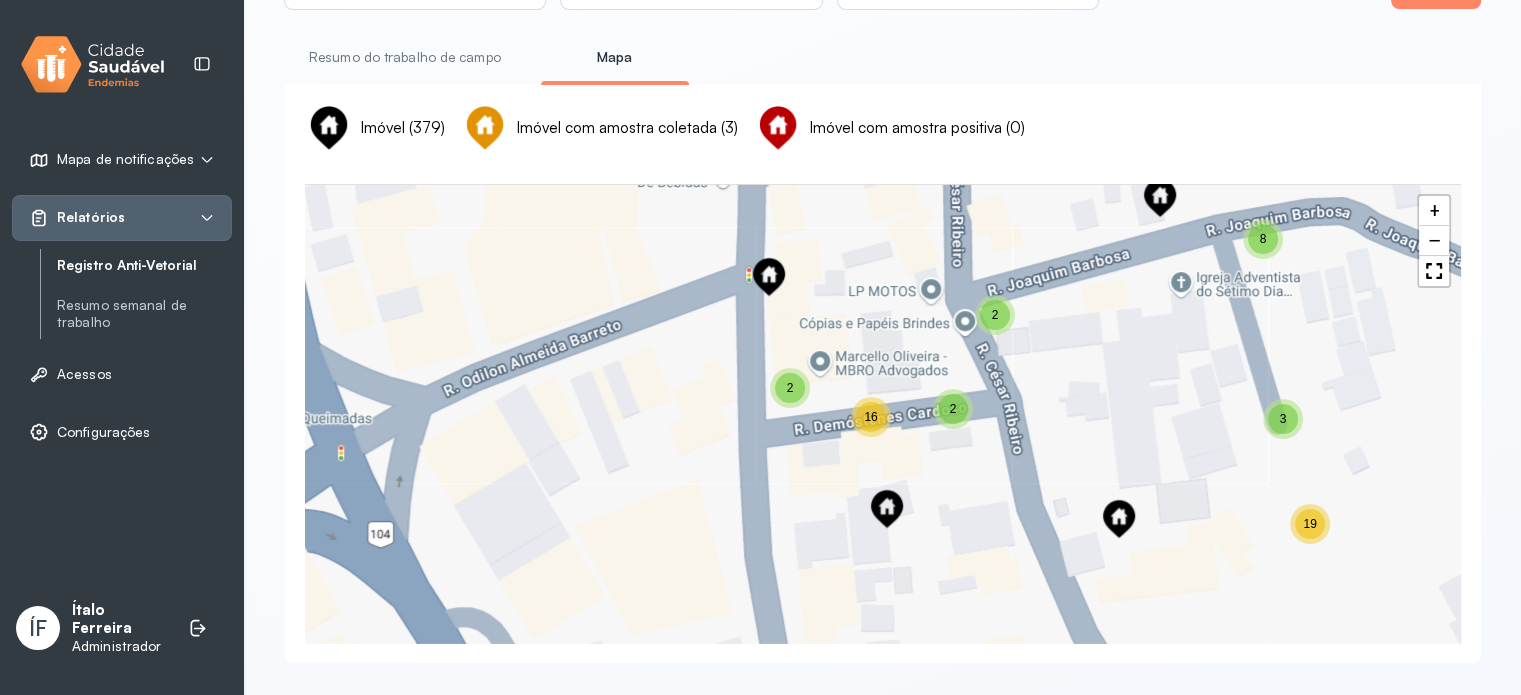 drag, startPoint x: 872, startPoint y: 423, endPoint x: 1035, endPoint y: 408, distance: 163.68874 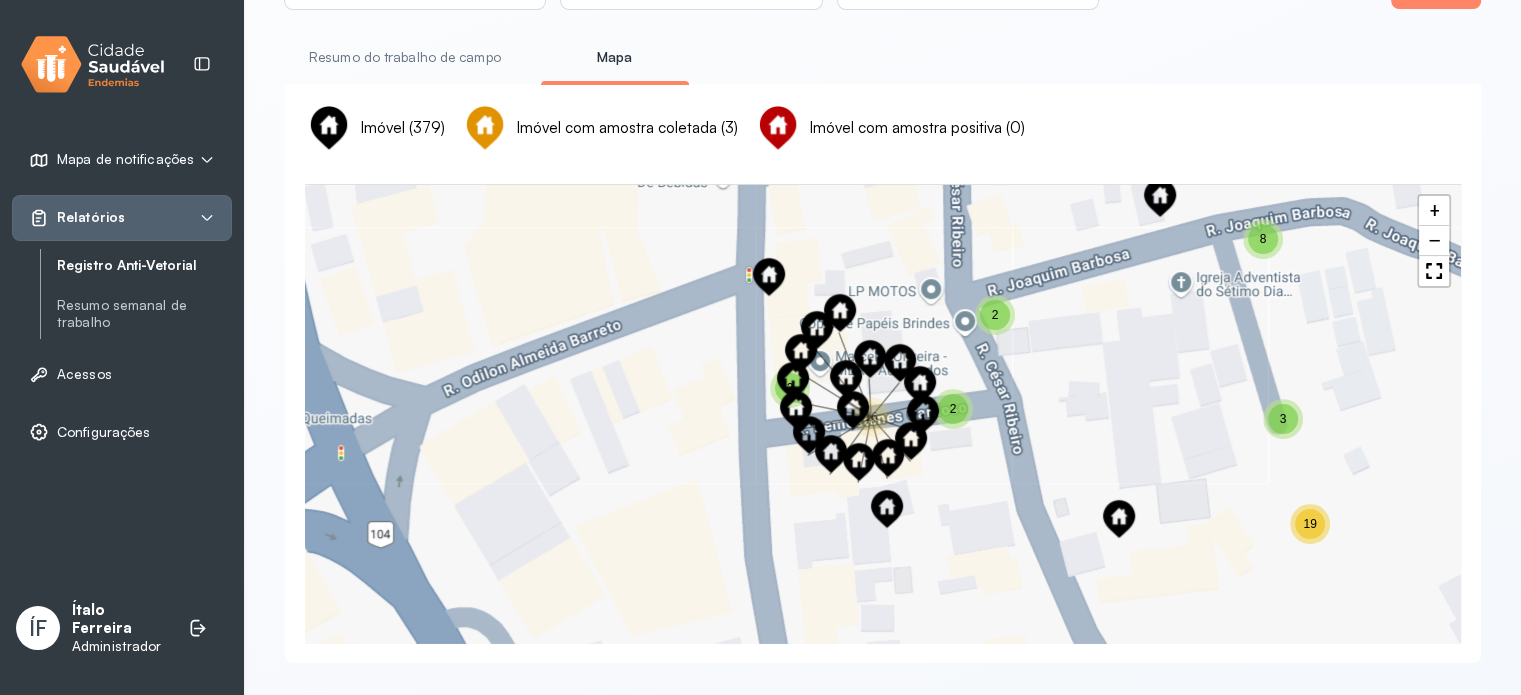 click on "2" at bounding box center [953, 409] 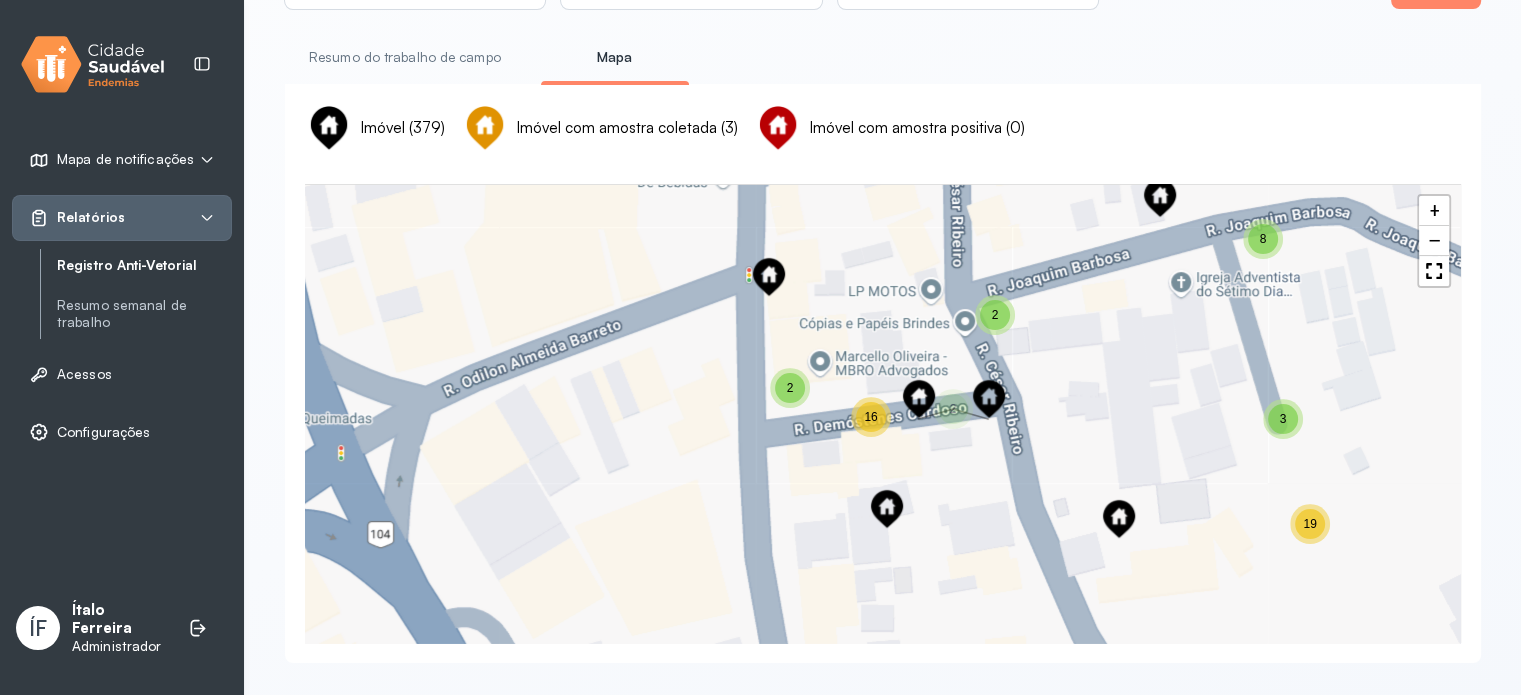 click on "14 3 19 8 3 2 2 2 16 + −" at bounding box center [883, 413] 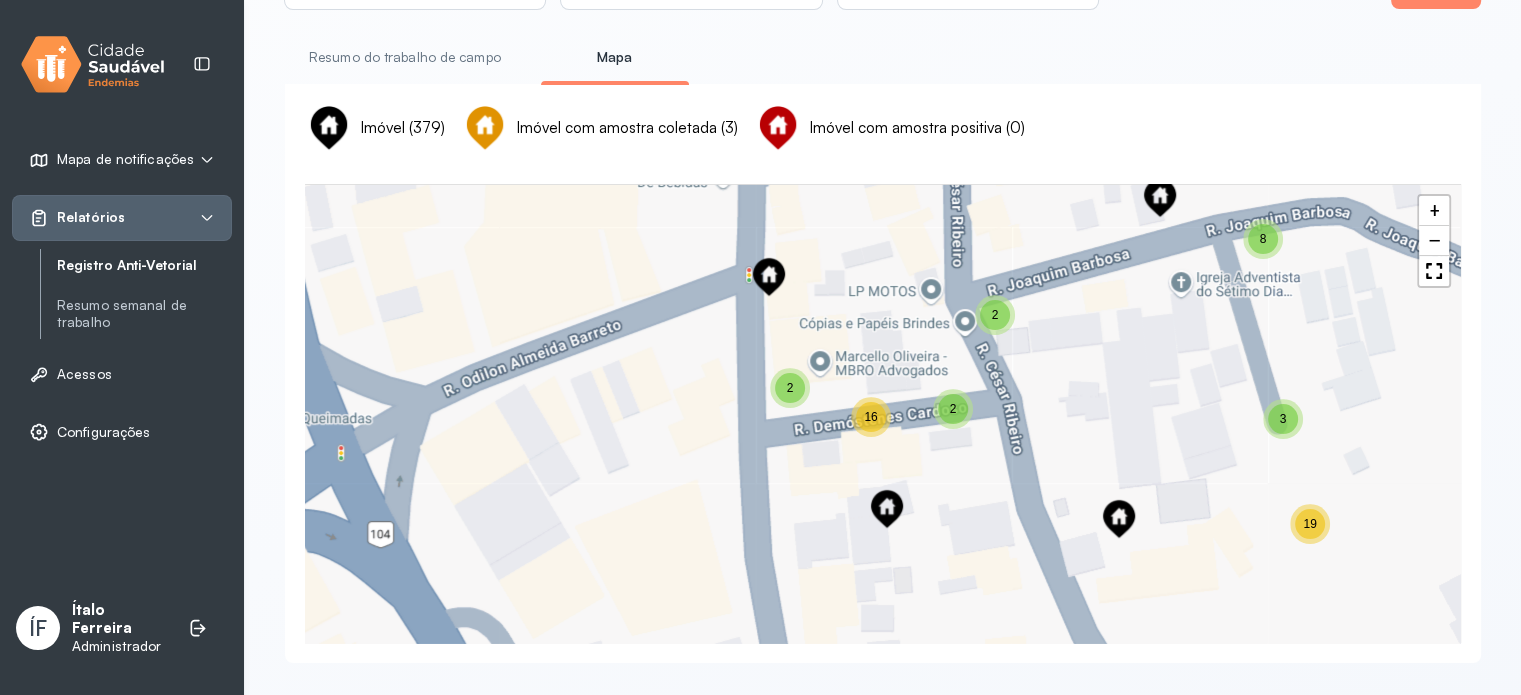 click on "2" at bounding box center [995, 315] 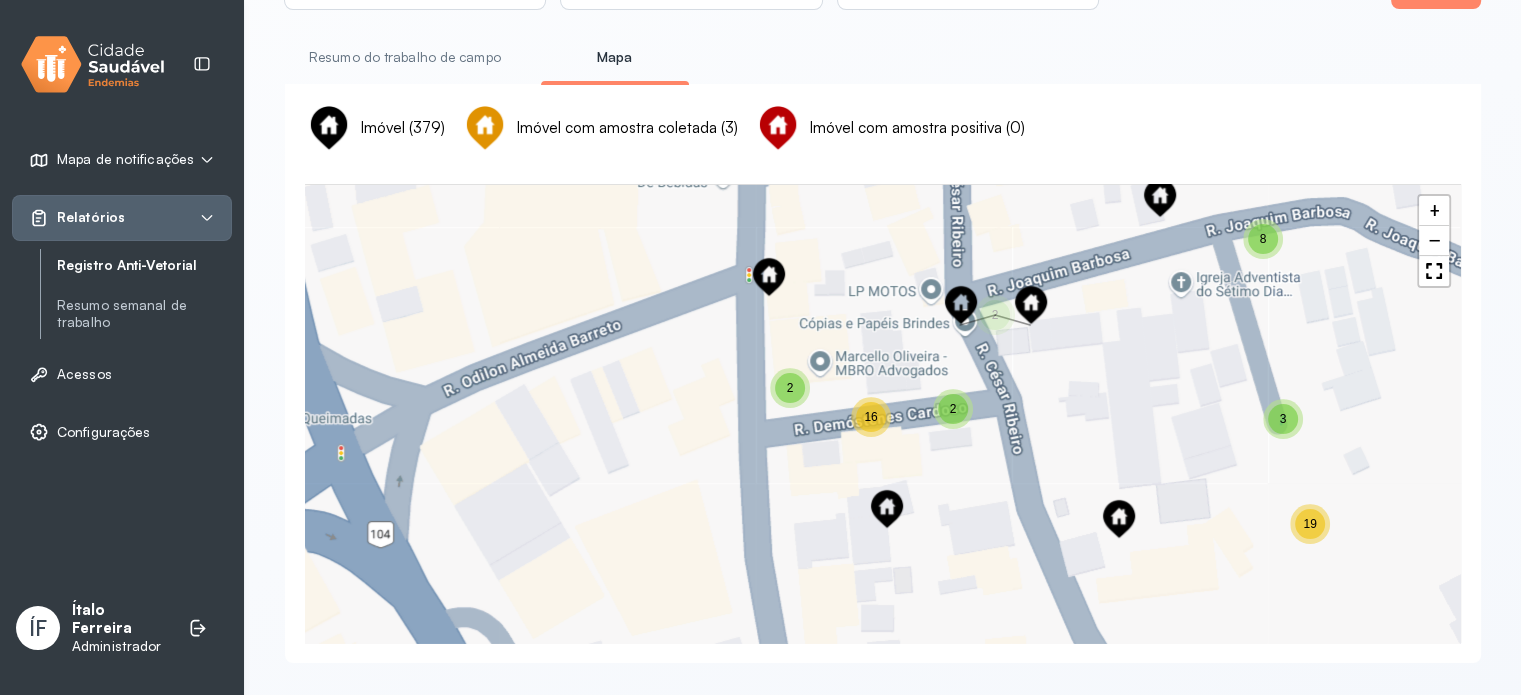 click on "3" at bounding box center (1283, 419) 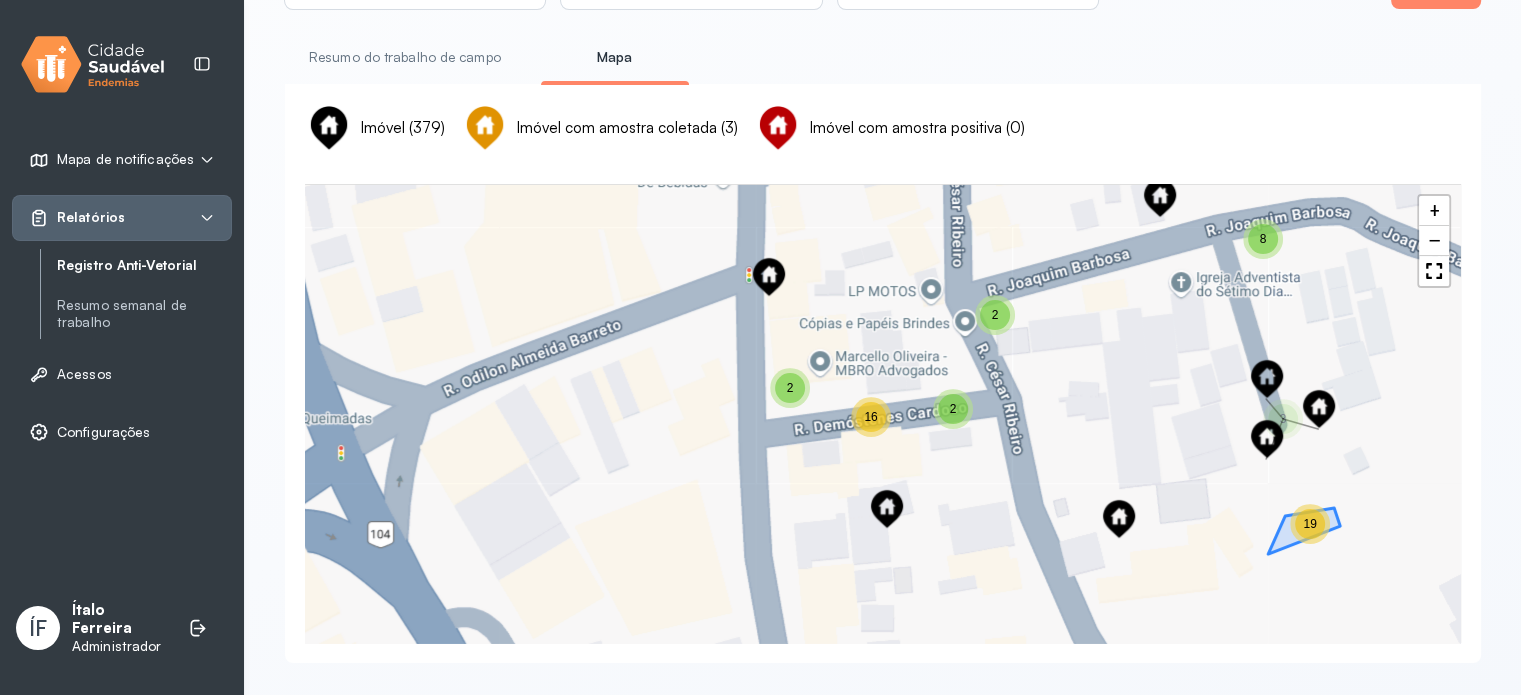click on "19" at bounding box center [1310, 524] 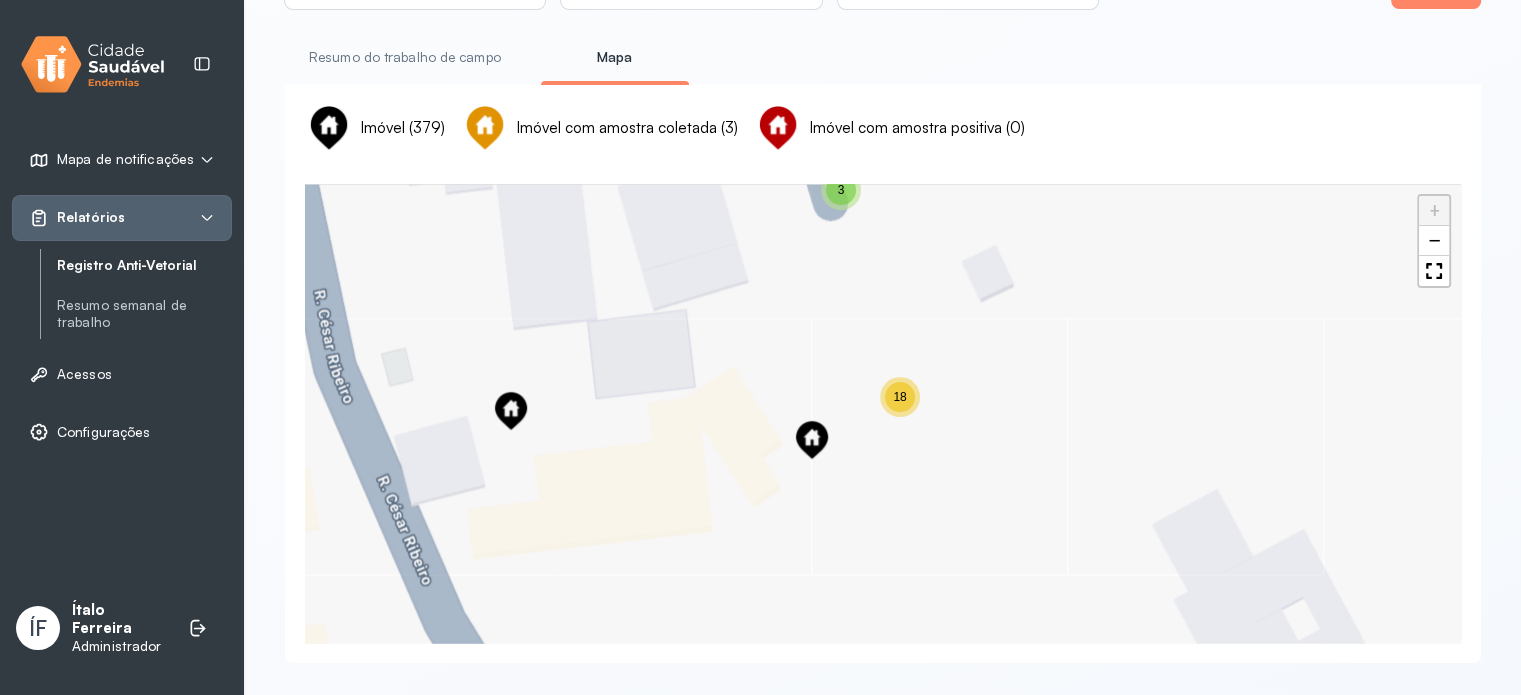 click on "18" at bounding box center [900, 397] 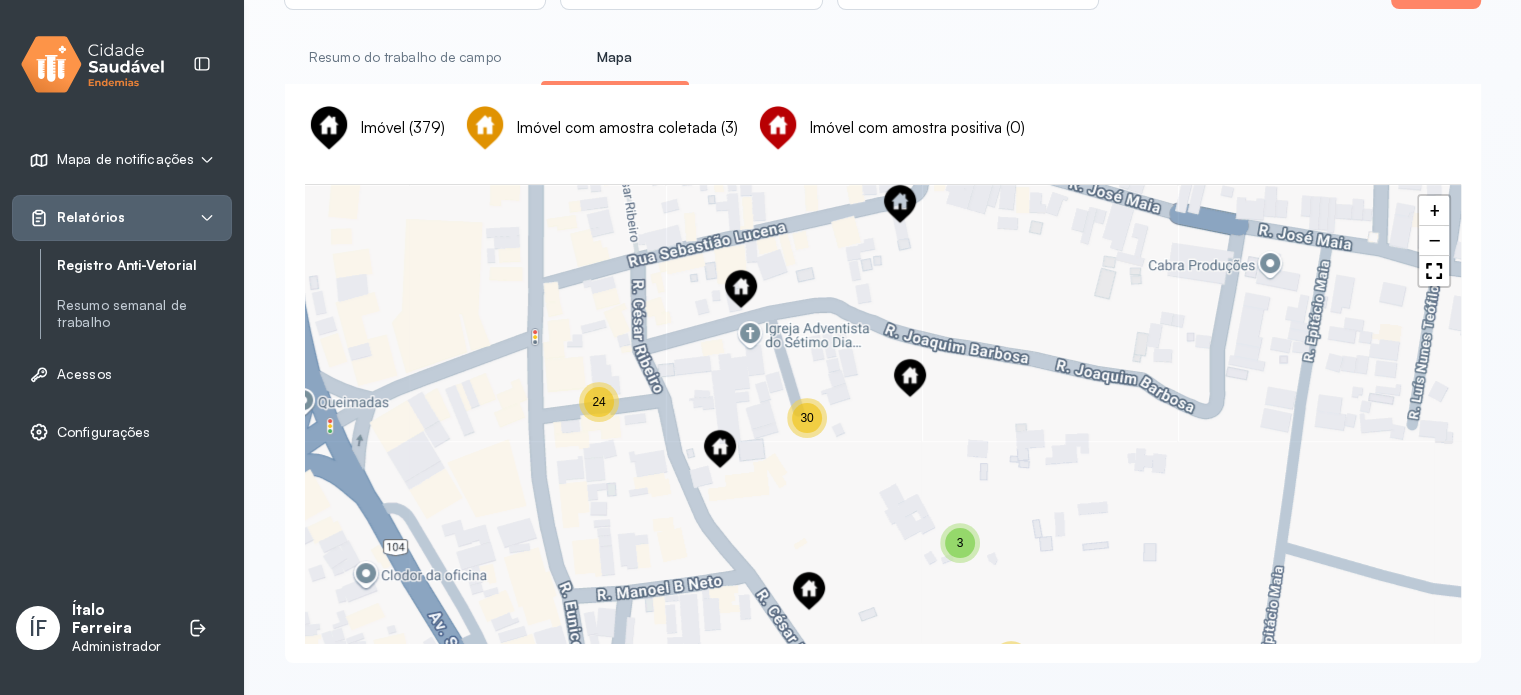 click on "3" at bounding box center [960, 543] 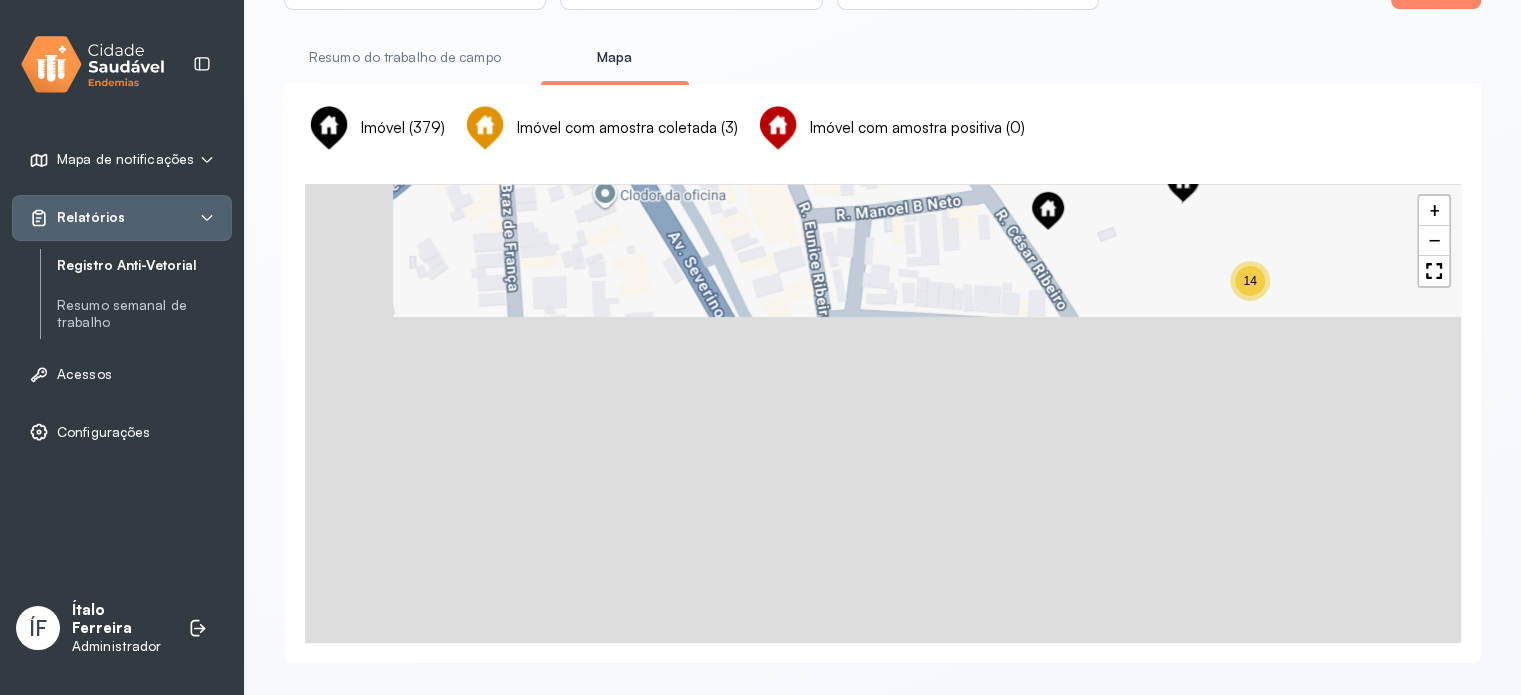 drag, startPoint x: 774, startPoint y: 552, endPoint x: 1058, endPoint y: 235, distance: 425.61133 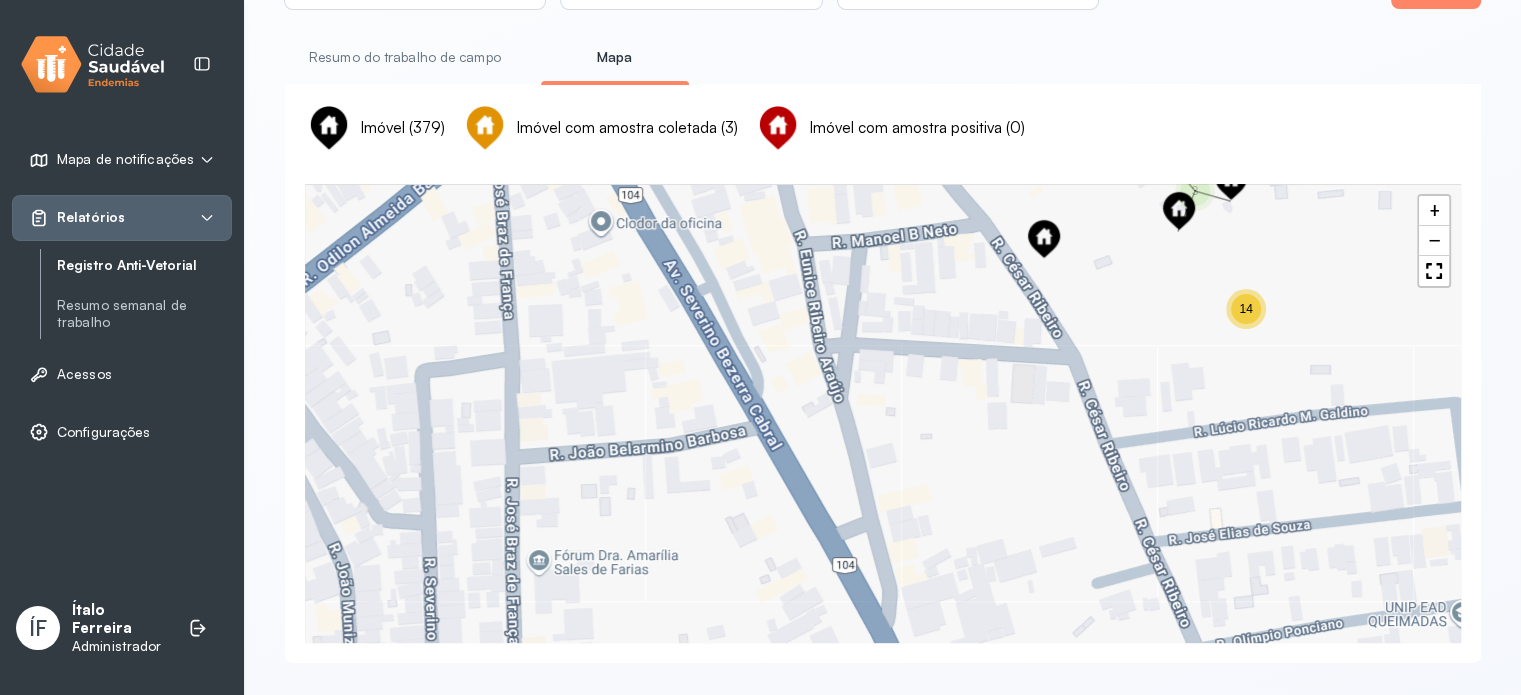 click on "14" at bounding box center [1246, 309] 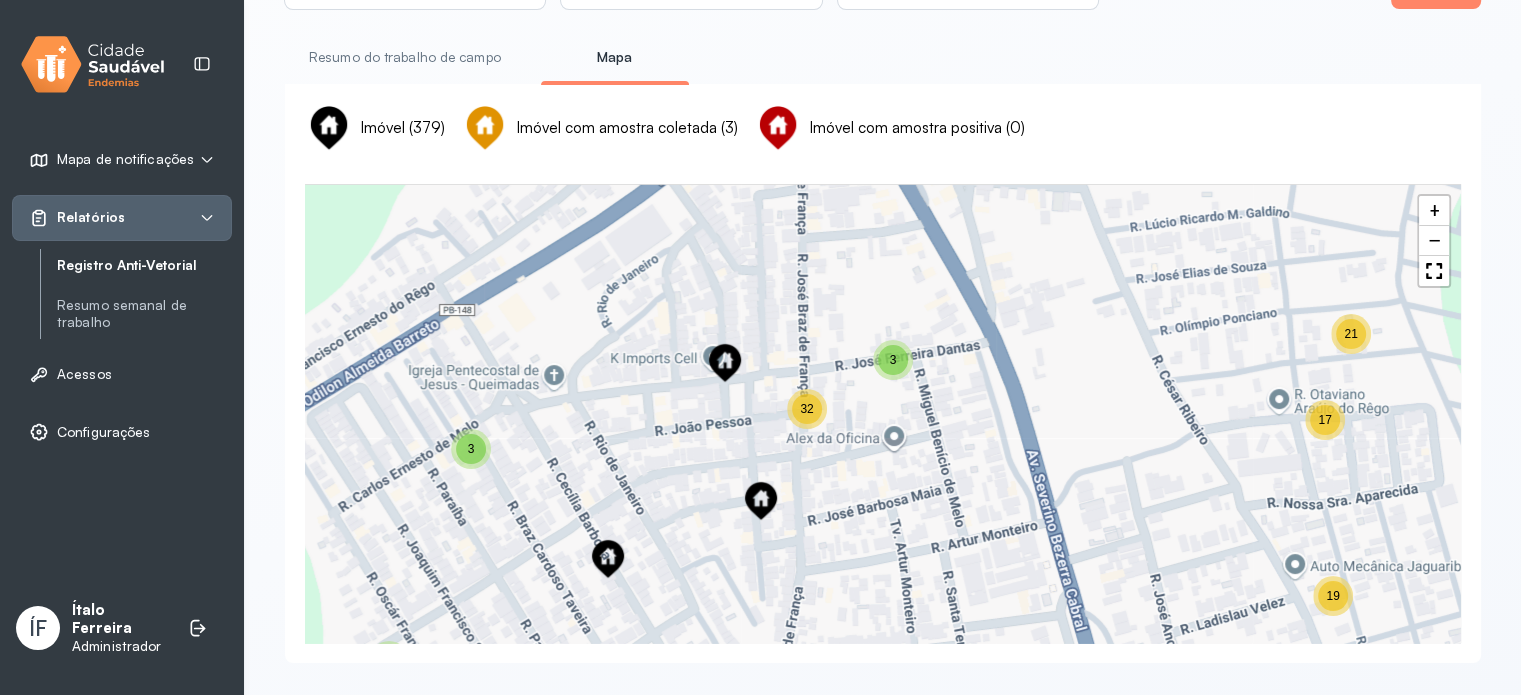 drag, startPoint x: 913, startPoint y: 373, endPoint x: 978, endPoint y: 286, distance: 108.60018 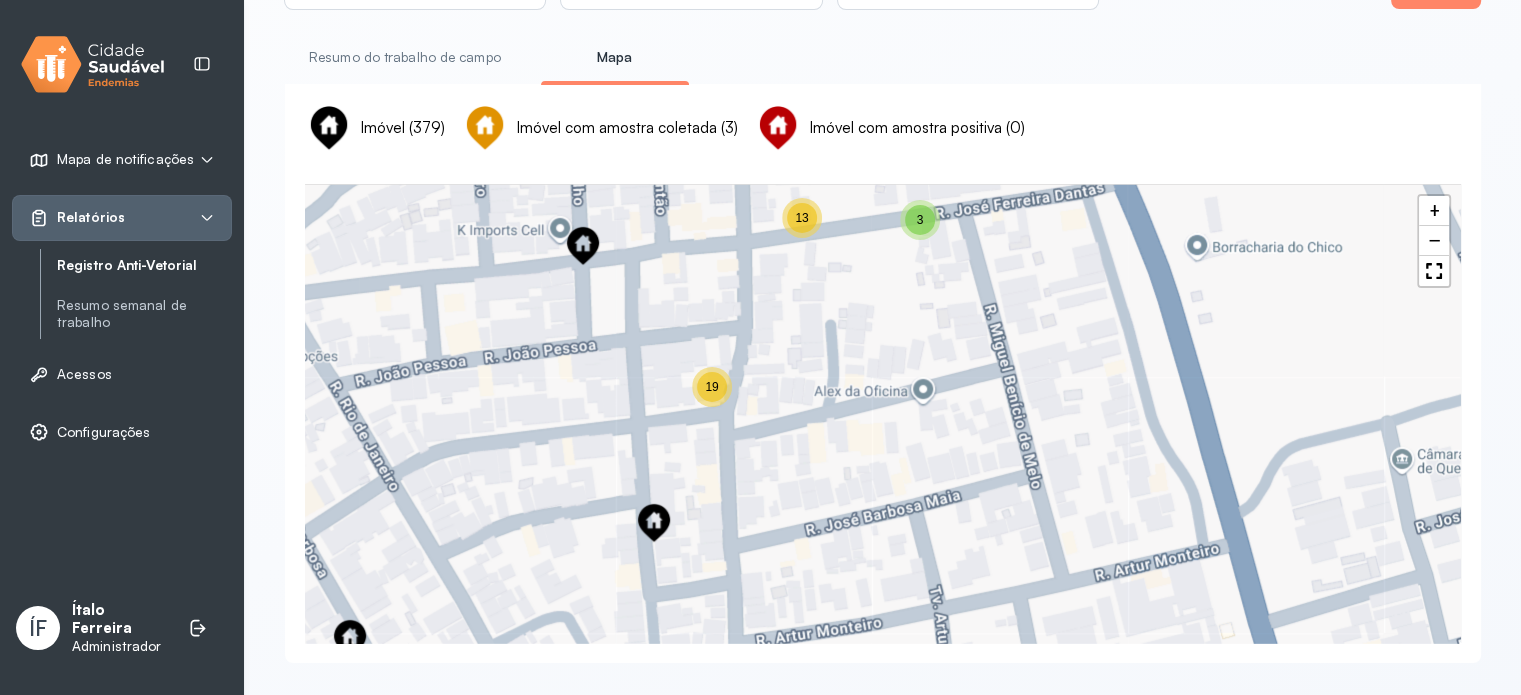 click on "3" at bounding box center [920, 220] 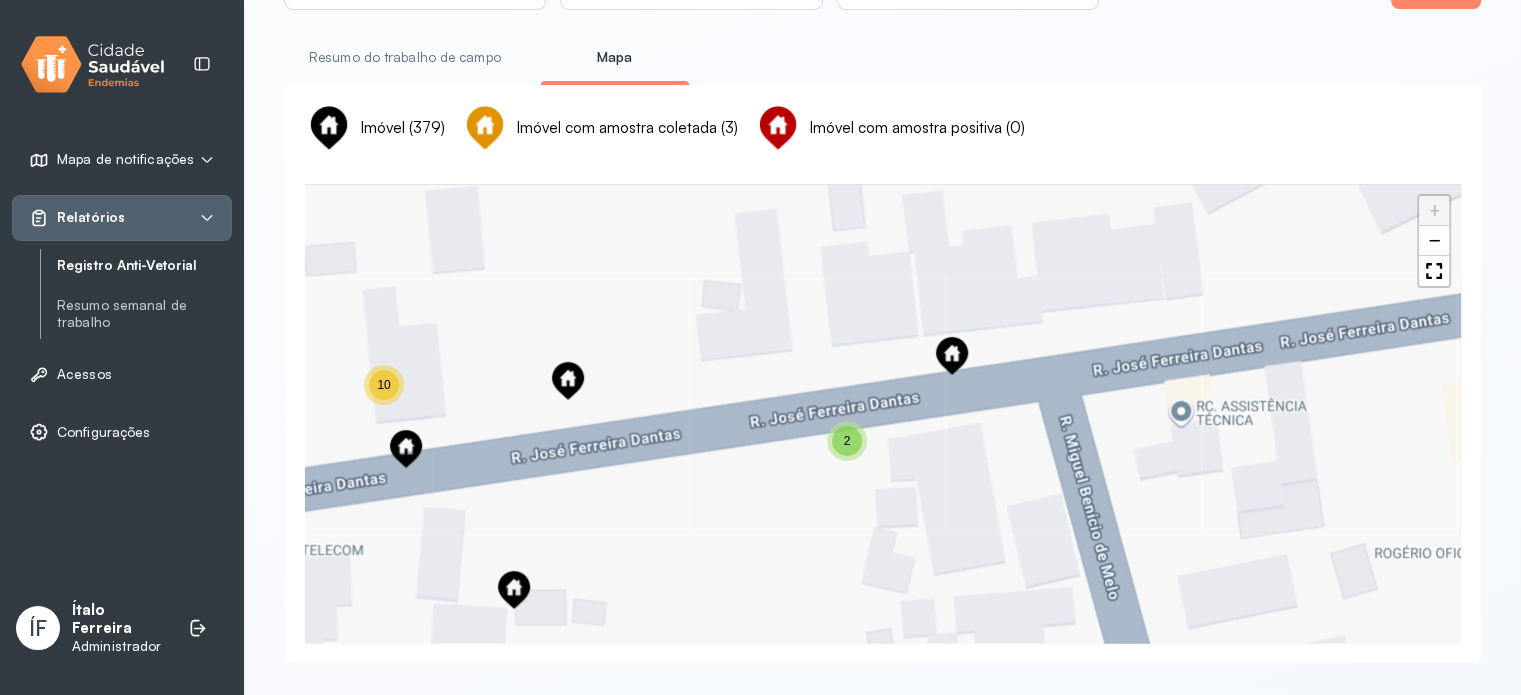 click on "2" at bounding box center [847, 441] 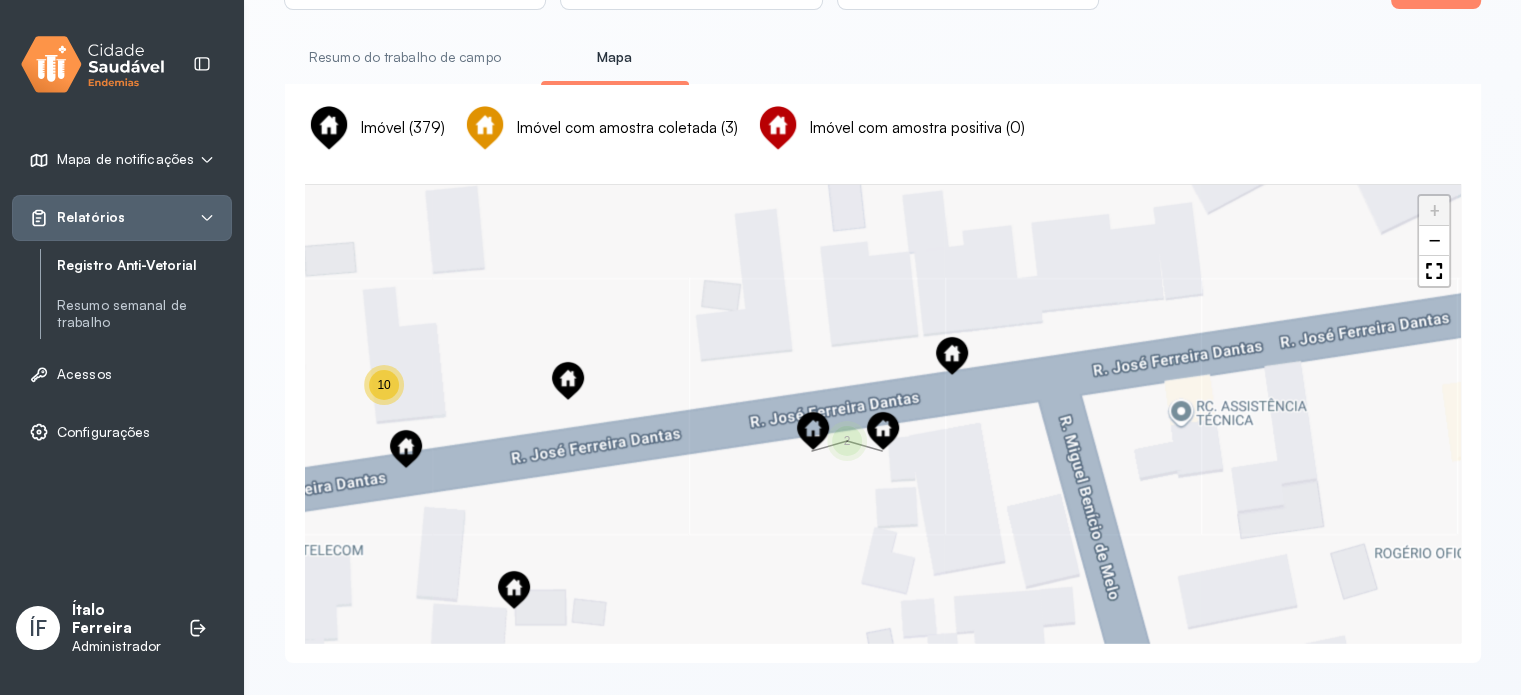 click on "10" at bounding box center (384, 385) 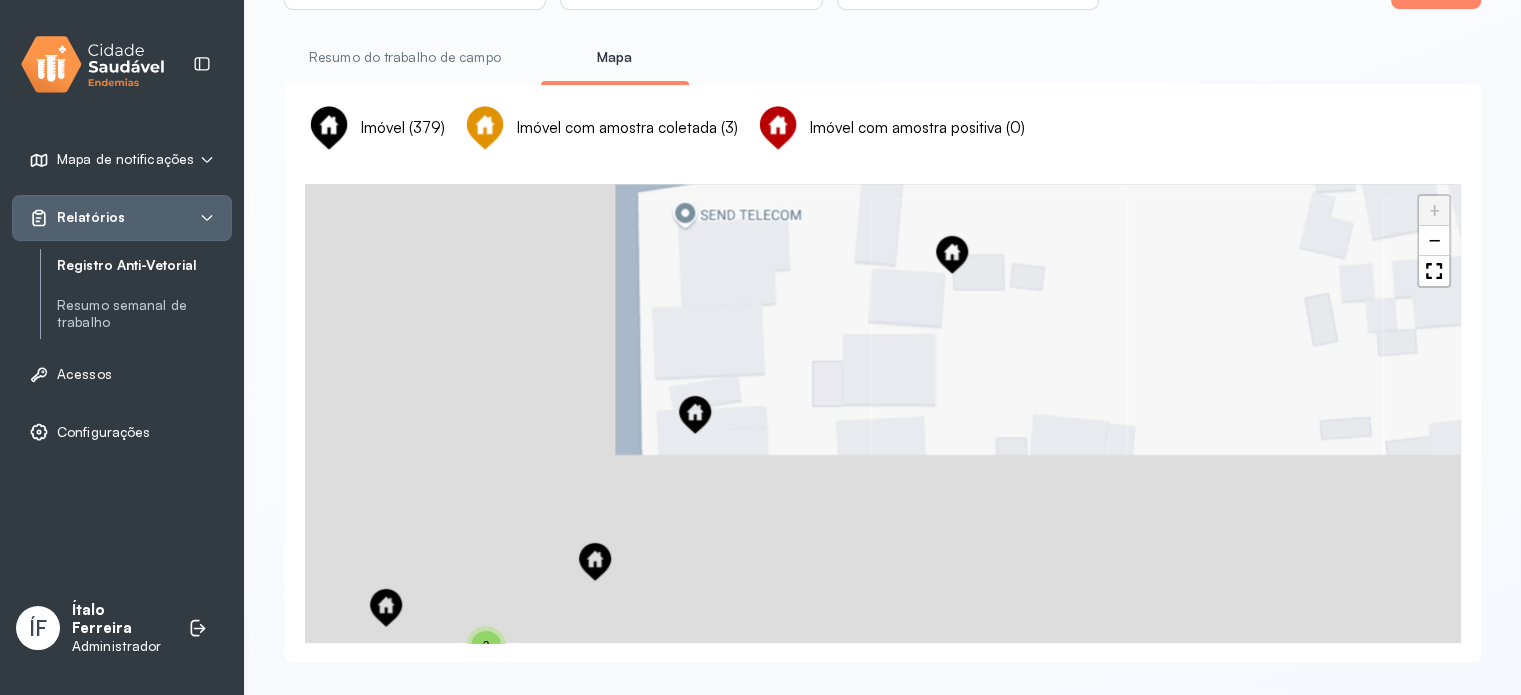 drag, startPoint x: 472, startPoint y: 476, endPoint x: 908, endPoint y: 140, distance: 550.4471 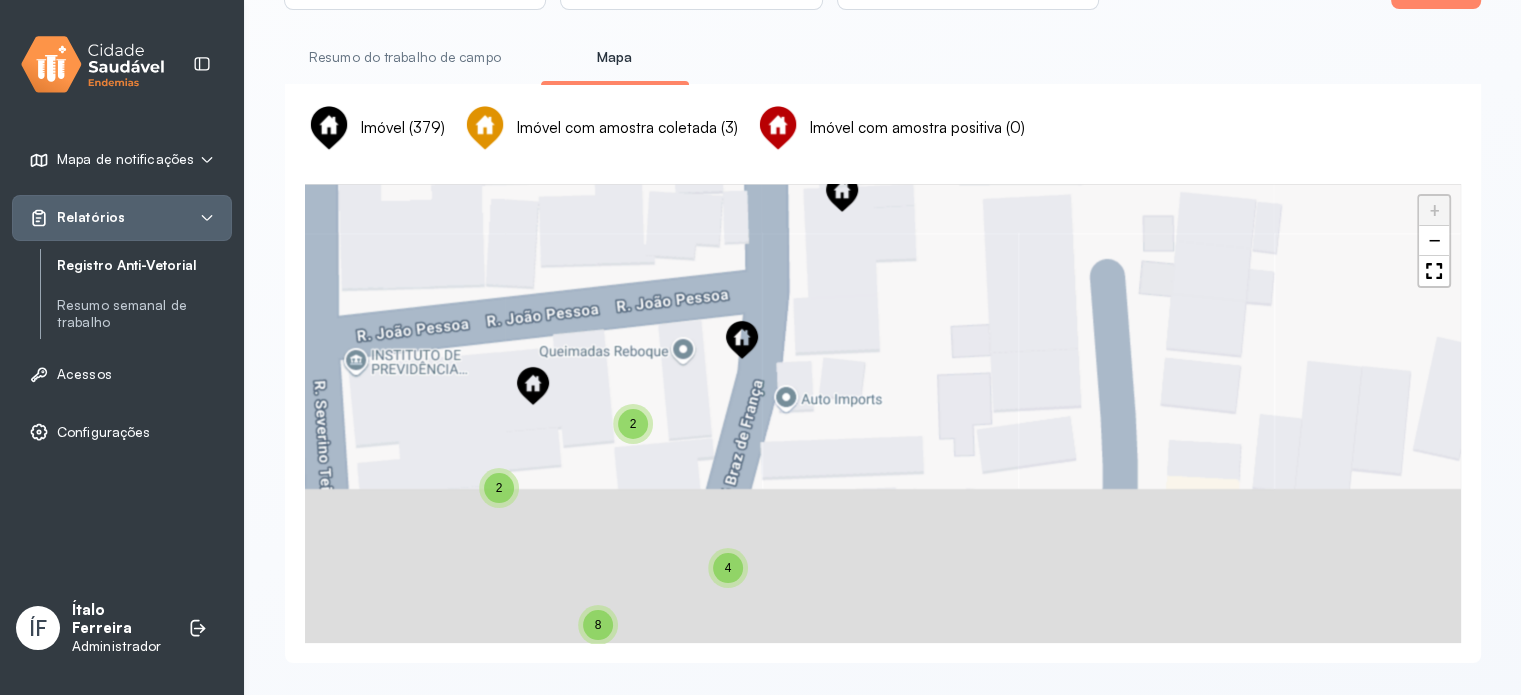 drag, startPoint x: 708, startPoint y: 415, endPoint x: 749, endPoint y: 347, distance: 79.40403 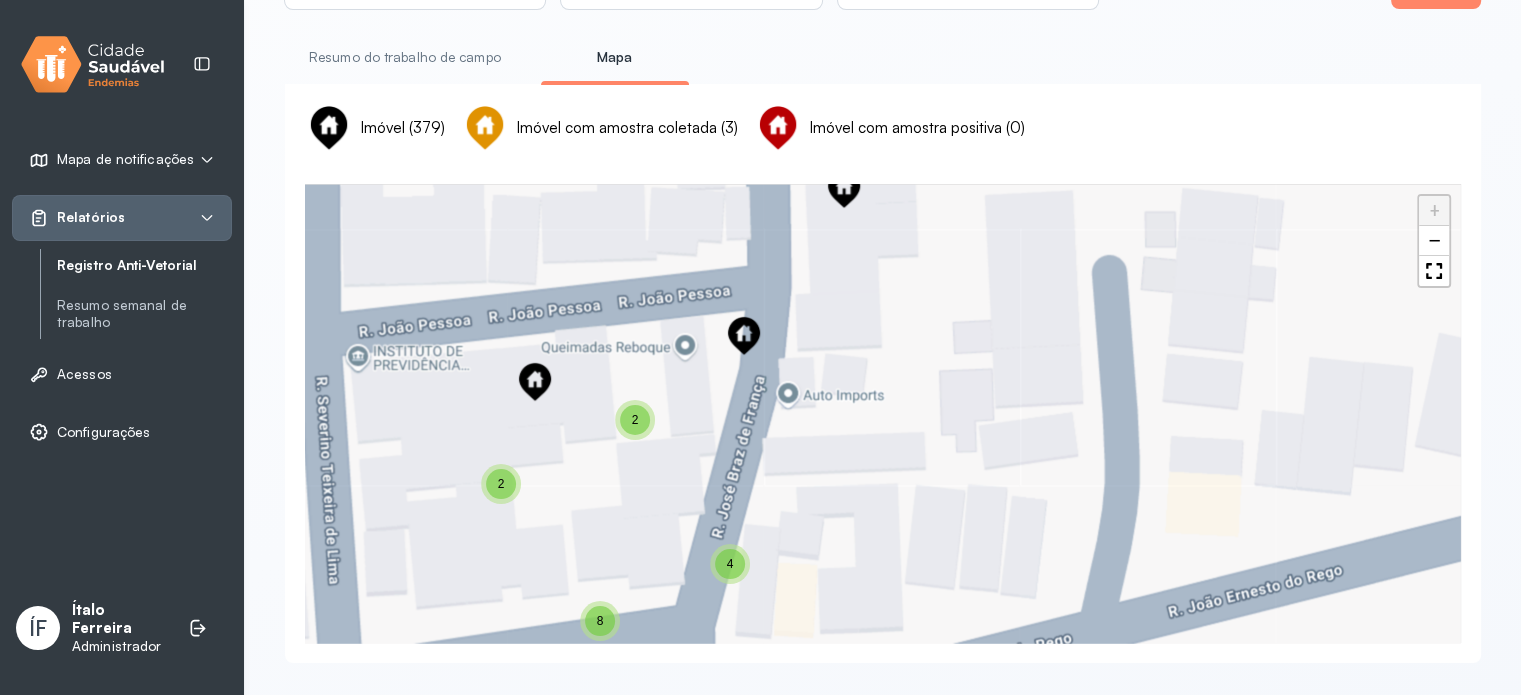 click on "2" at bounding box center [635, 420] 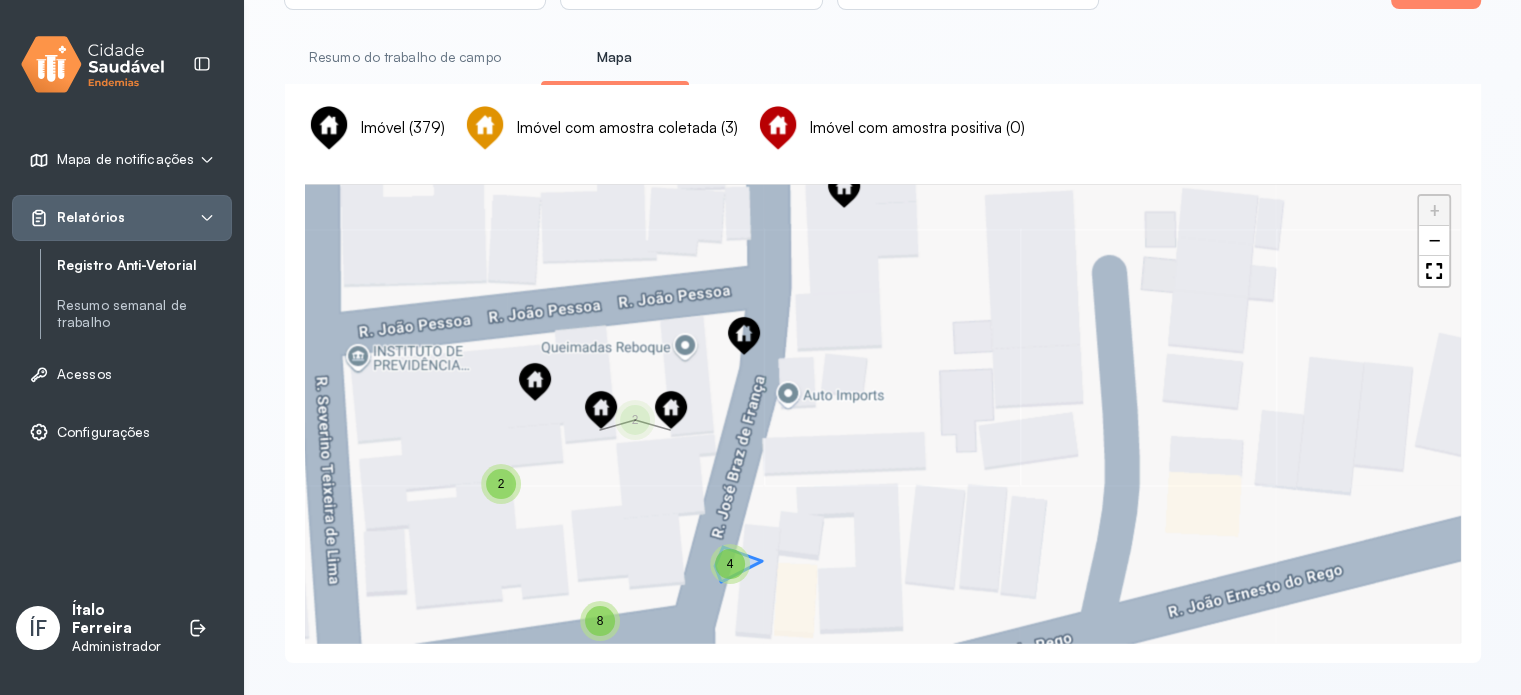 drag, startPoint x: 732, startPoint y: 551, endPoint x: 682, endPoint y: 596, distance: 67.26812 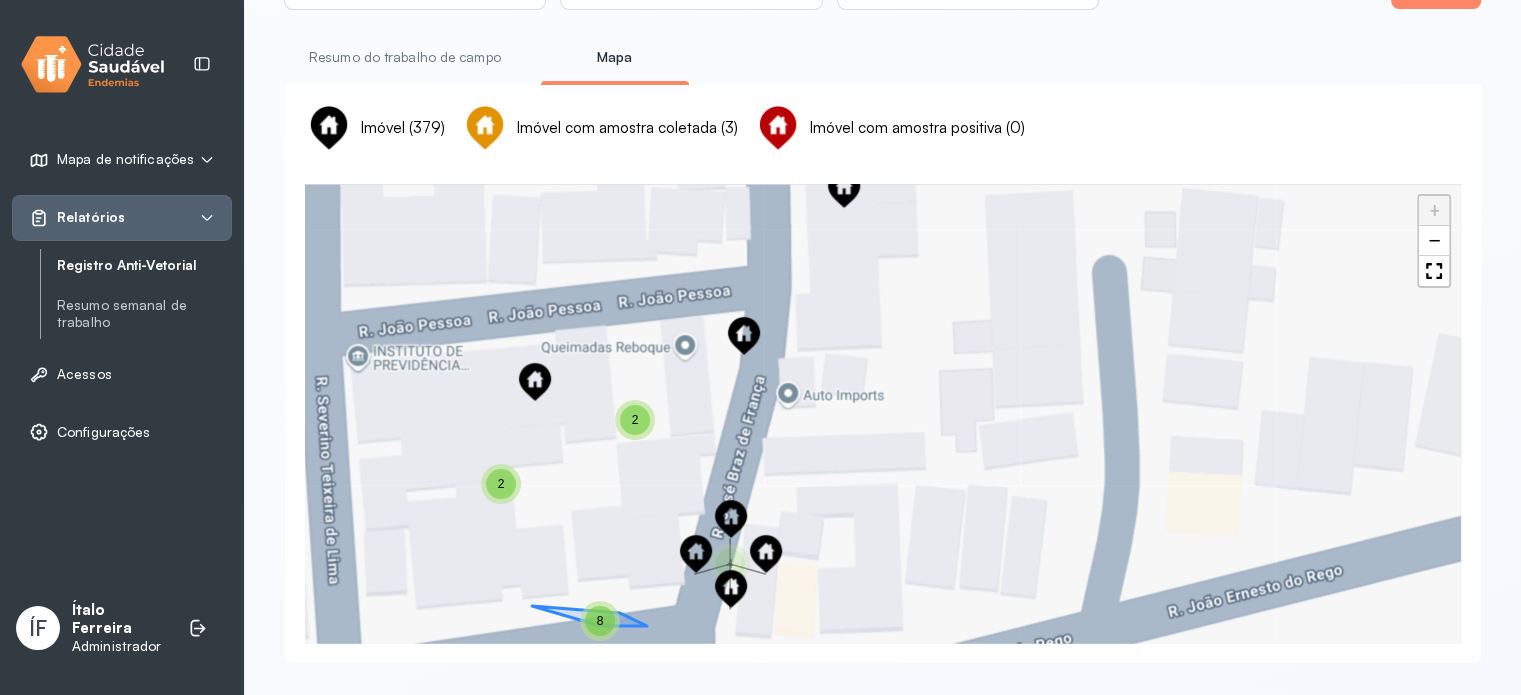click on "8" at bounding box center [600, 621] 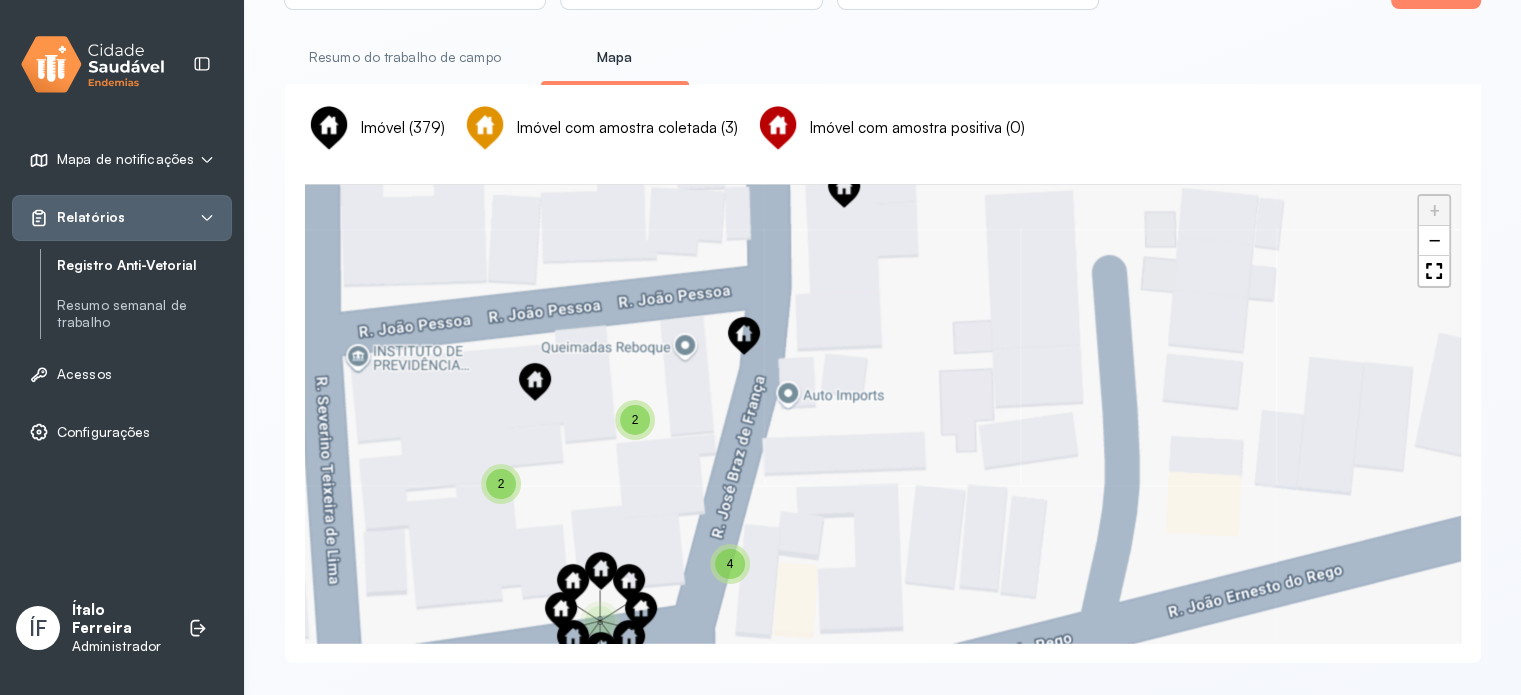 click on "2" at bounding box center [501, 484] 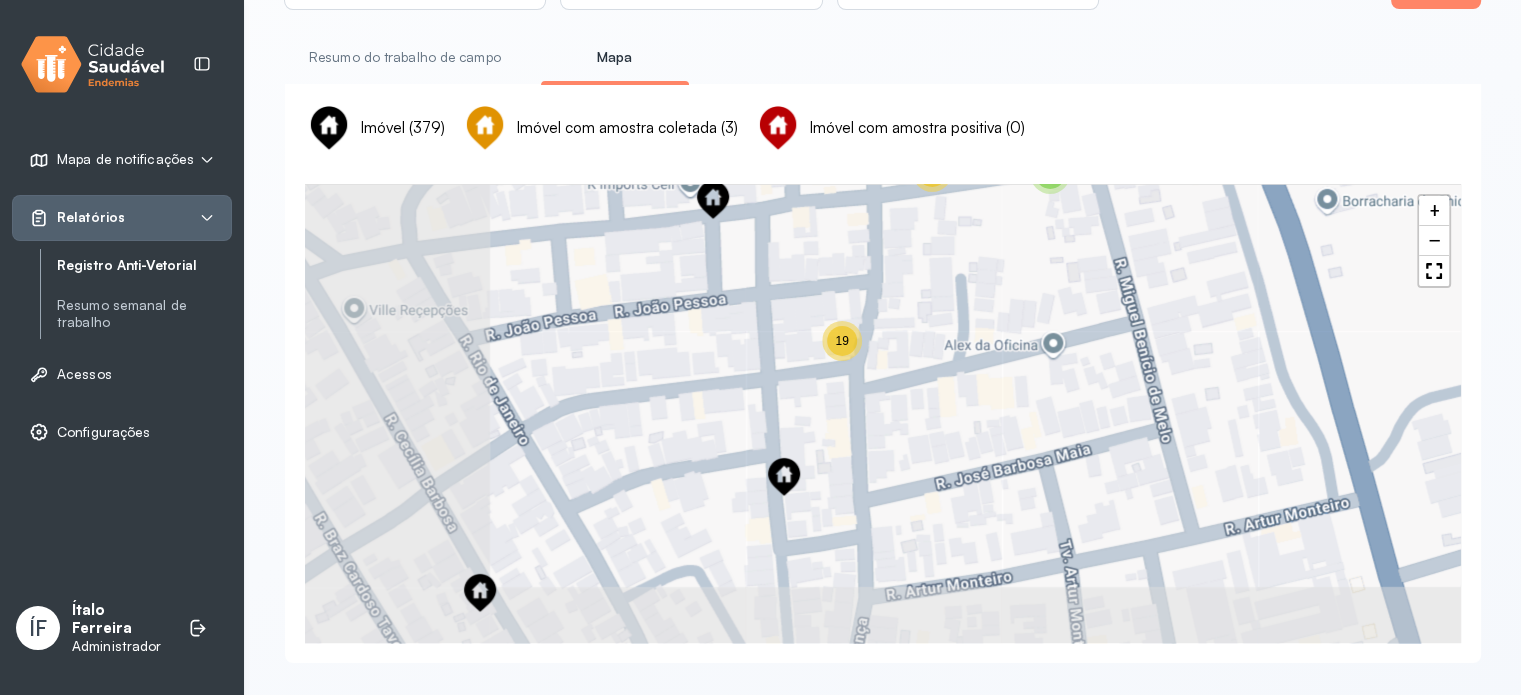 drag, startPoint x: 512, startPoint y: 336, endPoint x: 762, endPoint y: 272, distance: 258.062 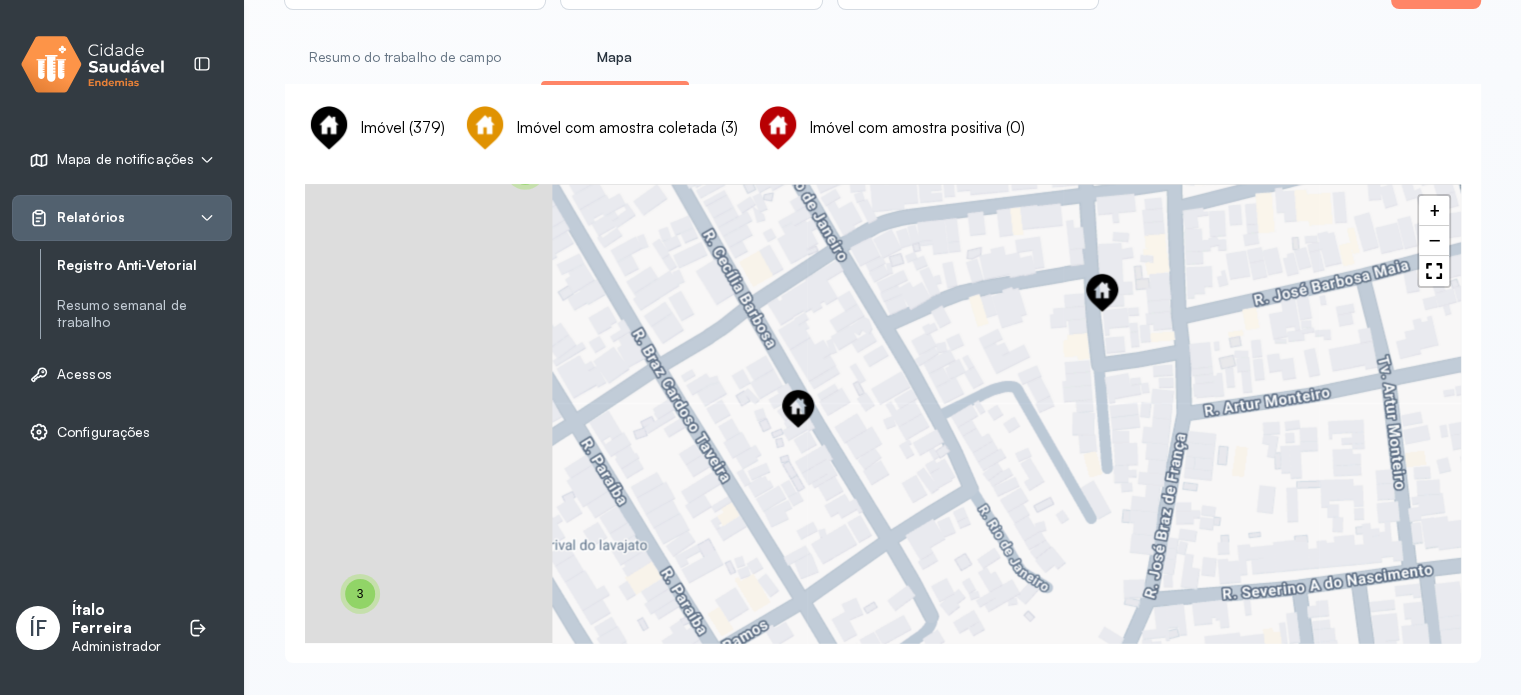 drag, startPoint x: 643, startPoint y: 531, endPoint x: 976, endPoint y: 337, distance: 385.3894 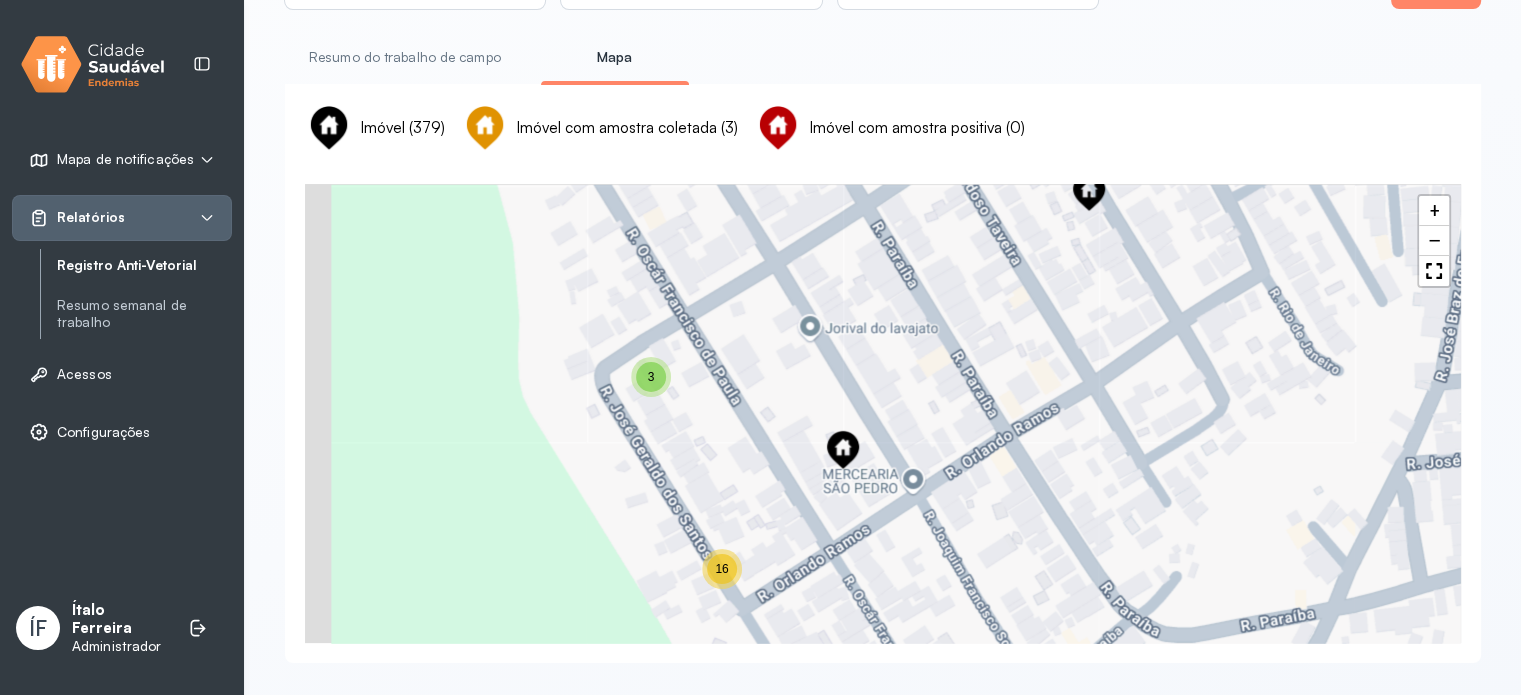 drag, startPoint x: 727, startPoint y: 481, endPoint x: 992, endPoint y: 282, distance: 331.40005 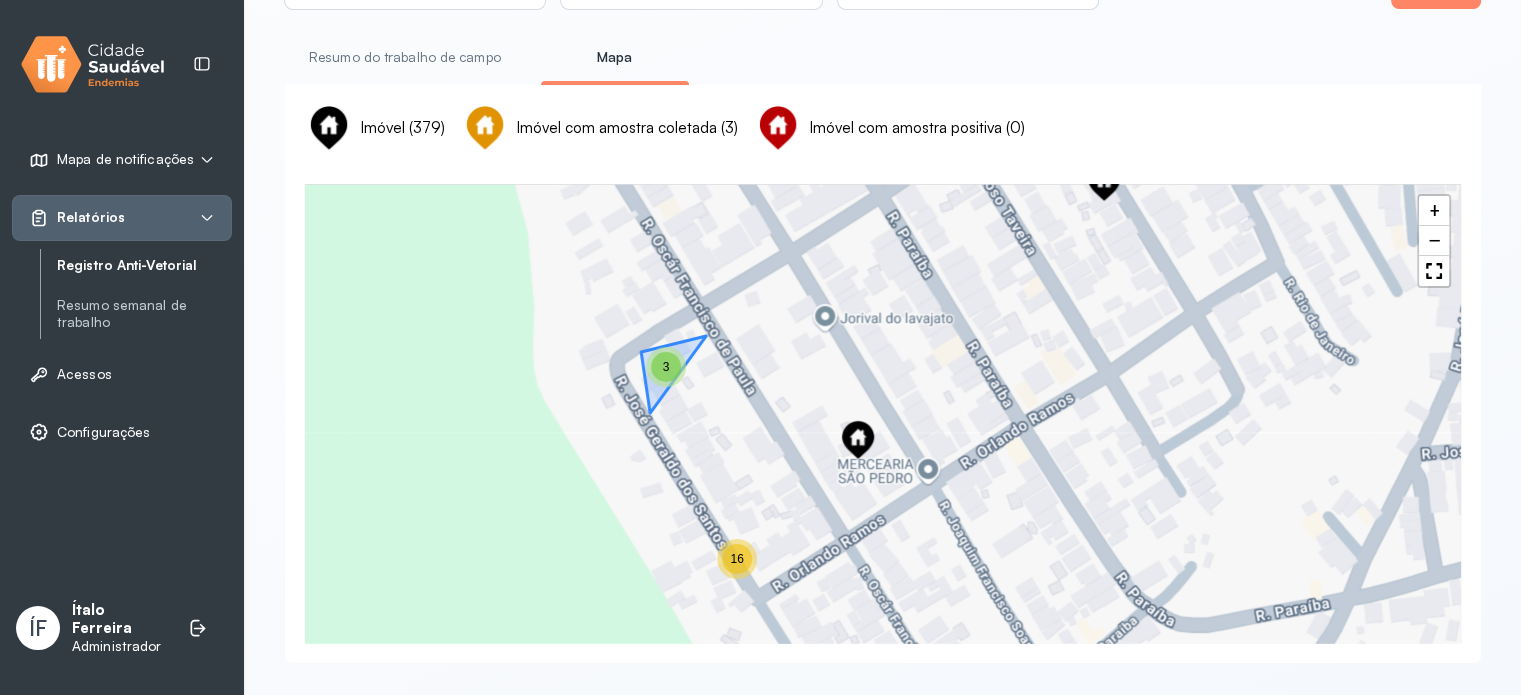 click on "3" at bounding box center [666, 367] 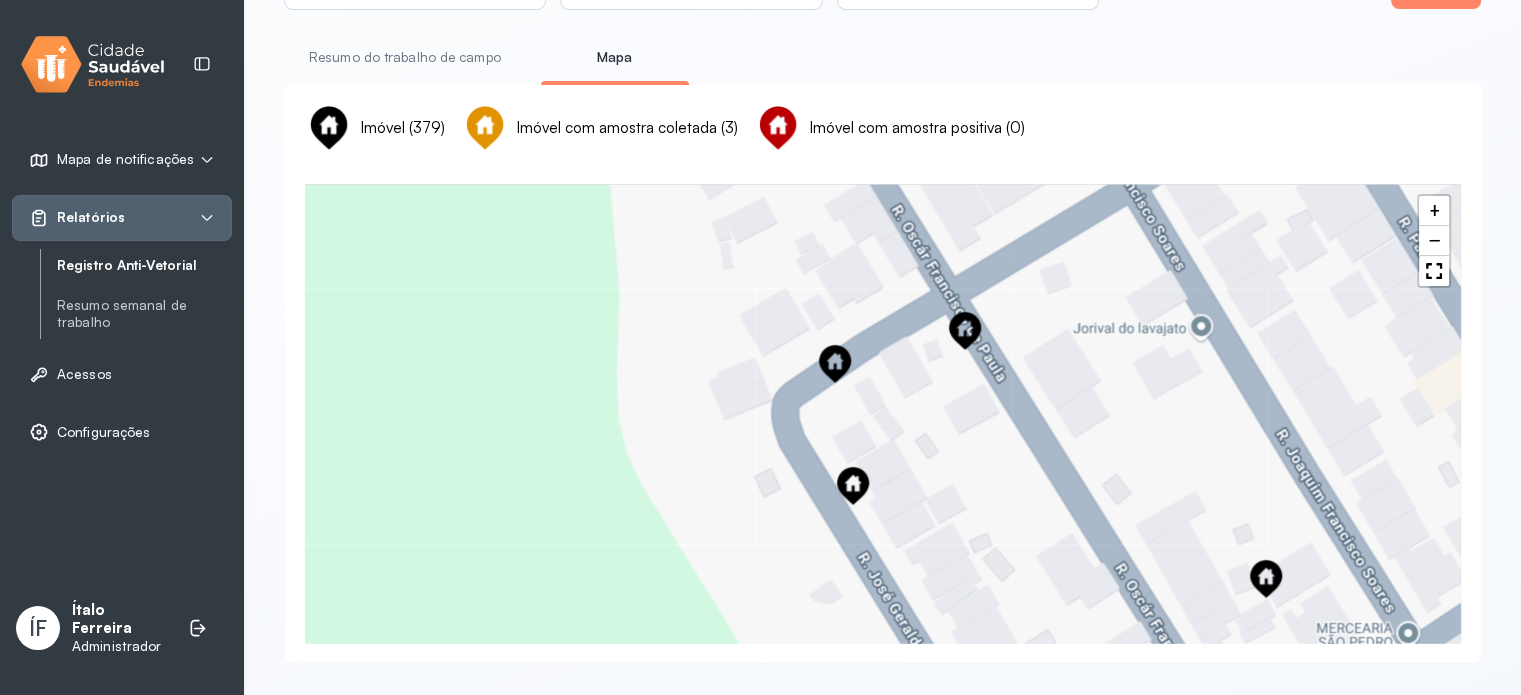 drag, startPoint x: 1029, startPoint y: 544, endPoint x: 948, endPoint y: 239, distance: 315.5725 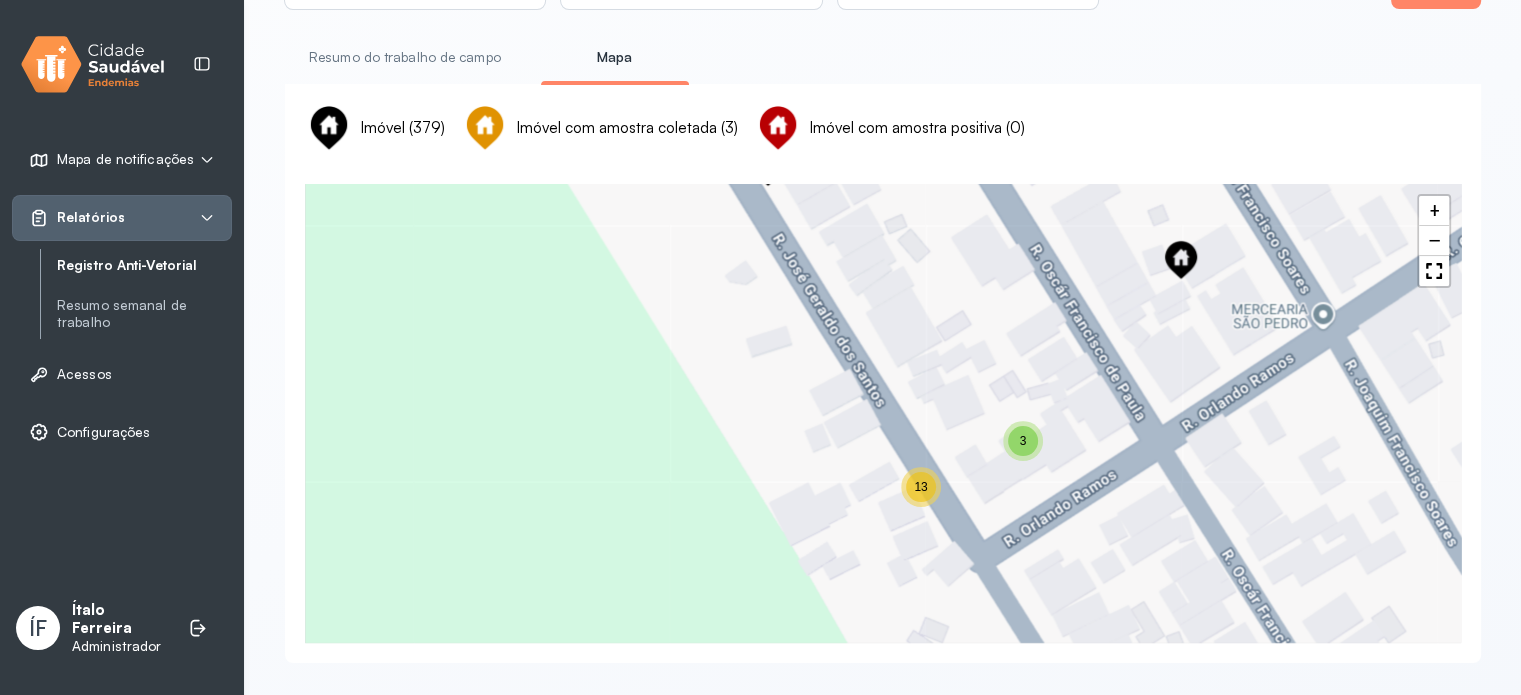 click on "13" at bounding box center [920, 487] 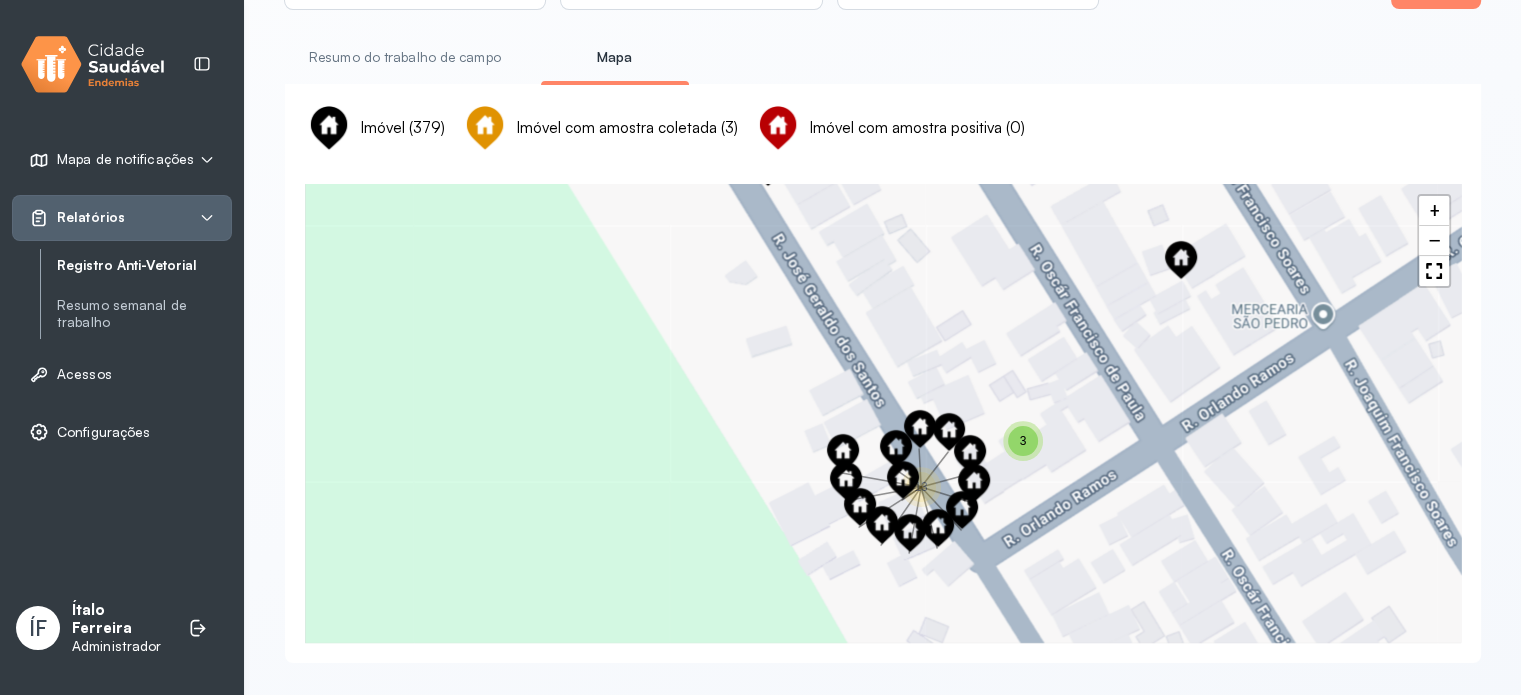 click on "3" at bounding box center (1023, 441) 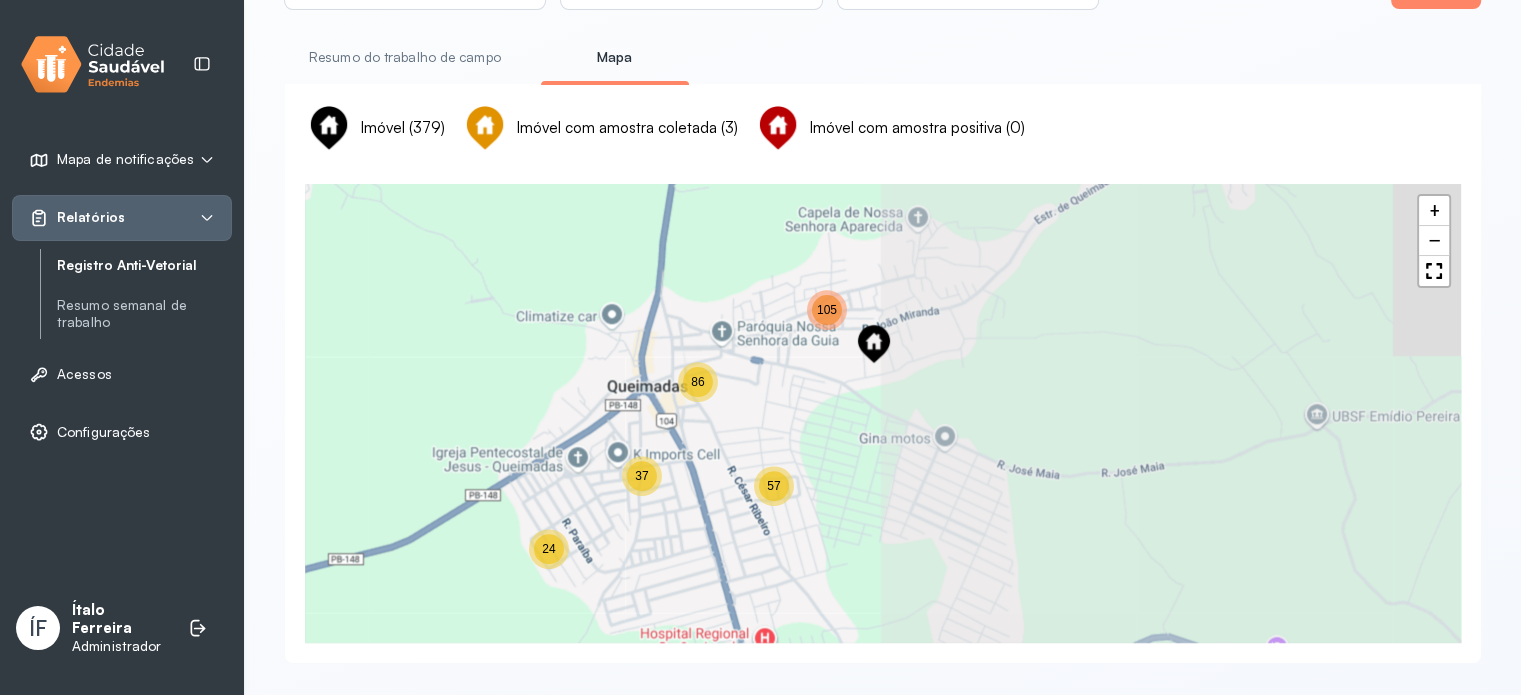 drag, startPoint x: 1311, startPoint y: 507, endPoint x: 656, endPoint y: 547, distance: 656.2202 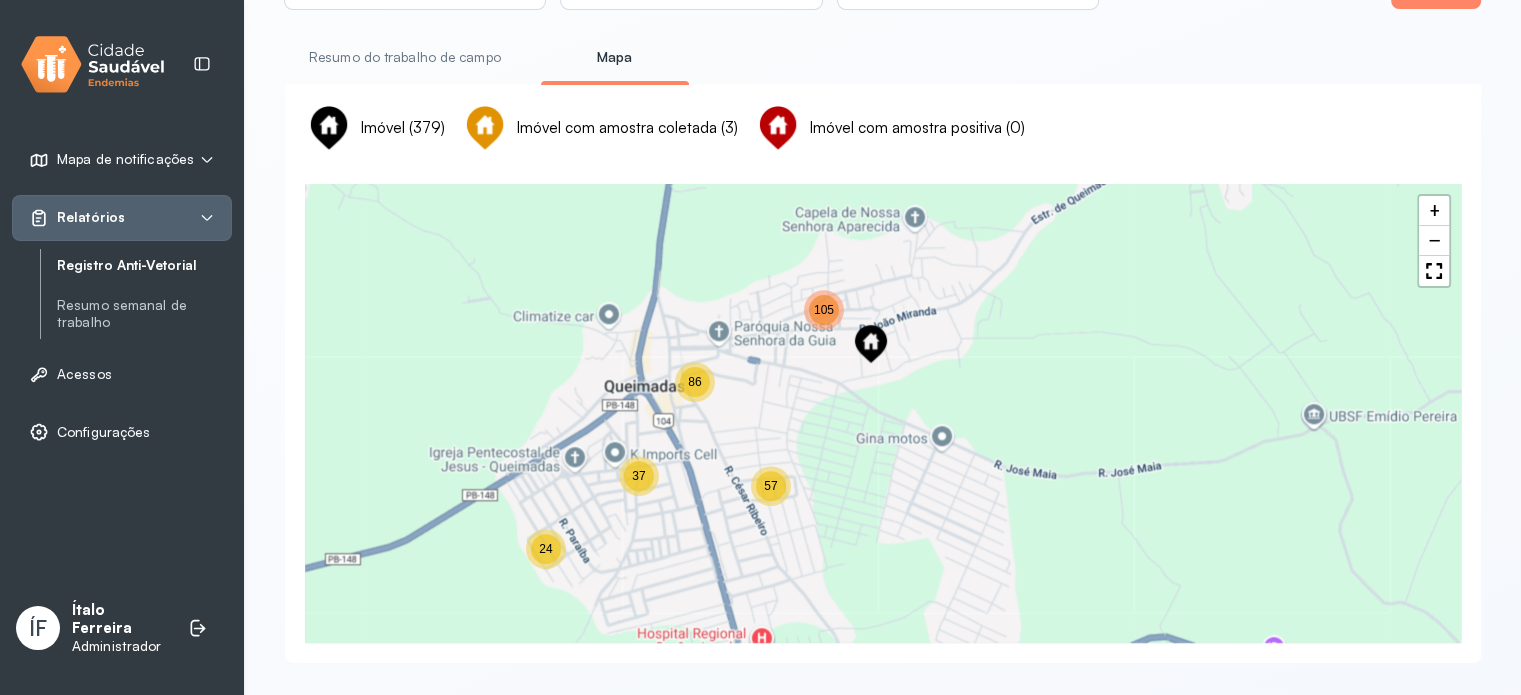 click on "Imóvel (379) Imóvel com amostra coletada (3) Imóvel com amostra positiva (0)" at bounding box center (883, 128) 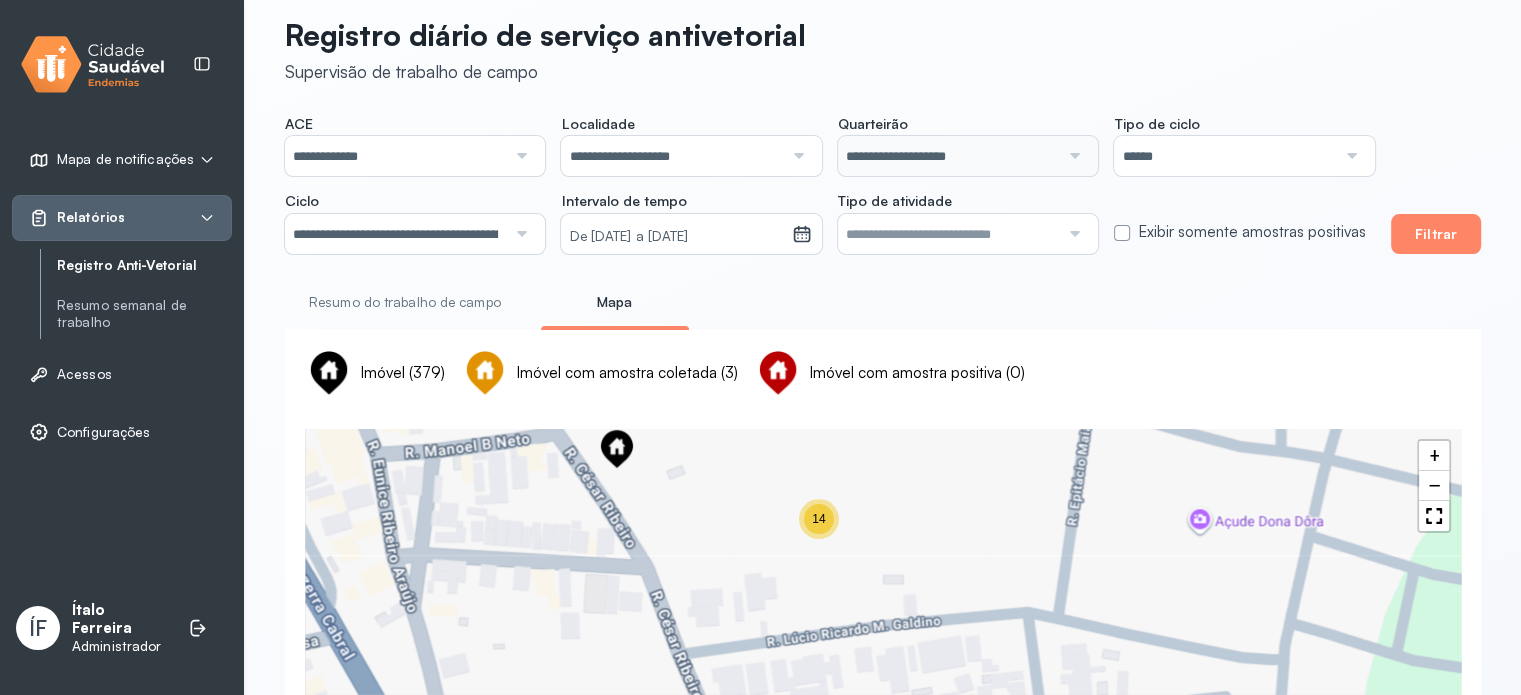 scroll, scrollTop: 0, scrollLeft: 0, axis: both 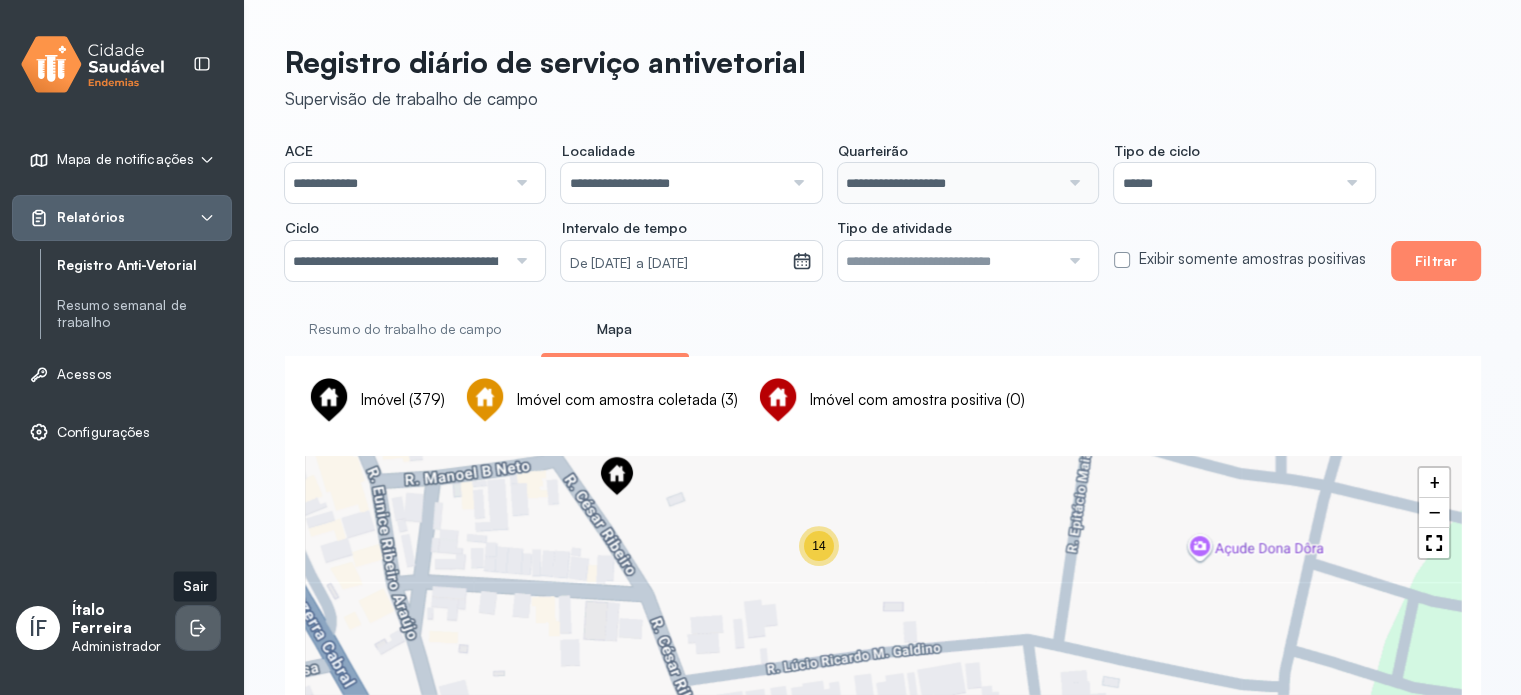 click 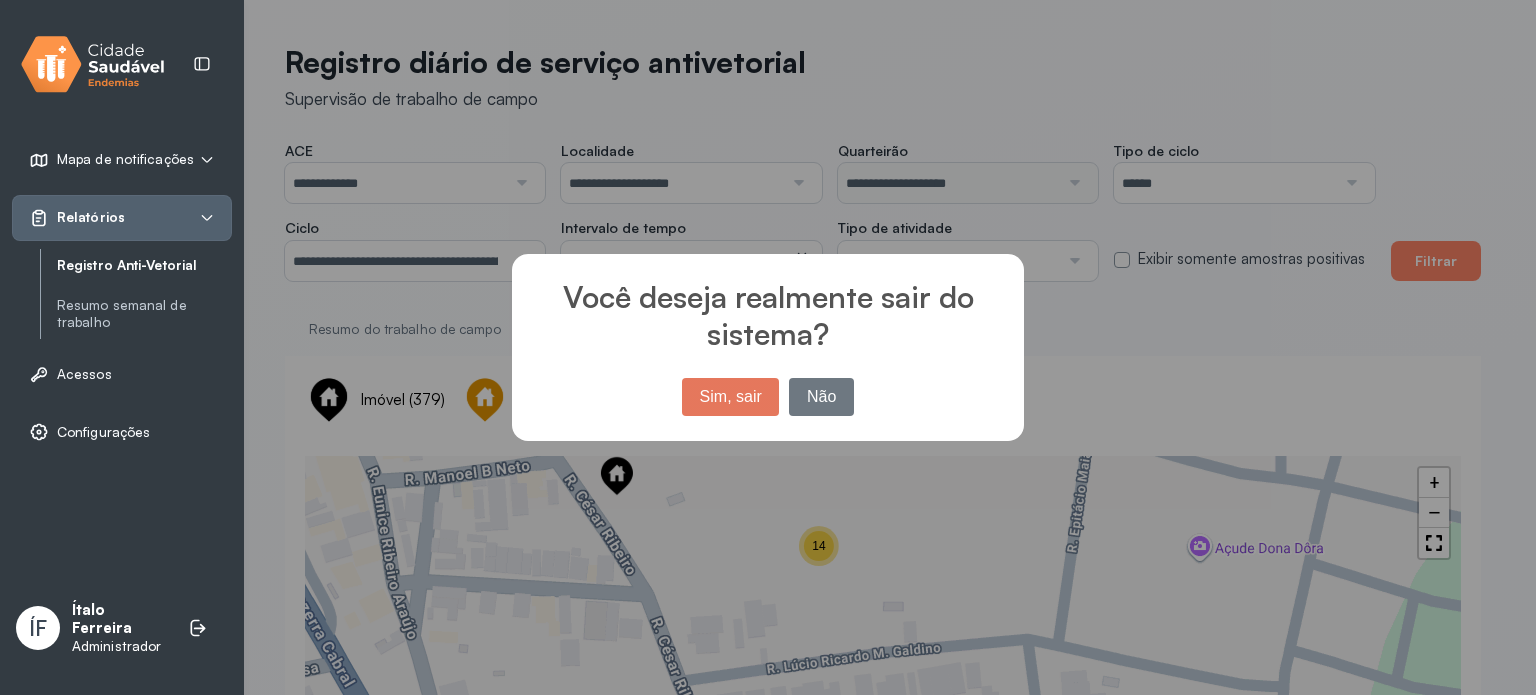 click on "Sim, sair" at bounding box center (730, 397) 